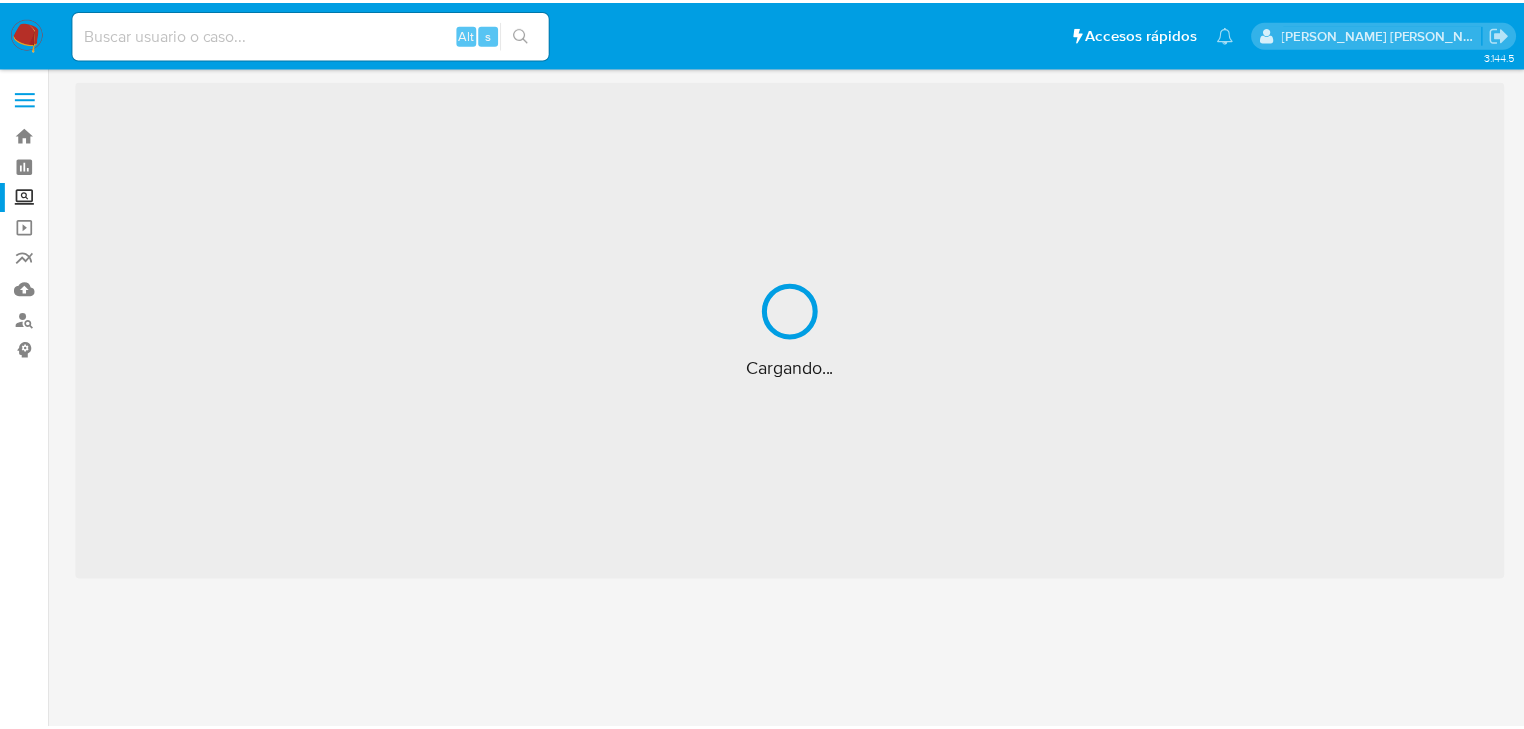 scroll, scrollTop: 0, scrollLeft: 0, axis: both 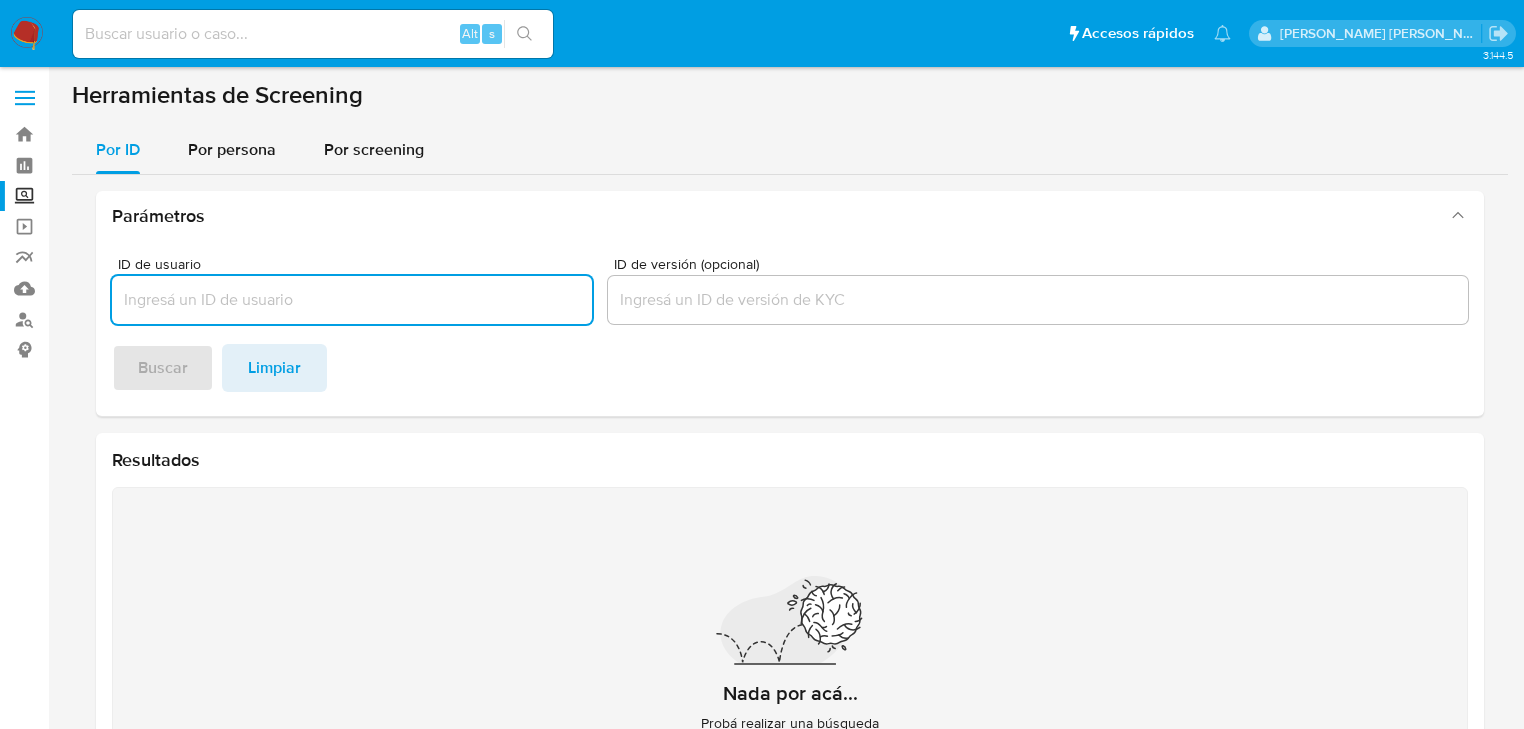 drag, startPoint x: 260, startPoint y: 128, endPoint x: 273, endPoint y: 174, distance: 47.801674 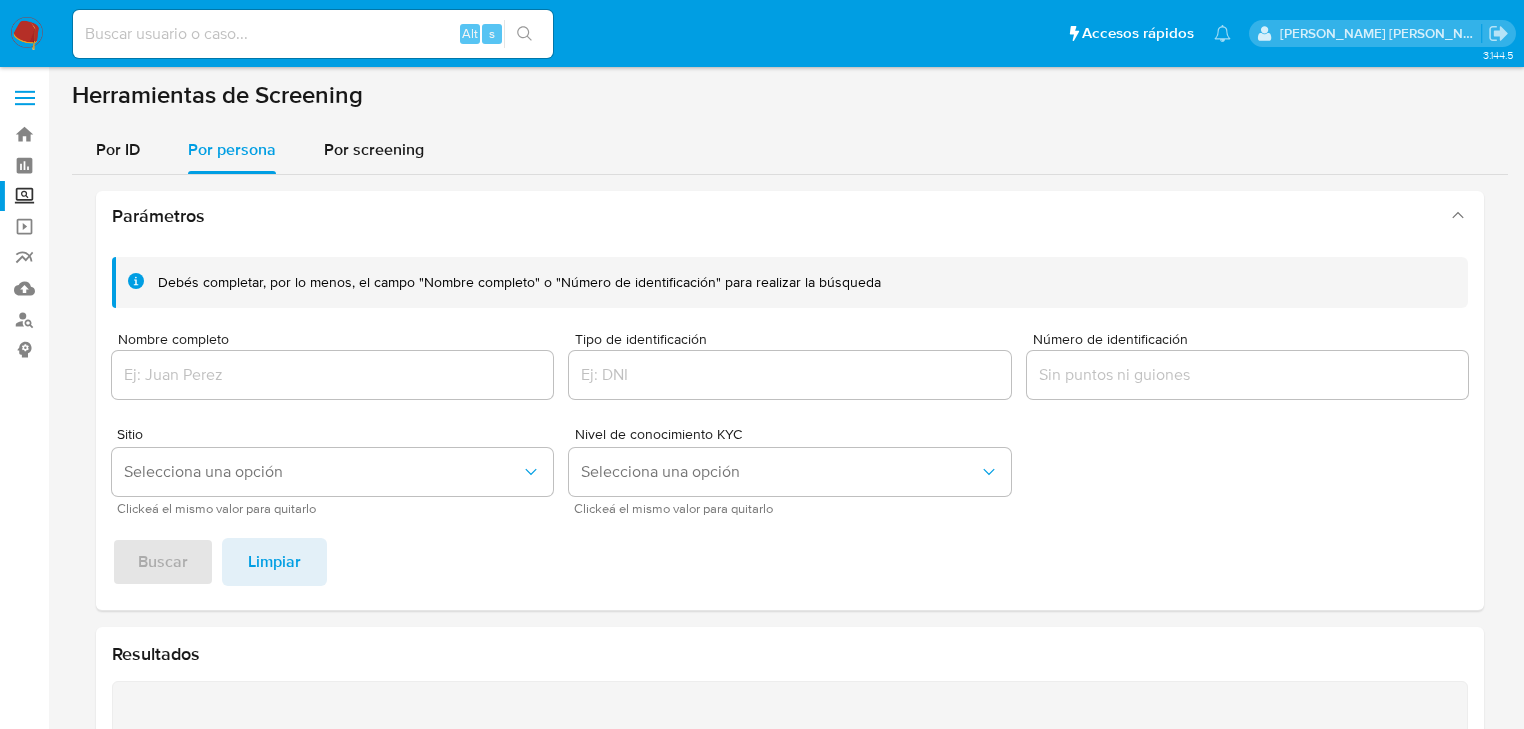 drag, startPoint x: 237, startPoint y: 358, endPoint x: 251, endPoint y: 340, distance: 22.803509 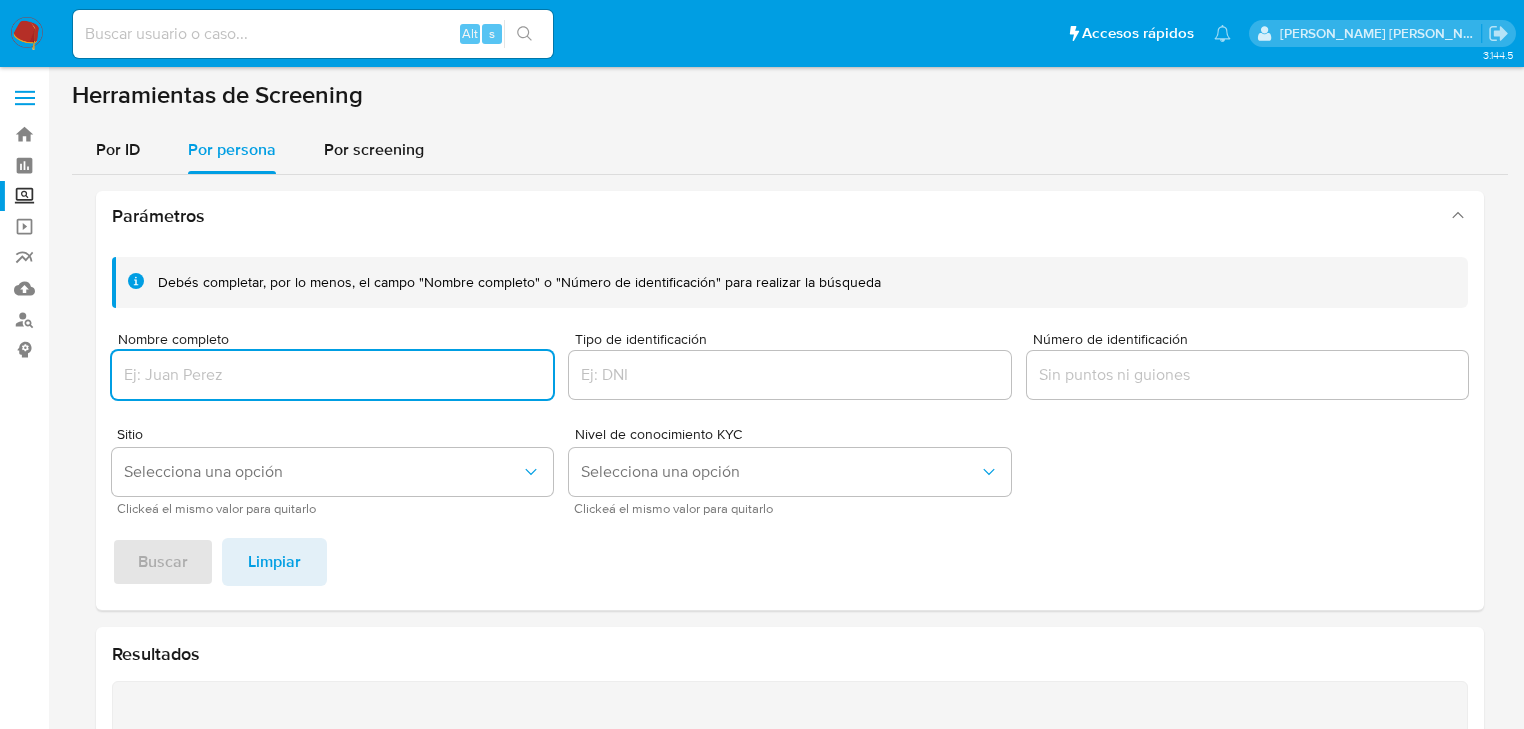 click at bounding box center (332, 375) 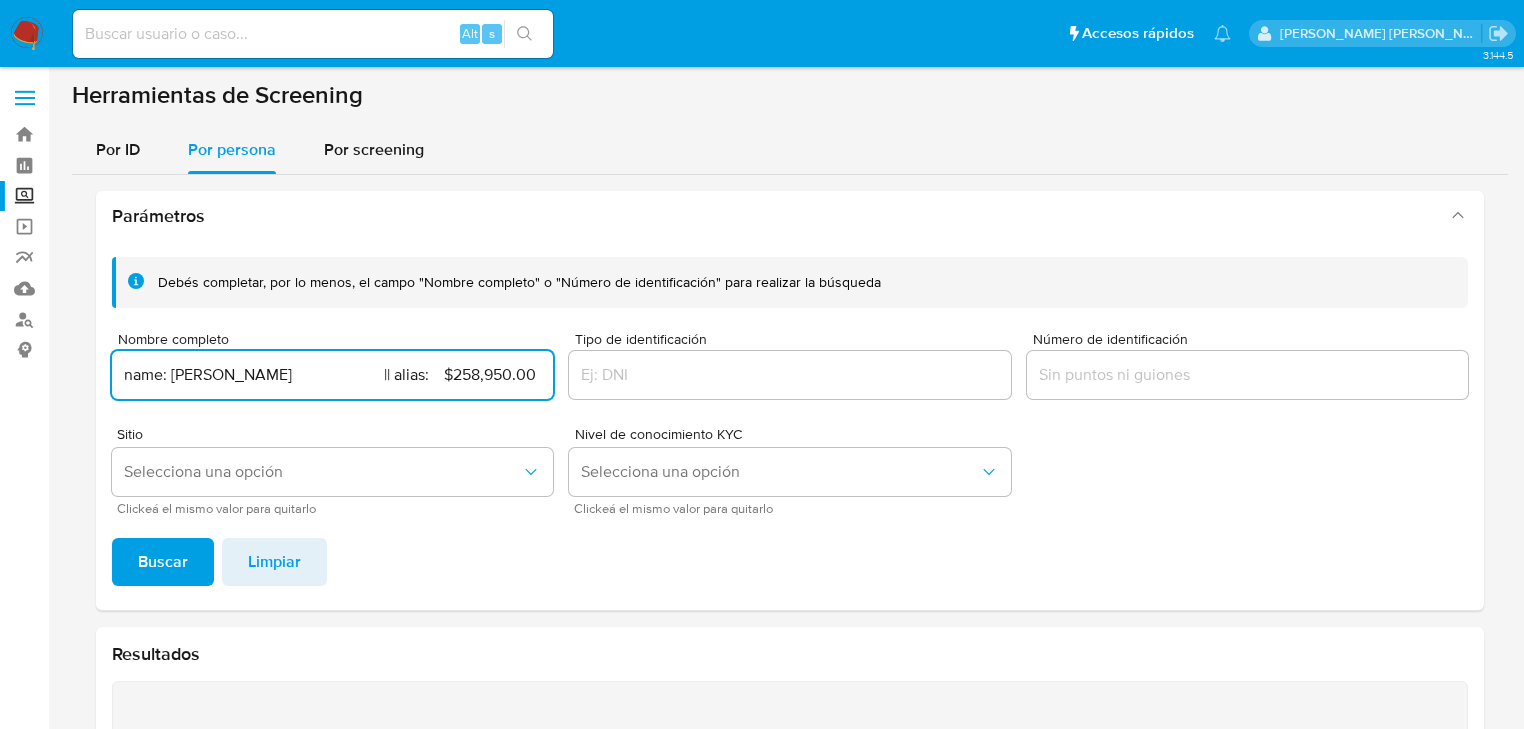 scroll, scrollTop: 0, scrollLeft: 116, axis: horizontal 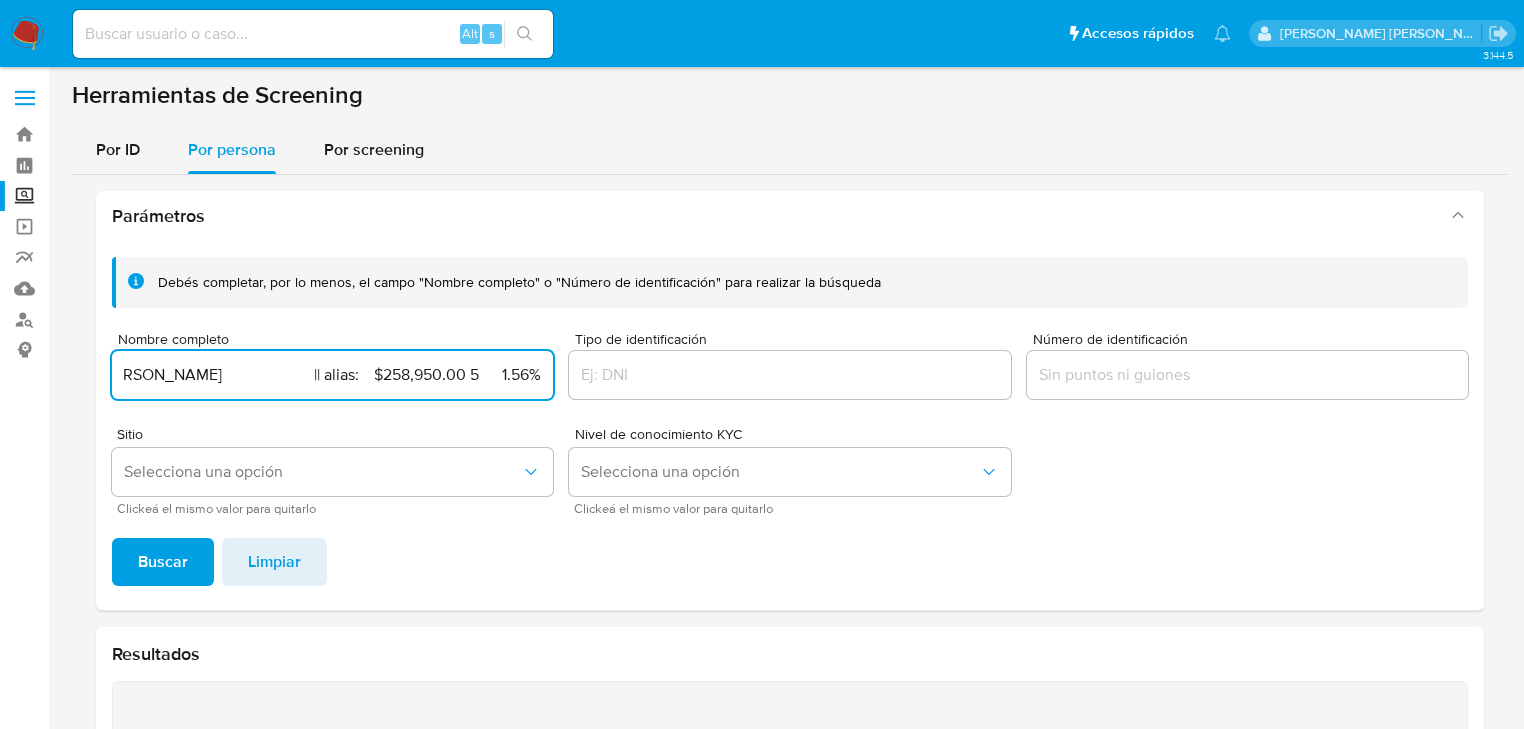 type on "name: [PERSON_NAME]                       || alias: 	$258,950.00	5	1.56%" 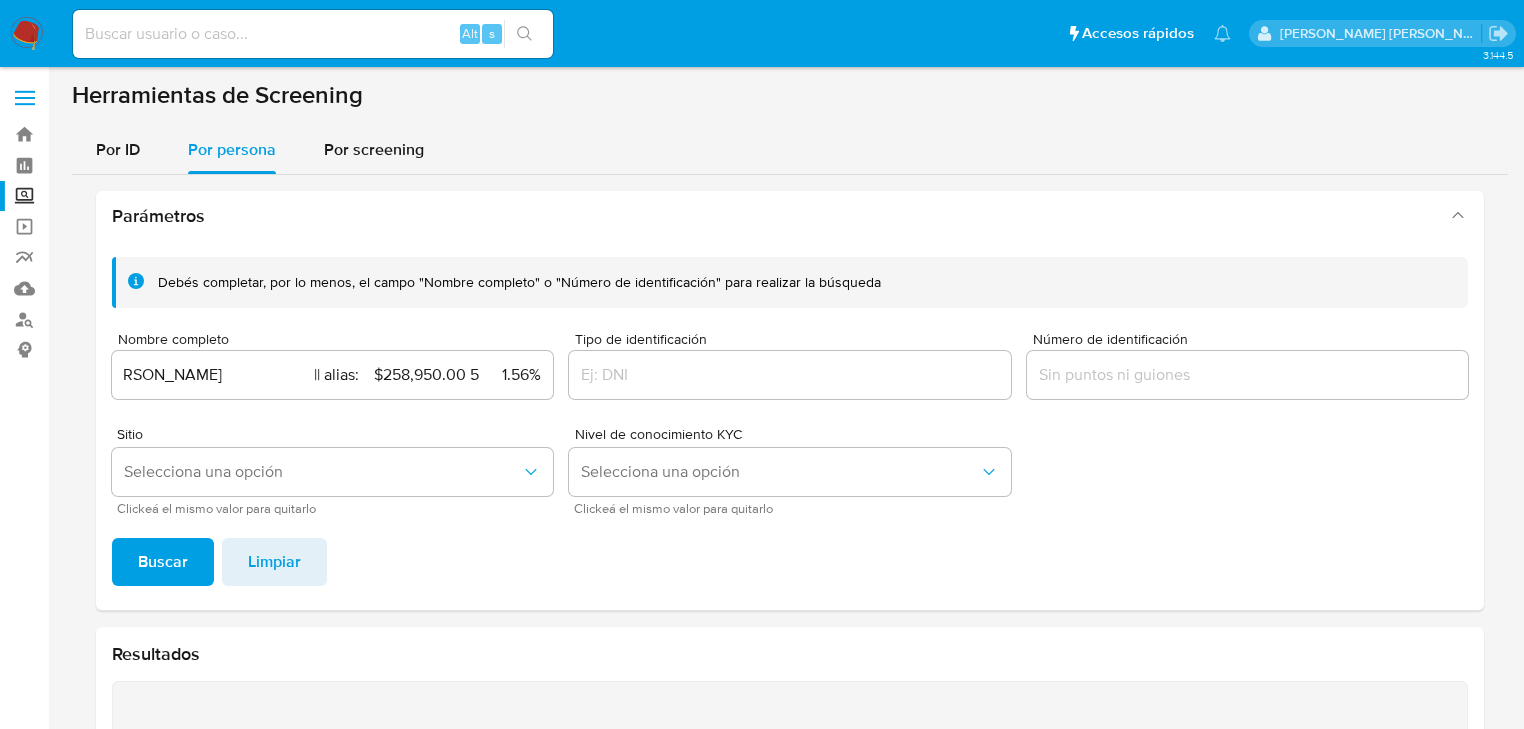scroll, scrollTop: 0, scrollLeft: 0, axis: both 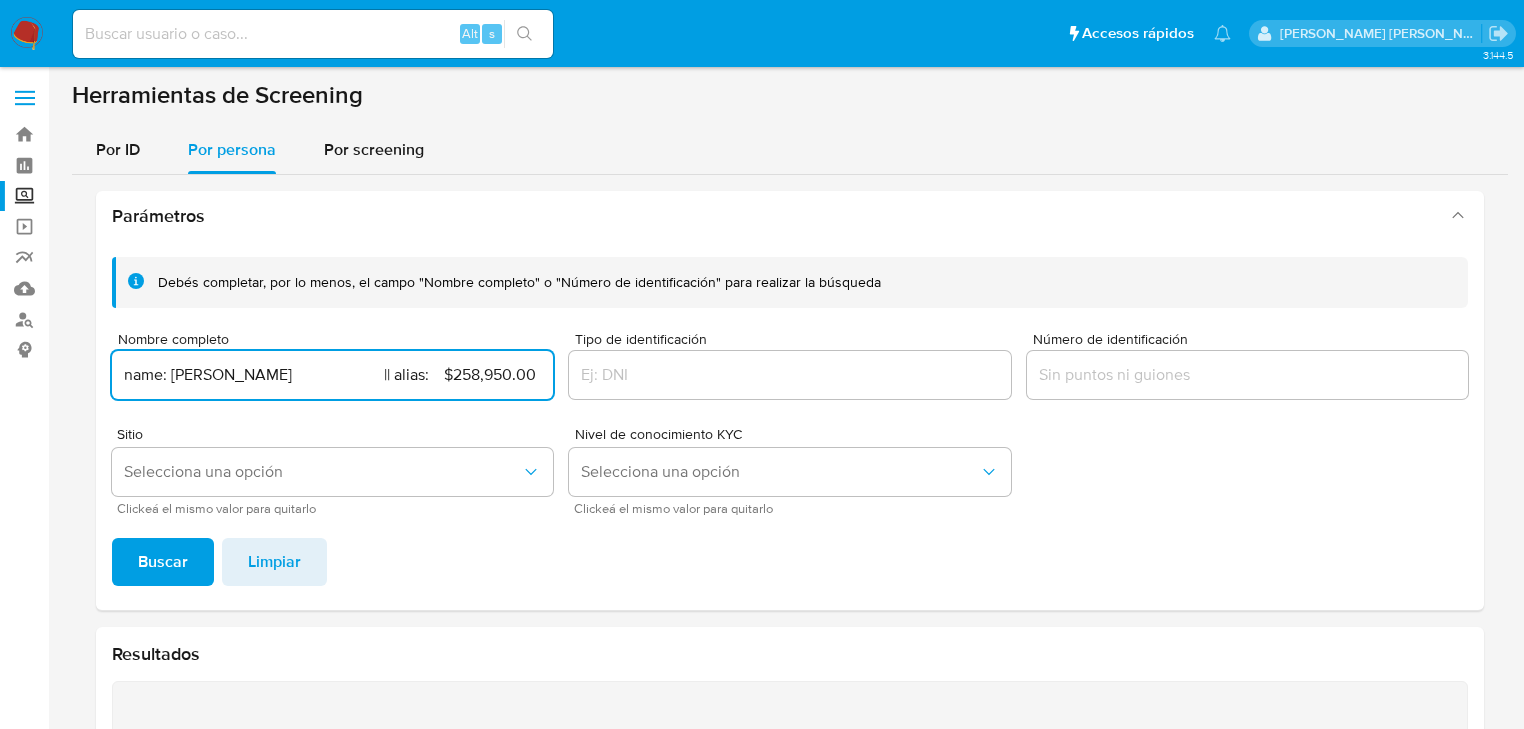 click on "name: [PERSON_NAME]                       || alias: 	$258,950.00	5	1.56%" at bounding box center (332, 375) 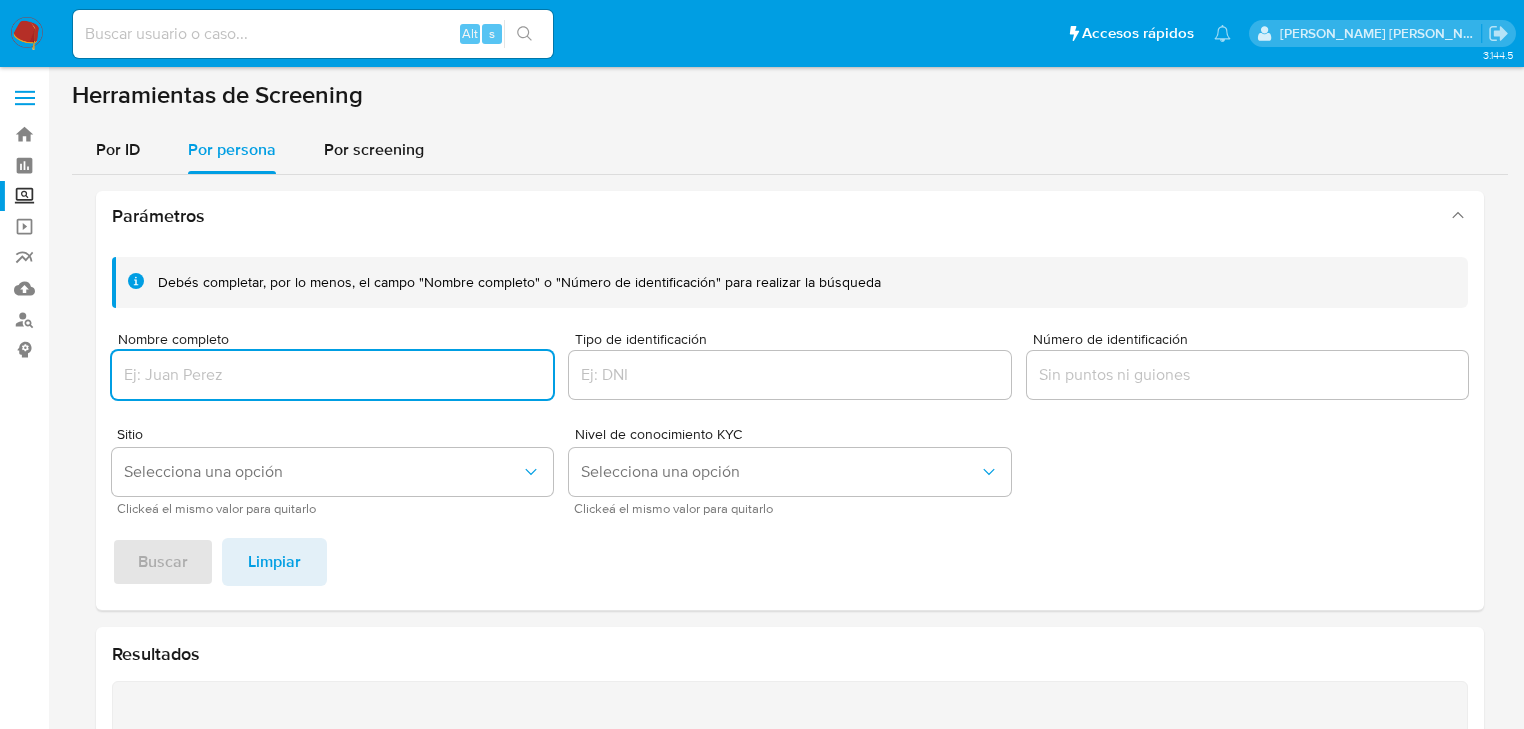 paste on "name: ALEKSANDR SOPILNIK                       || alias: 	$258,950.00	5	1.56%" 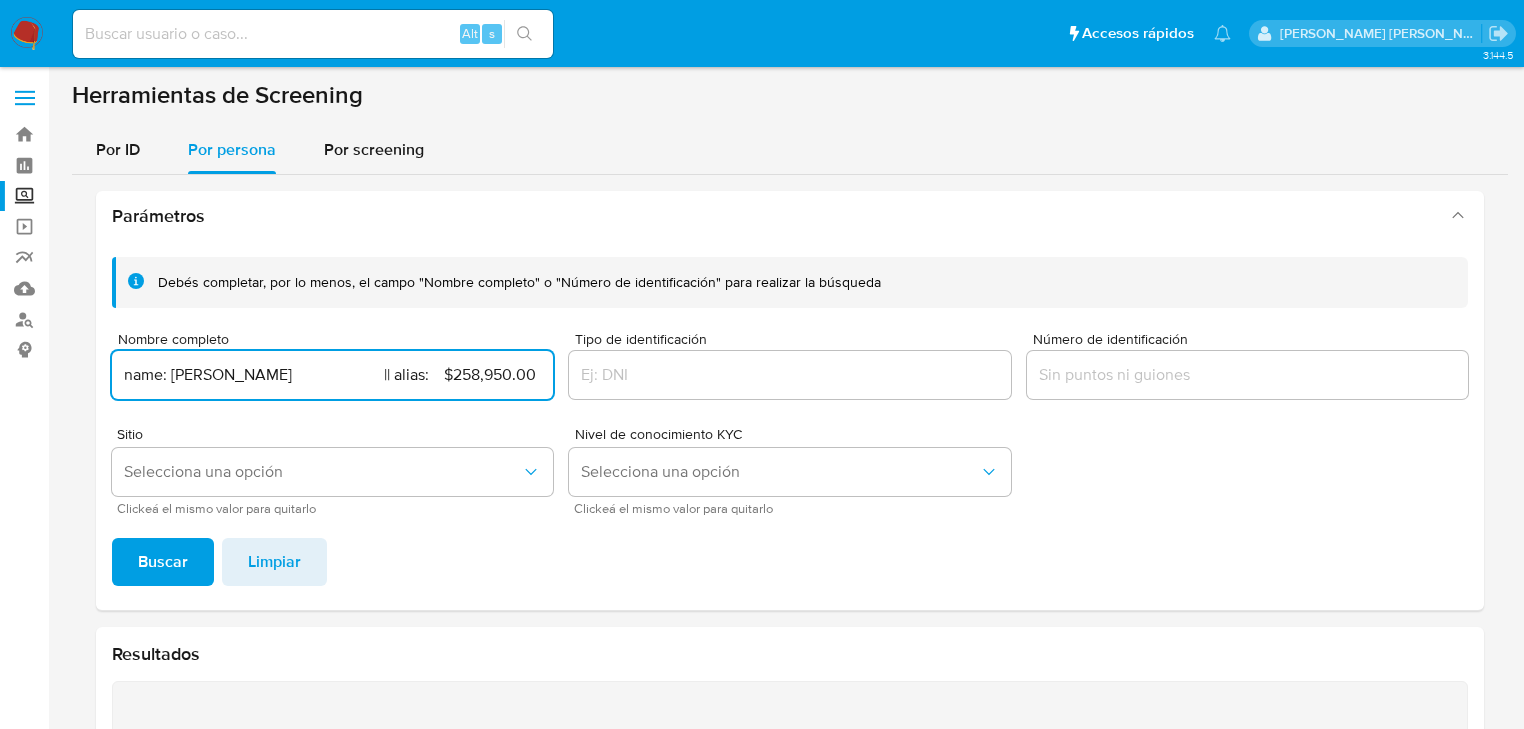 scroll, scrollTop: 0, scrollLeft: 116, axis: horizontal 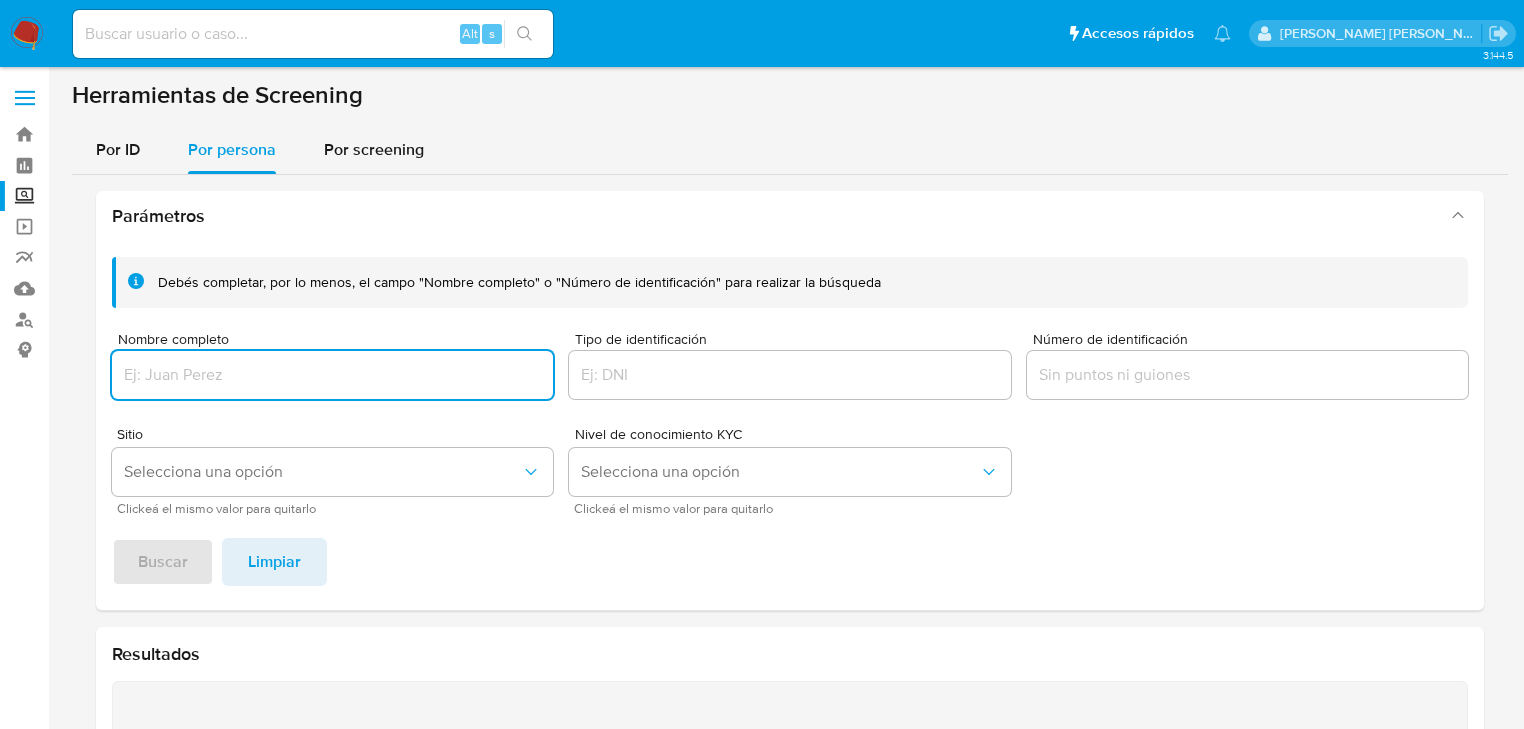 paste on "name: ALEKSANDR SOPILNIK                       || alias: 	$258,950.00	5	1.56%" 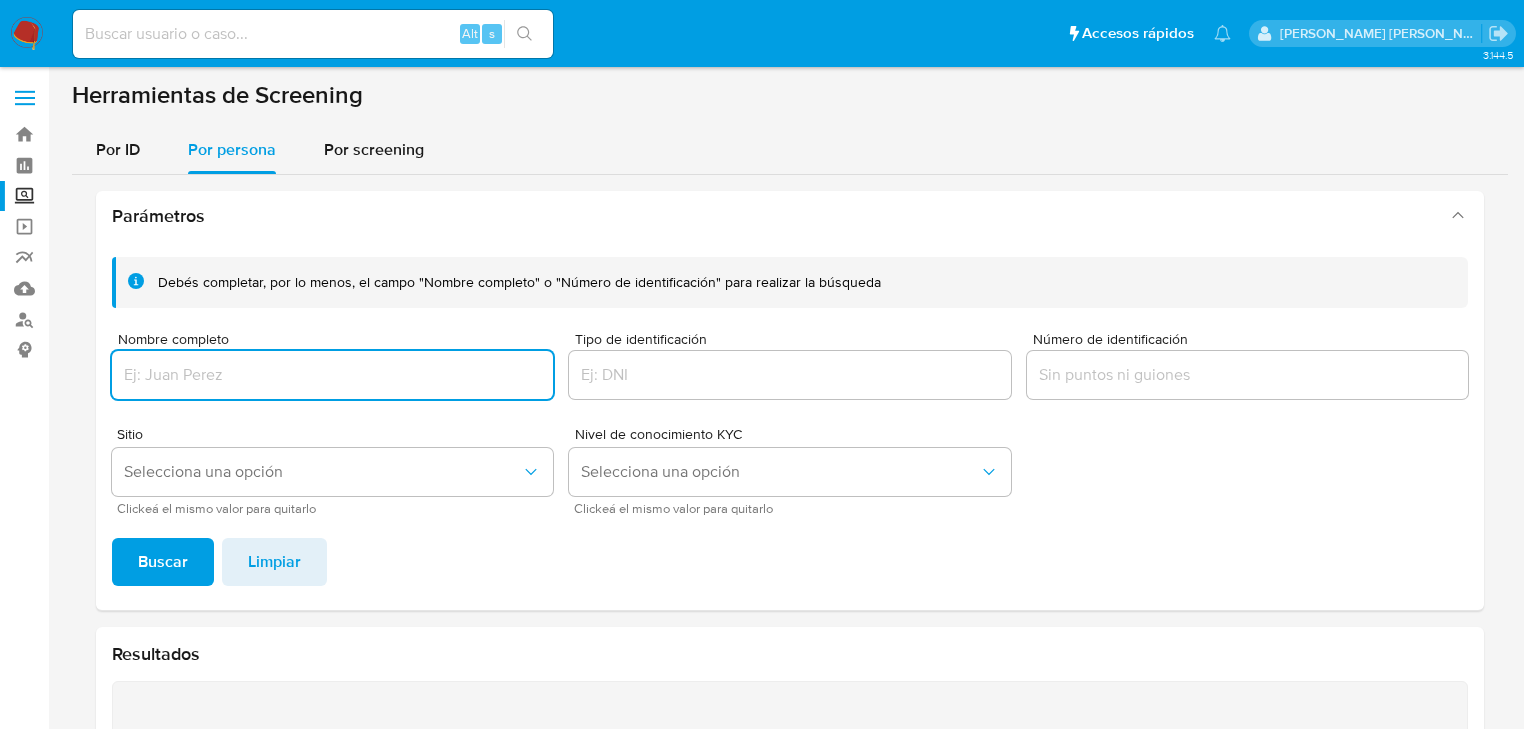 scroll, scrollTop: 0, scrollLeft: 0, axis: both 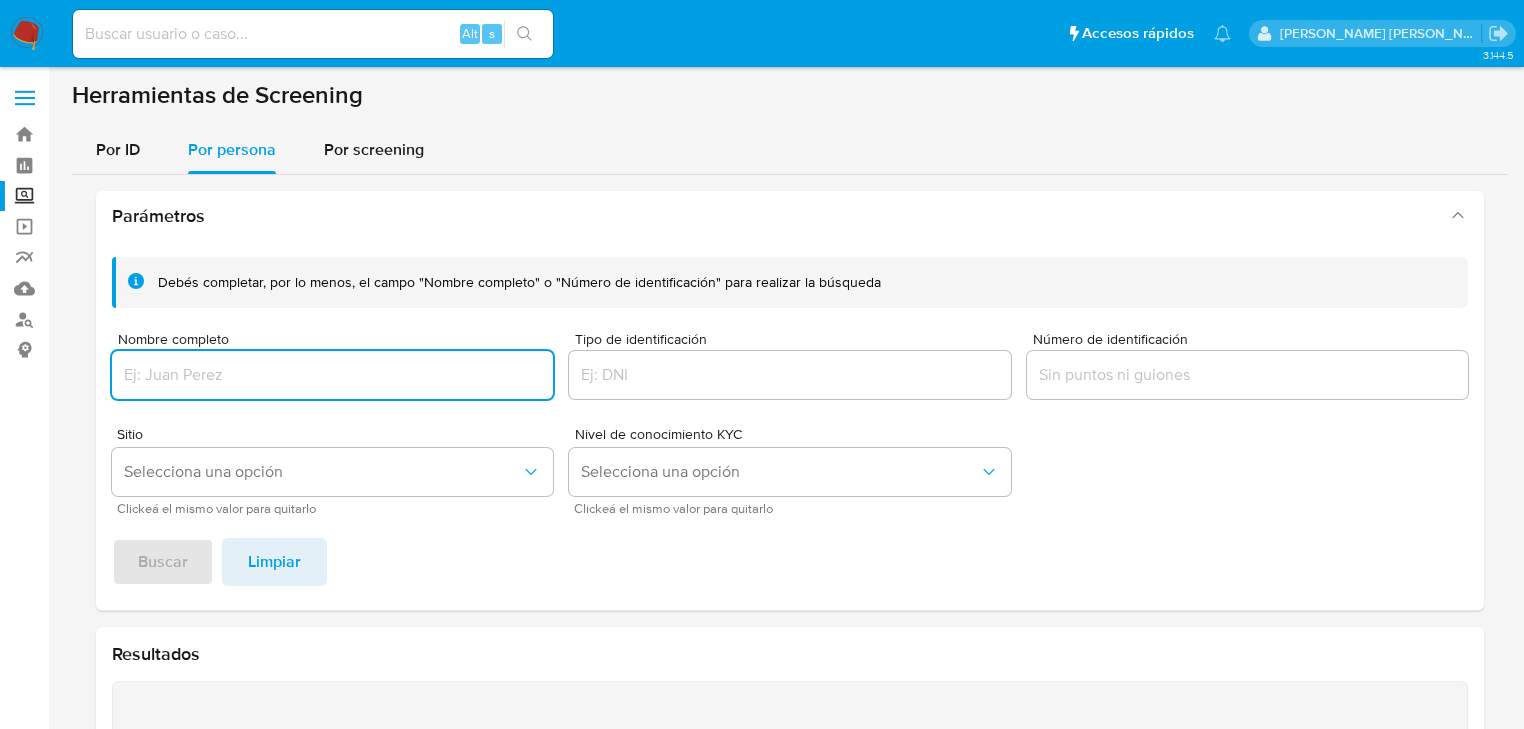 click at bounding box center (332, 375) 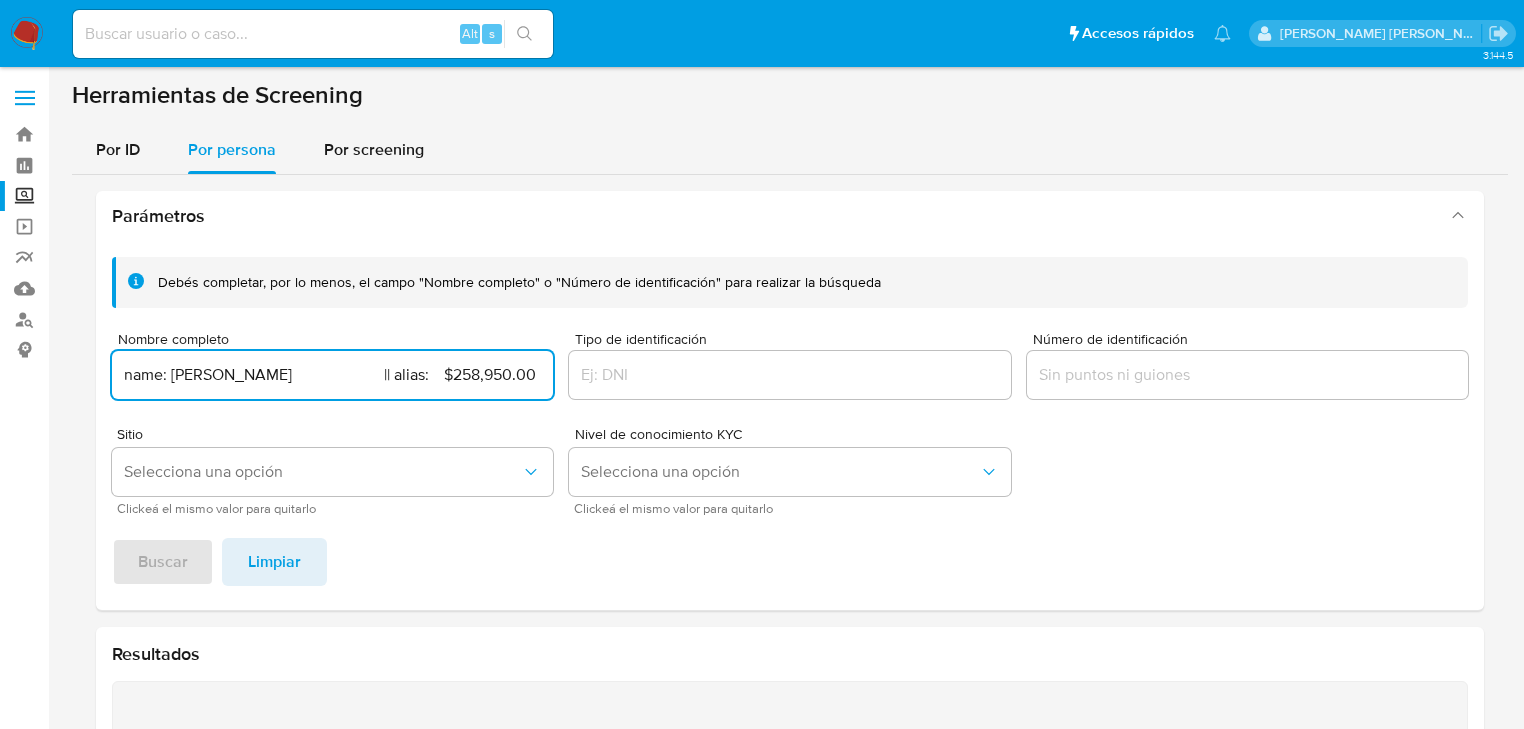 scroll, scrollTop: 0, scrollLeft: 116, axis: horizontal 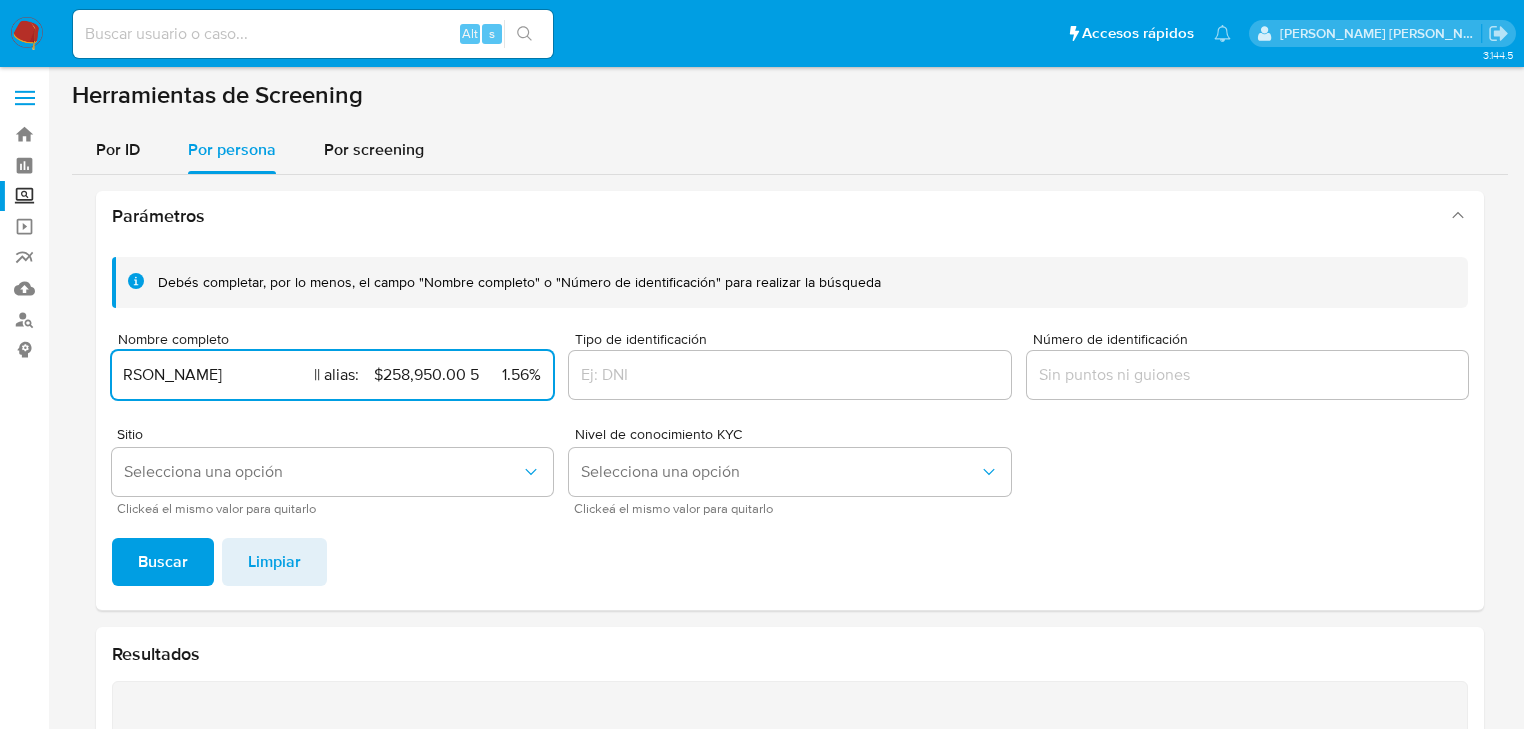 type on "name: ALEKSANDR SOPILNIK                       || alias: 	$258,950.00	5	1.56%" 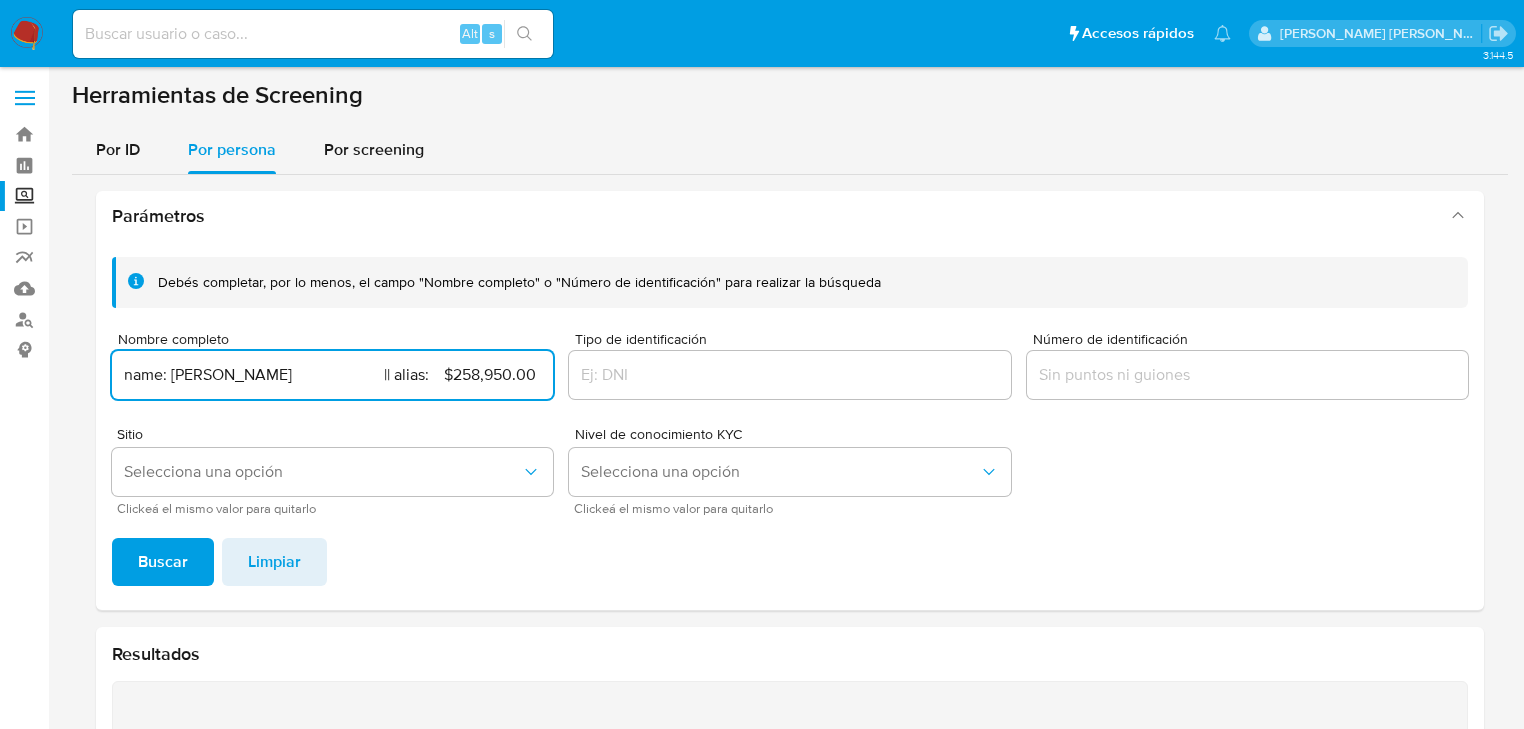 click on "name: ALEKSANDR SOPILNIK                       || alias: 	$258,950.00	5	1.56%" at bounding box center [332, 375] 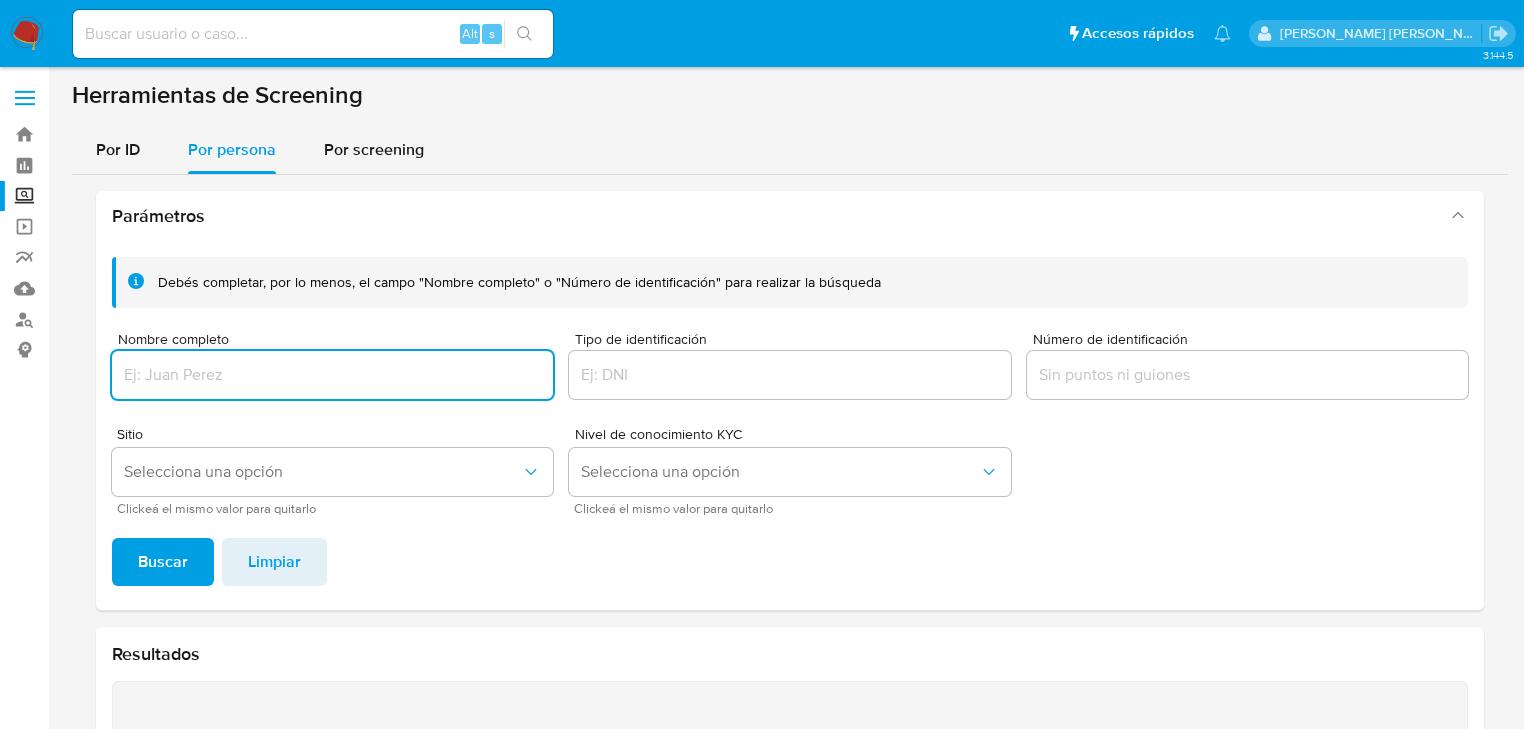 paste on "name: ALEKSANDR SOPILNIK                       || alias: 	$258,950.00	5	1.56%" 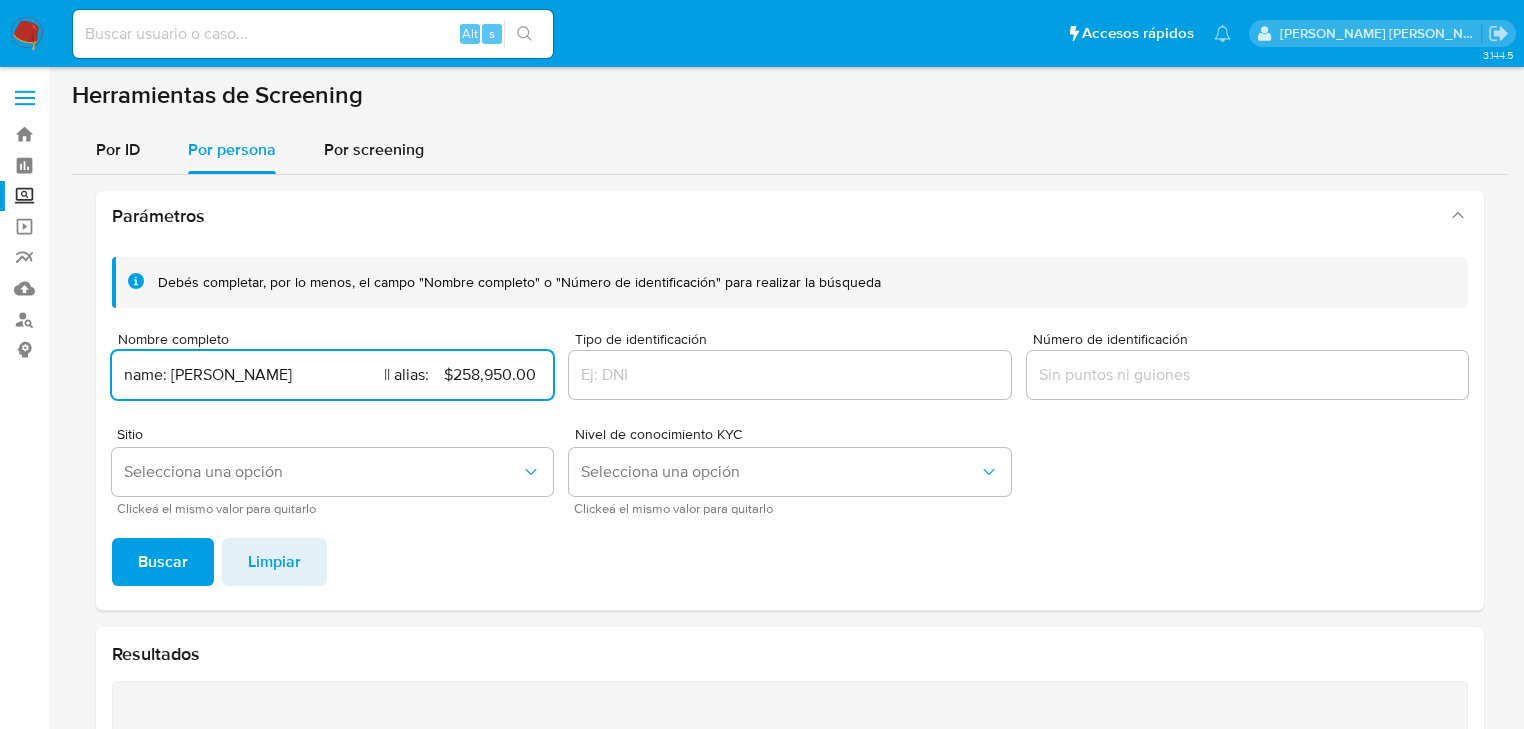 scroll, scrollTop: 0, scrollLeft: 116, axis: horizontal 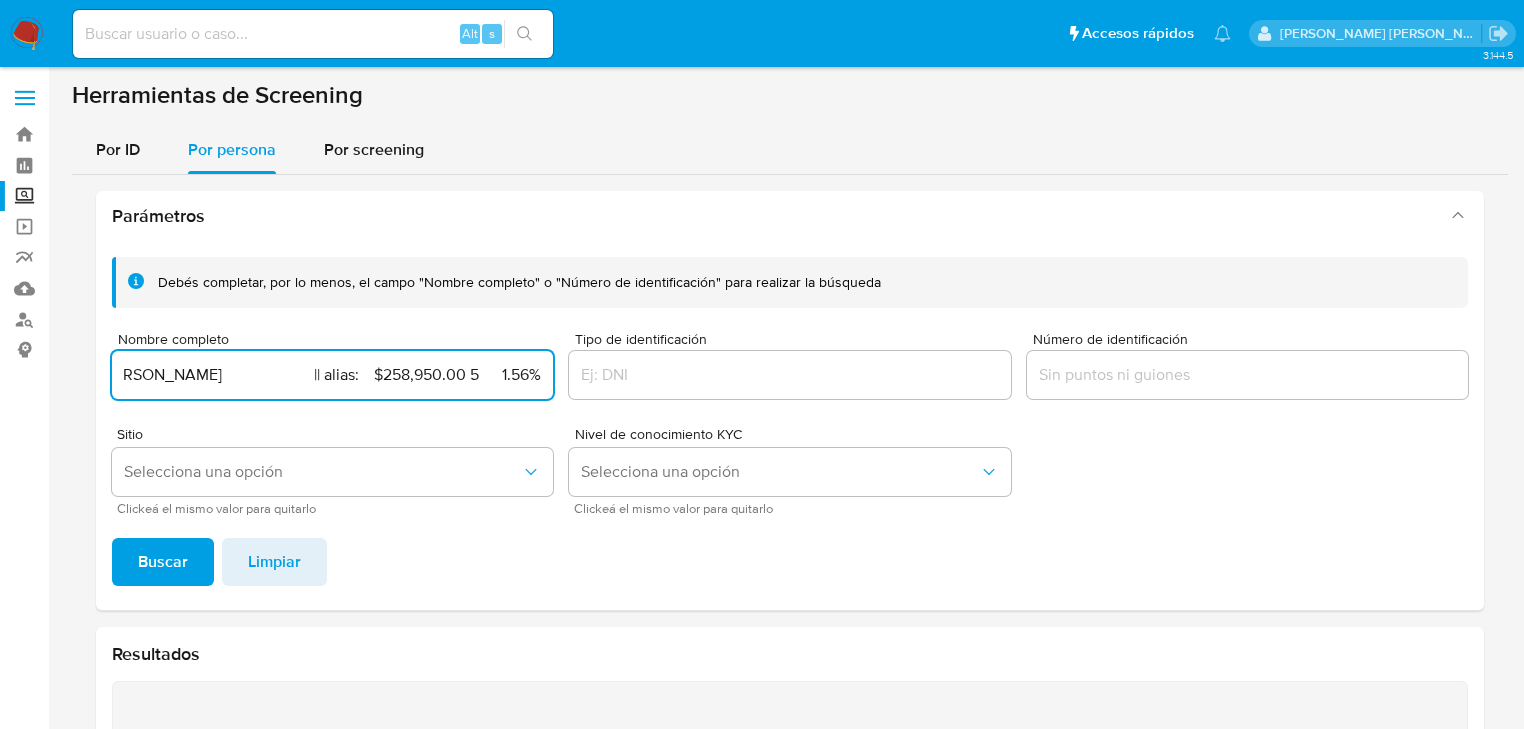 drag, startPoint x: 283, startPoint y: 373, endPoint x: 1016, endPoint y: 330, distance: 734.2602 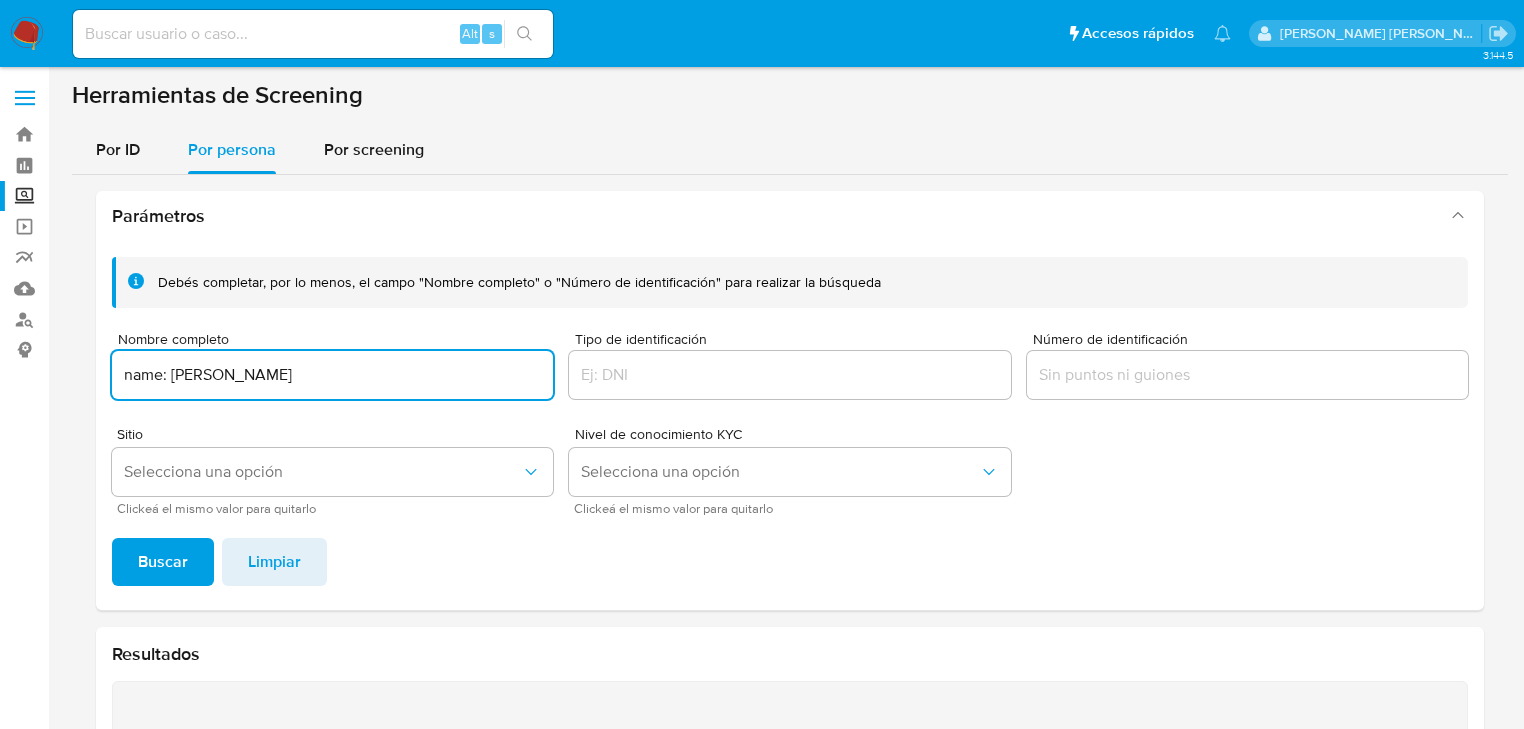 scroll, scrollTop: 0, scrollLeft: 0, axis: both 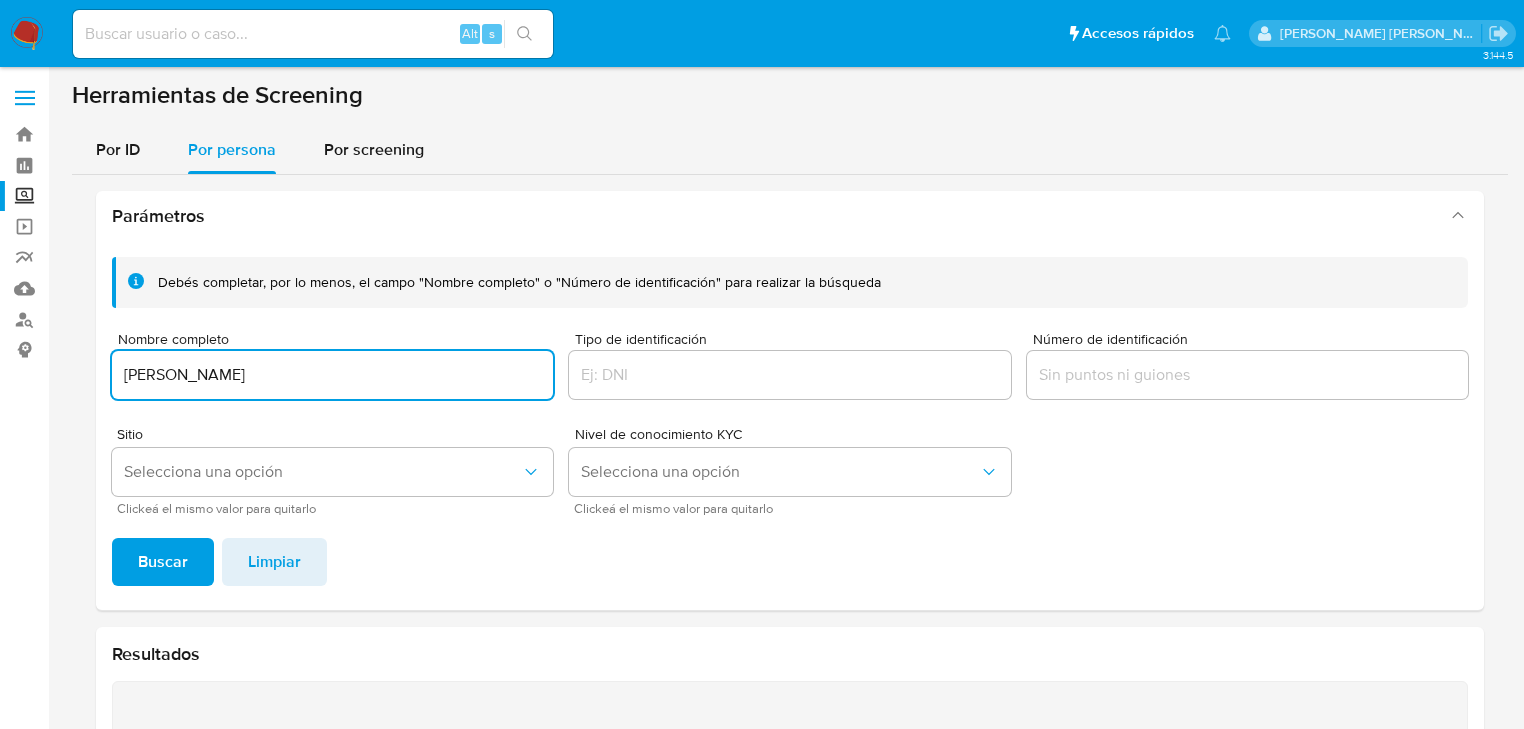 click on "ALEKSANDR SOPILNIK" at bounding box center [332, 375] 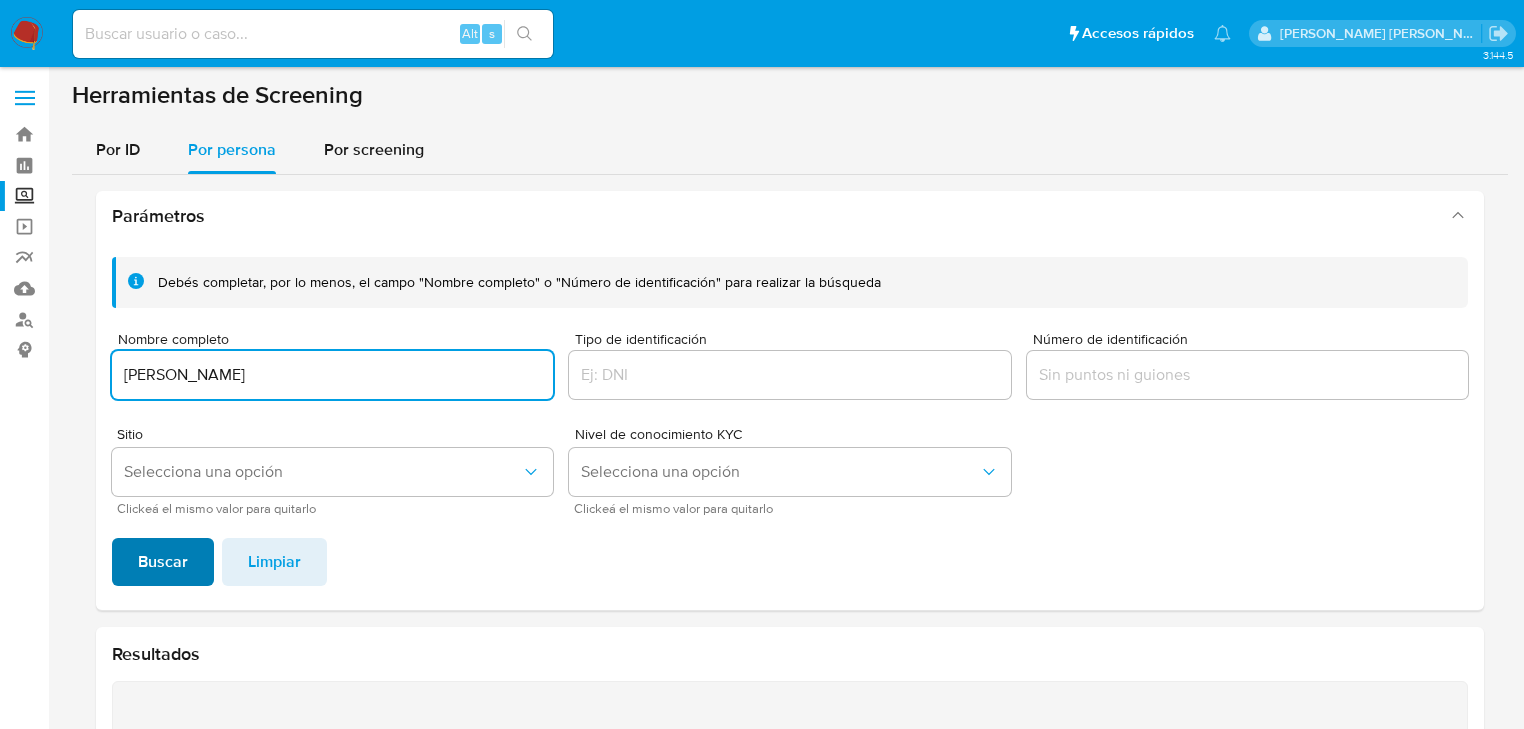 type on "ALEKSANDR SOPILNIK" 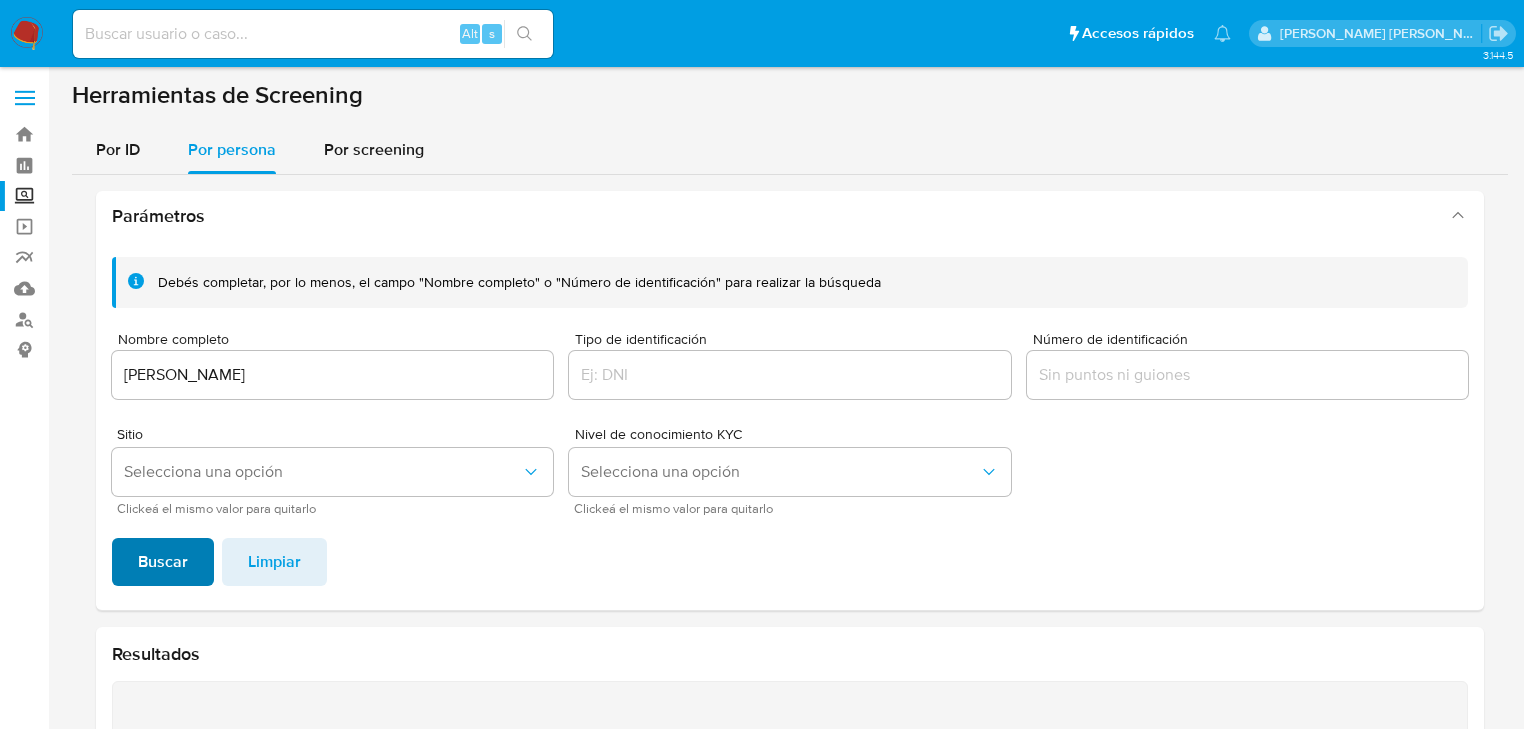 click on "Buscar" at bounding box center [163, 562] 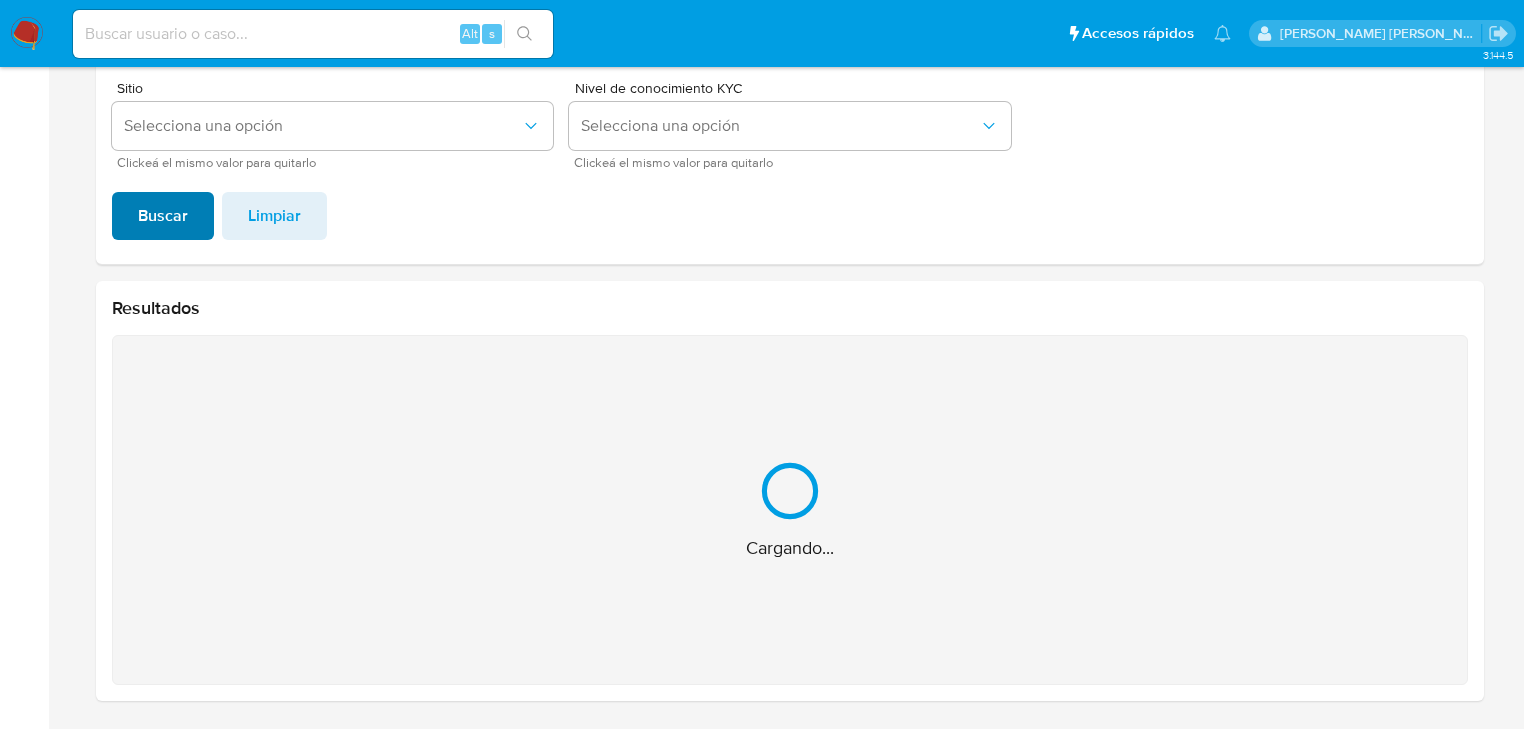 scroll, scrollTop: 28, scrollLeft: 0, axis: vertical 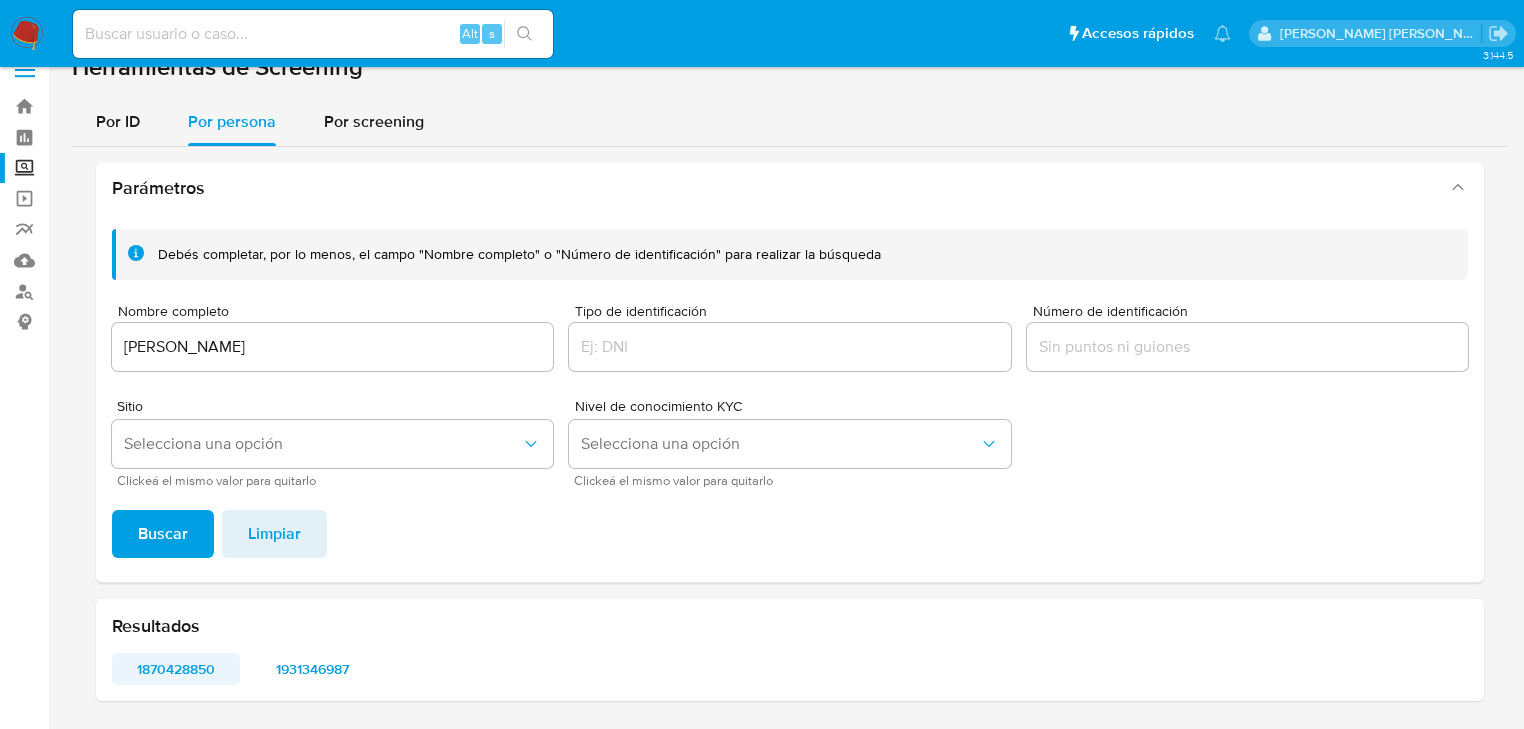 click on "1870428850" at bounding box center (176, 669) 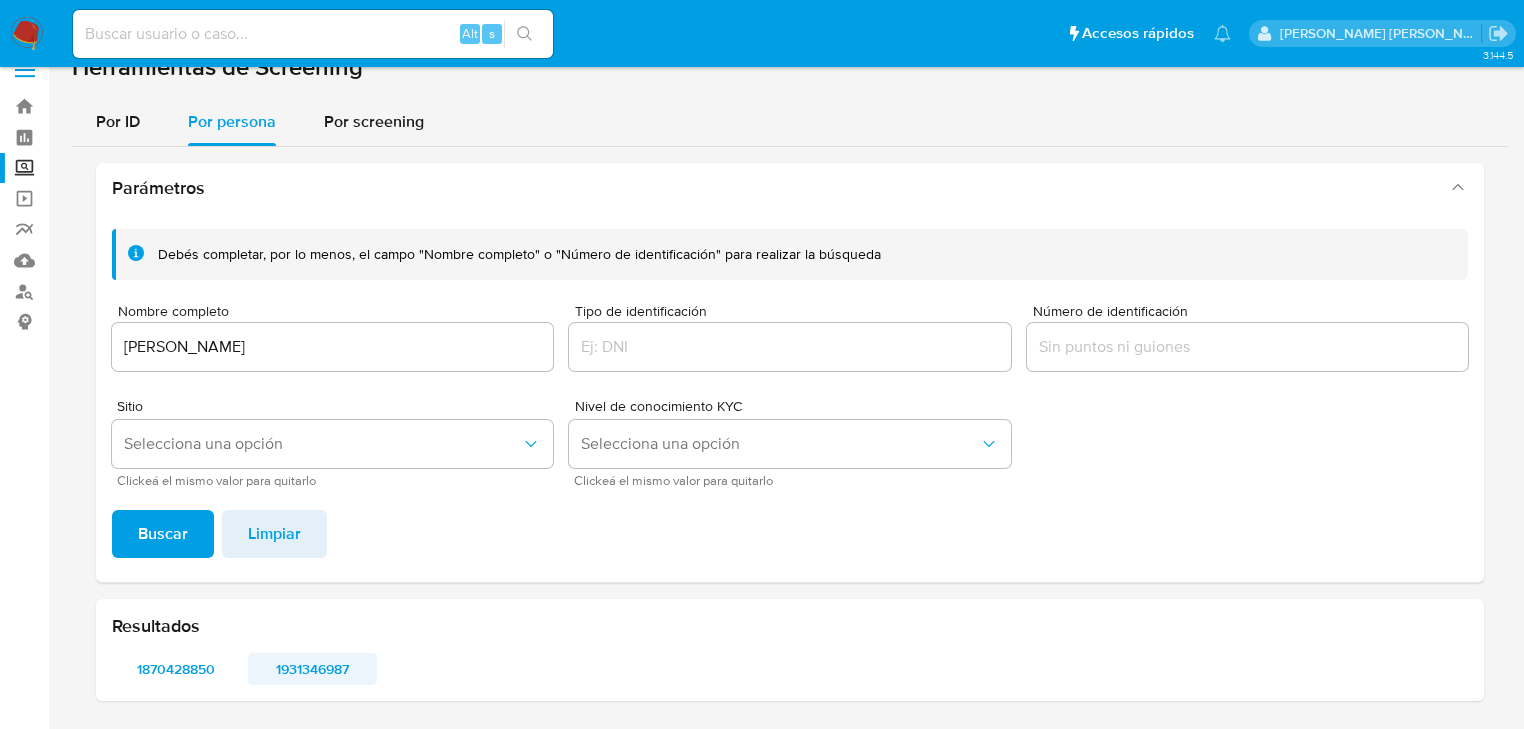 click on "1931346987" at bounding box center (312, 669) 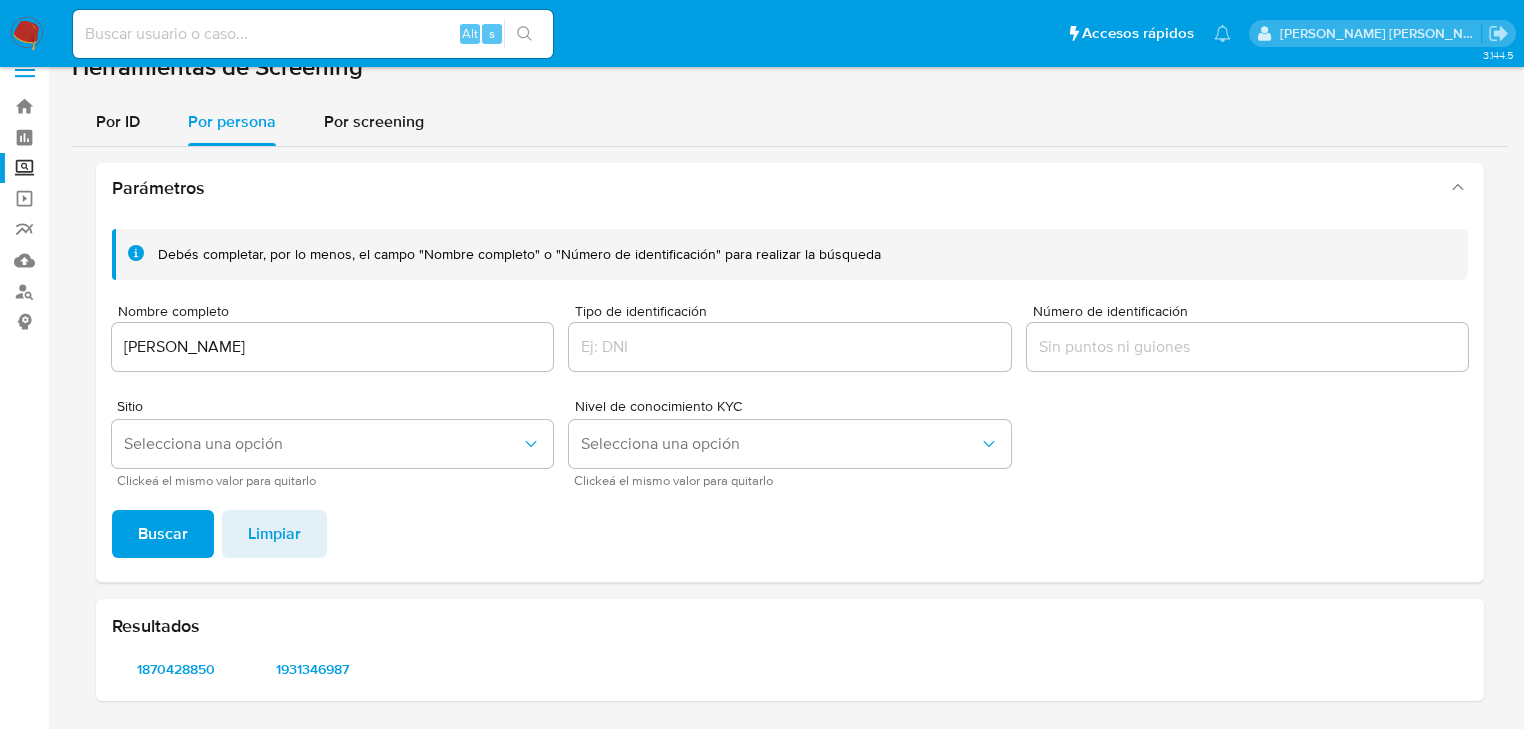click at bounding box center (313, 34) 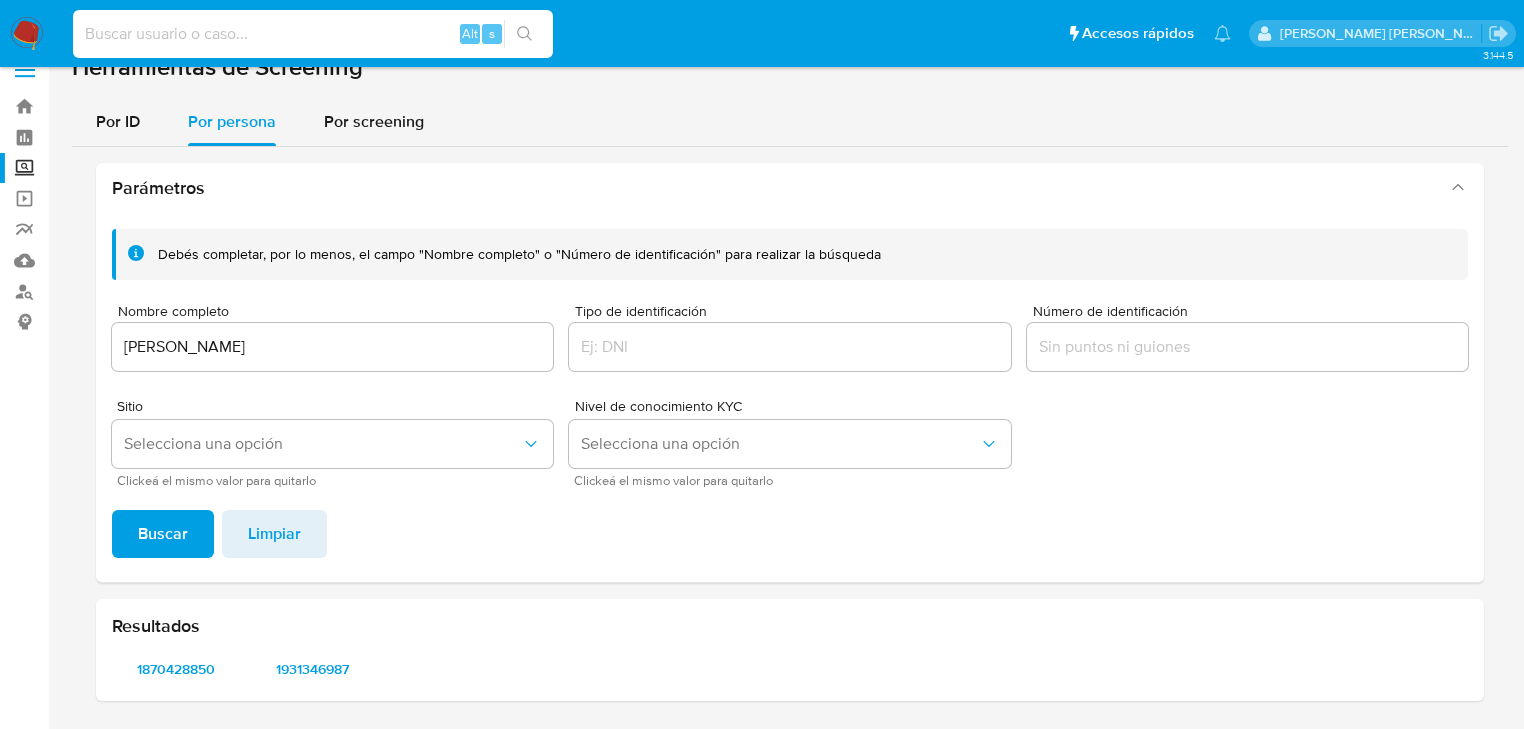 paste on "431474649" 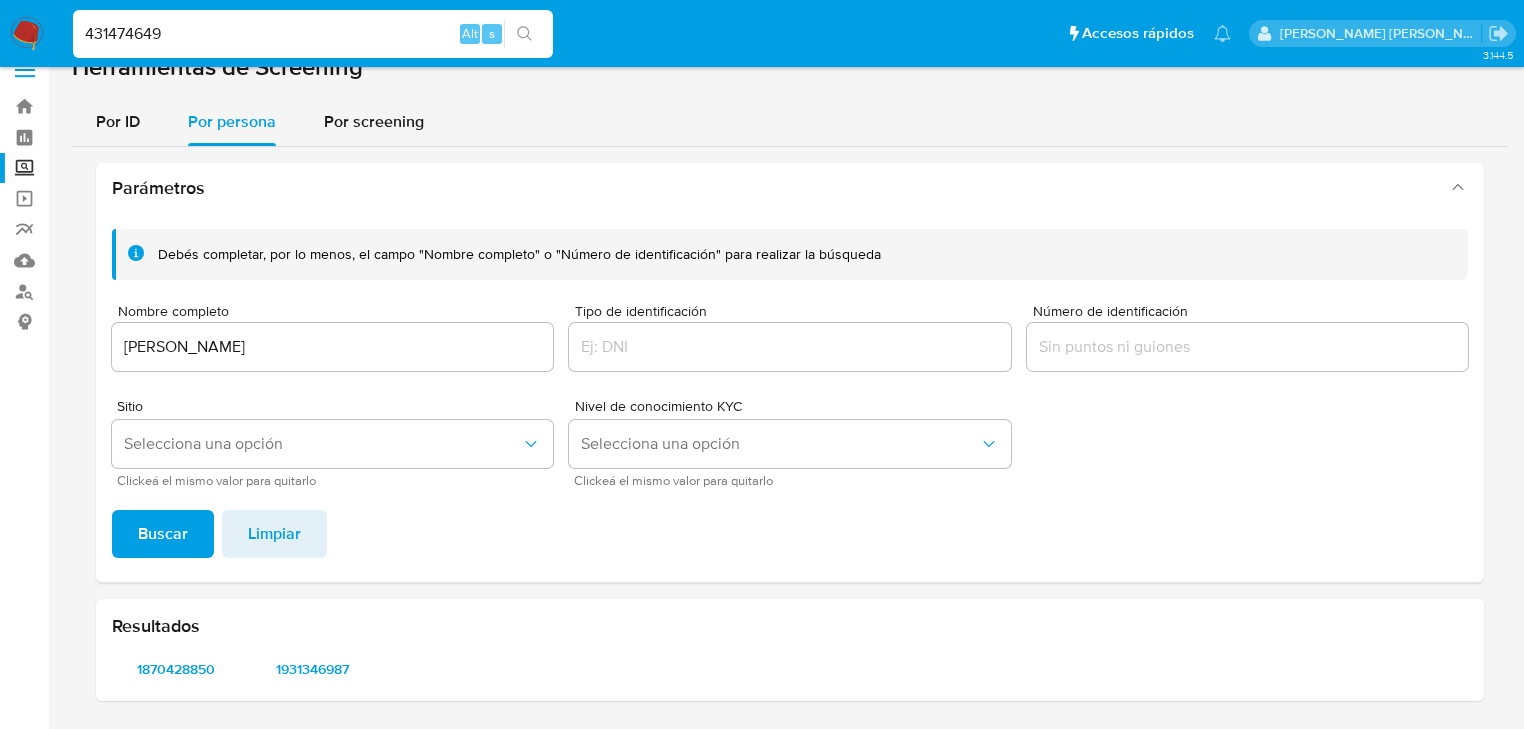 type on "431474649" 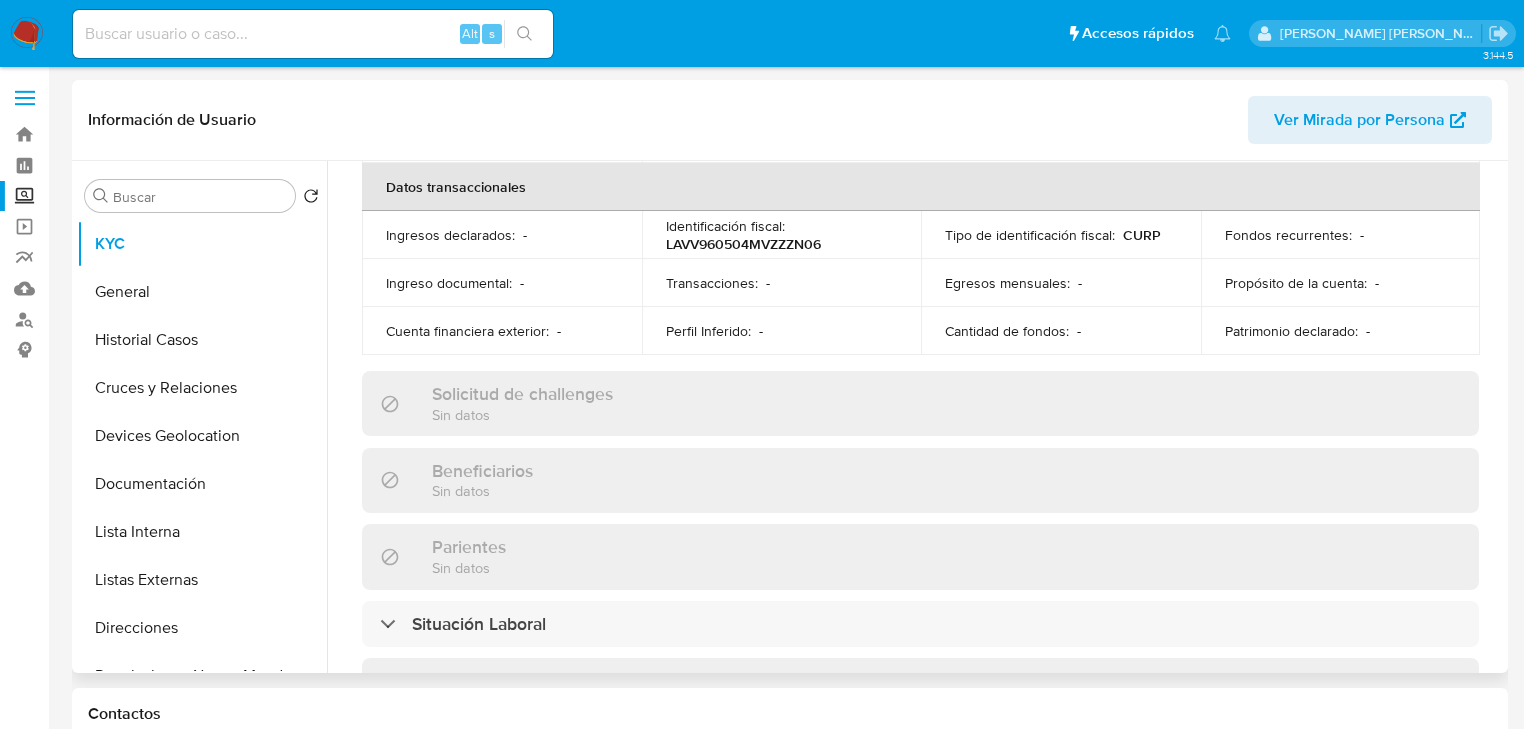 select on "10" 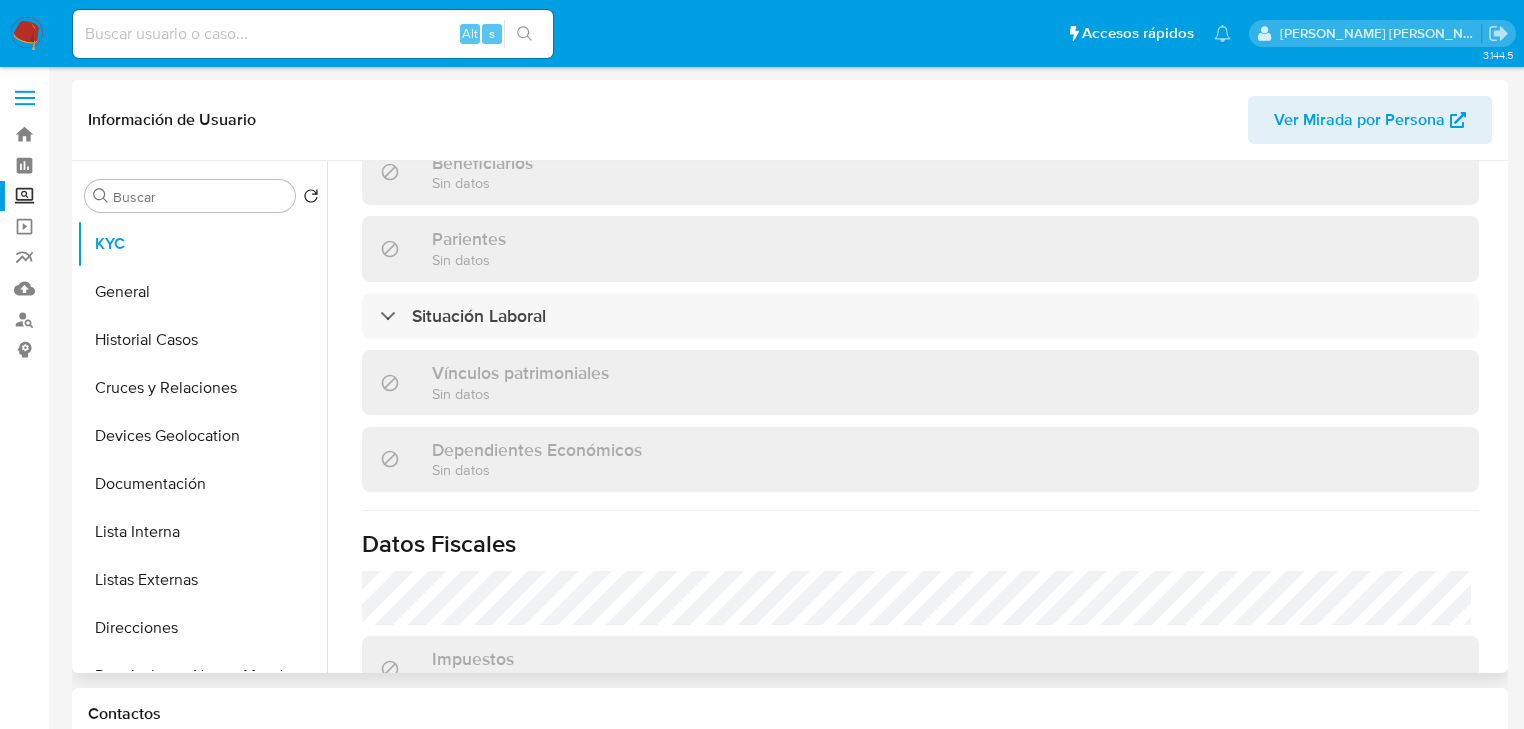 scroll, scrollTop: 1263, scrollLeft: 0, axis: vertical 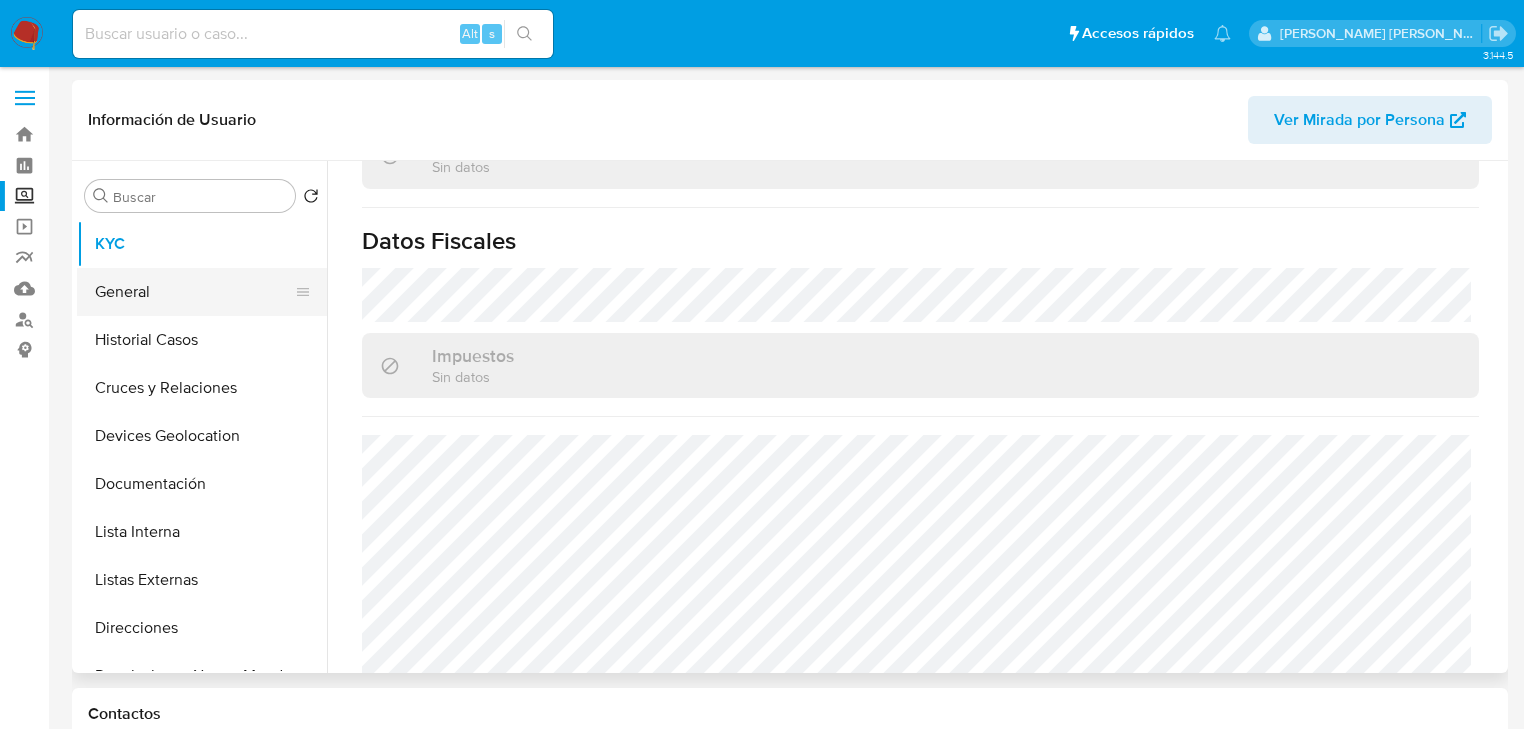click on "General" at bounding box center [194, 292] 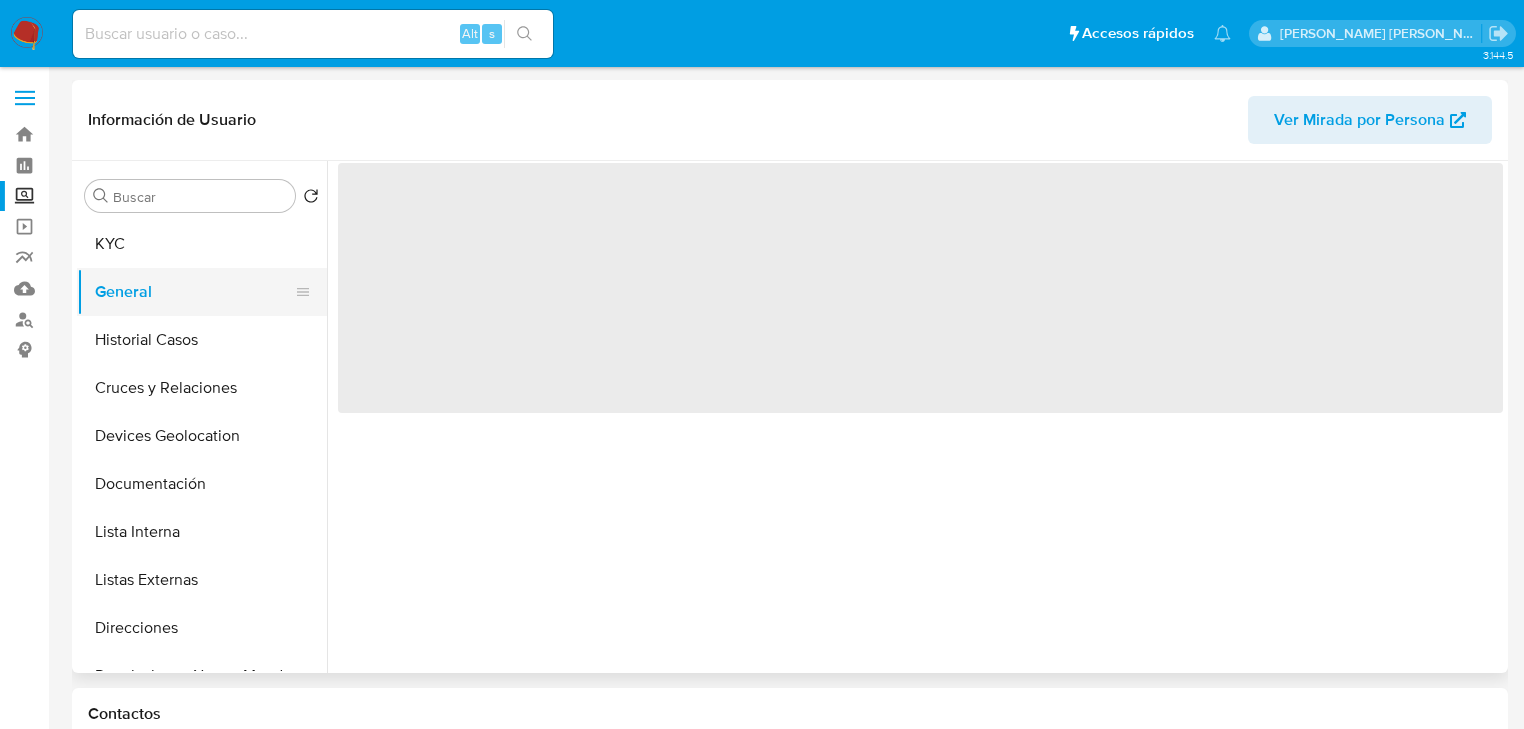 scroll, scrollTop: 0, scrollLeft: 0, axis: both 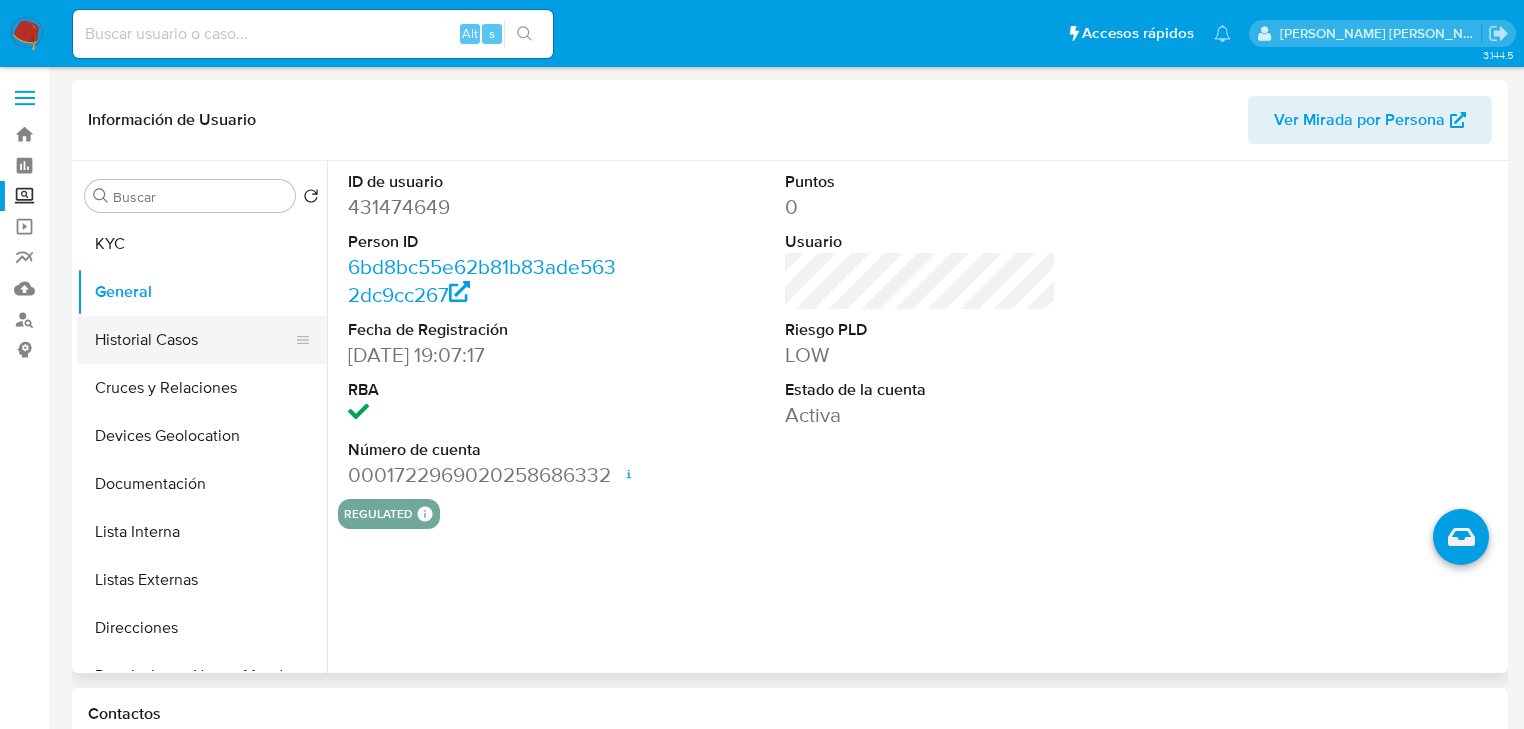click on "General" at bounding box center (202, 292) 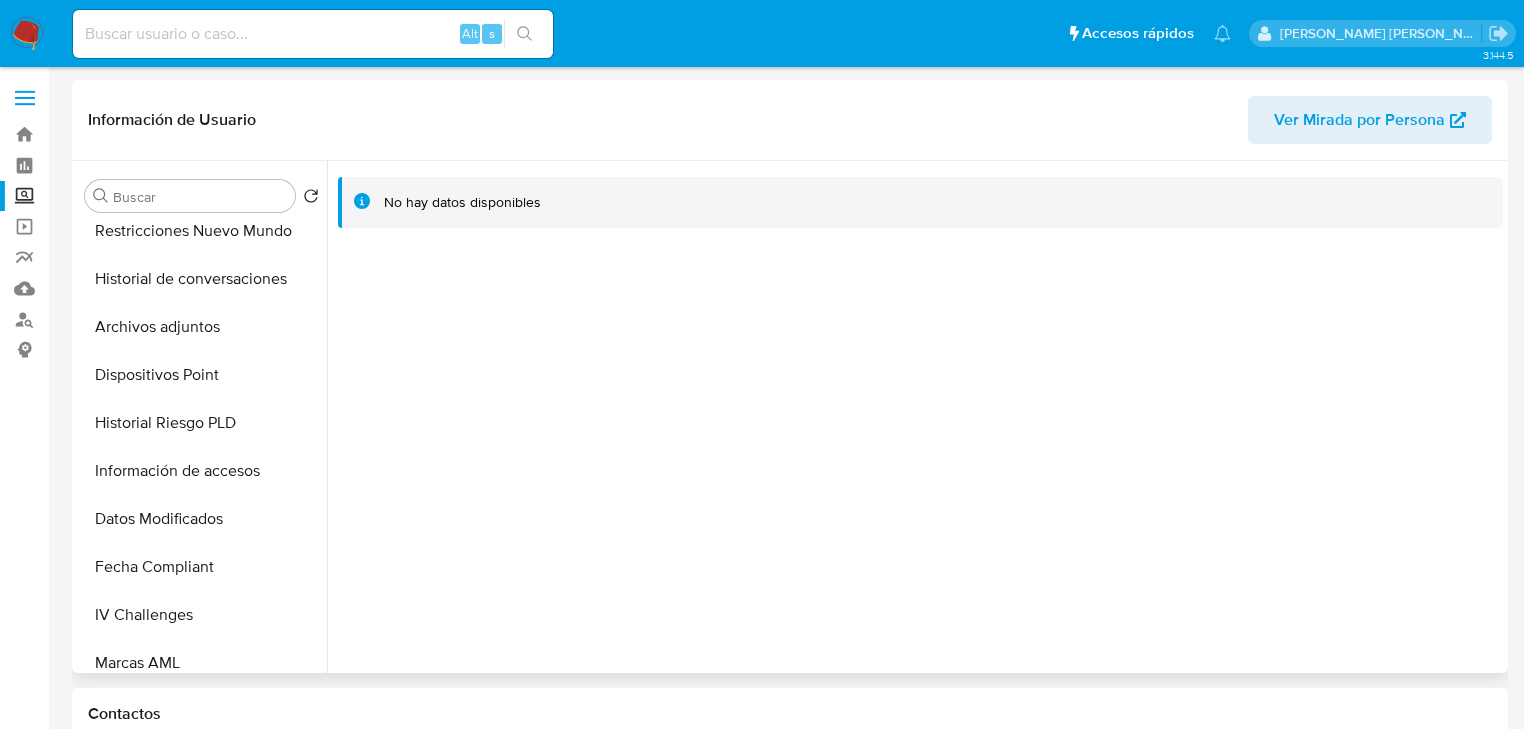 scroll, scrollTop: 560, scrollLeft: 0, axis: vertical 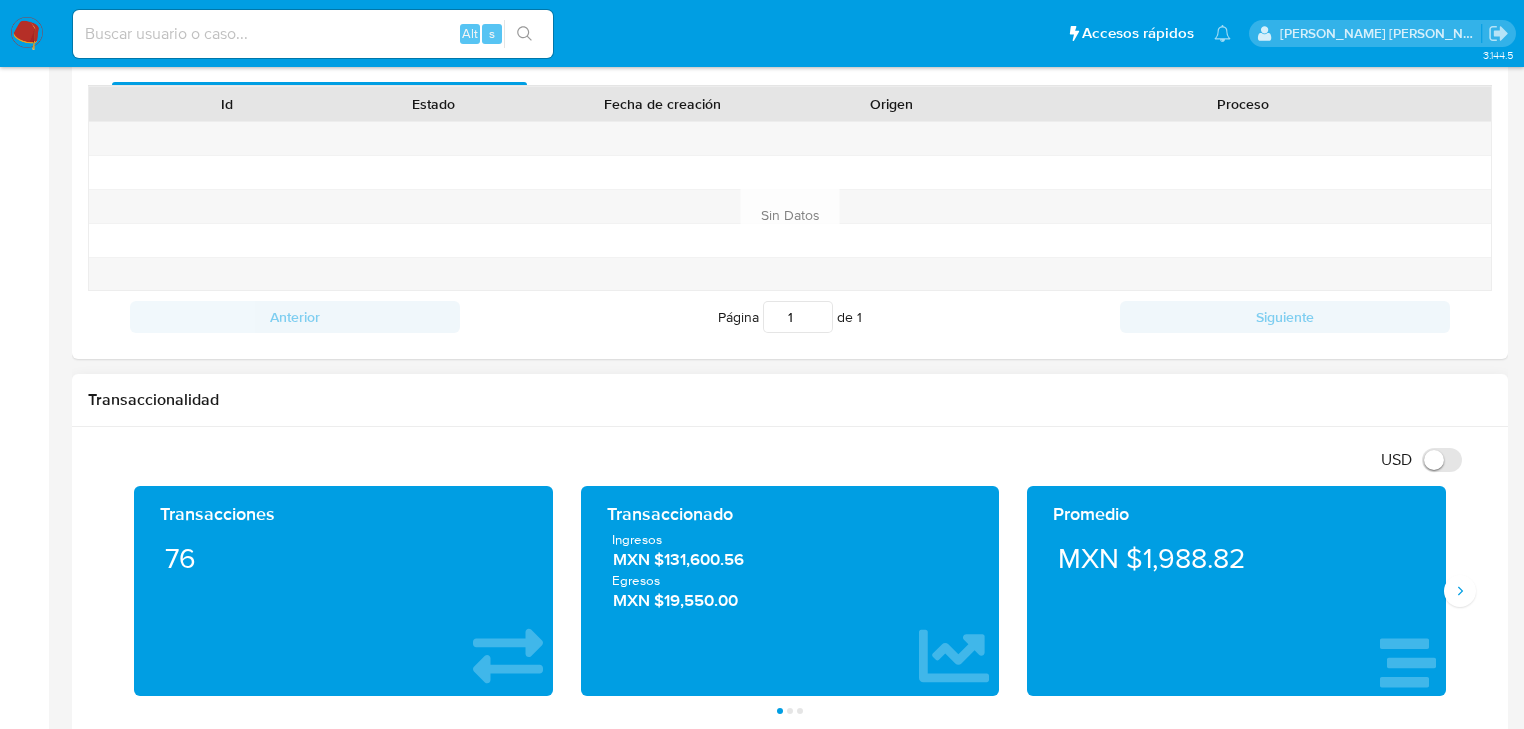 type 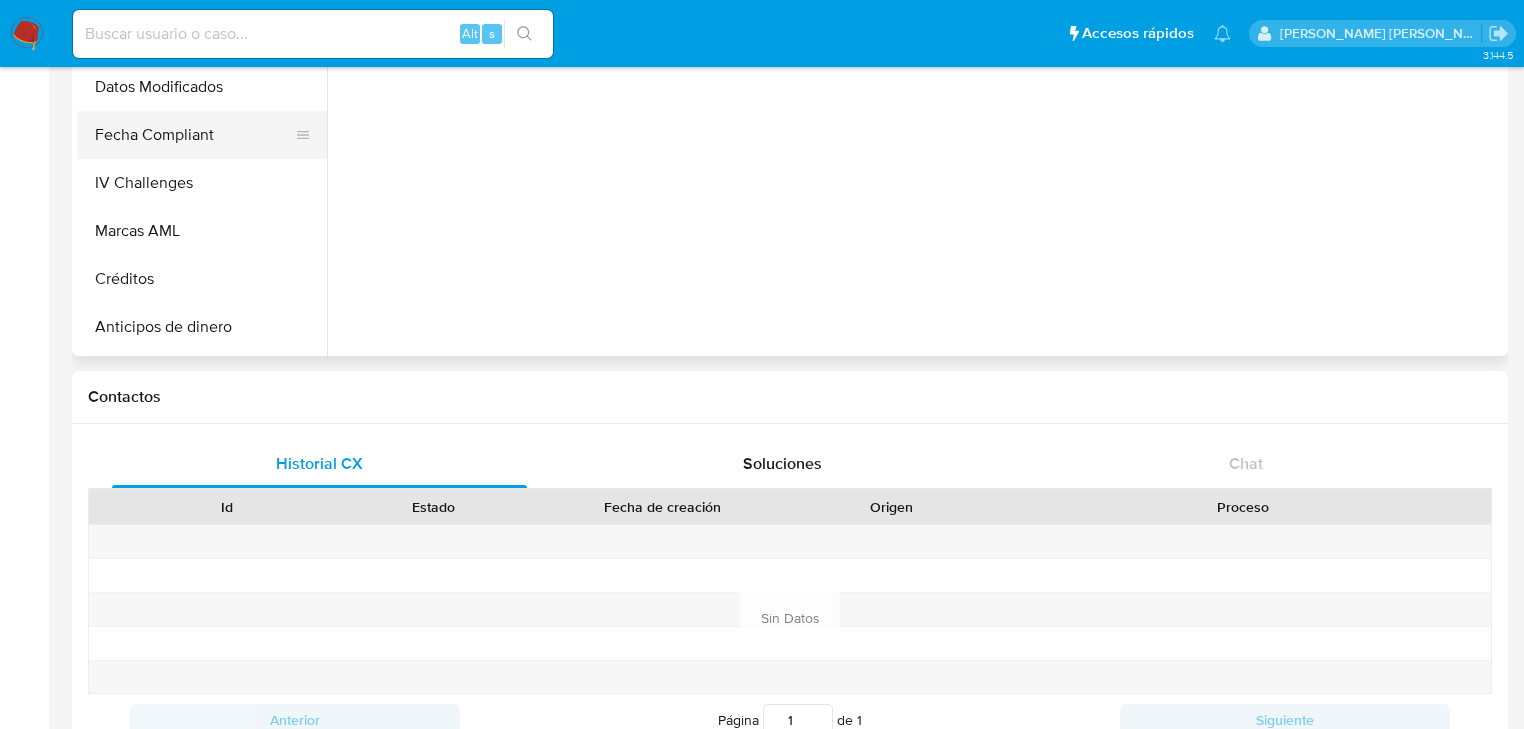 scroll, scrollTop: 160, scrollLeft: 0, axis: vertical 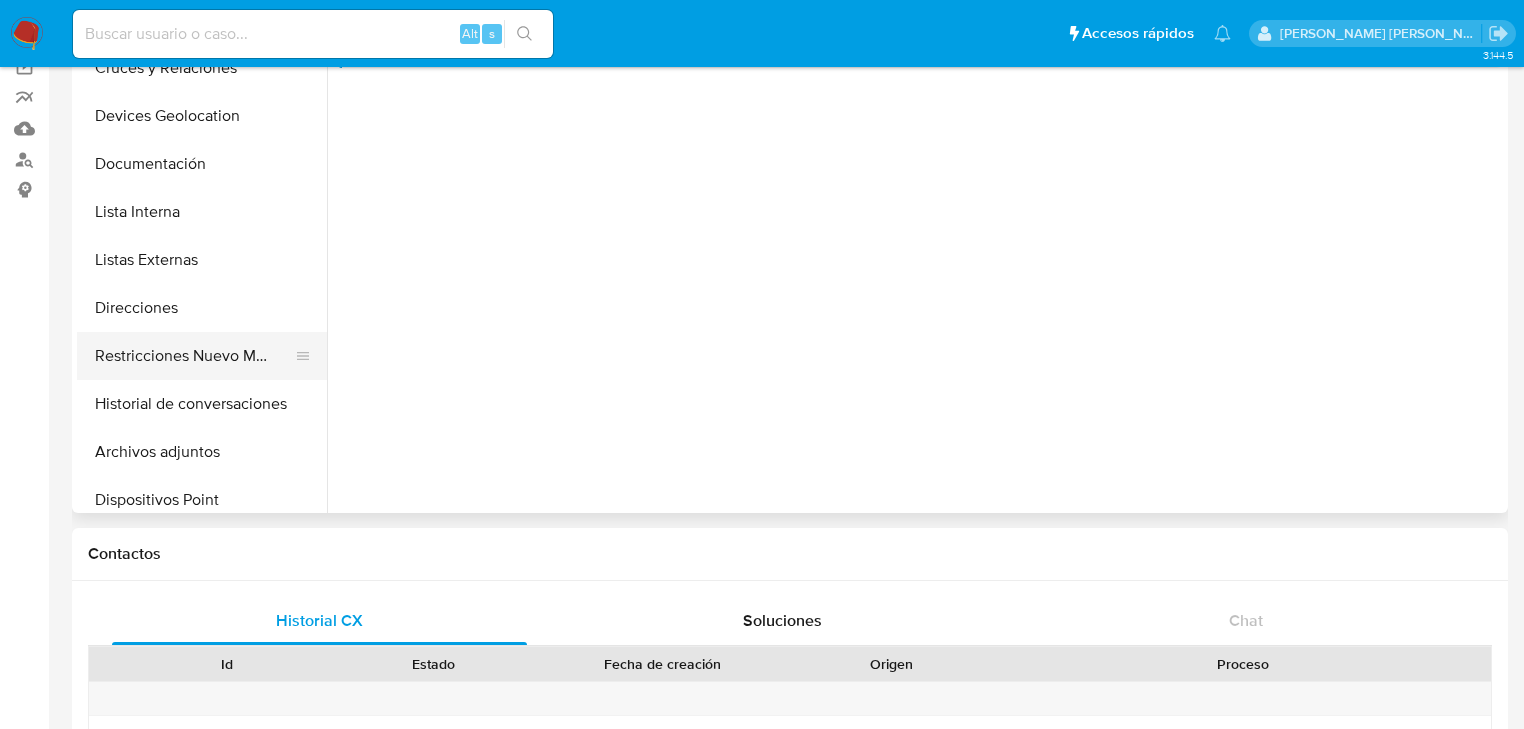 click on "Restricciones Nuevo Mundo" at bounding box center [194, 356] 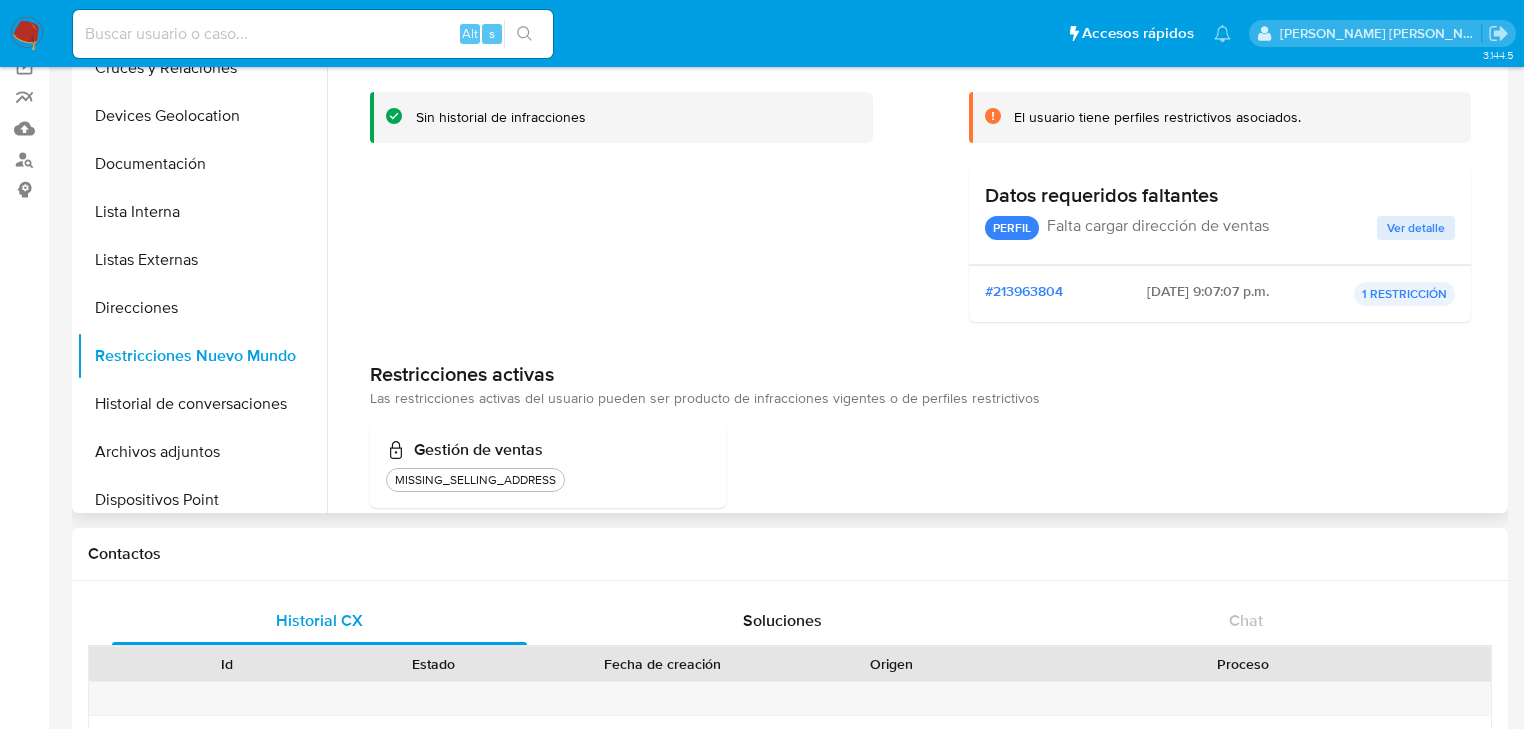 scroll, scrollTop: 76, scrollLeft: 0, axis: vertical 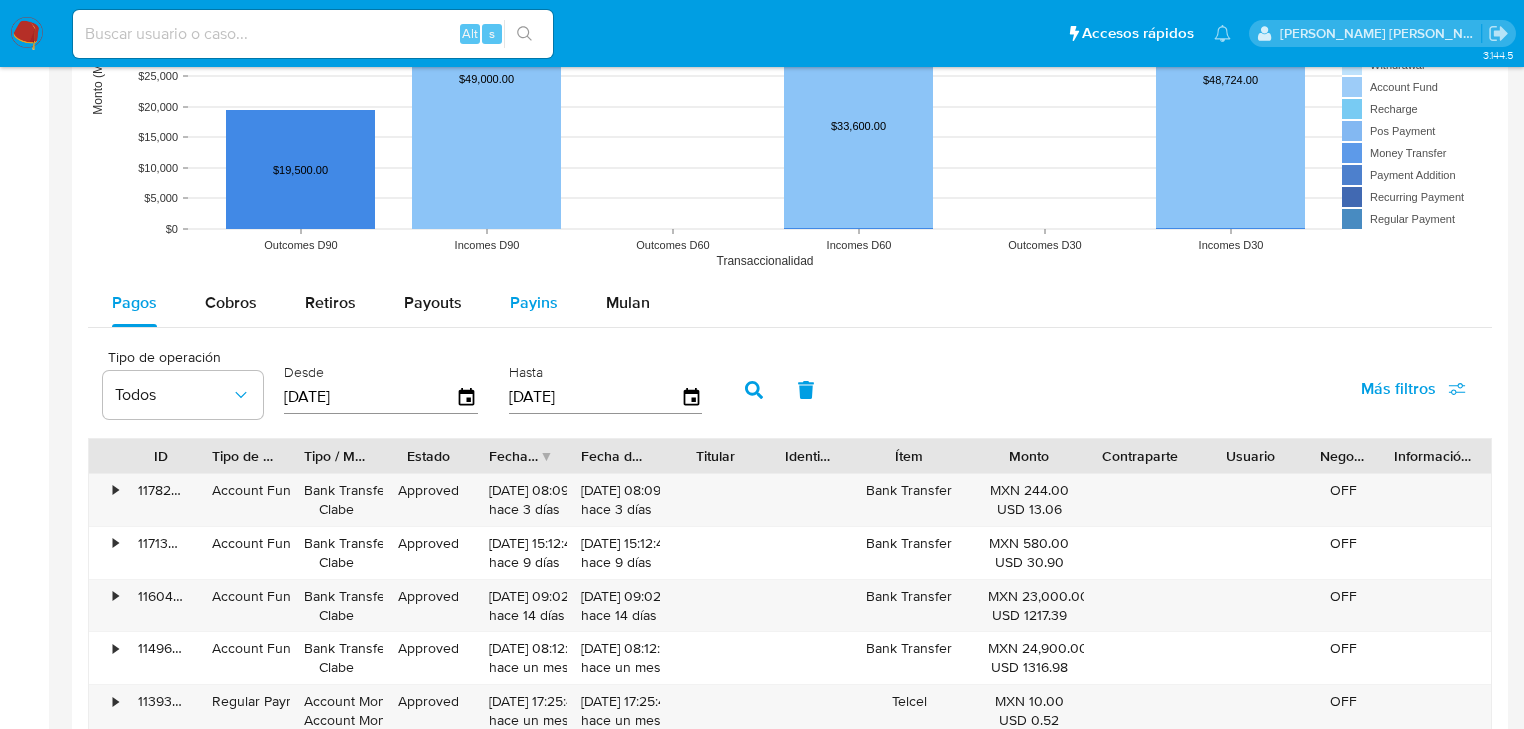 drag, startPoint x: 236, startPoint y: 304, endPoint x: 508, endPoint y: 302, distance: 272.00735 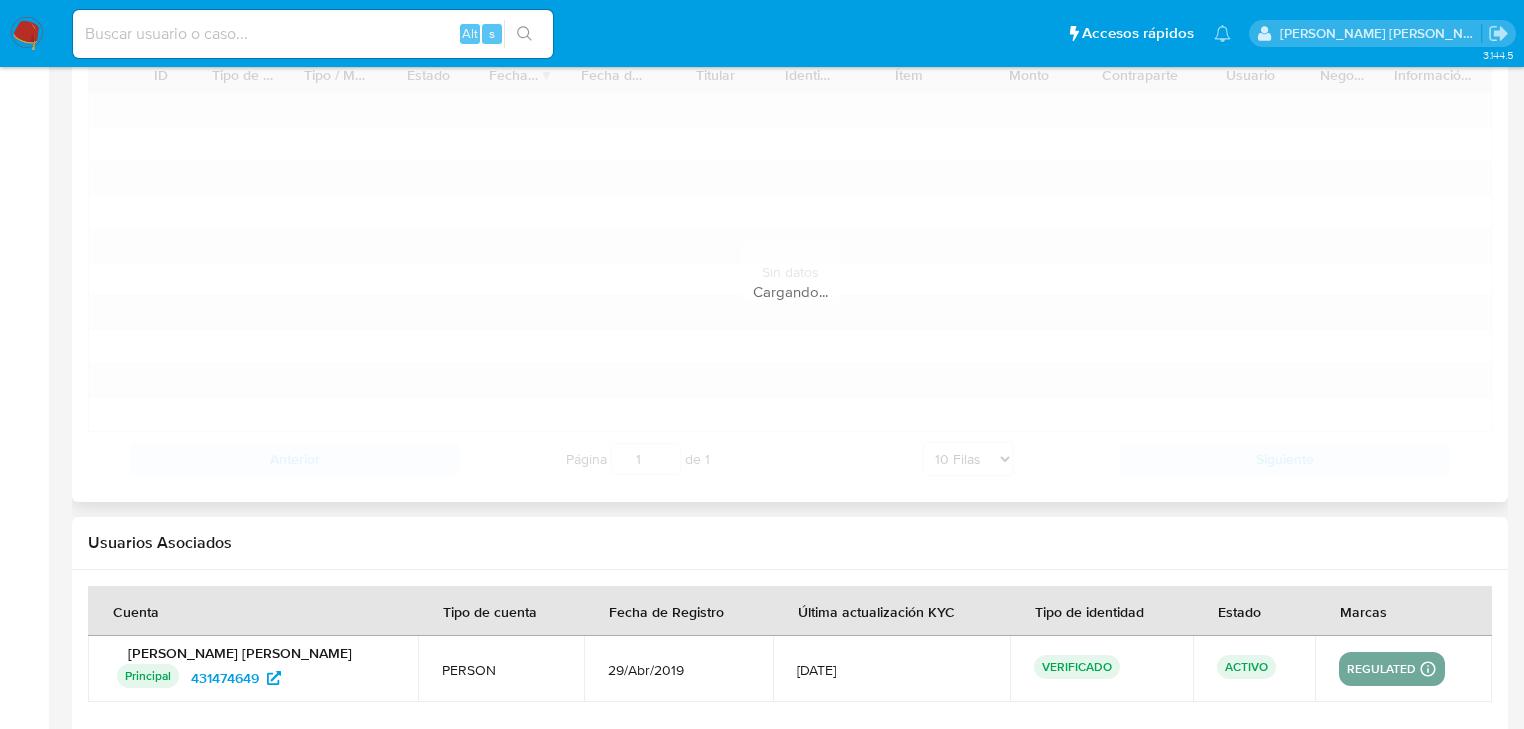 scroll, scrollTop: 2080, scrollLeft: 0, axis: vertical 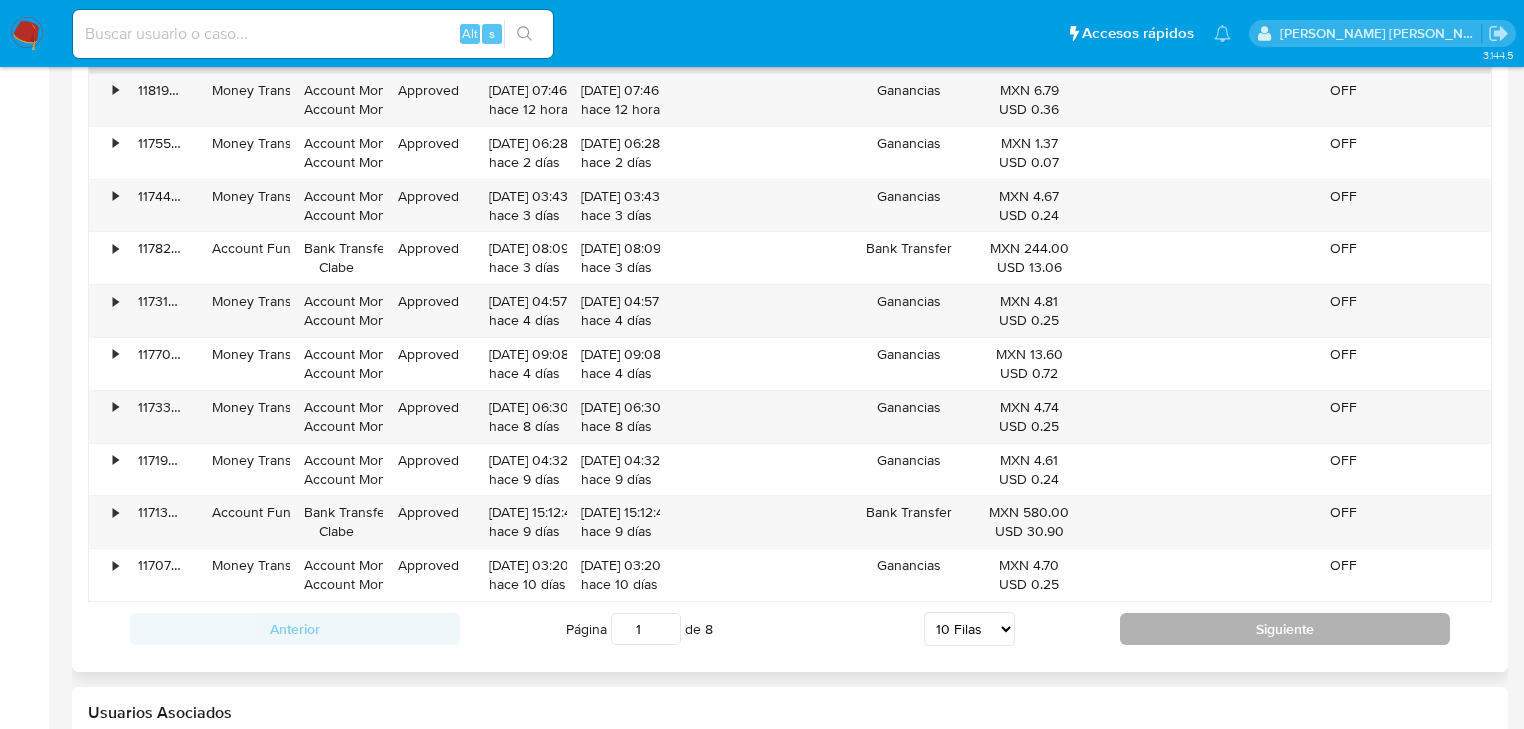 click on "Siguiente" at bounding box center [1285, 629] 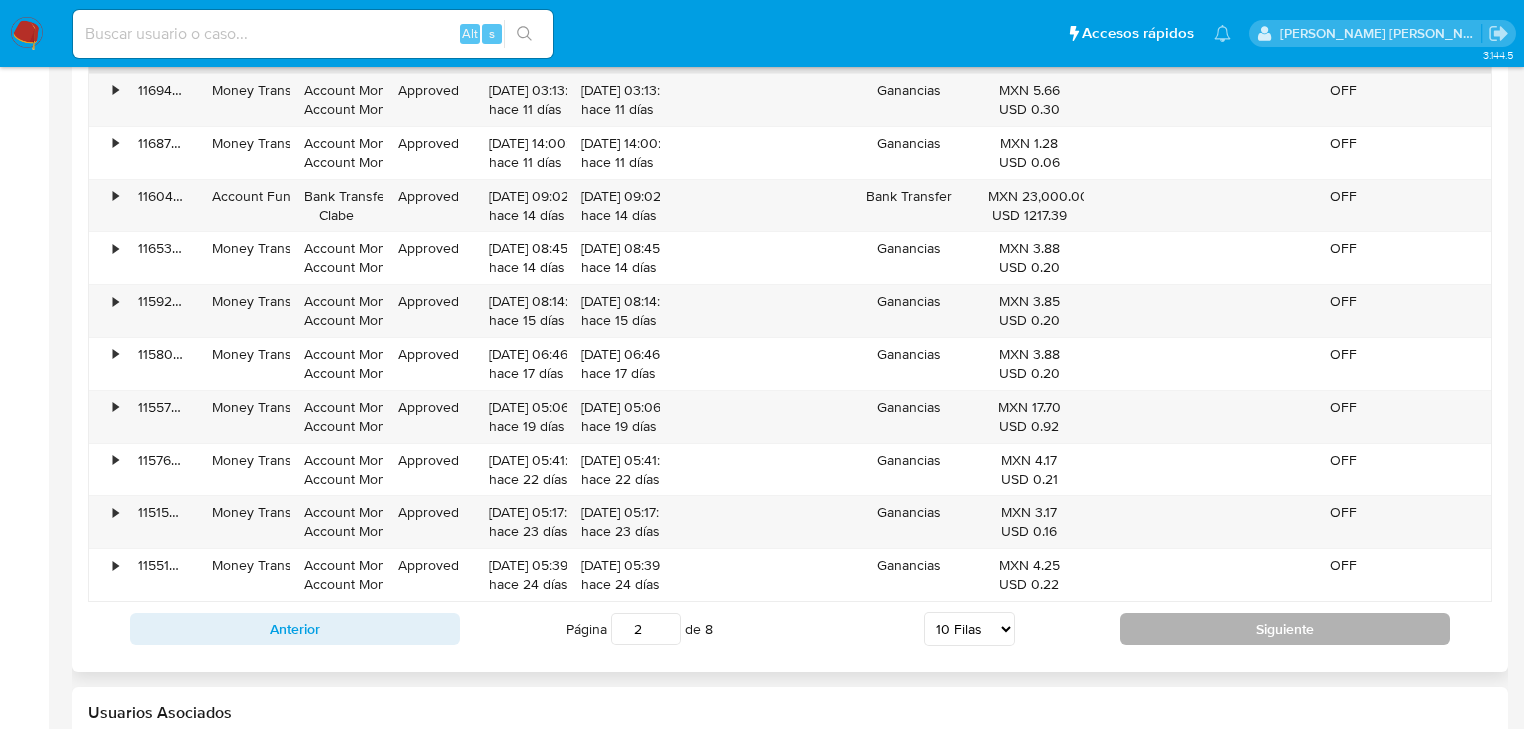 click on "Siguiente" at bounding box center [1285, 629] 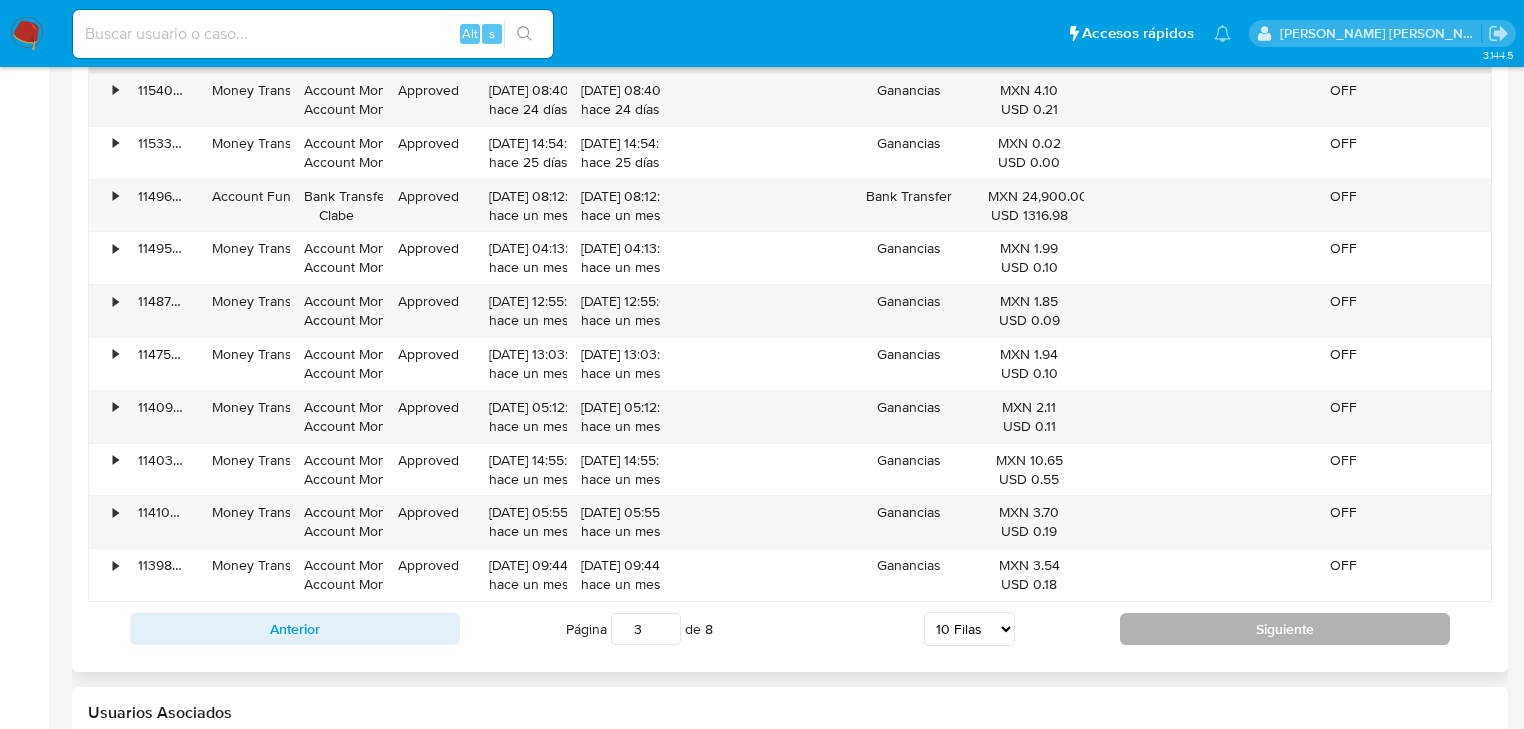 click on "Siguiente" at bounding box center [1285, 629] 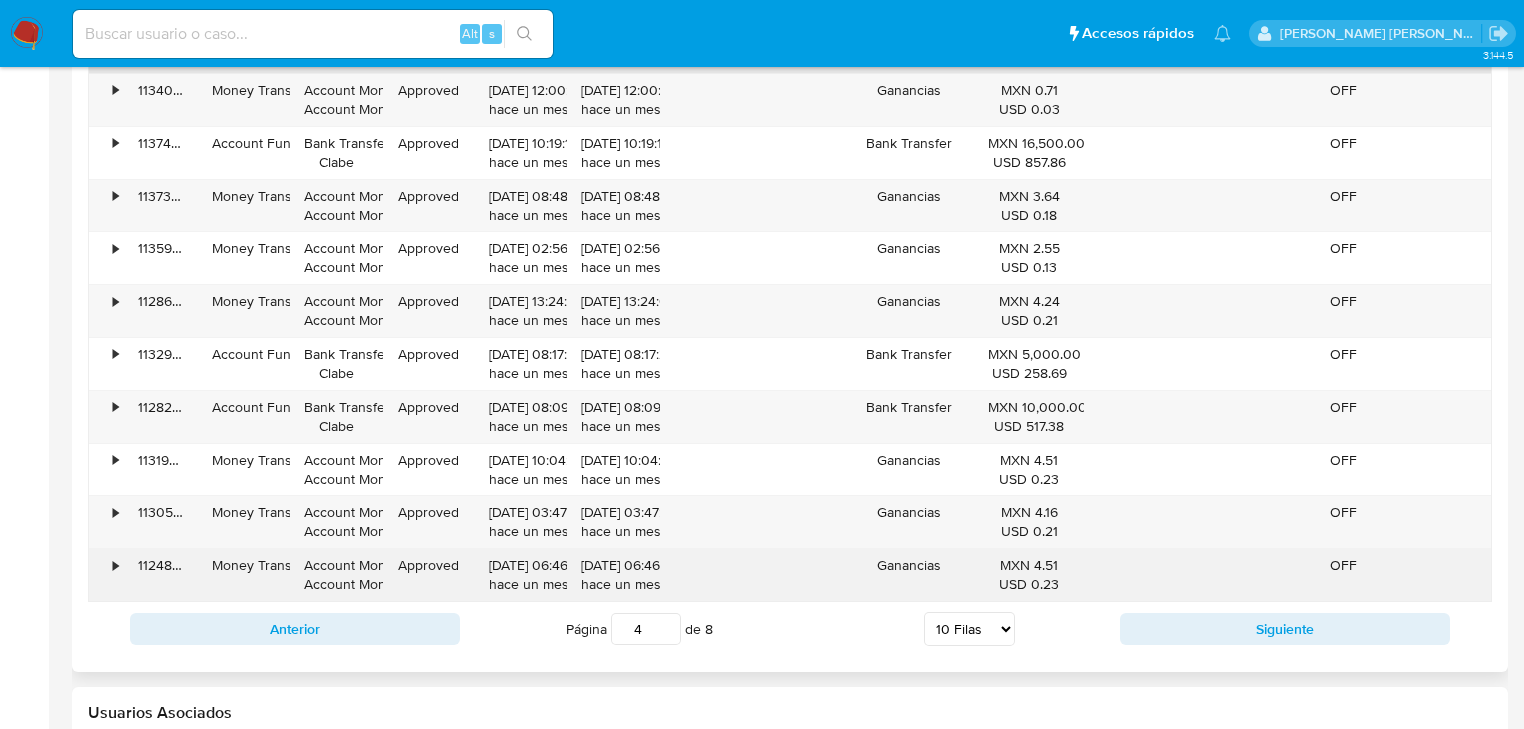 type 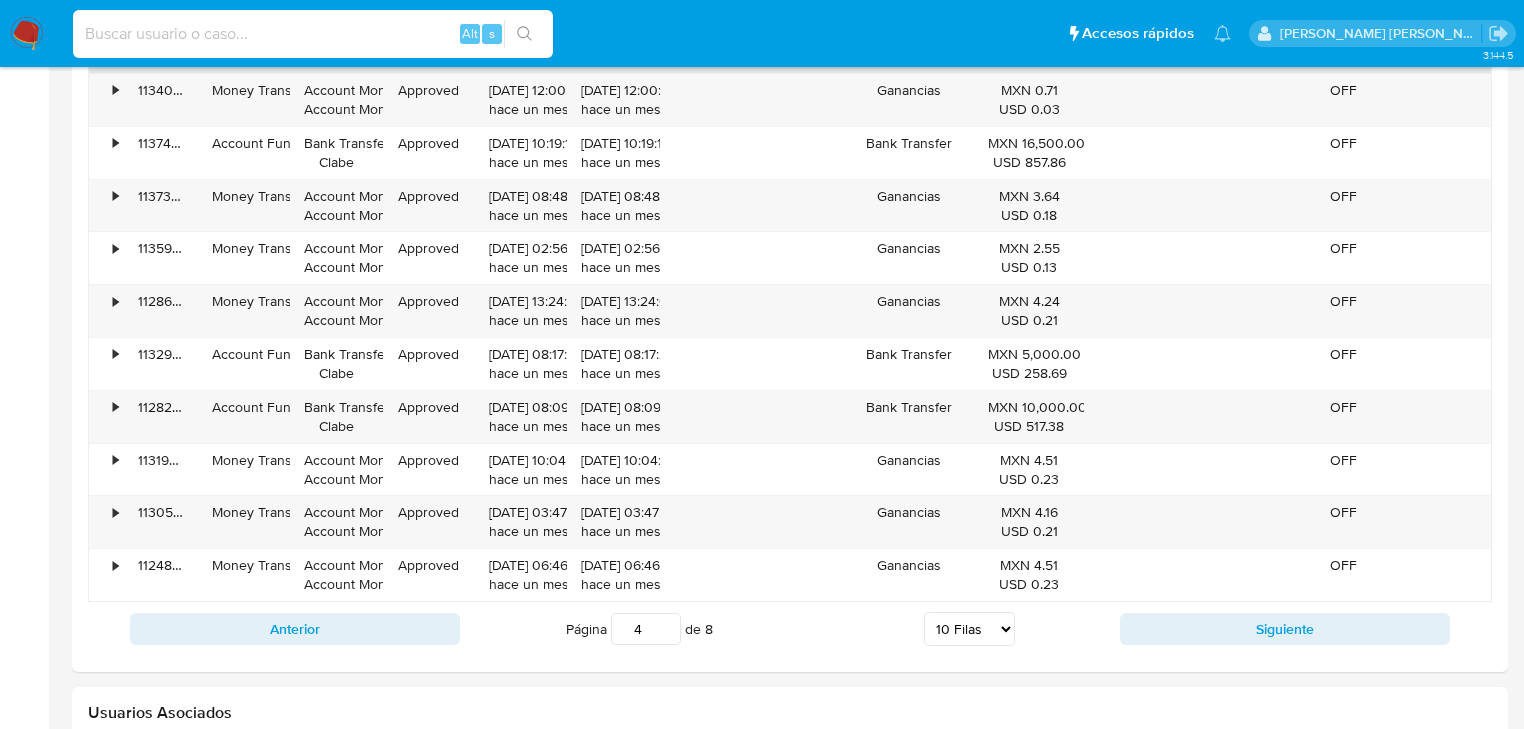 click at bounding box center (313, 34) 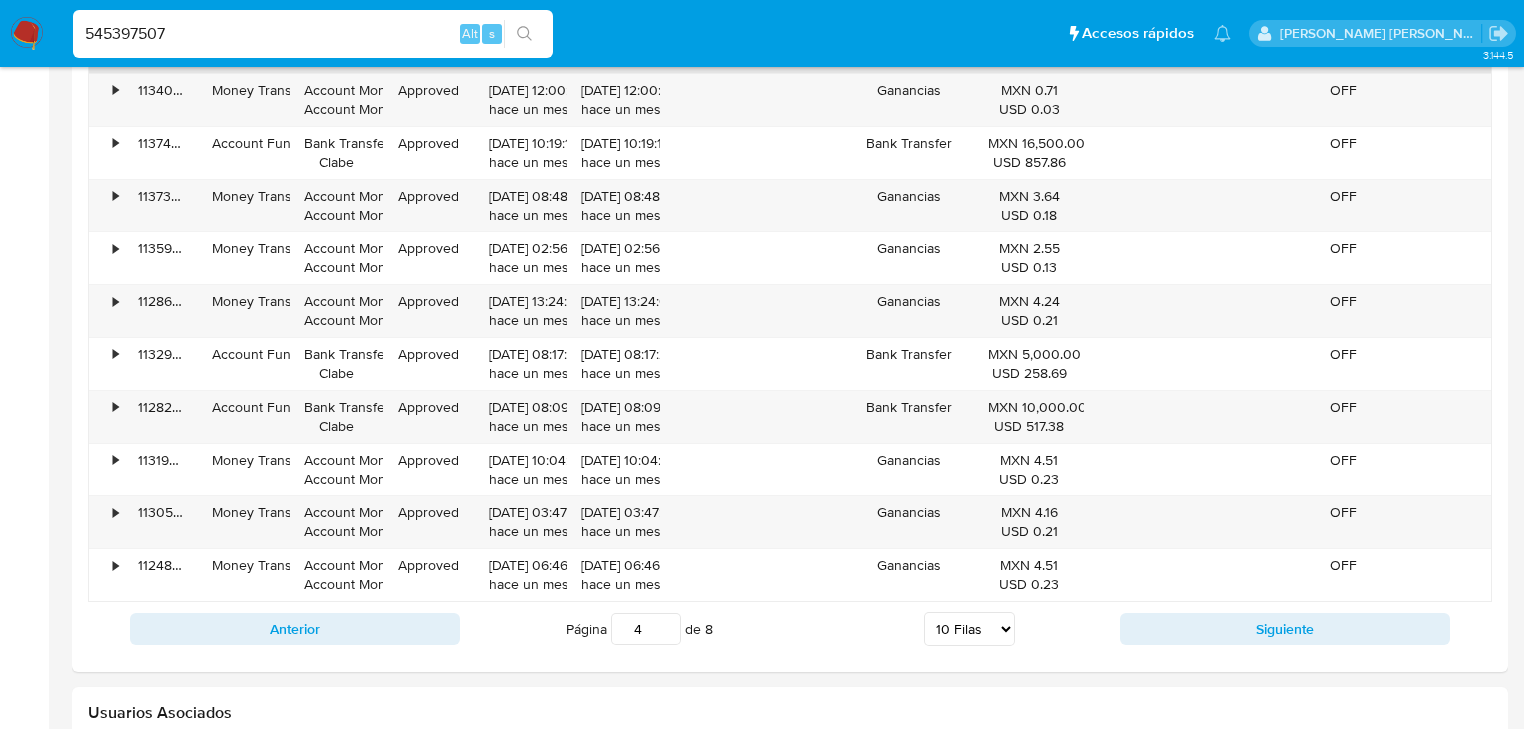 type on "545397507" 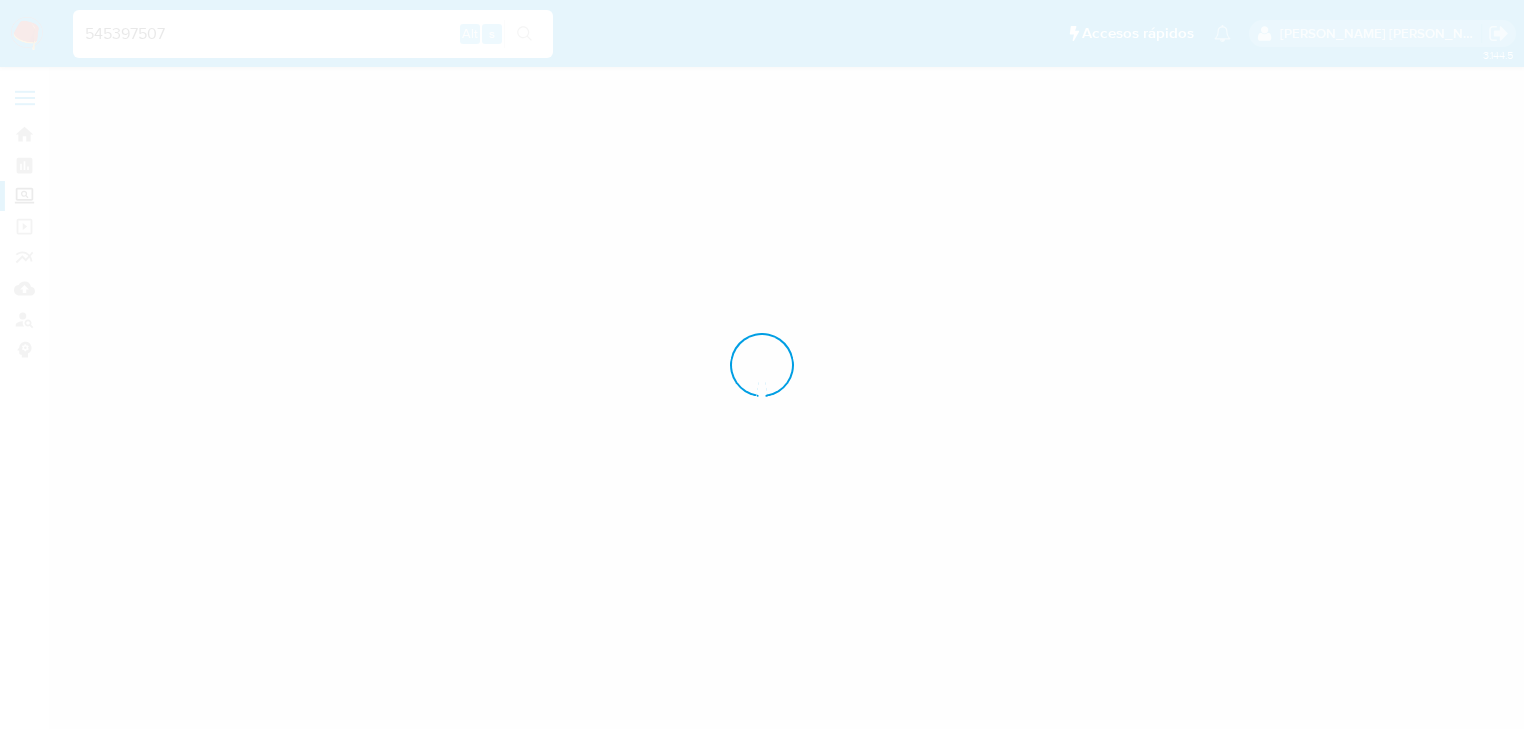 scroll, scrollTop: 0, scrollLeft: 0, axis: both 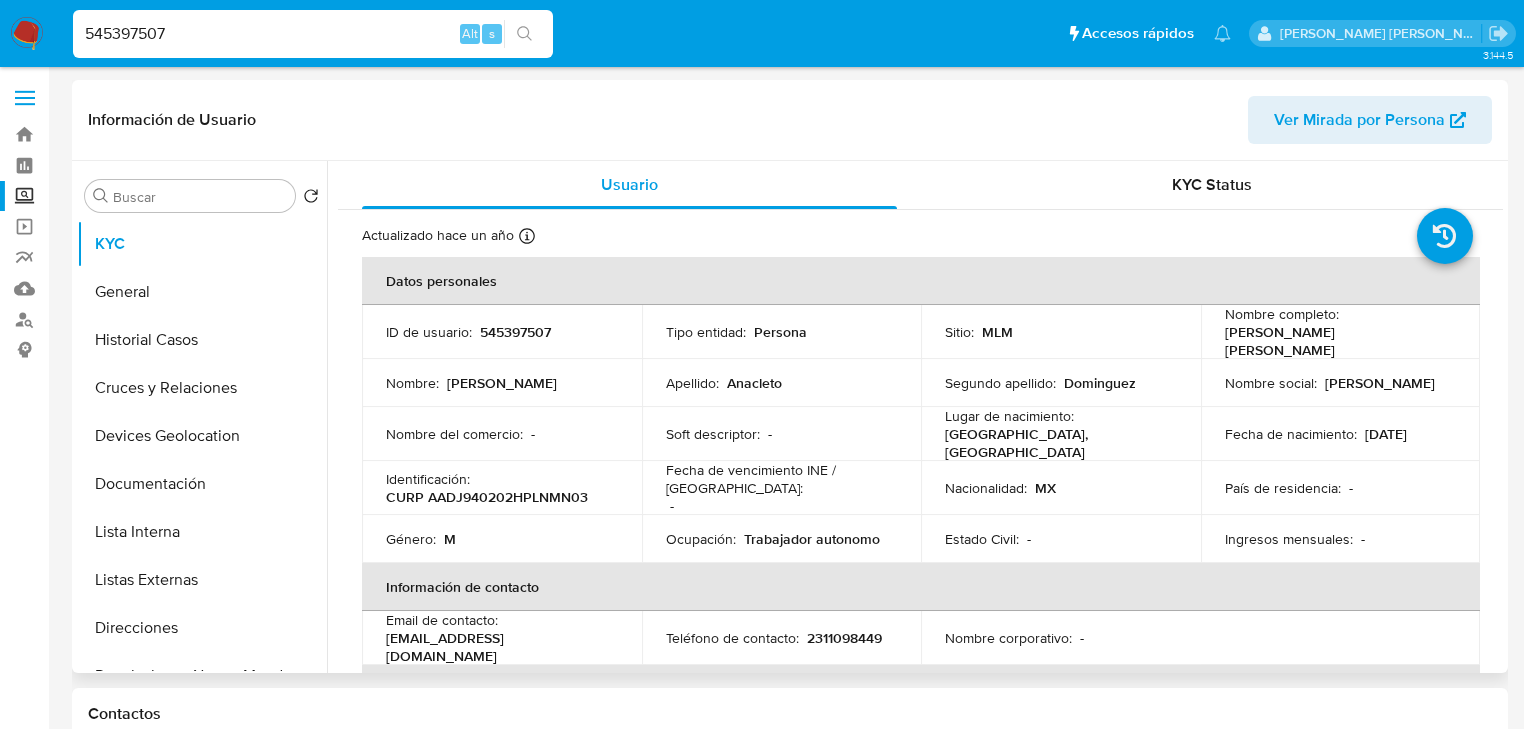 select on "10" 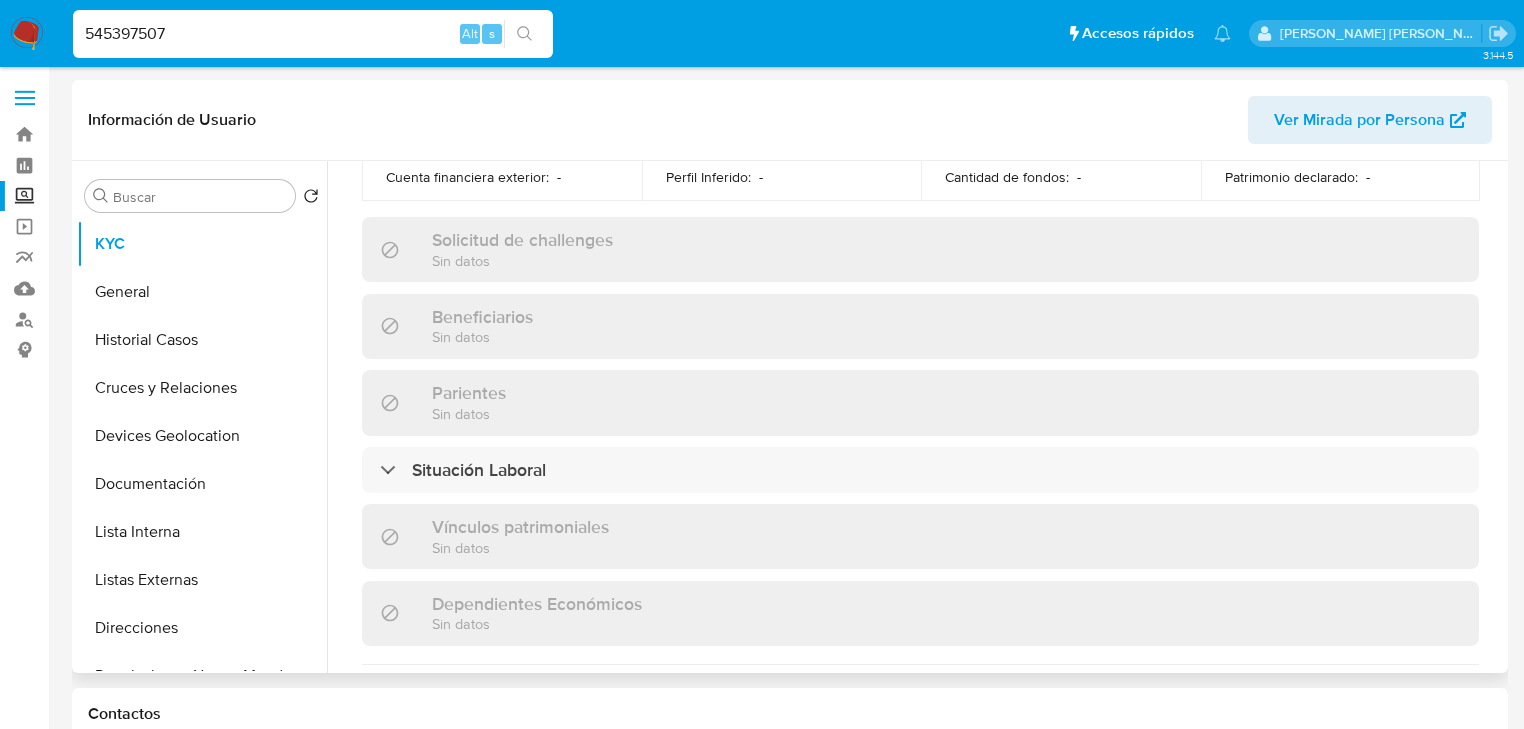 scroll, scrollTop: 1263, scrollLeft: 0, axis: vertical 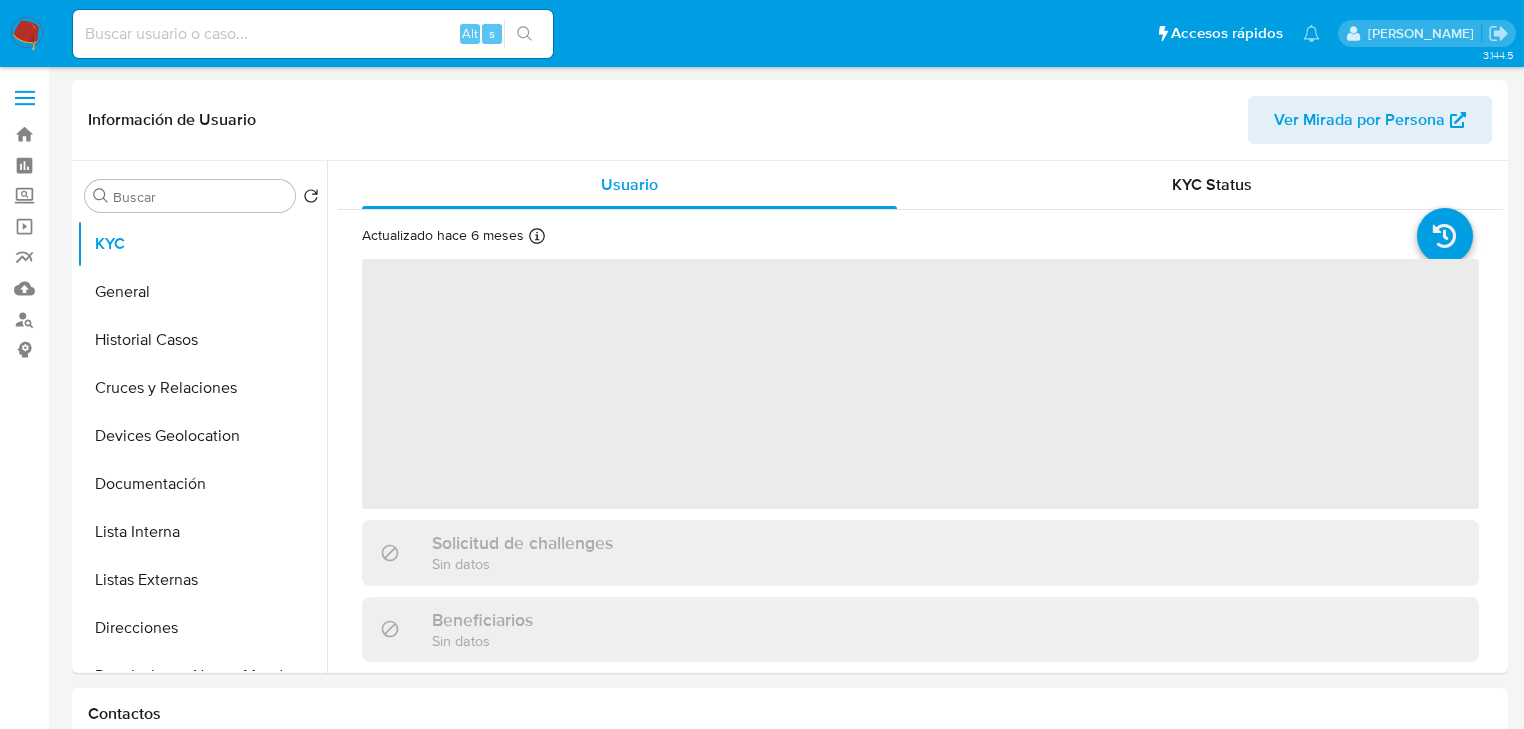select on "10" 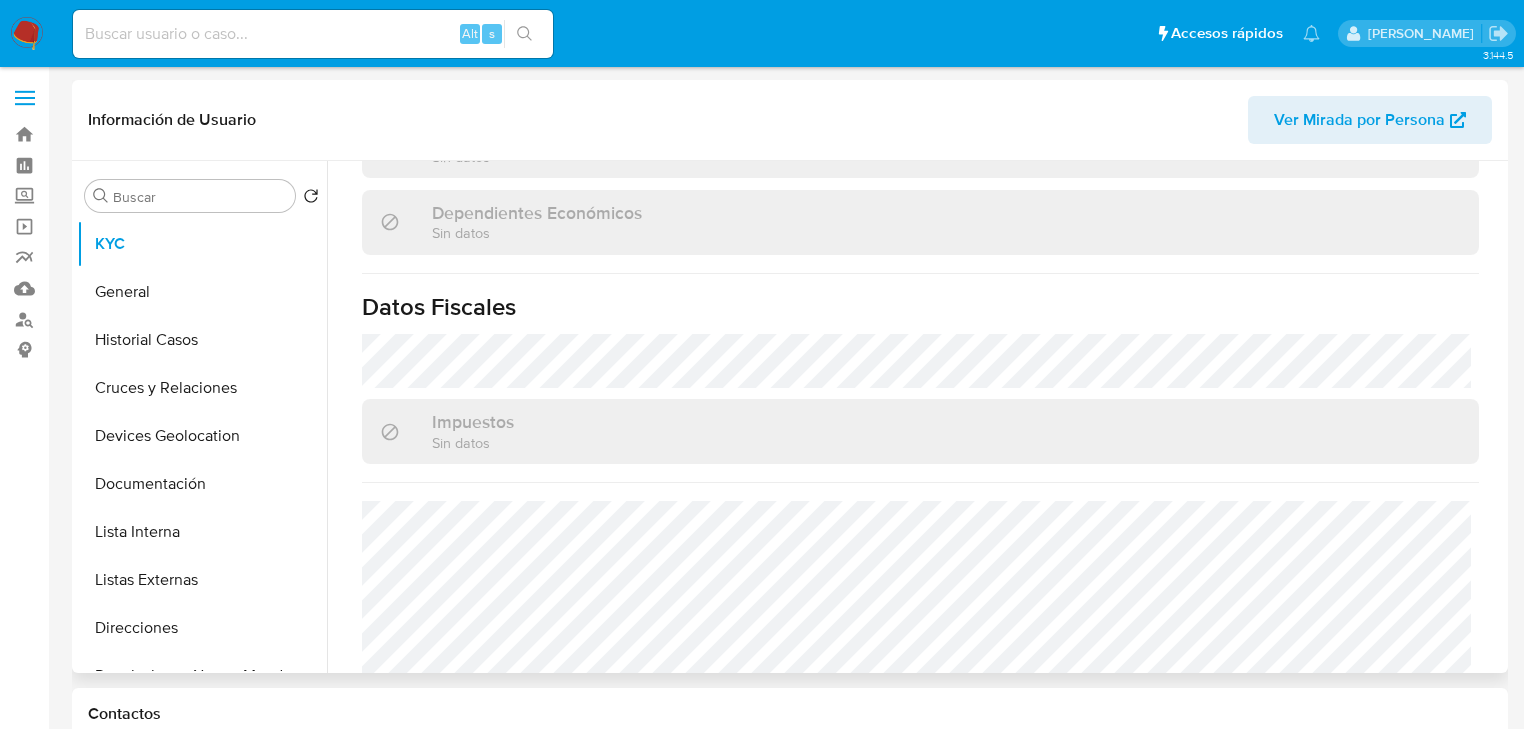scroll, scrollTop: 1263, scrollLeft: 0, axis: vertical 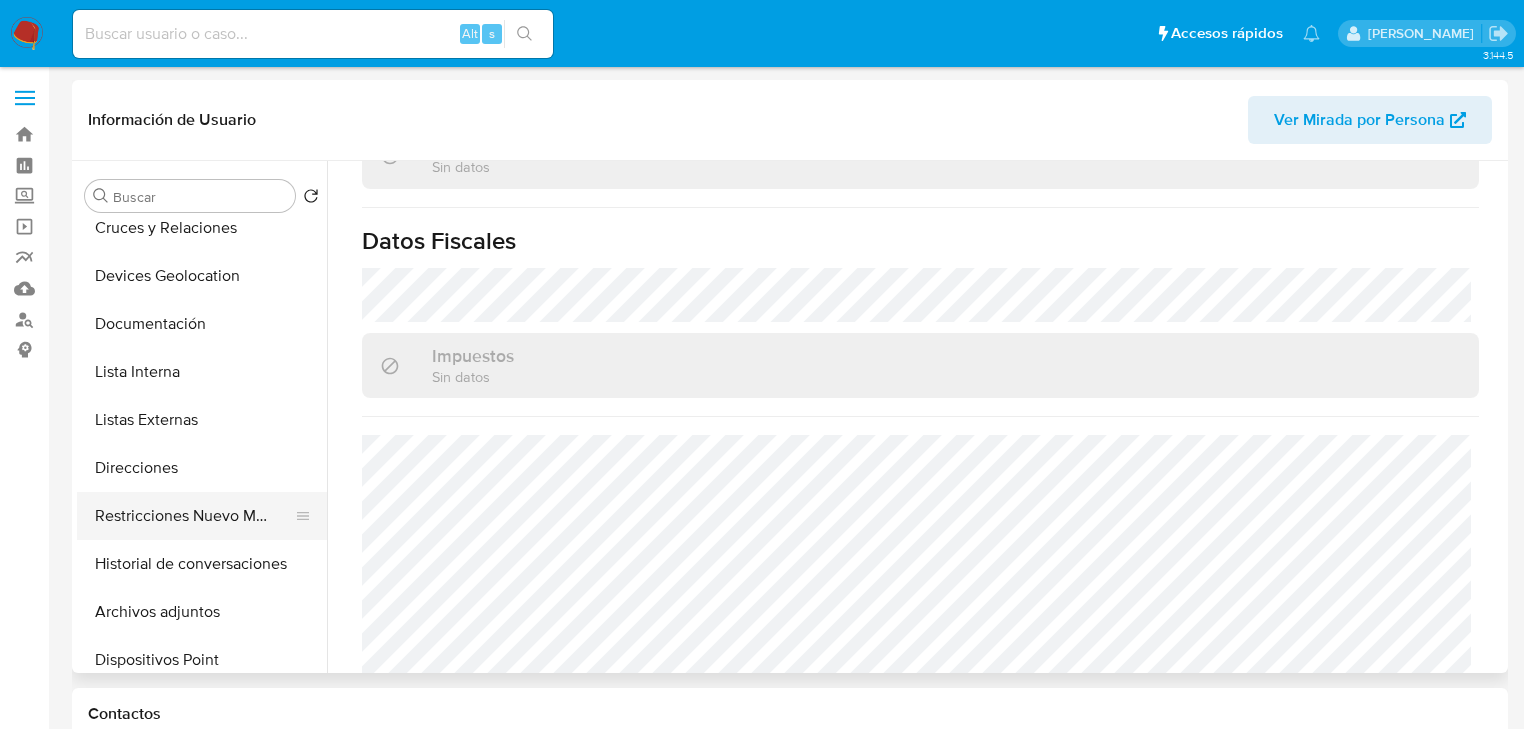 drag, startPoint x: 228, startPoint y: 527, endPoint x: 268, endPoint y: 538, distance: 41.484936 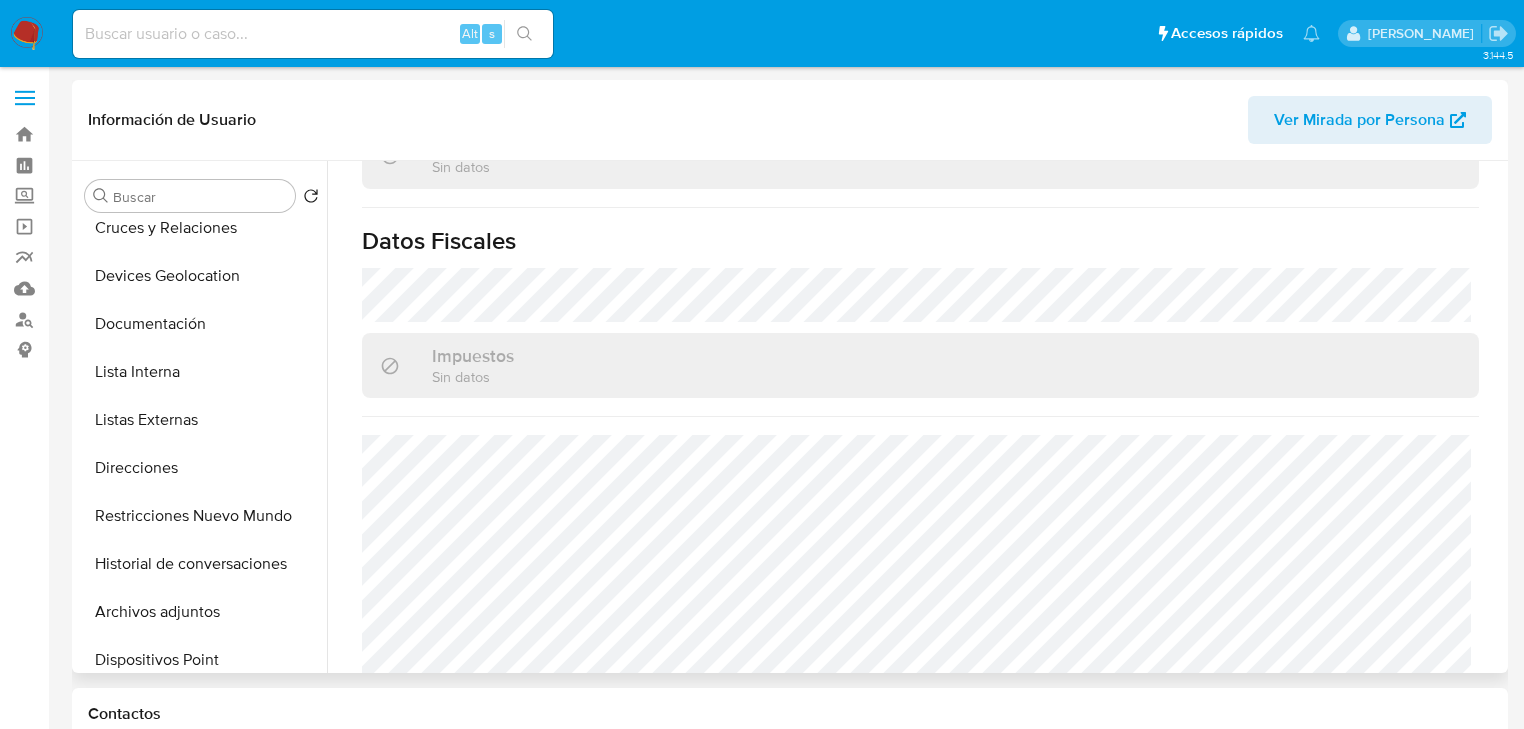 scroll, scrollTop: 0, scrollLeft: 0, axis: both 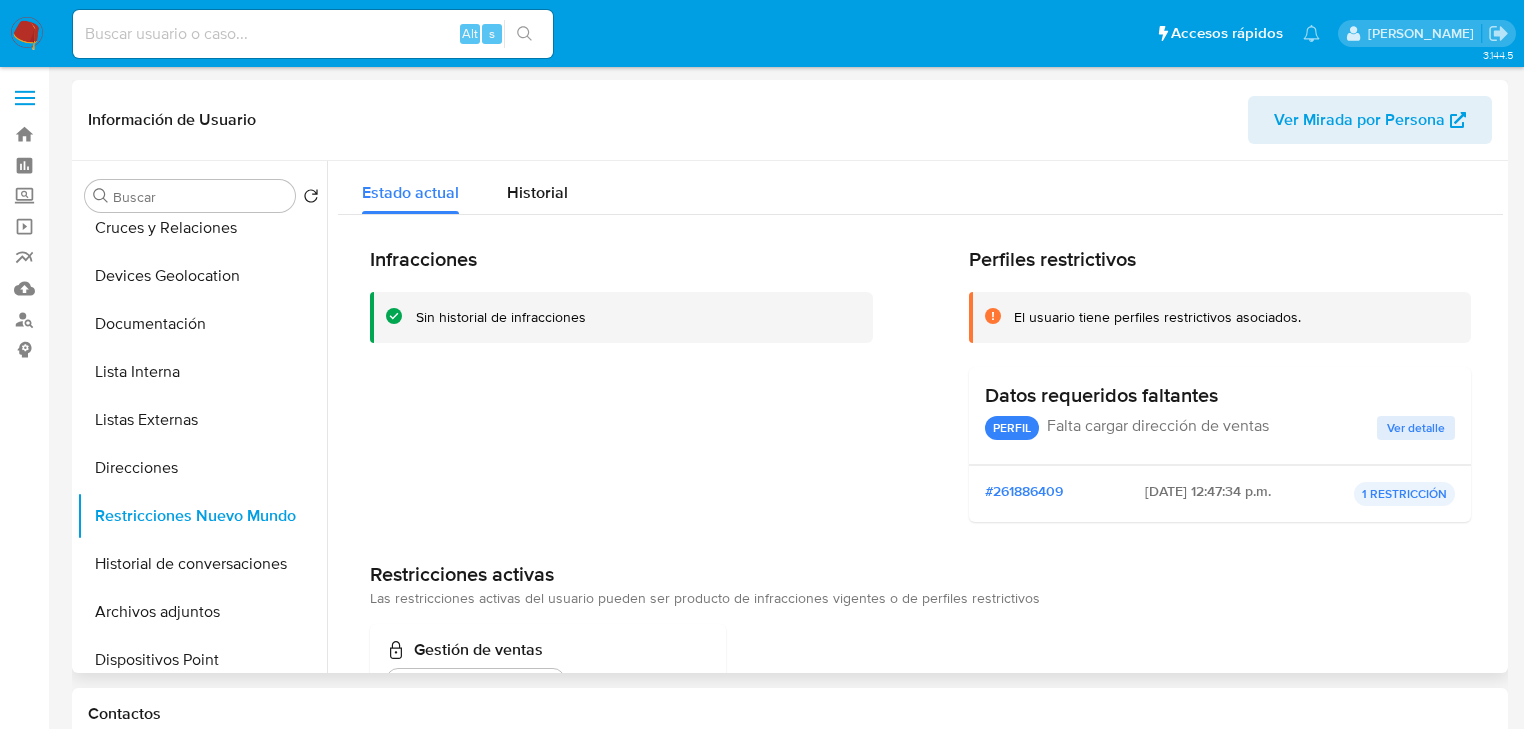 click on "Infracciones Sin historial de infracciones Perfiles restrictivos El usuario tiene perfiles restrictivos asociados. Datos requeridos faltantes PERFIL Falta cargar dirección de ventas Ver detalle #261886409 2025-06-06 - 12:47:34 p.m. 1 RESTRICCIÓN Restricciones activas Las restricciones activas del usuario pueden ser producto de infracciones vigentes o de perfiles restrictivos Gestión de ventas MISSING_SELLING_ADDRESS" at bounding box center [920, 477] 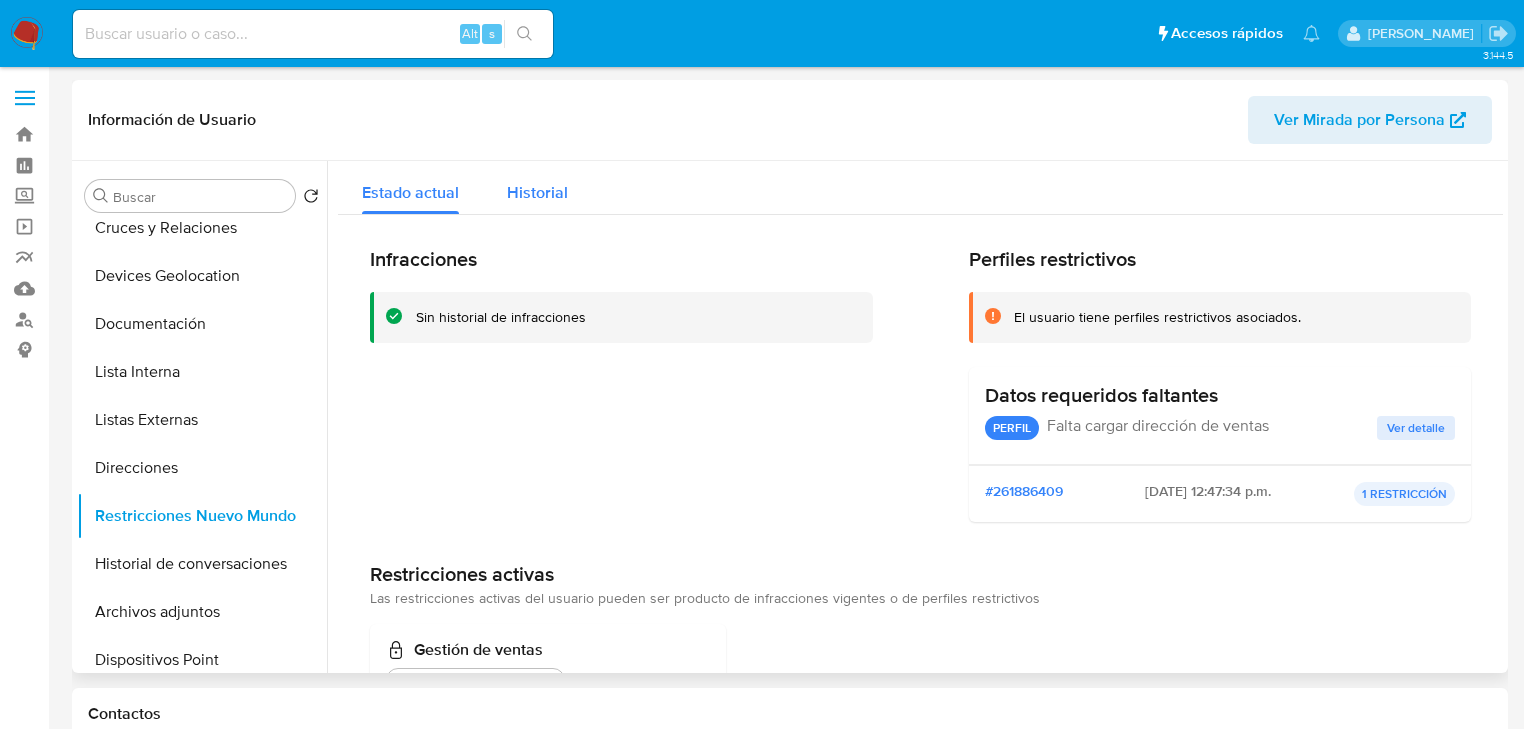 click on "Historial" at bounding box center (537, 187) 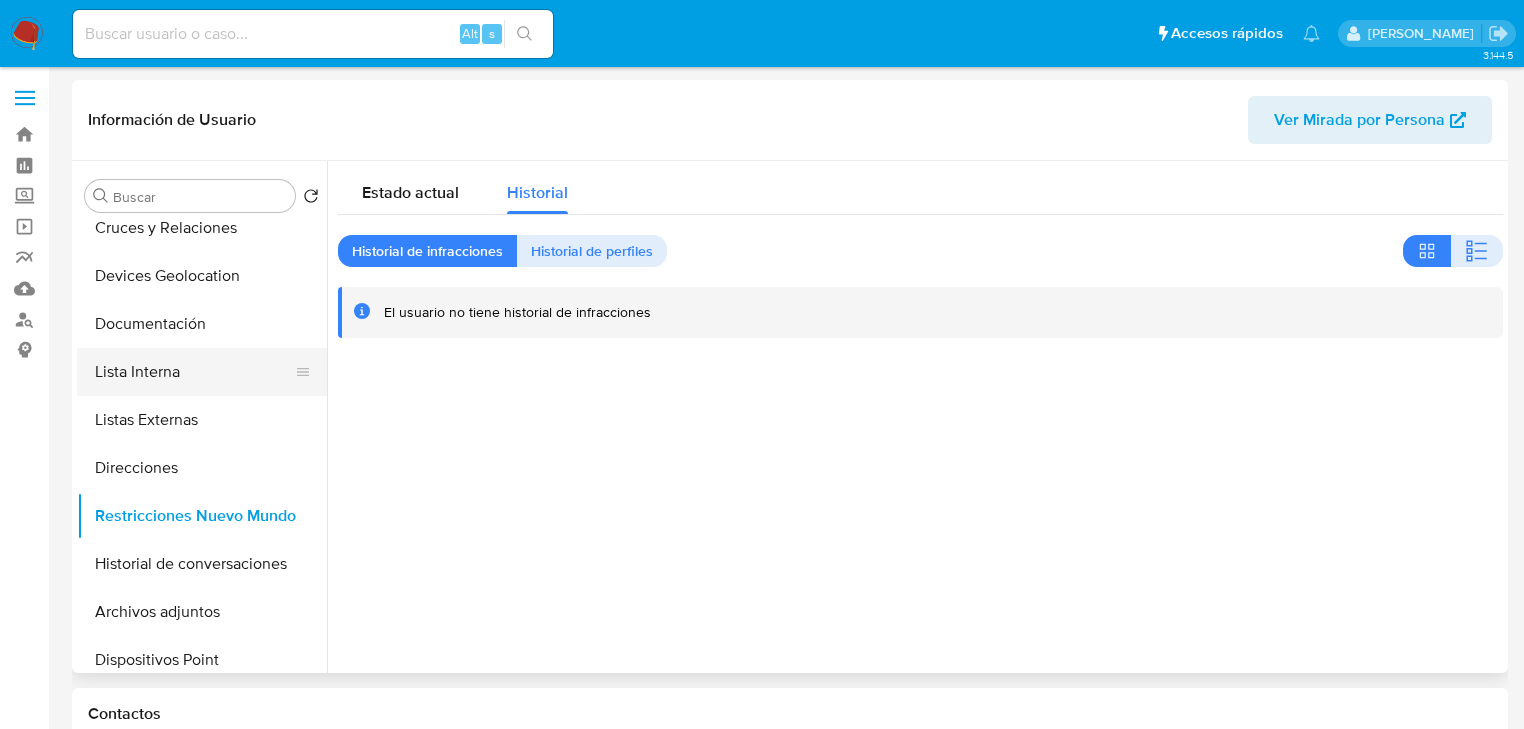 scroll, scrollTop: 0, scrollLeft: 0, axis: both 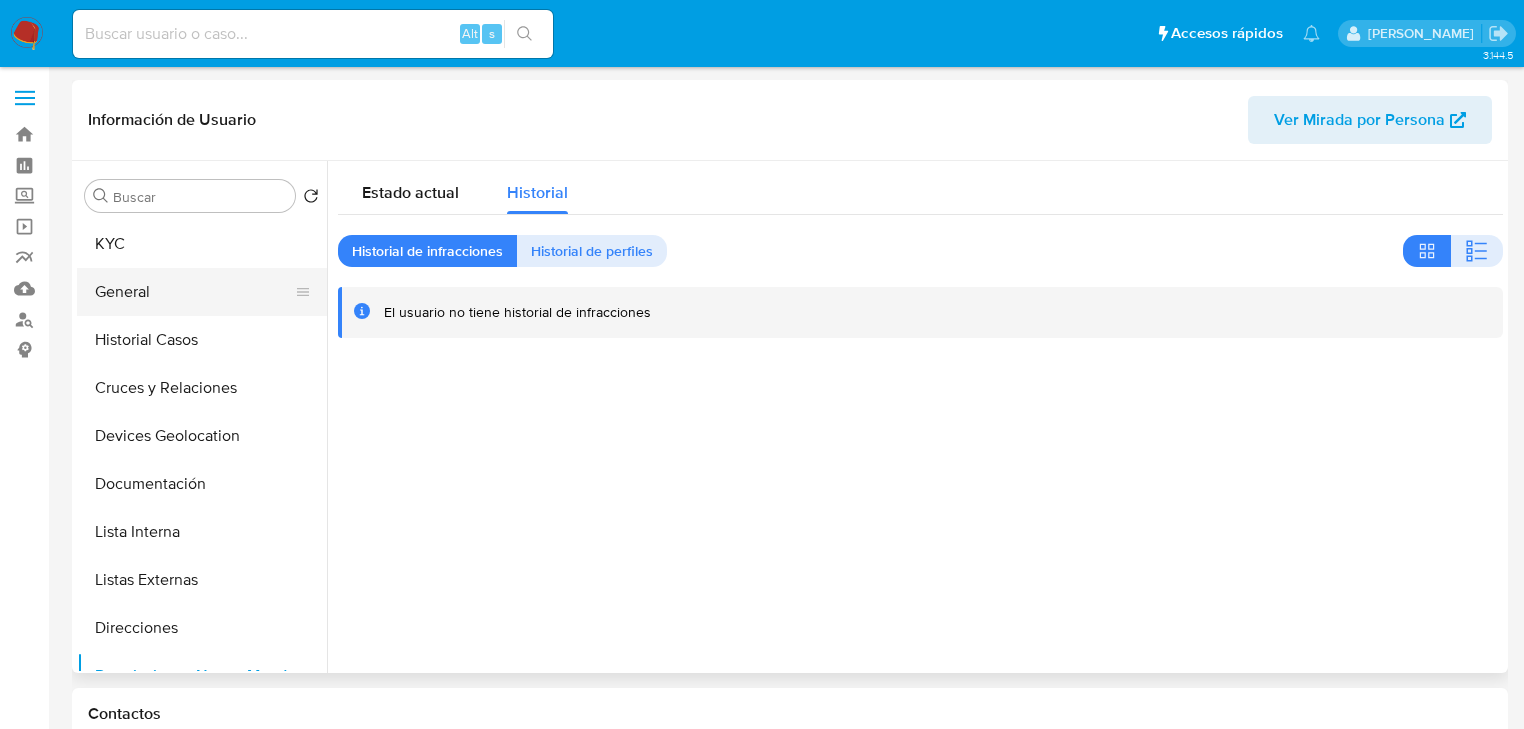 click on "General" at bounding box center (194, 292) 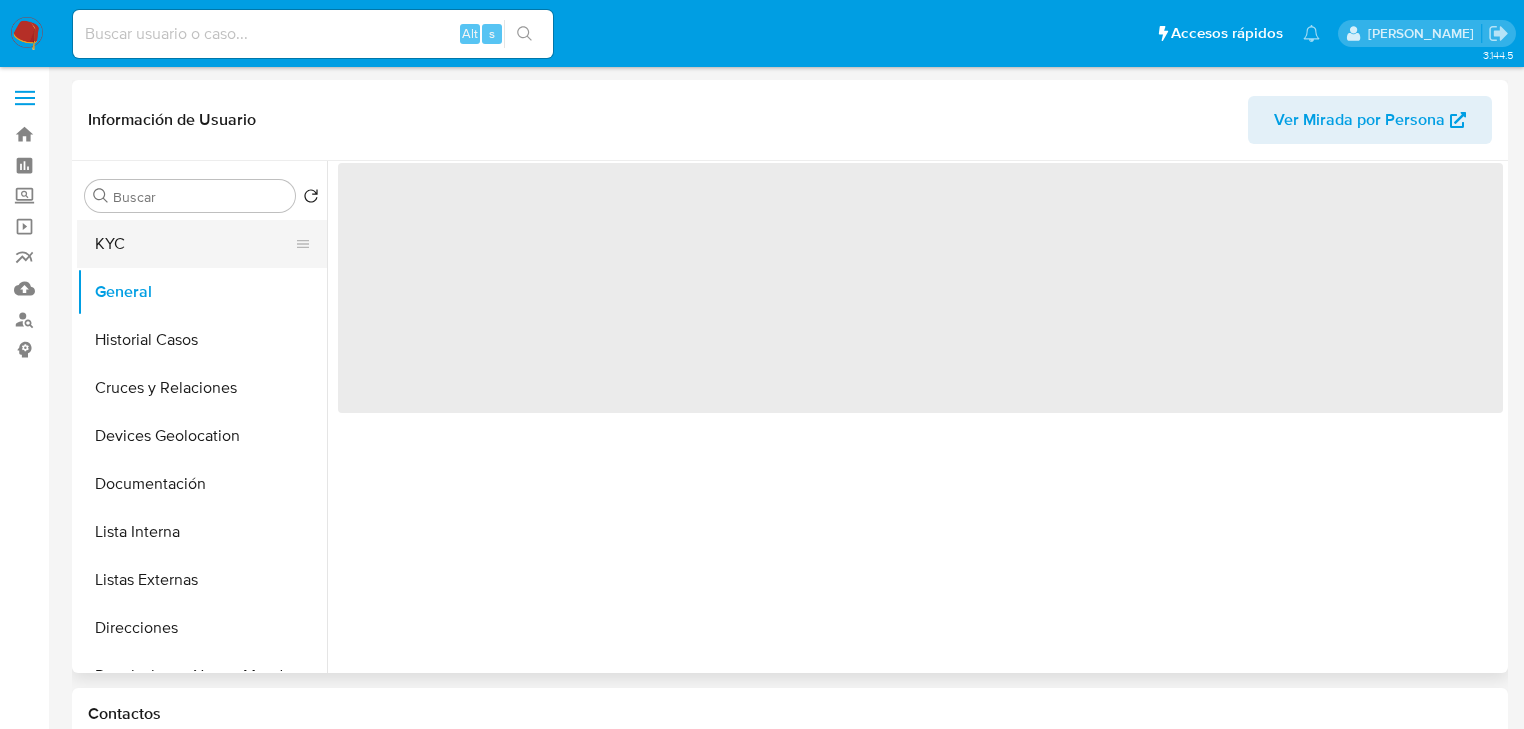 click on "KYC" at bounding box center (194, 244) 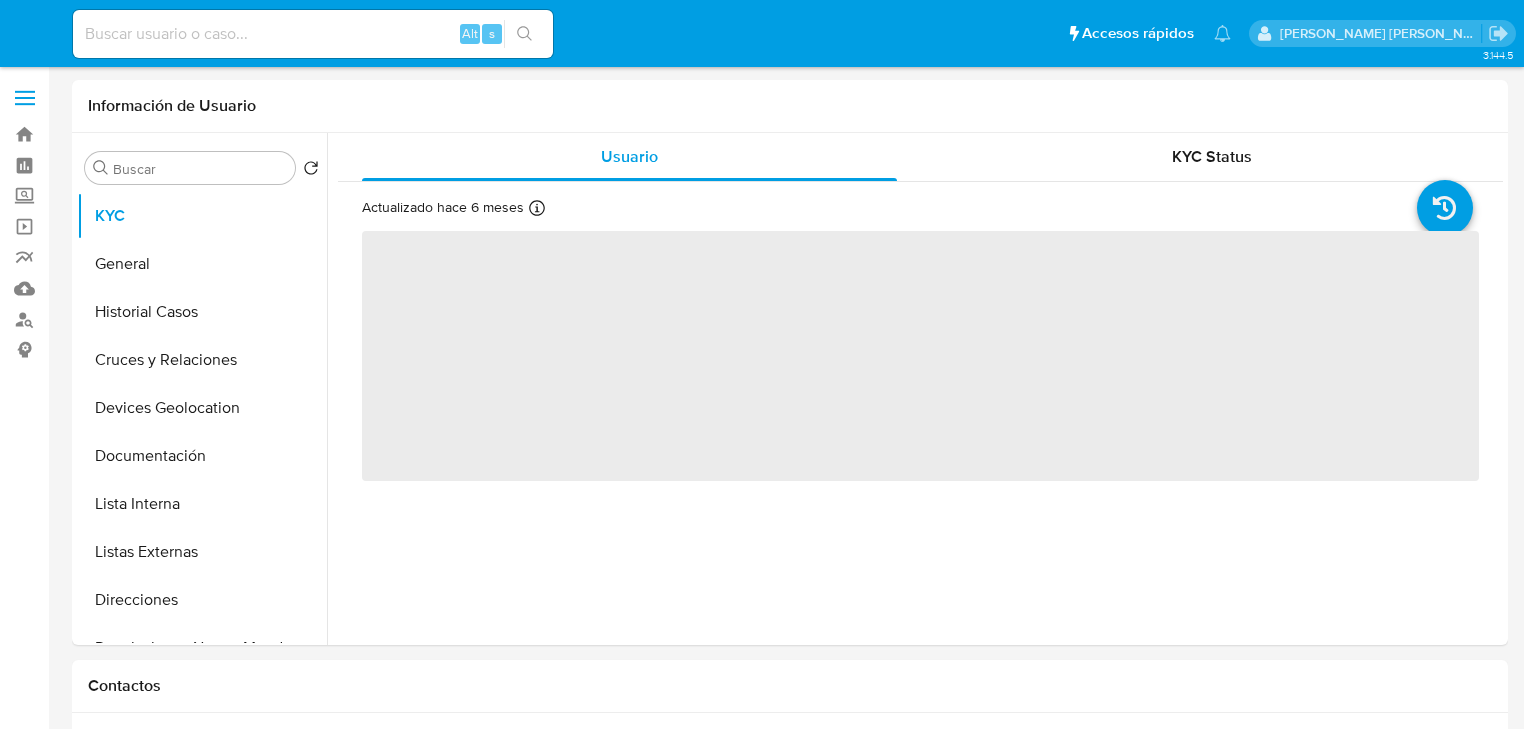 select on "10" 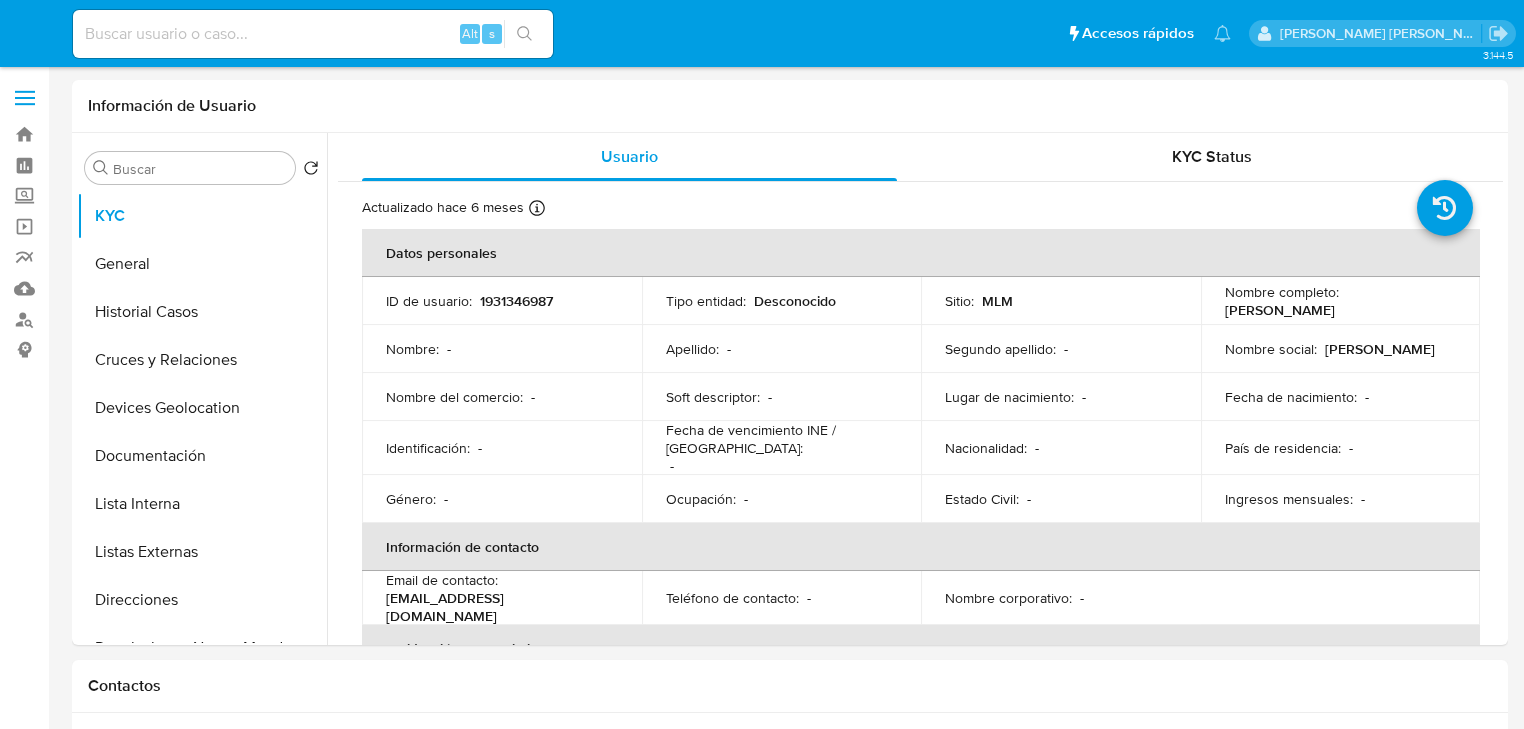 scroll, scrollTop: 0, scrollLeft: 0, axis: both 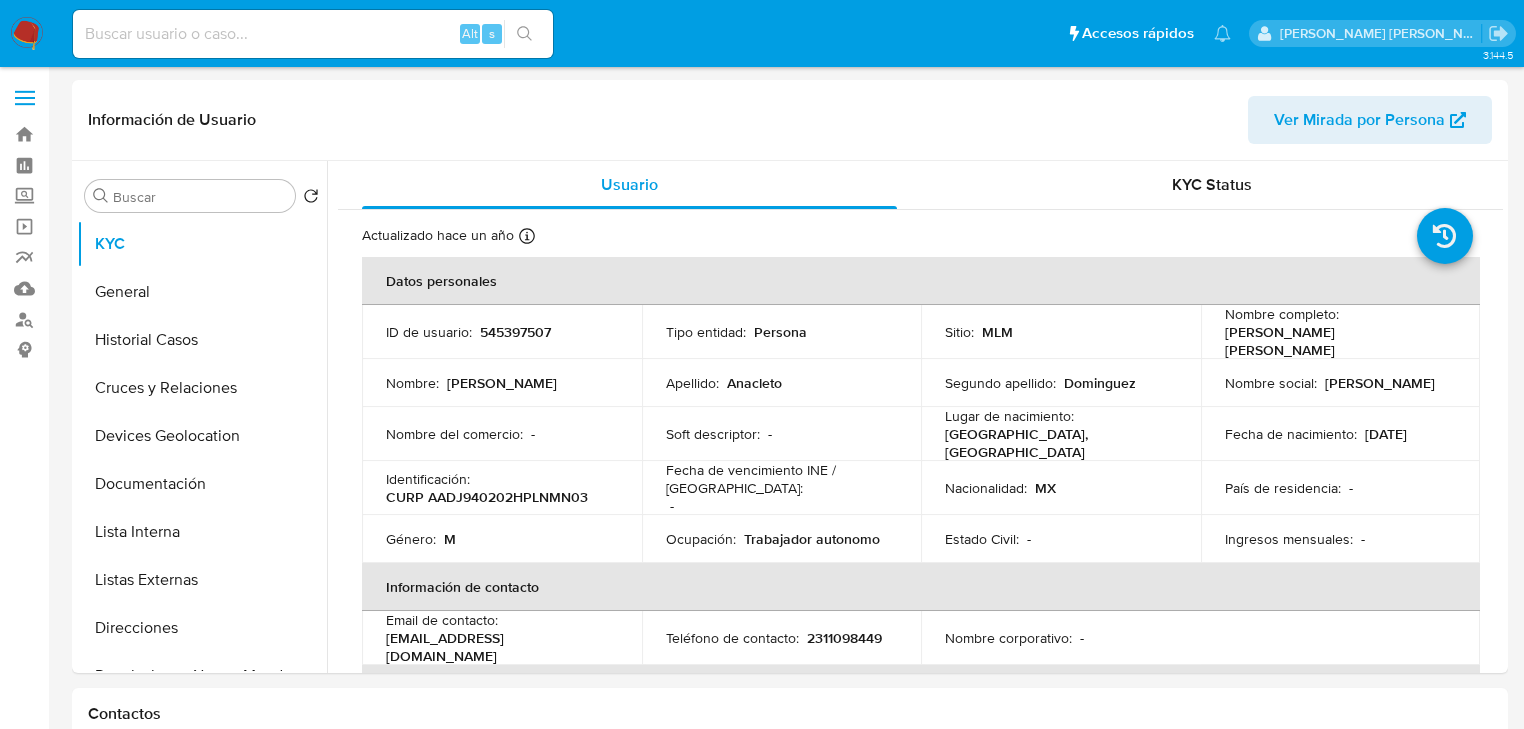 select on "10" 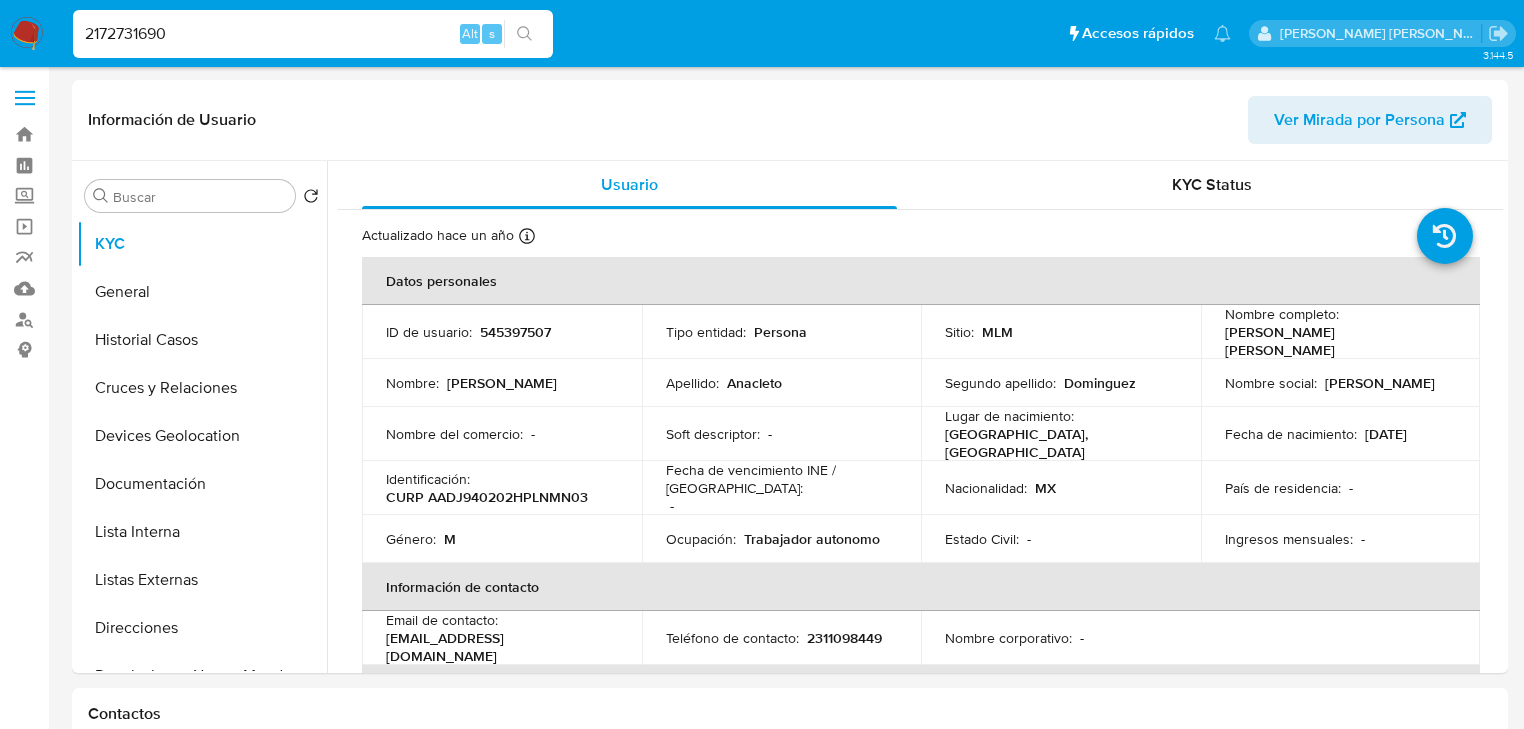 type on "2172731690" 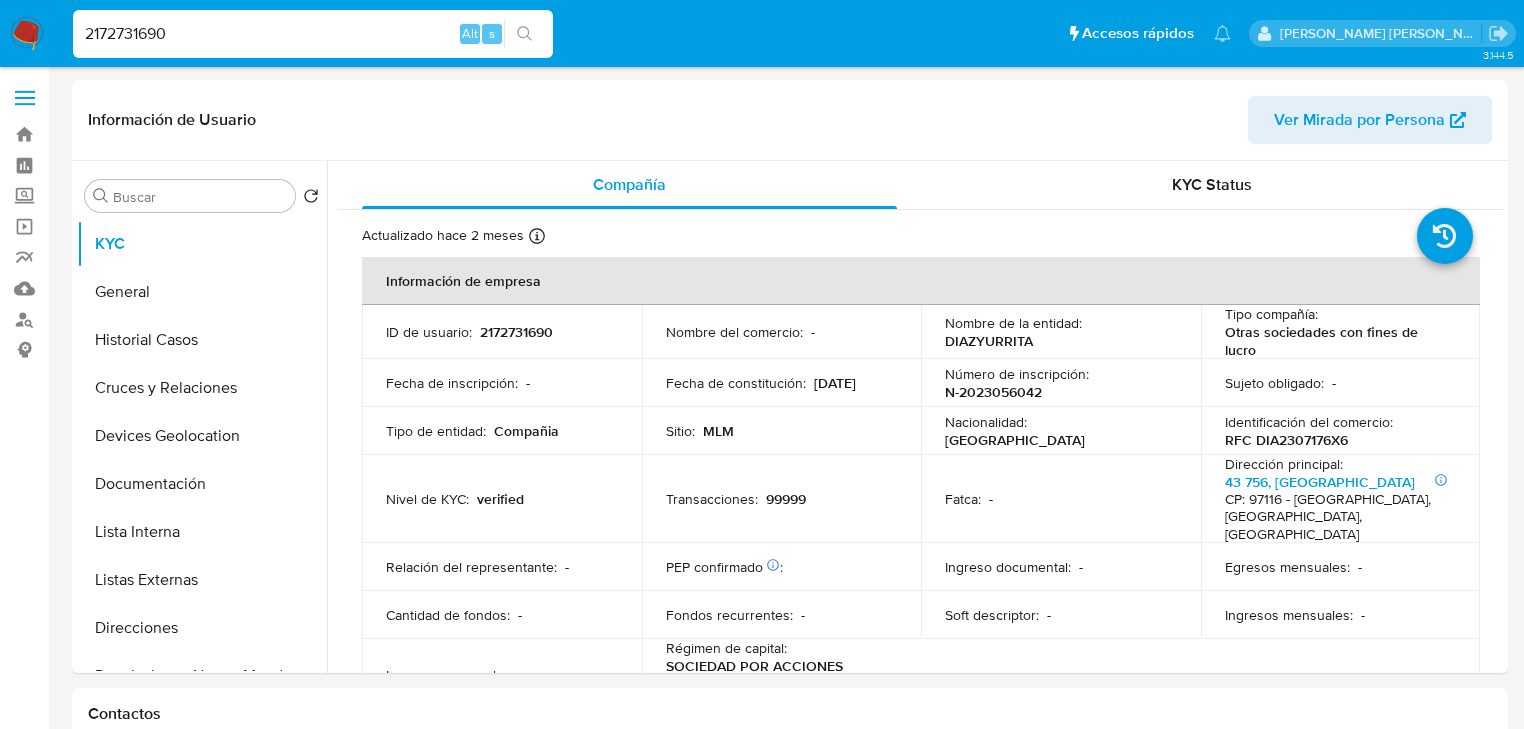 select on "10" 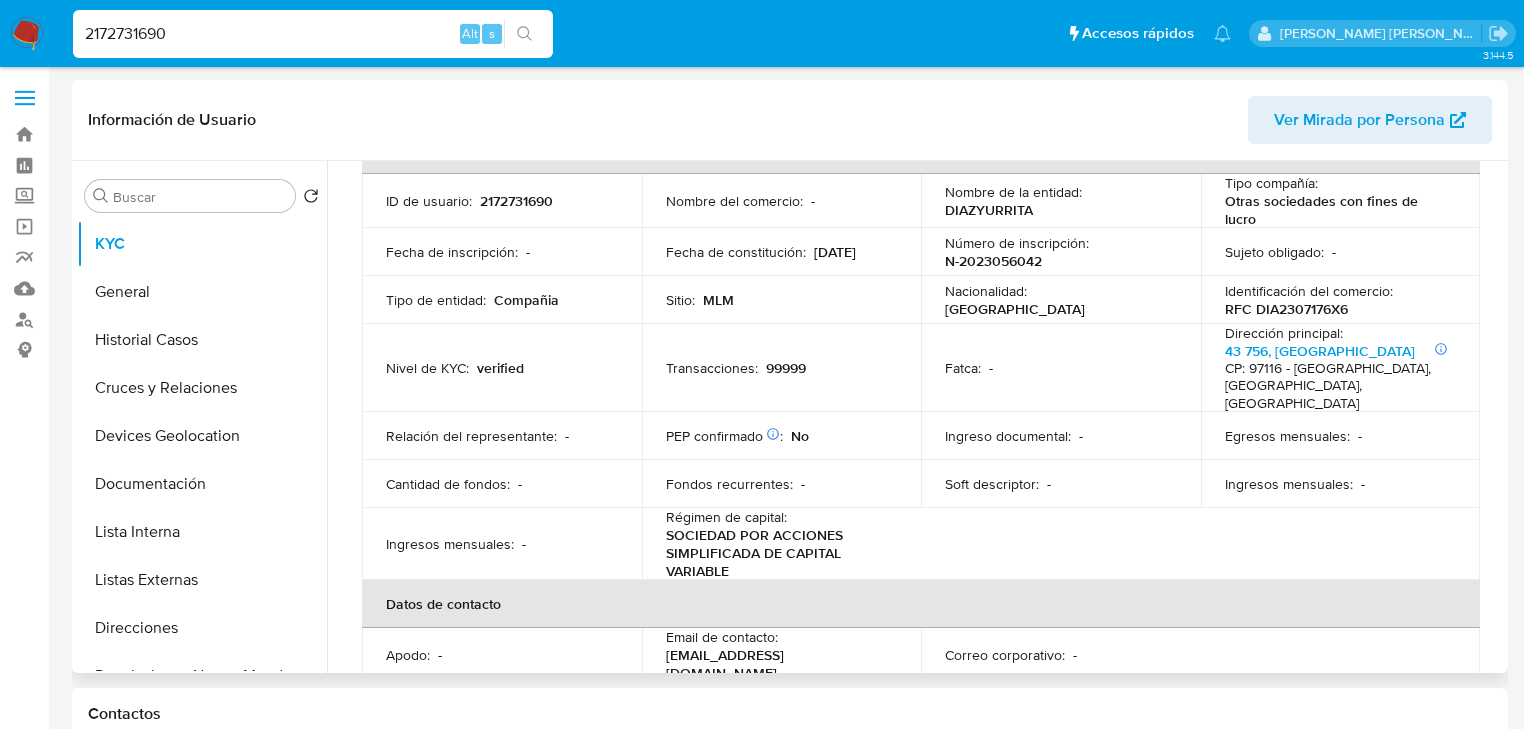 scroll, scrollTop: 160, scrollLeft: 0, axis: vertical 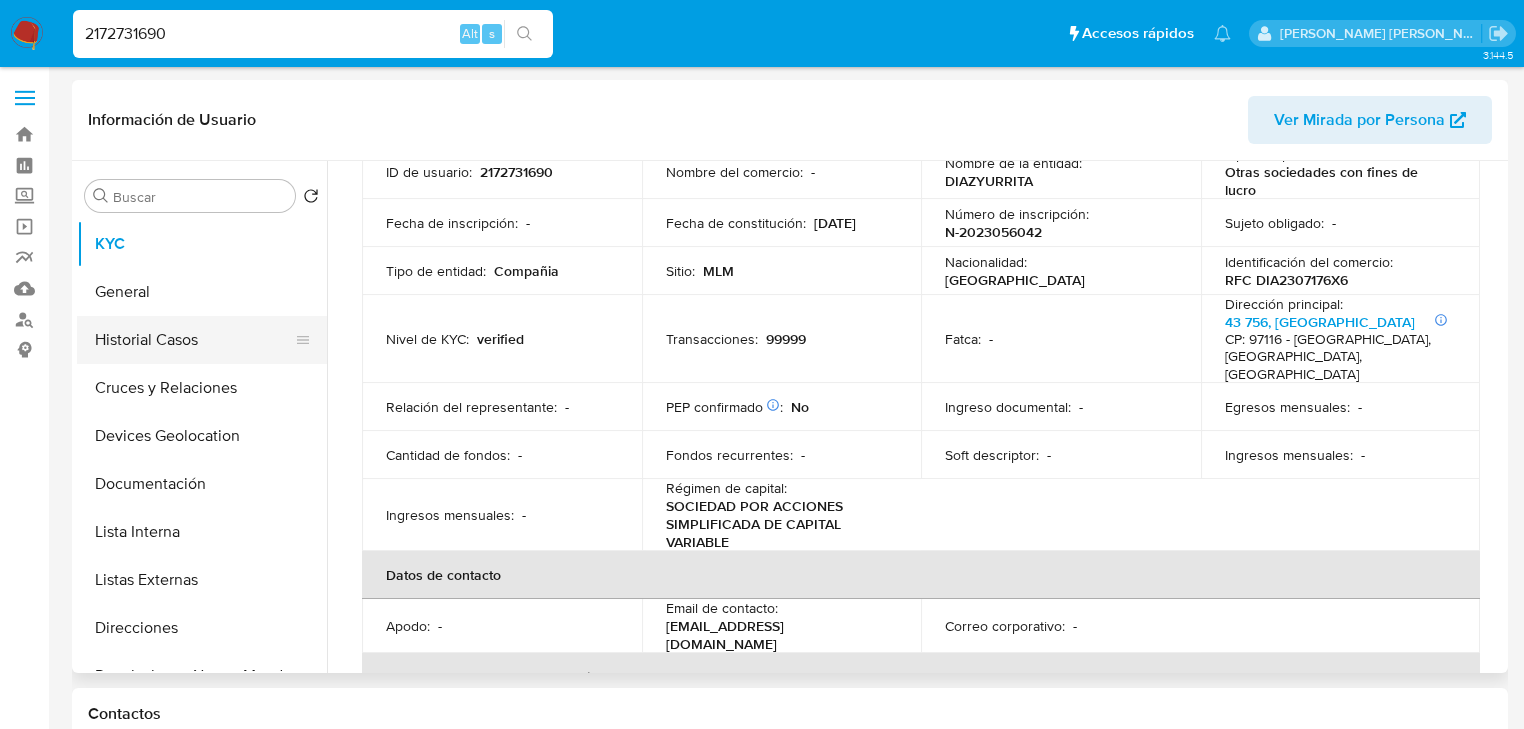 click on "Historial Casos" at bounding box center (194, 340) 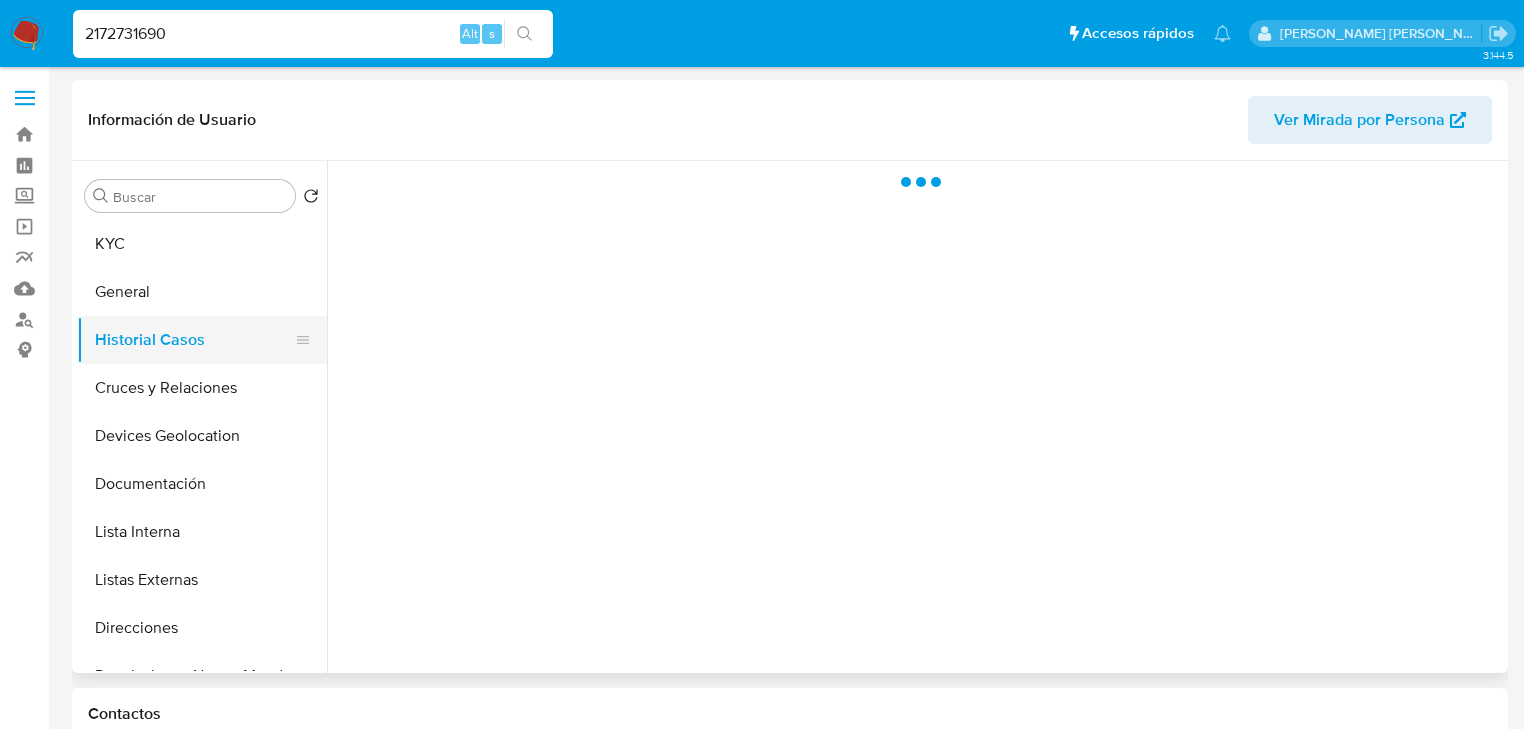scroll, scrollTop: 0, scrollLeft: 0, axis: both 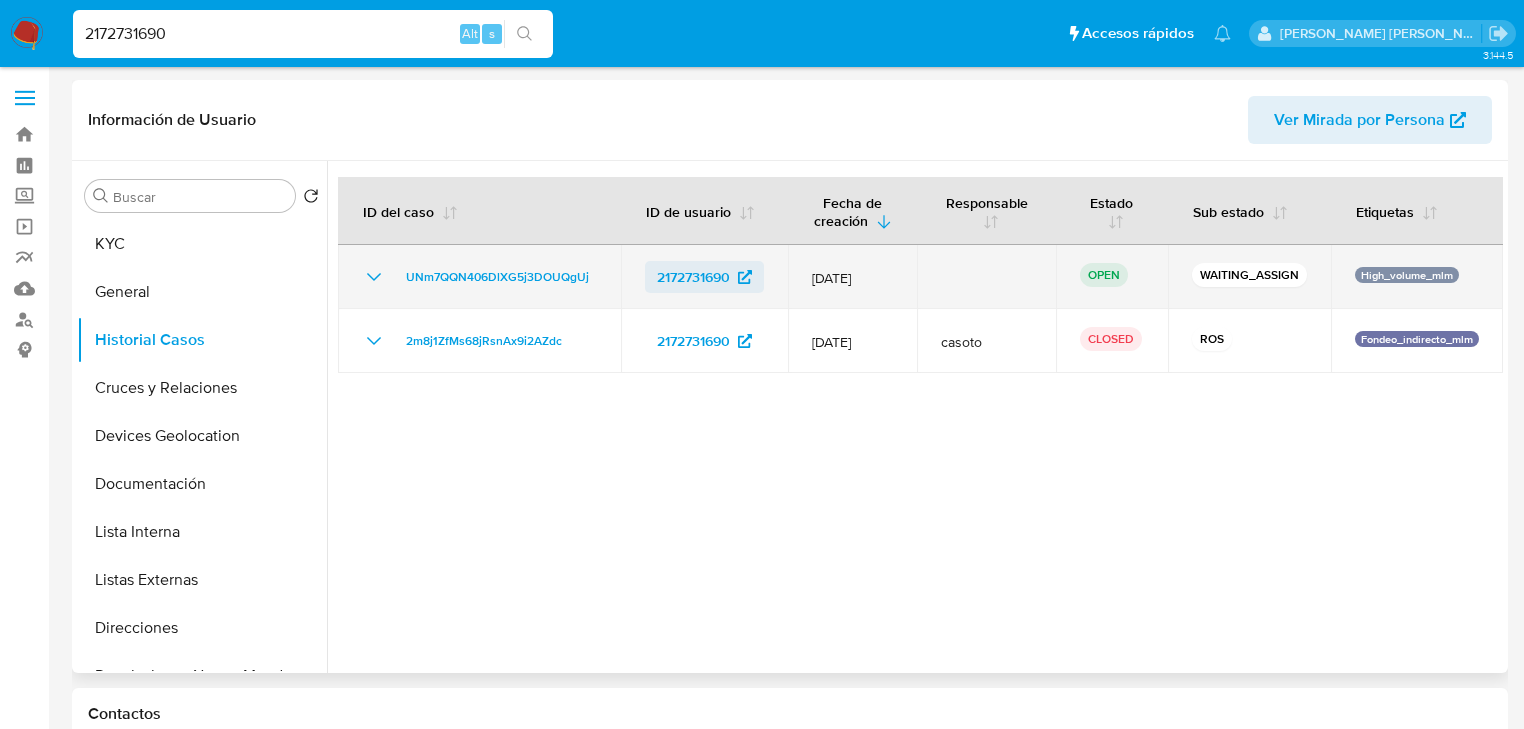 drag, startPoint x: 632, startPoint y: 283, endPoint x: 728, endPoint y: 283, distance: 96 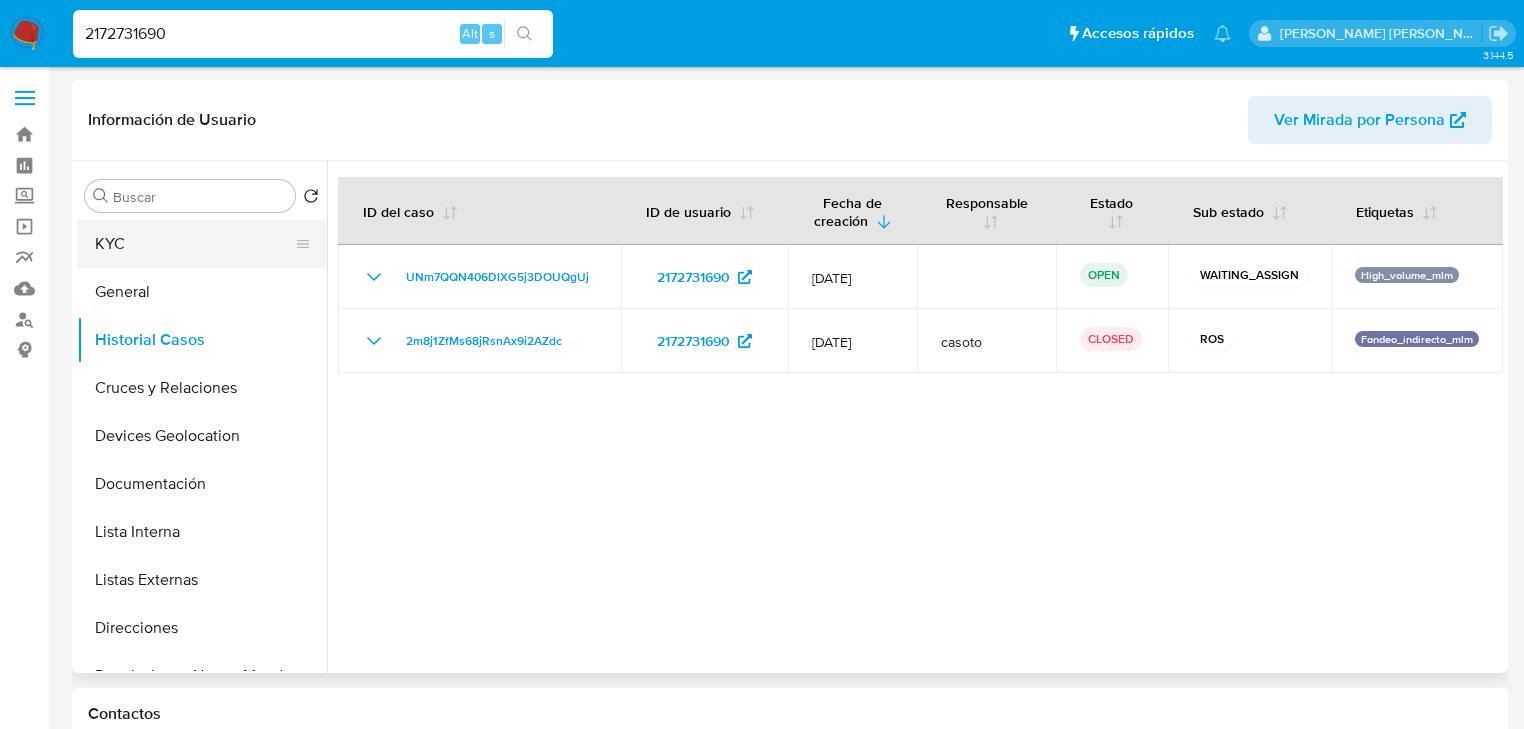 click on "KYC" at bounding box center [194, 244] 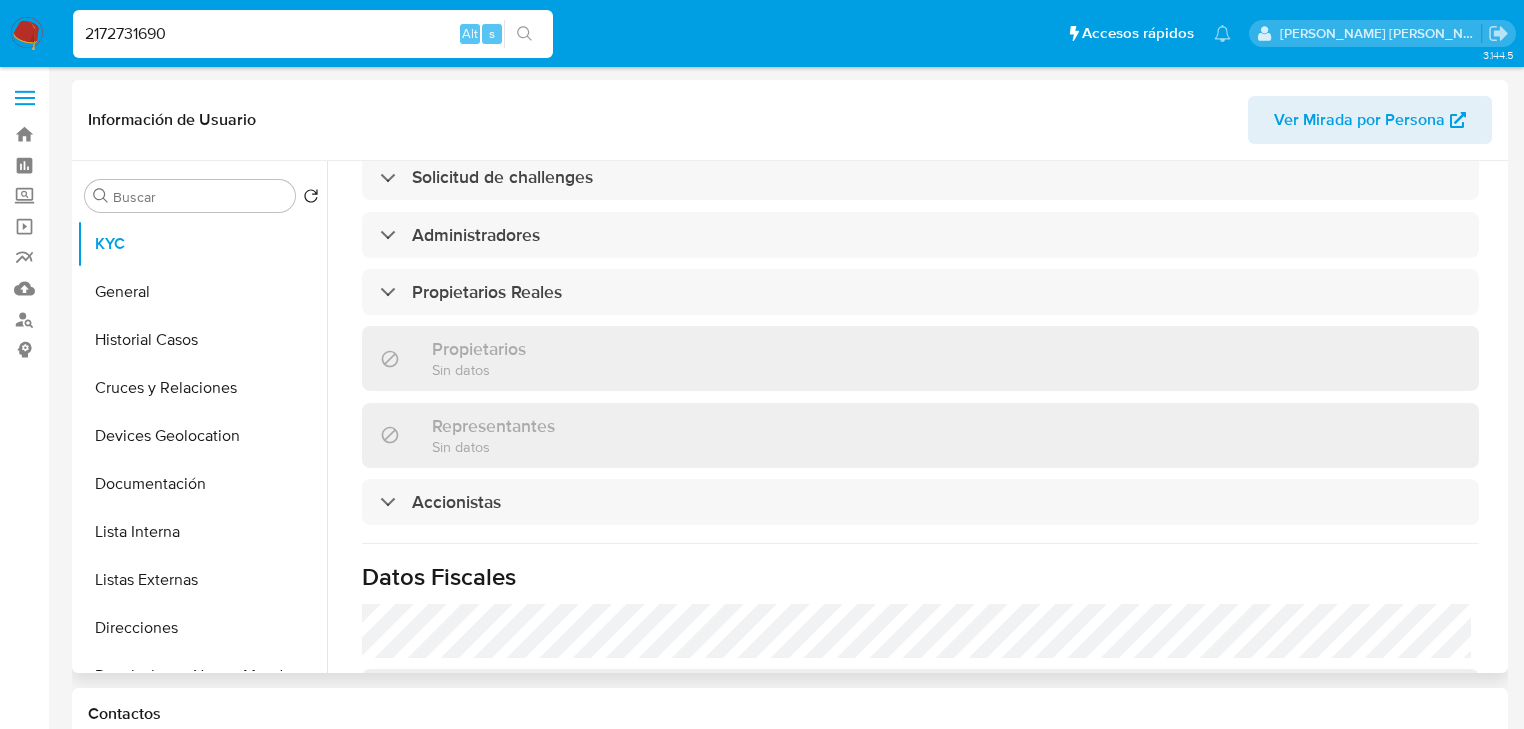 scroll, scrollTop: 1520, scrollLeft: 0, axis: vertical 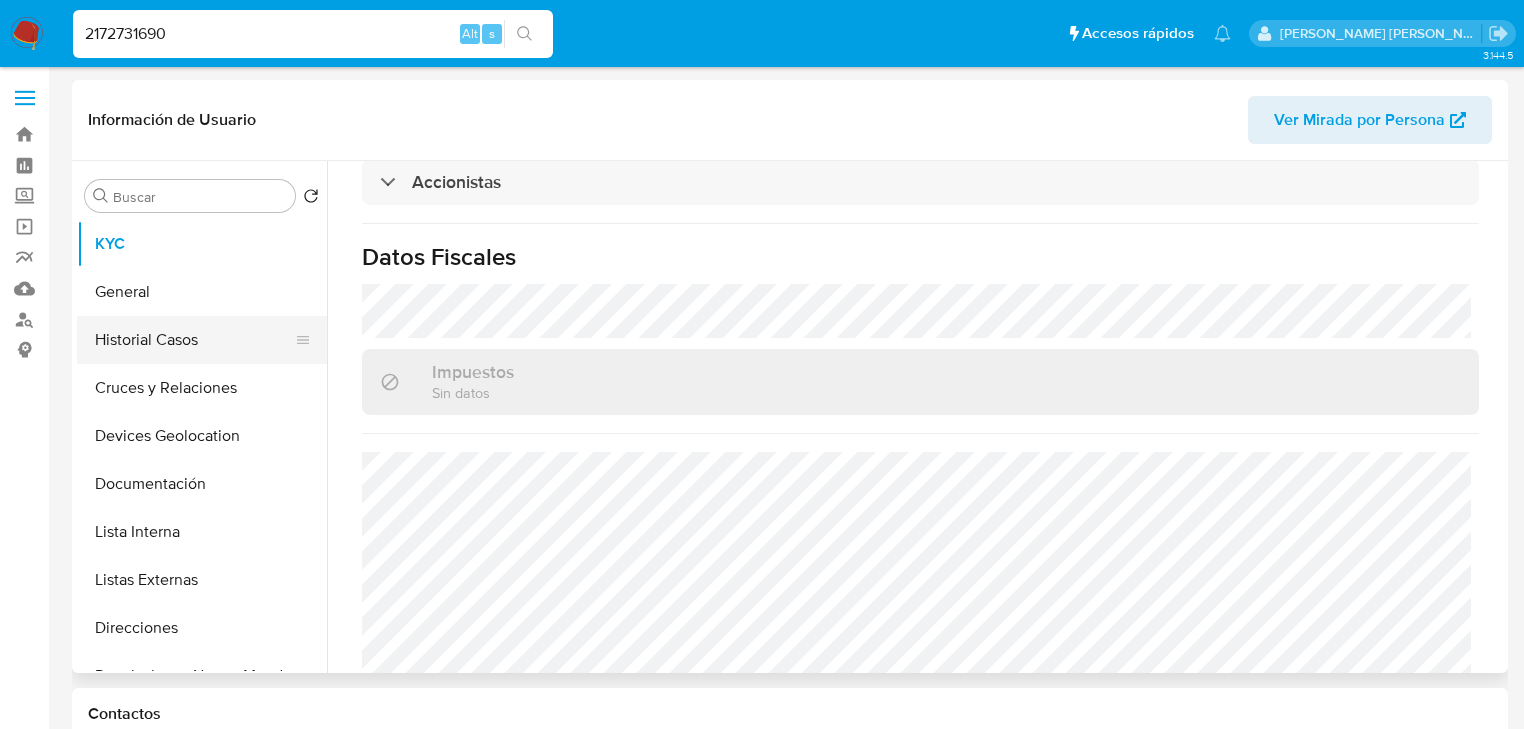 click on "Historial Casos" at bounding box center [194, 340] 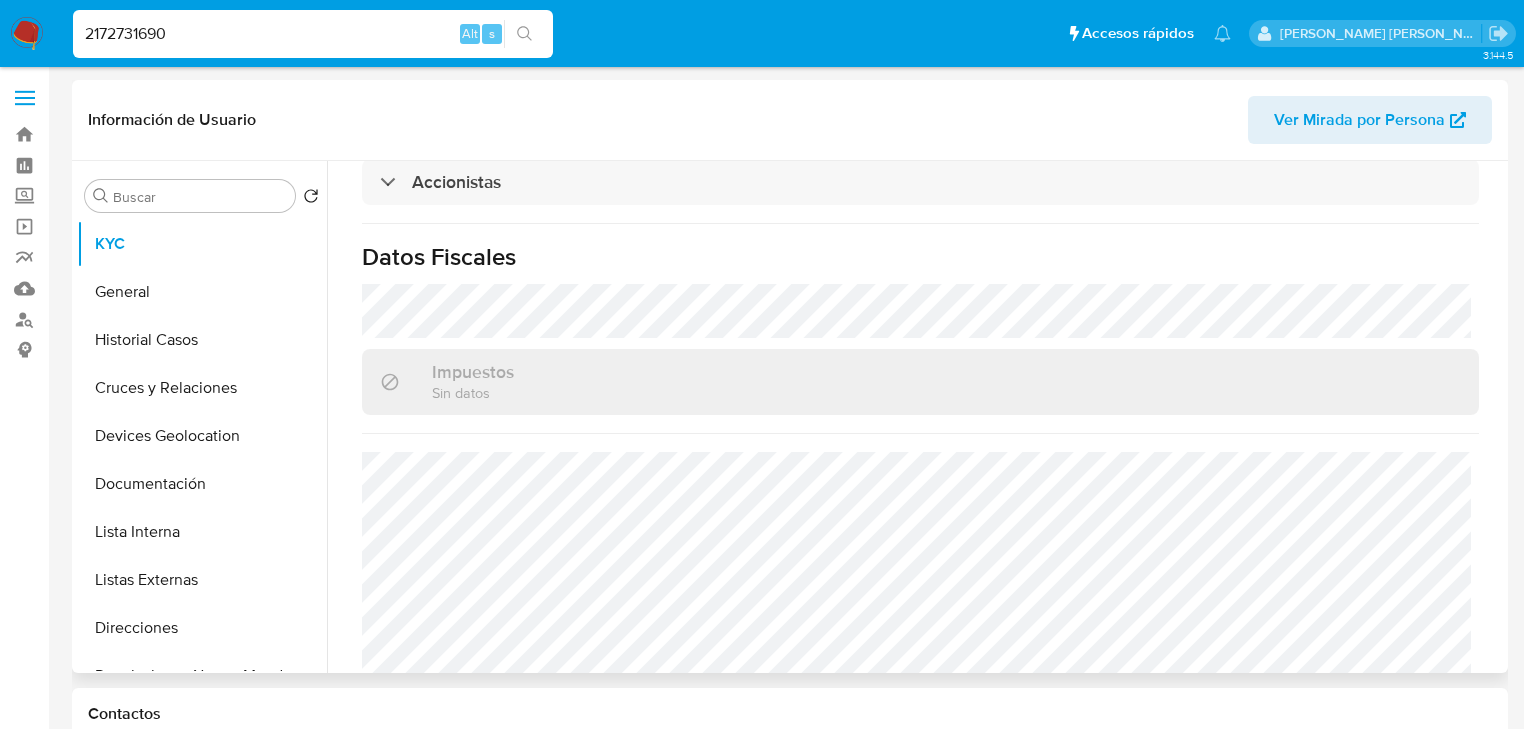 scroll, scrollTop: 0, scrollLeft: 0, axis: both 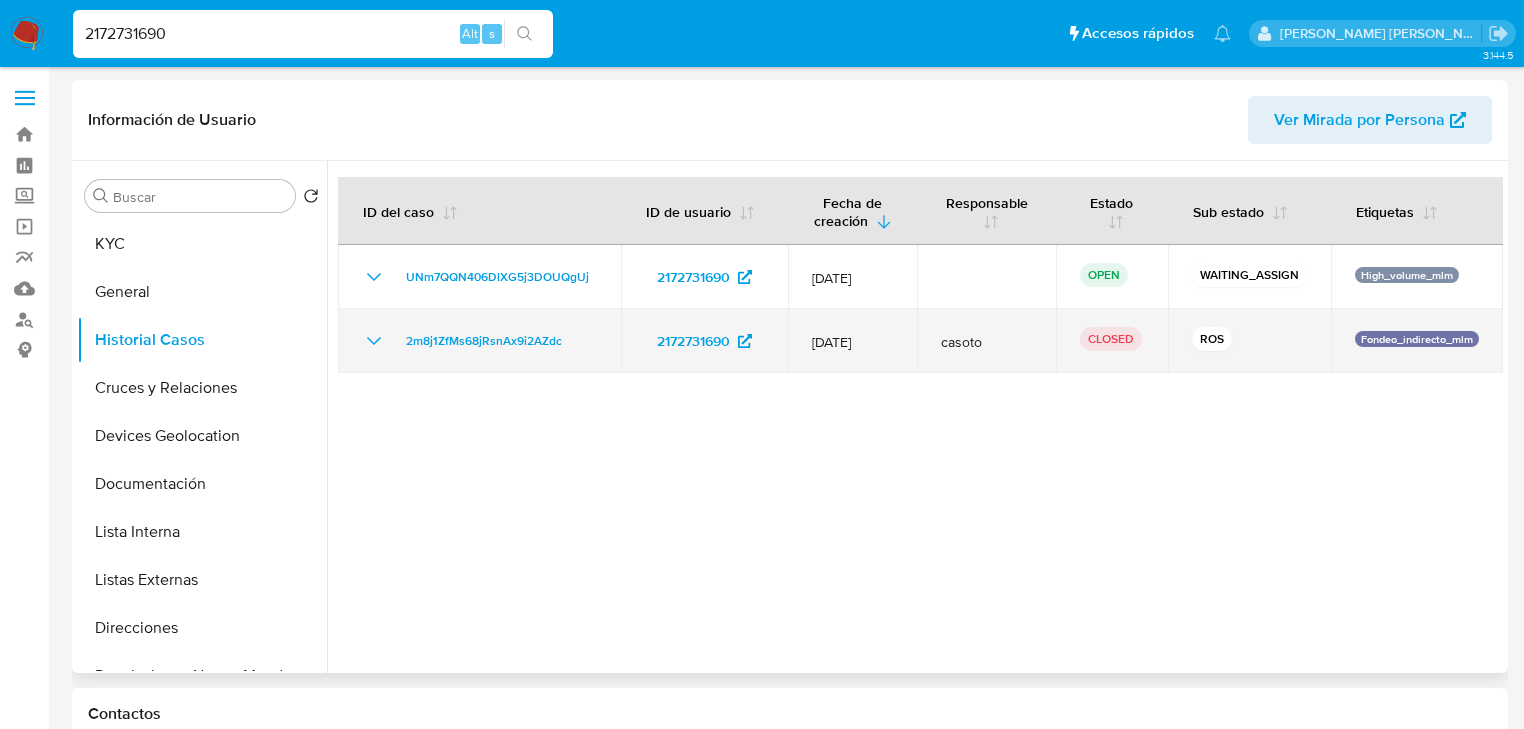 click 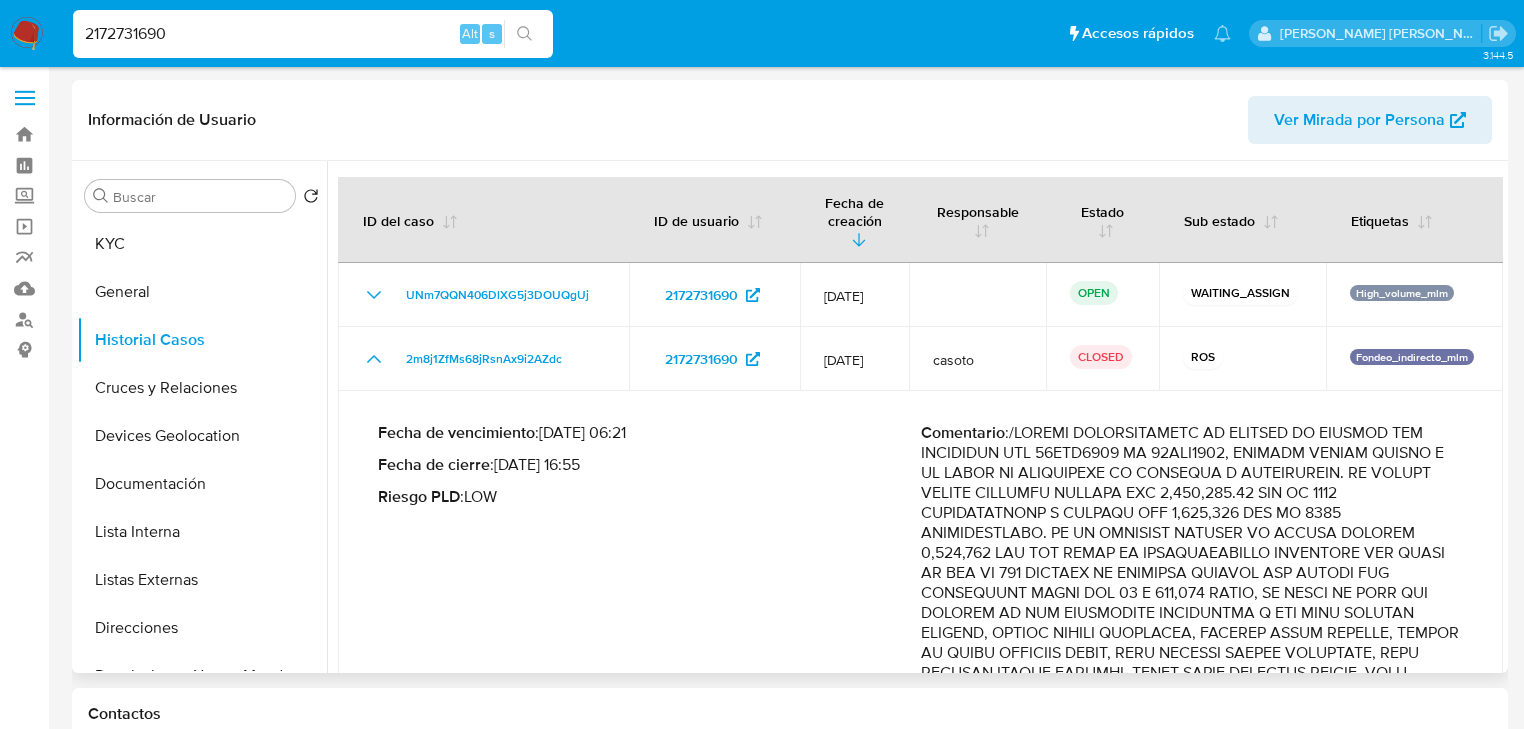 type 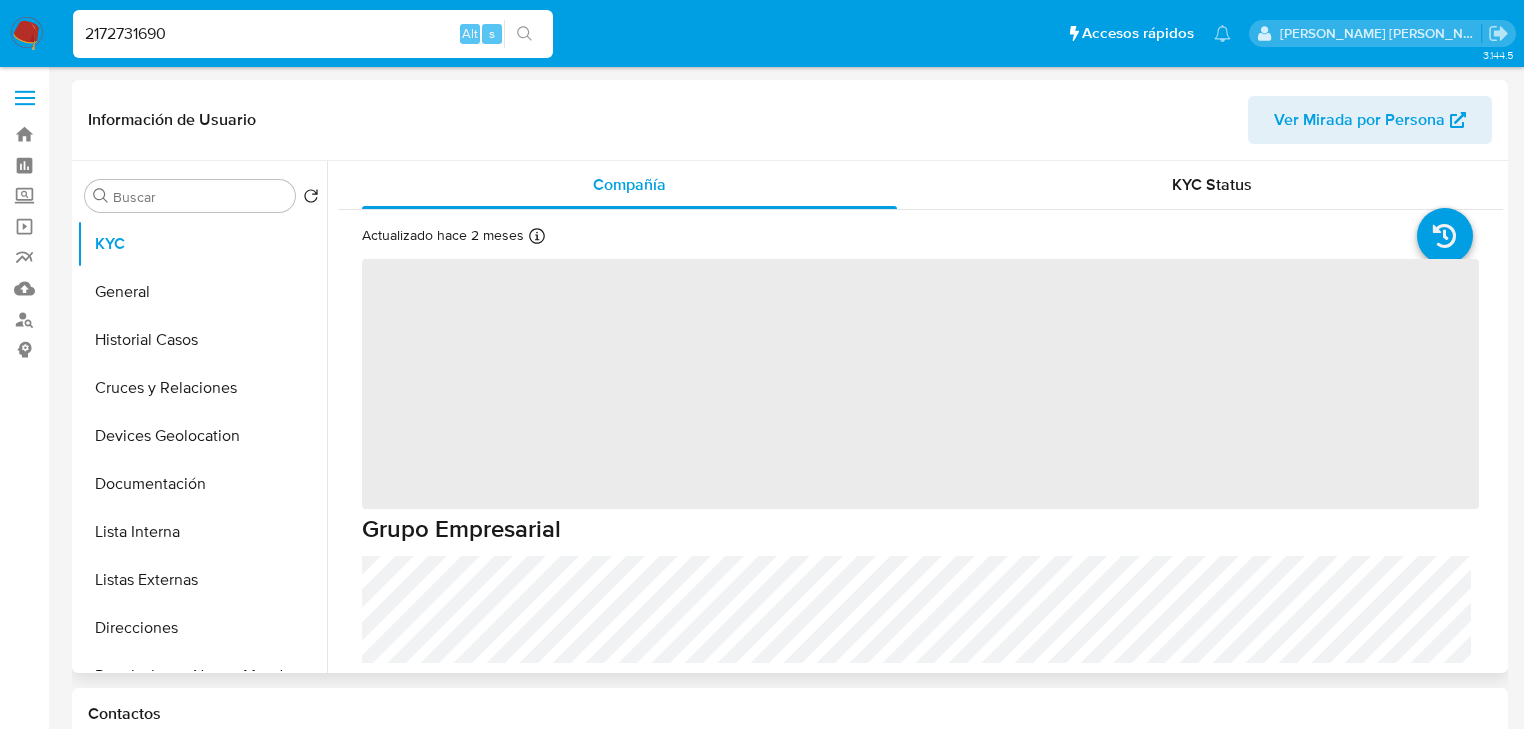 click on "‌" at bounding box center (920, 384) 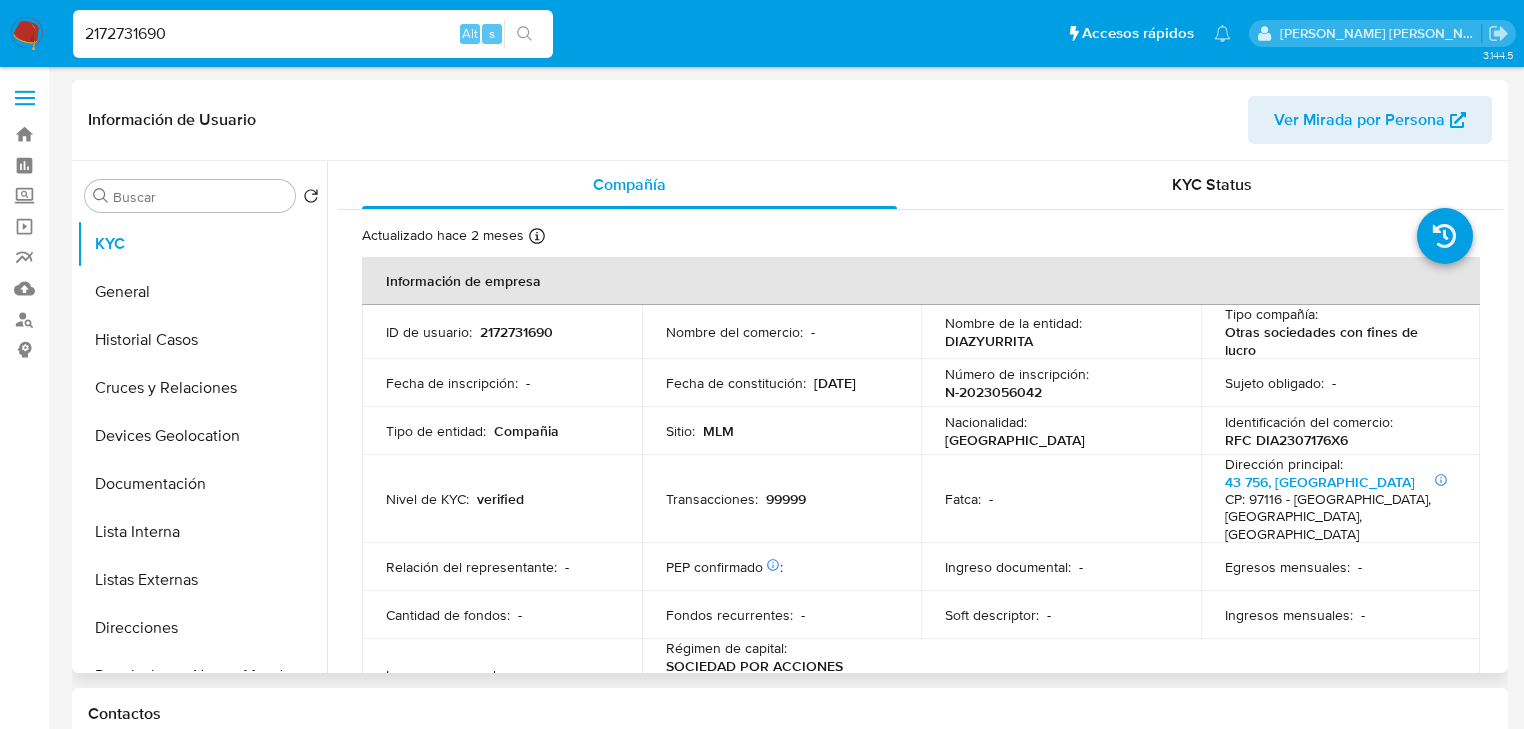 click on "ID de usuario :    2172731690" at bounding box center (502, 332) 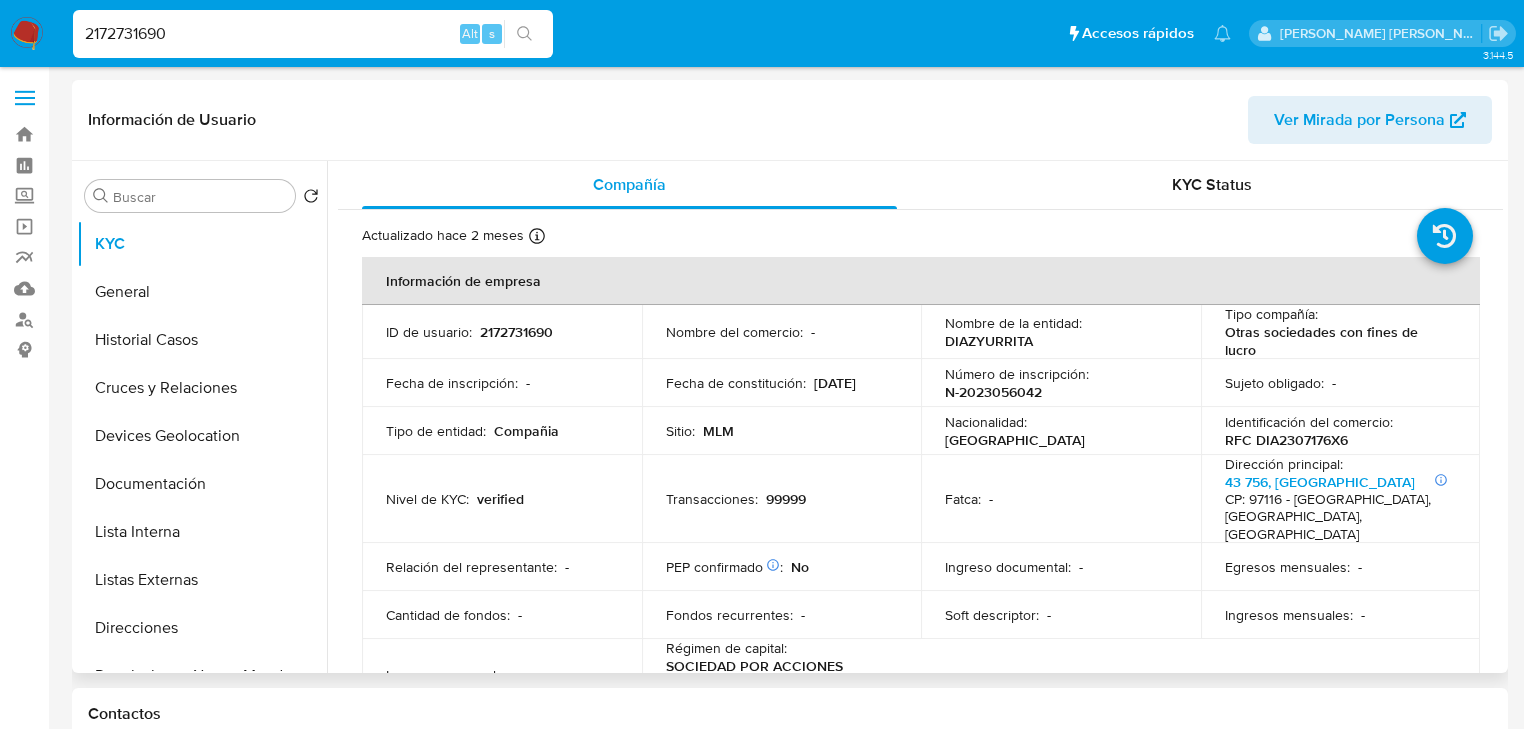click on "2172731690" at bounding box center (516, 332) 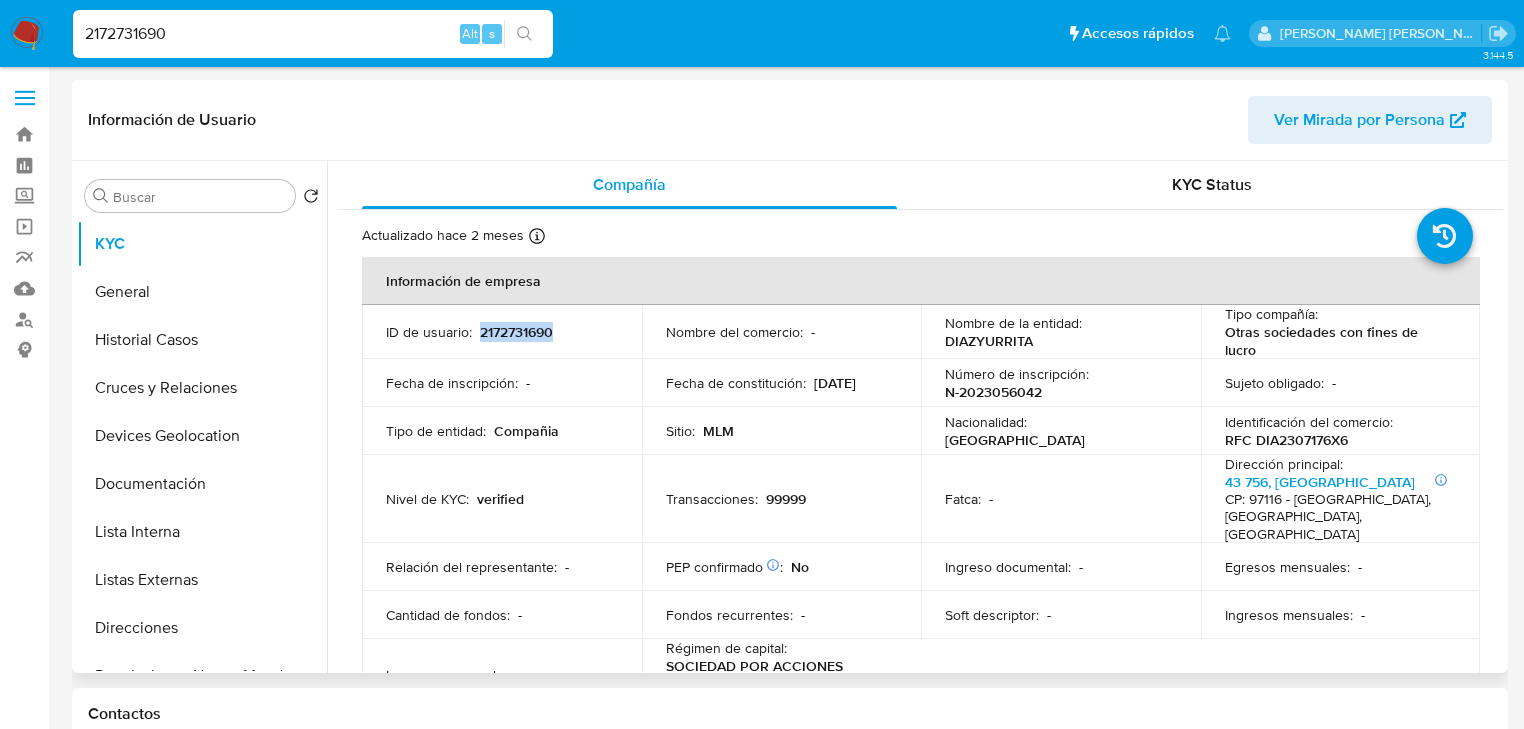 click on "2172731690" at bounding box center (516, 332) 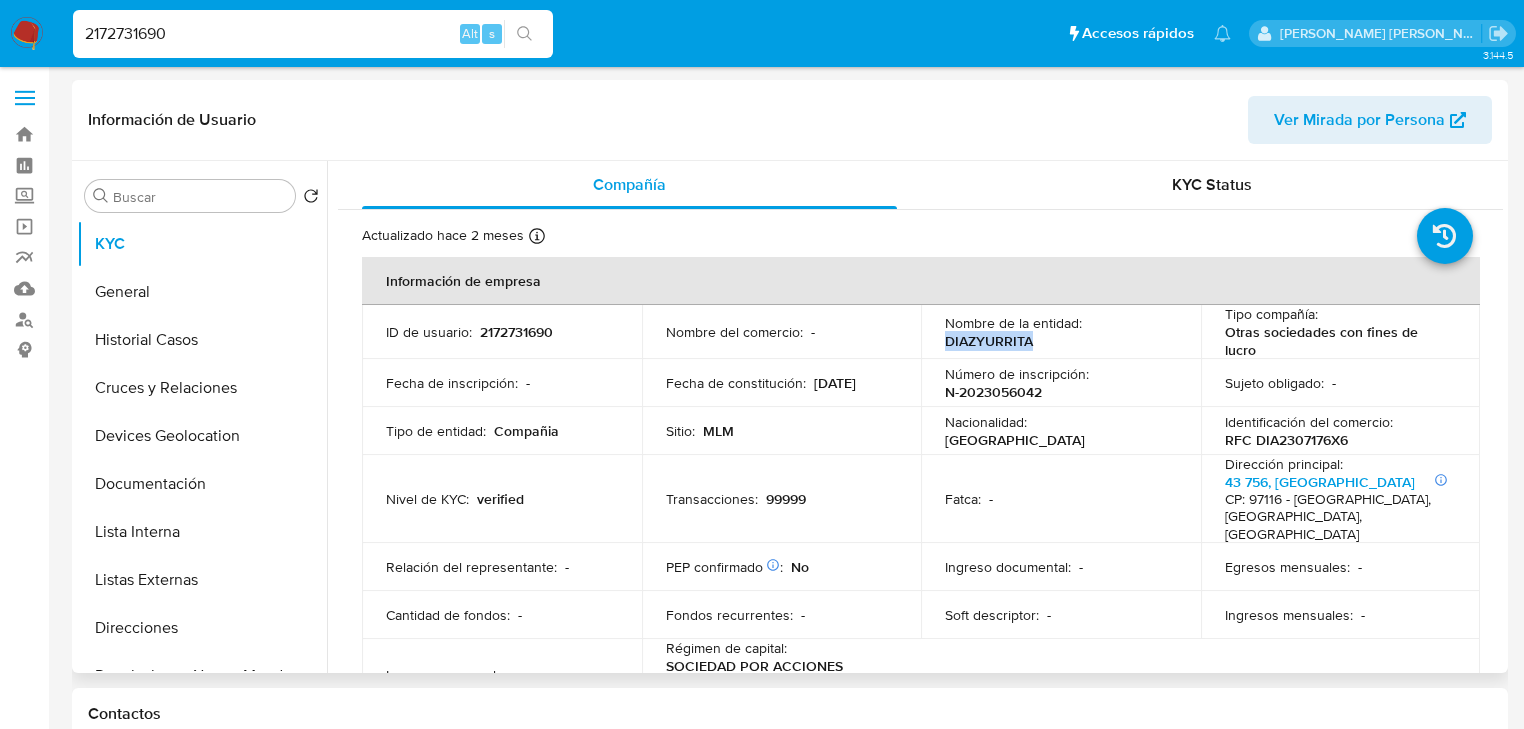 drag, startPoint x: 1034, startPoint y: 348, endPoint x: 932, endPoint y: 346, distance: 102.01961 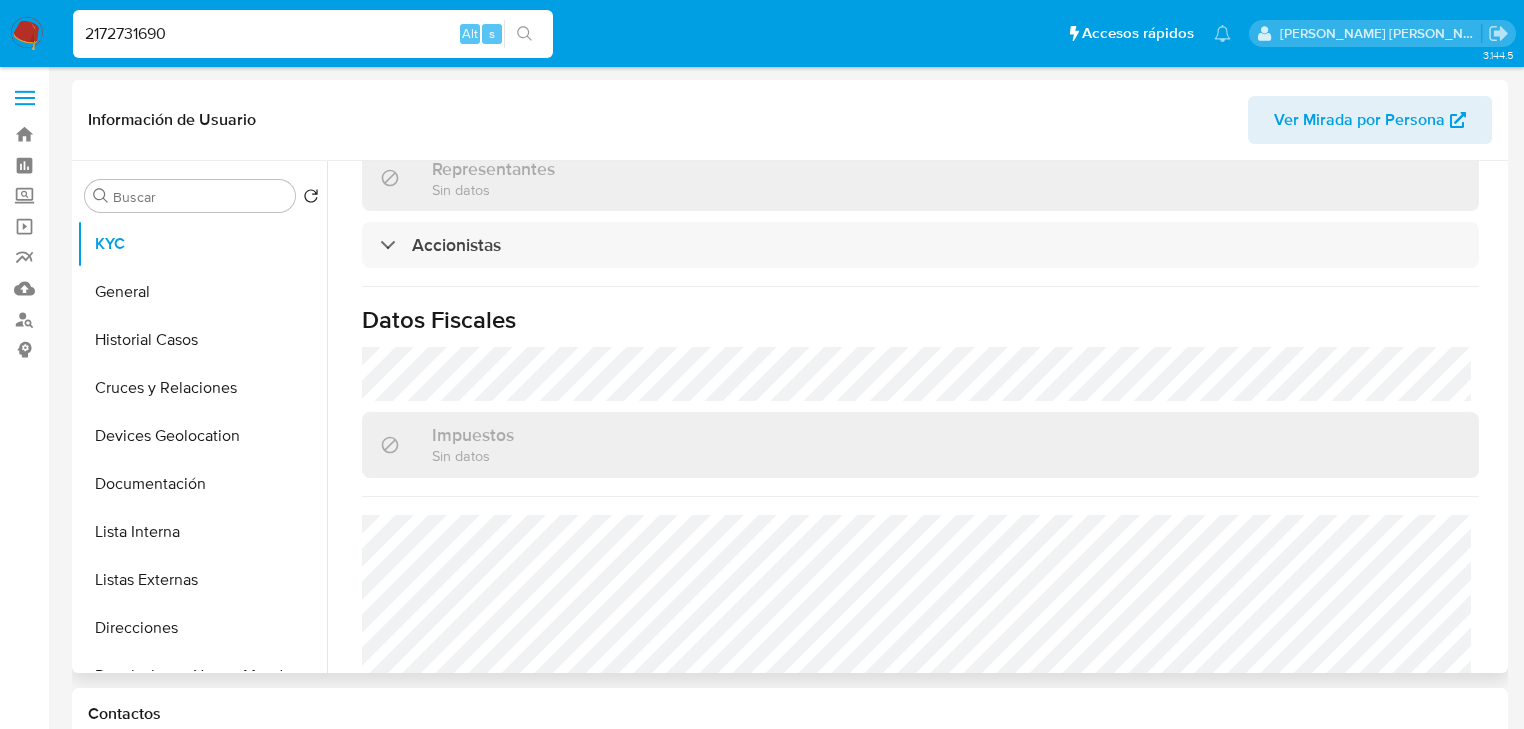 scroll, scrollTop: 1520, scrollLeft: 0, axis: vertical 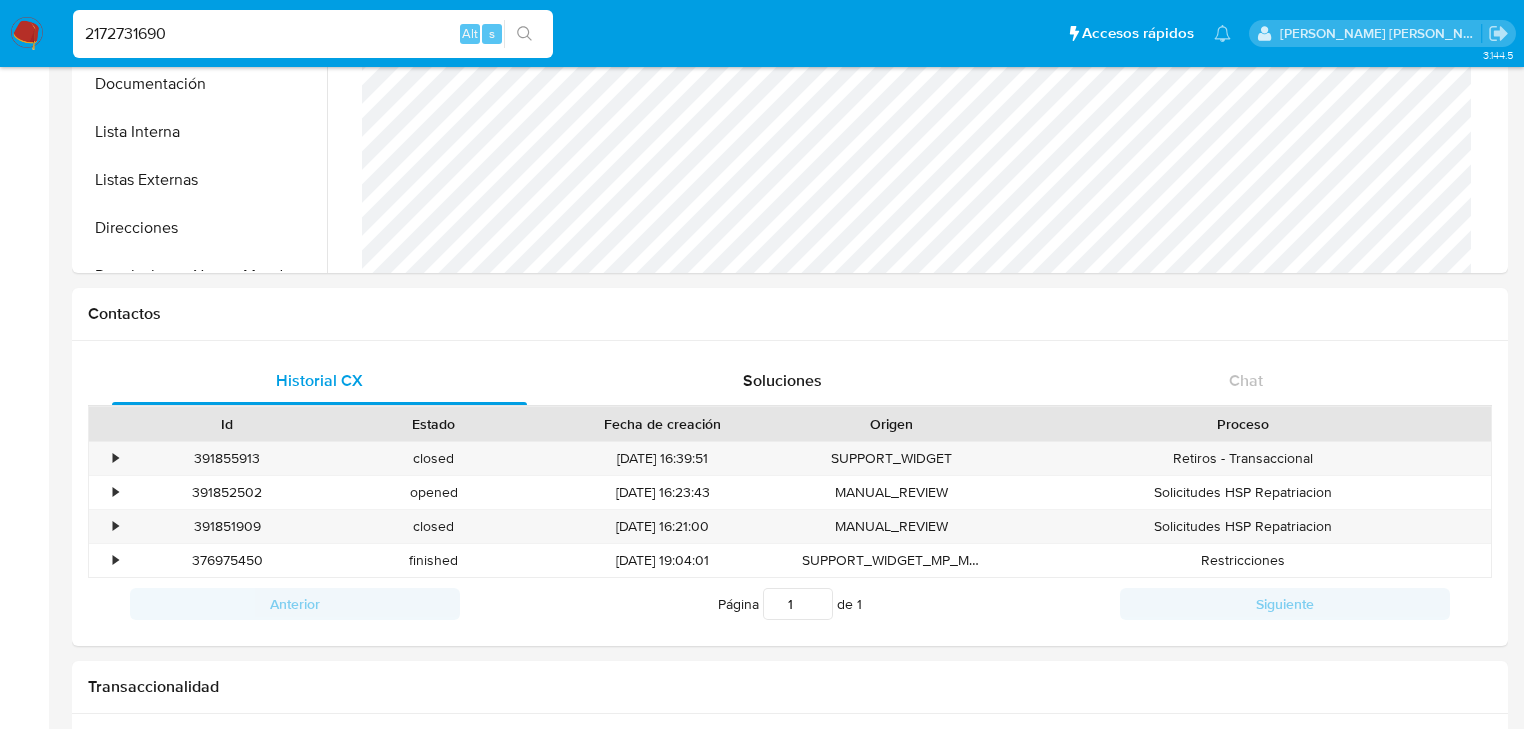 drag, startPoint x: 248, startPoint y: 48, endPoint x: 0, endPoint y: -12, distance: 255.15486 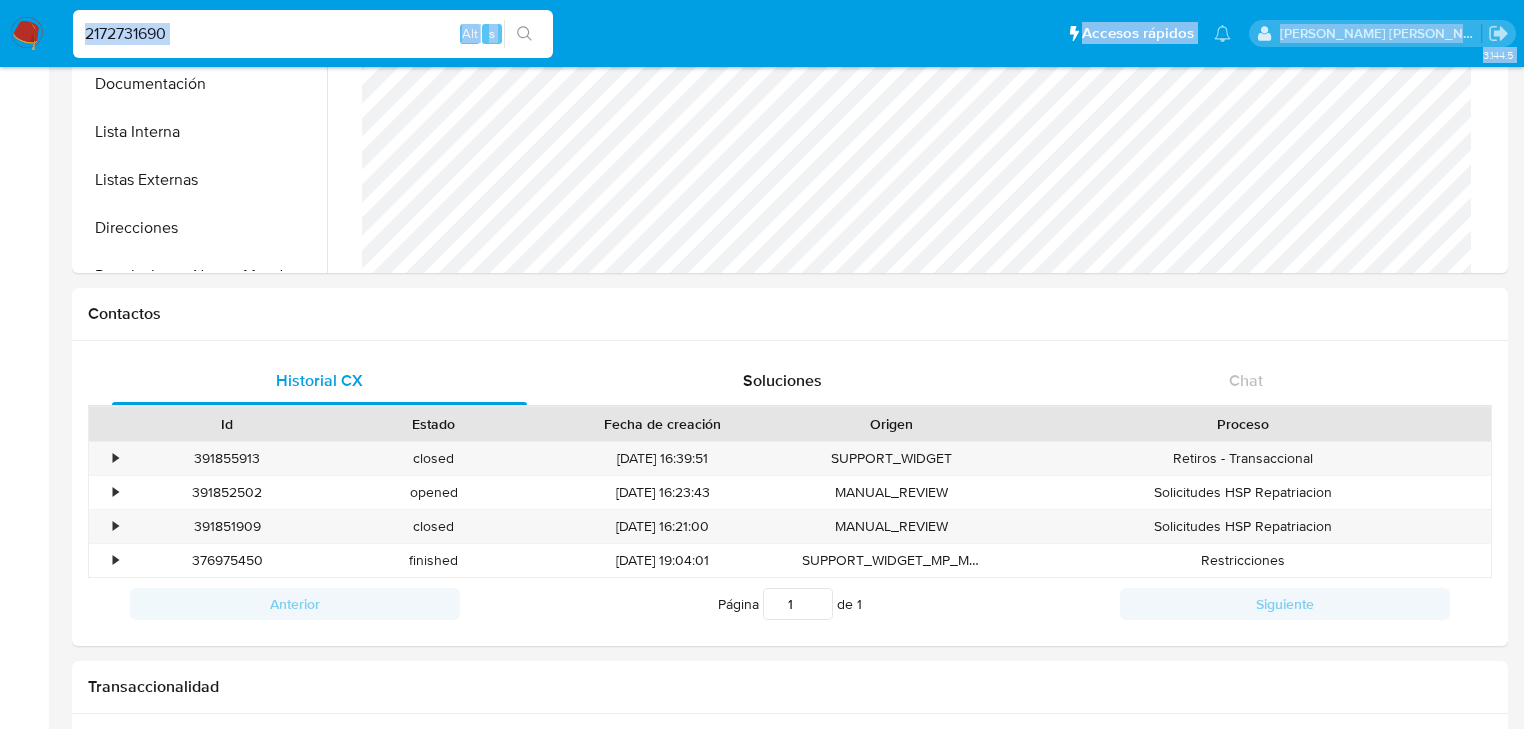 click on "2172731690 Alt s" at bounding box center [313, 34] 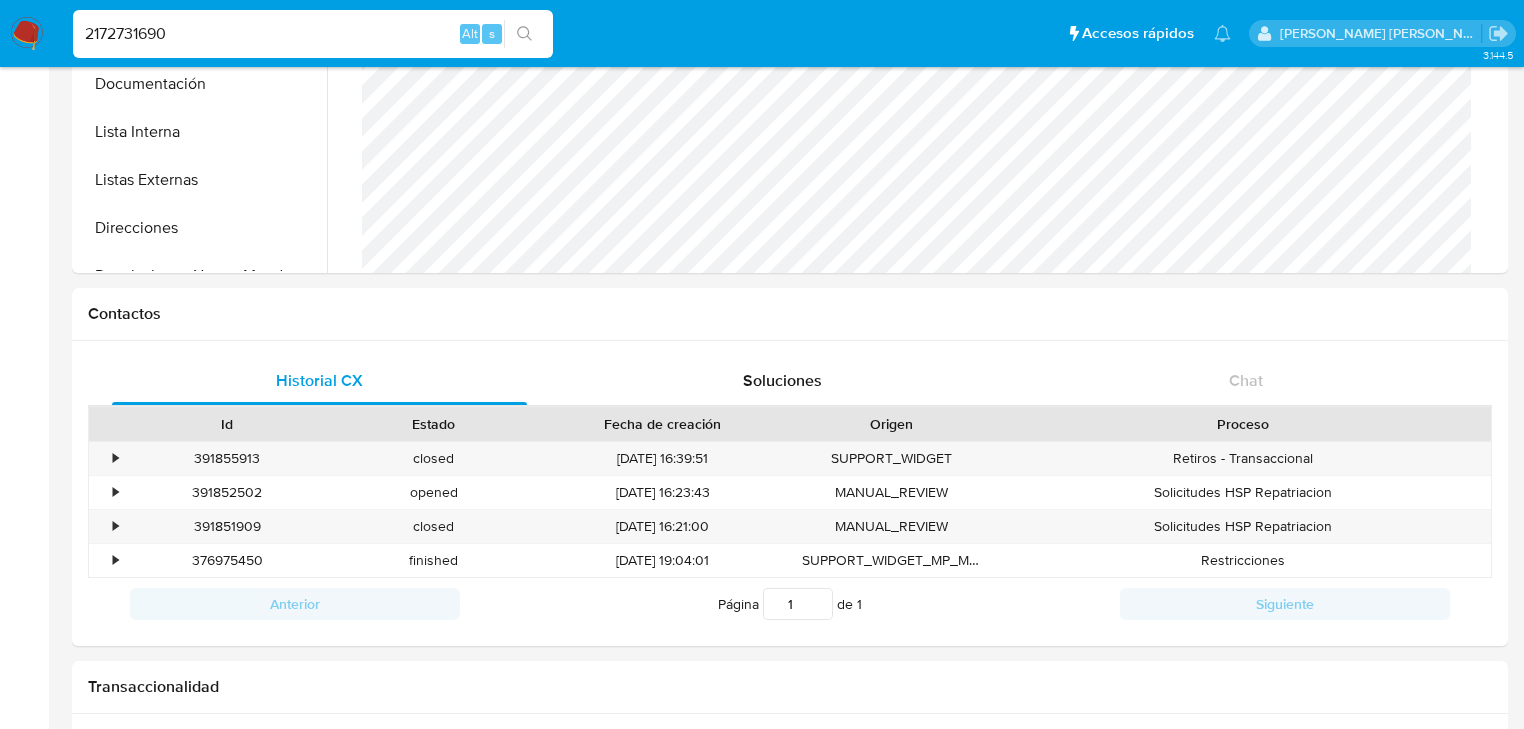 click on "2172731690" at bounding box center [313, 34] 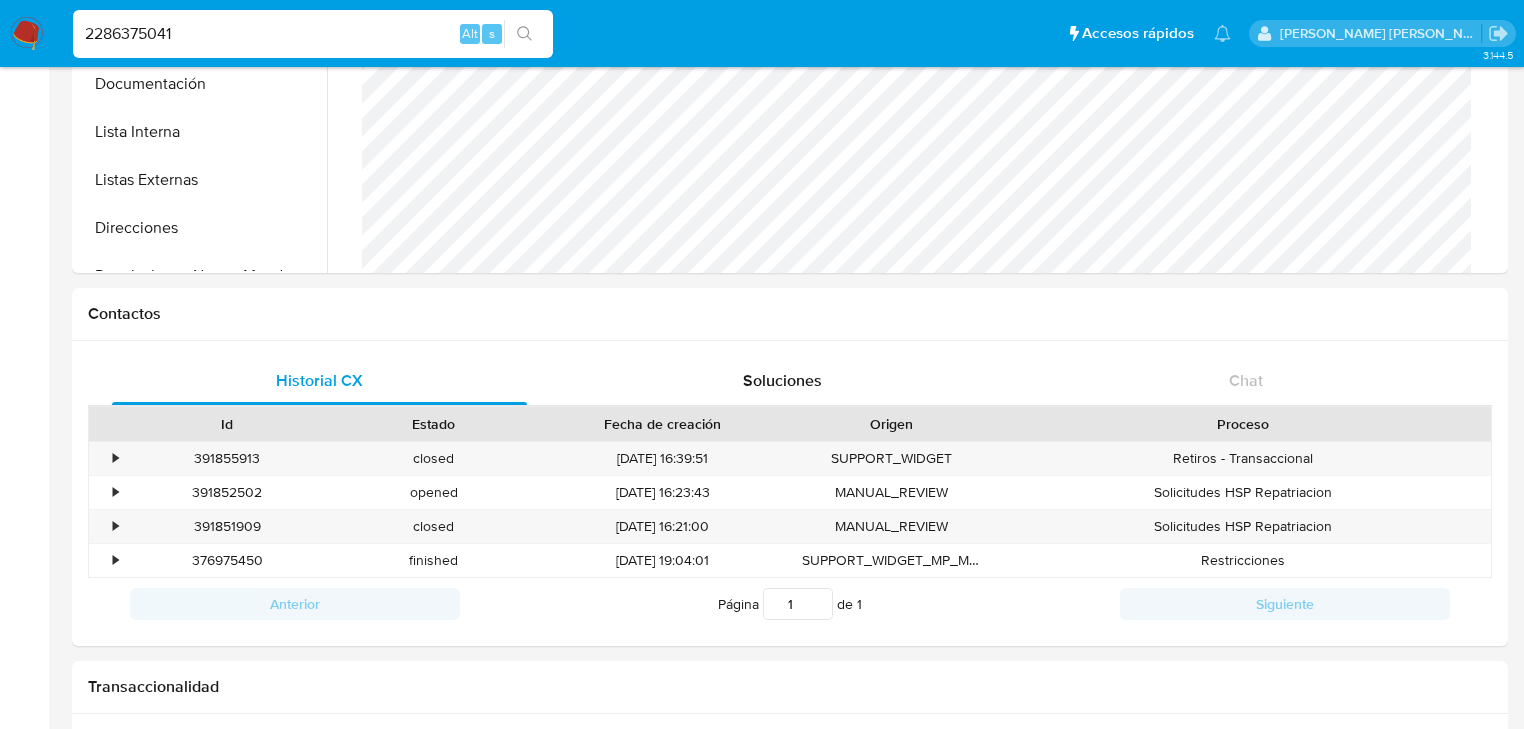 type on "2286375041" 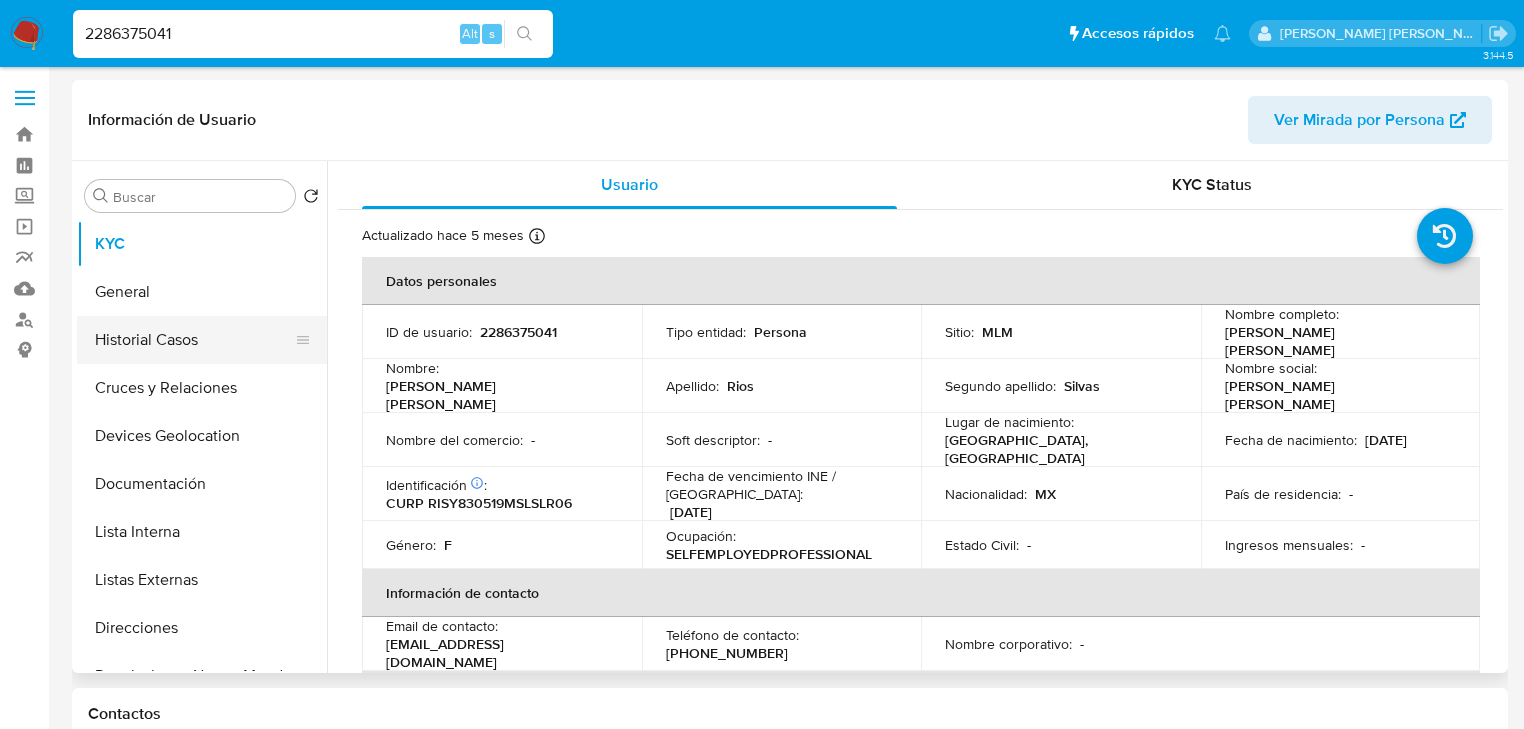 select on "10" 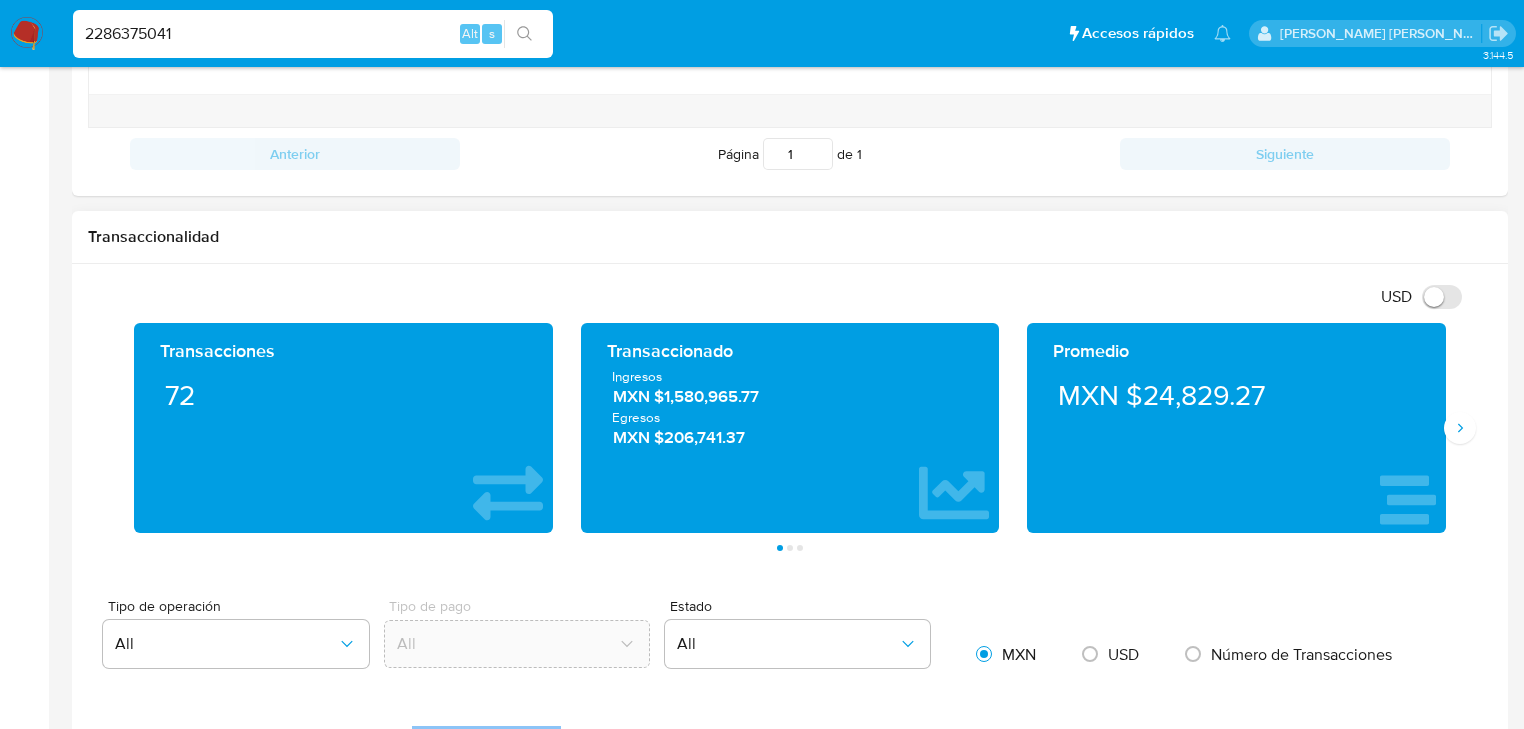scroll, scrollTop: 960, scrollLeft: 0, axis: vertical 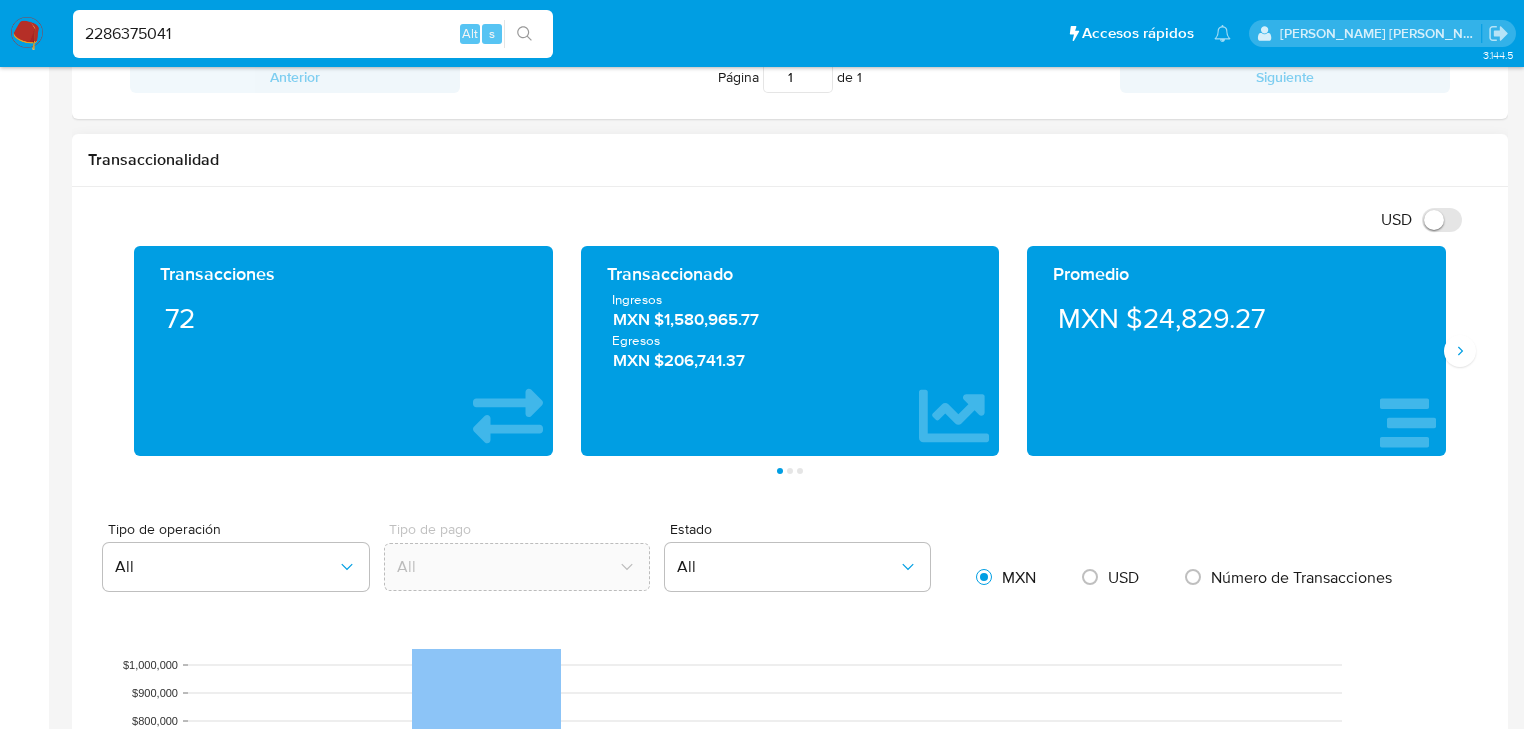 type 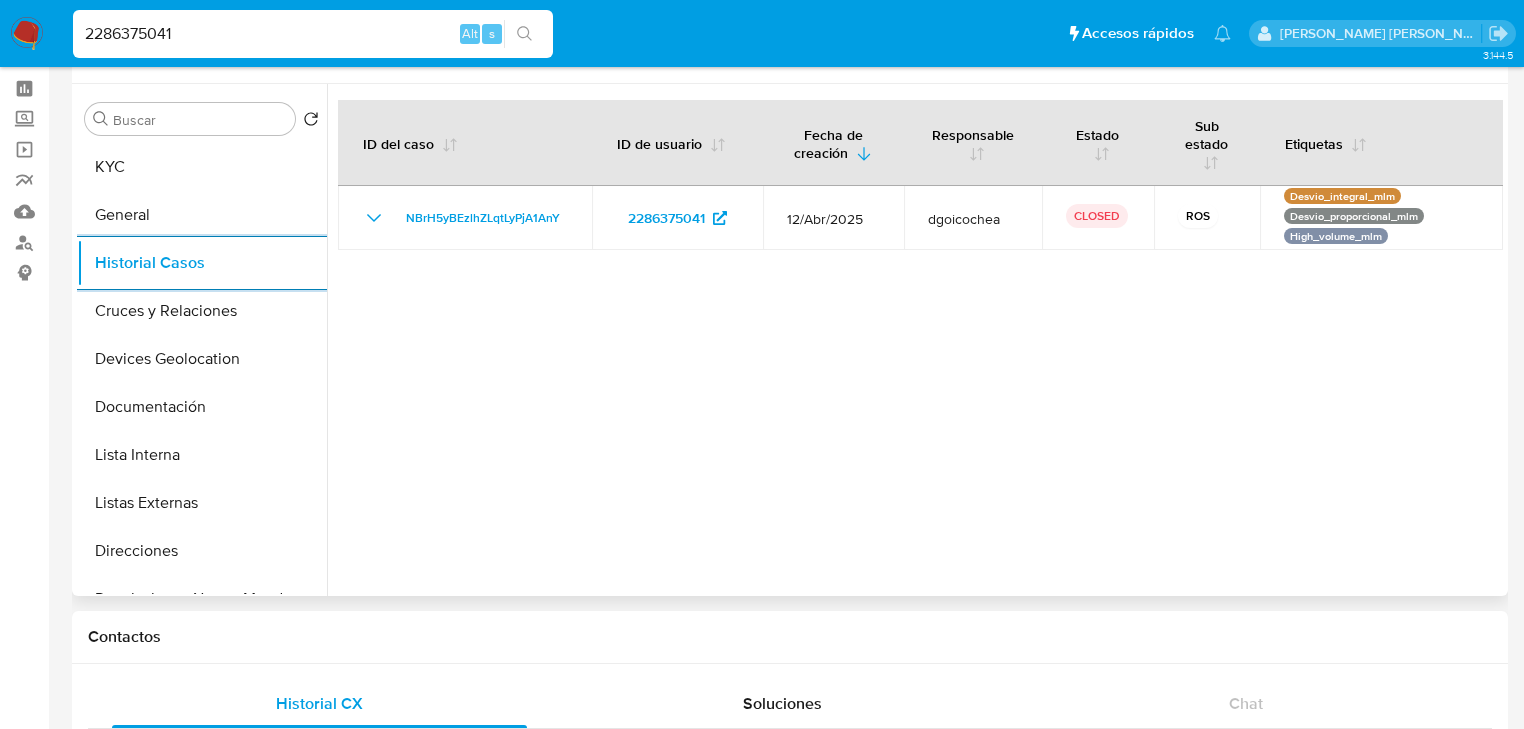 scroll, scrollTop: 0, scrollLeft: 0, axis: both 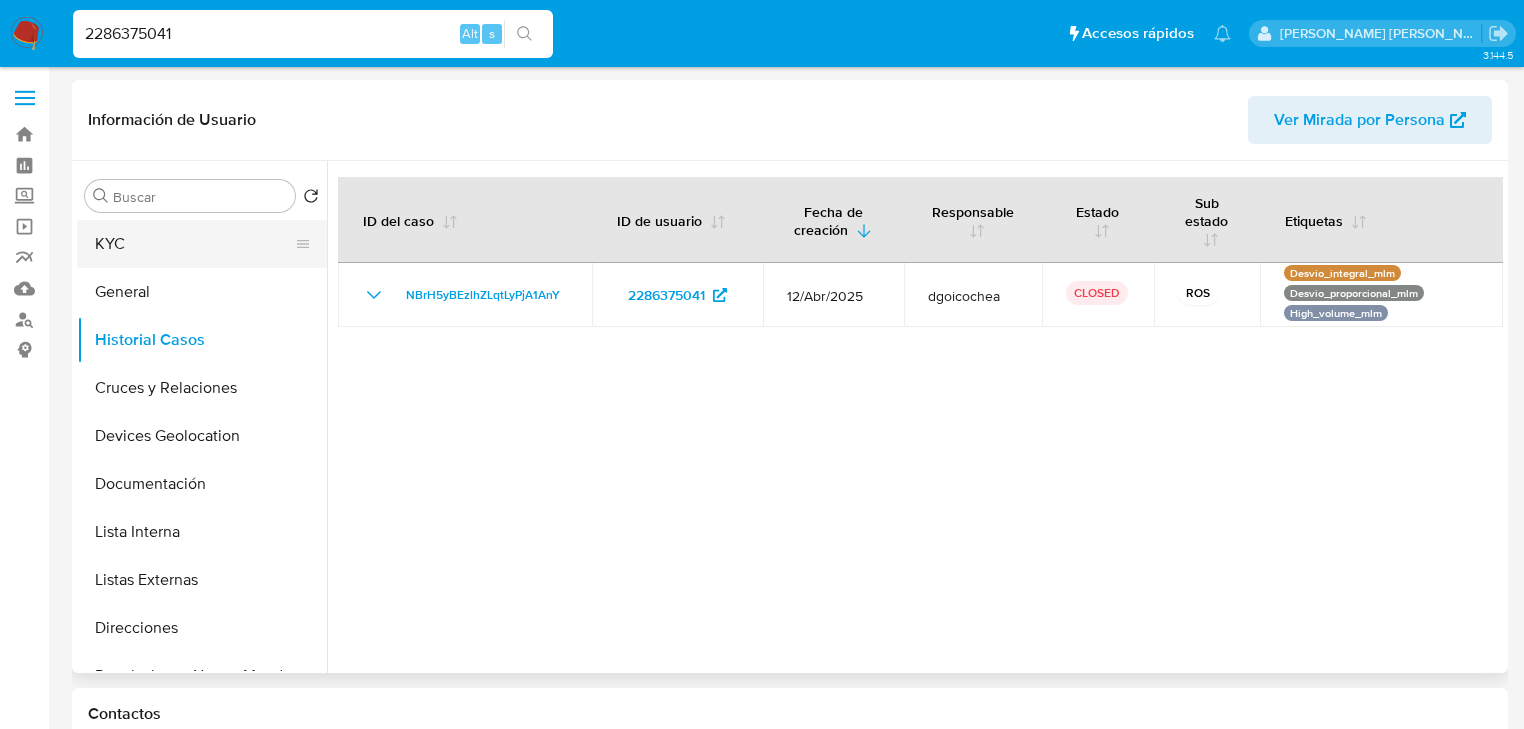 drag, startPoint x: 181, startPoint y: 239, endPoint x: 269, endPoint y: 252, distance: 88.95505 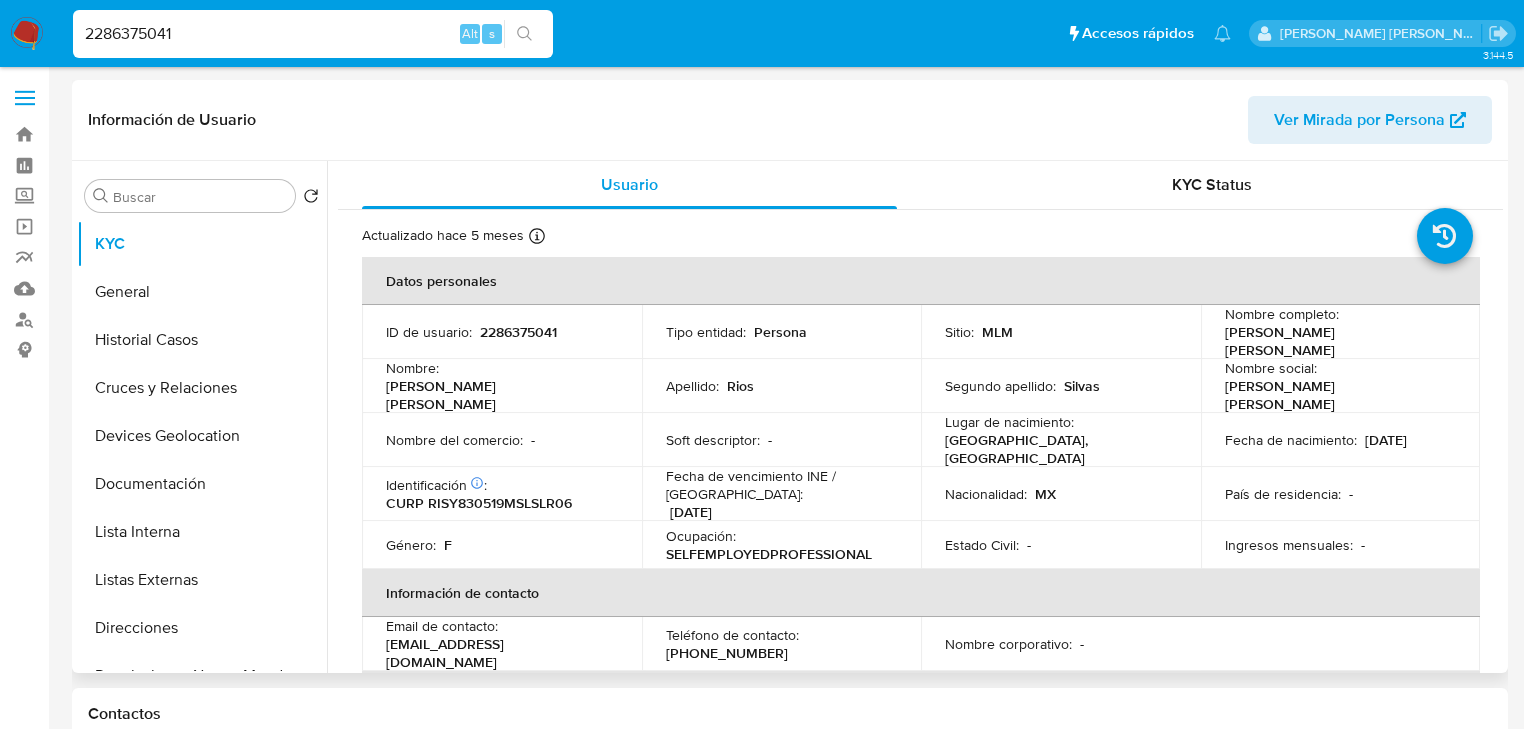 click on "Nombre social :" at bounding box center [1271, 368] 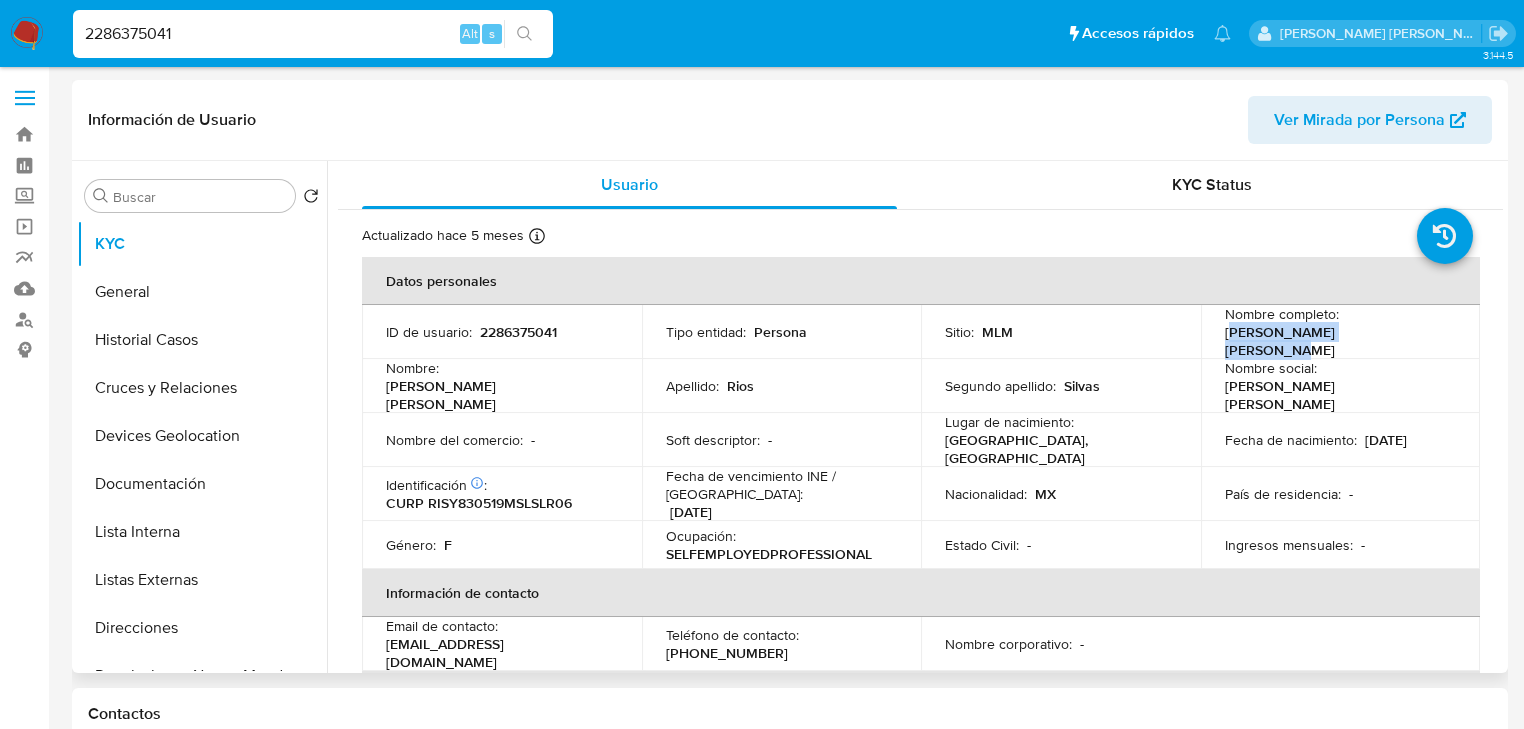 drag, startPoint x: 1355, startPoint y: 344, endPoint x: 1371, endPoint y: 343, distance: 16.03122 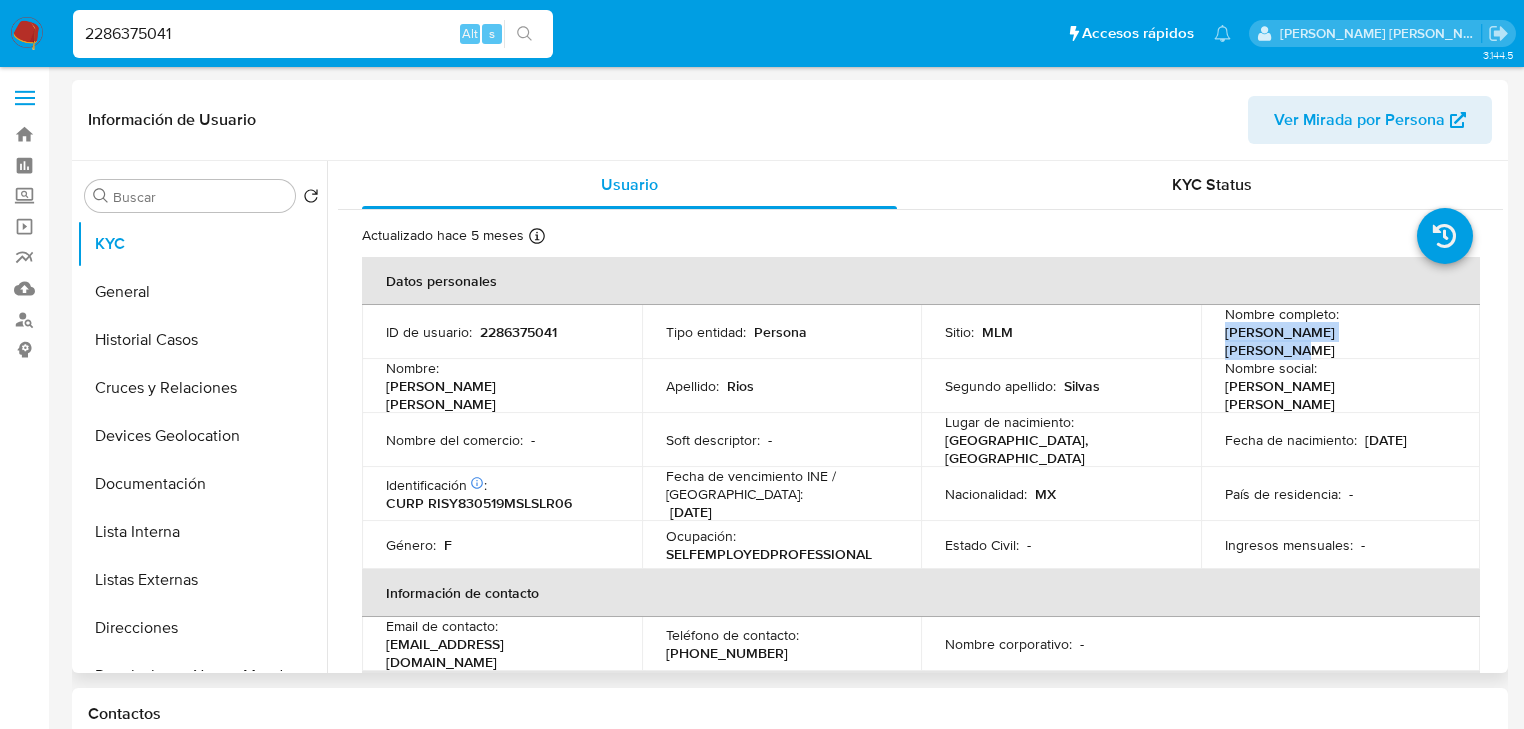 drag, startPoint x: 1372, startPoint y: 336, endPoint x: 1217, endPoint y: 334, distance: 155.01291 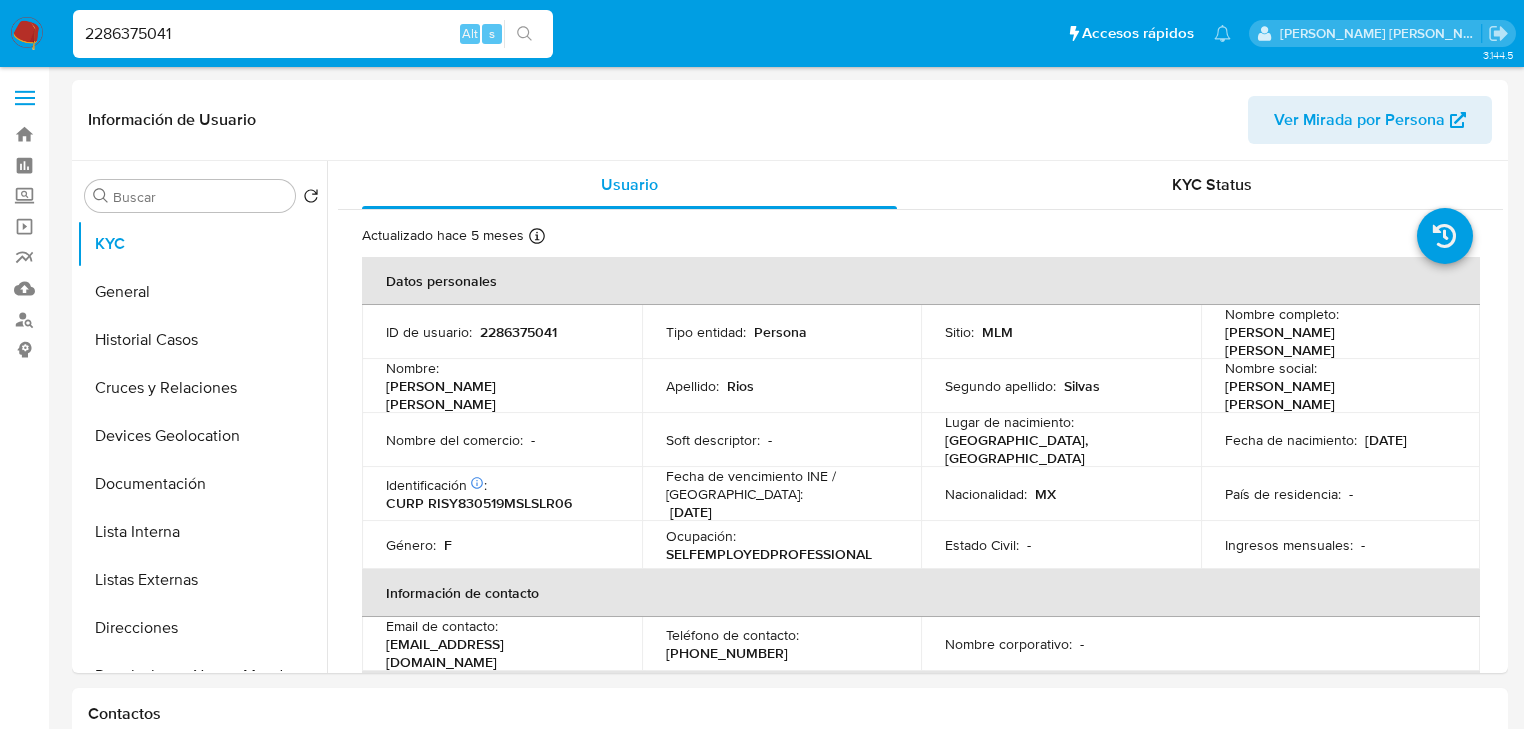 drag, startPoint x: 217, startPoint y: 35, endPoint x: 0, endPoint y: 7, distance: 218.799 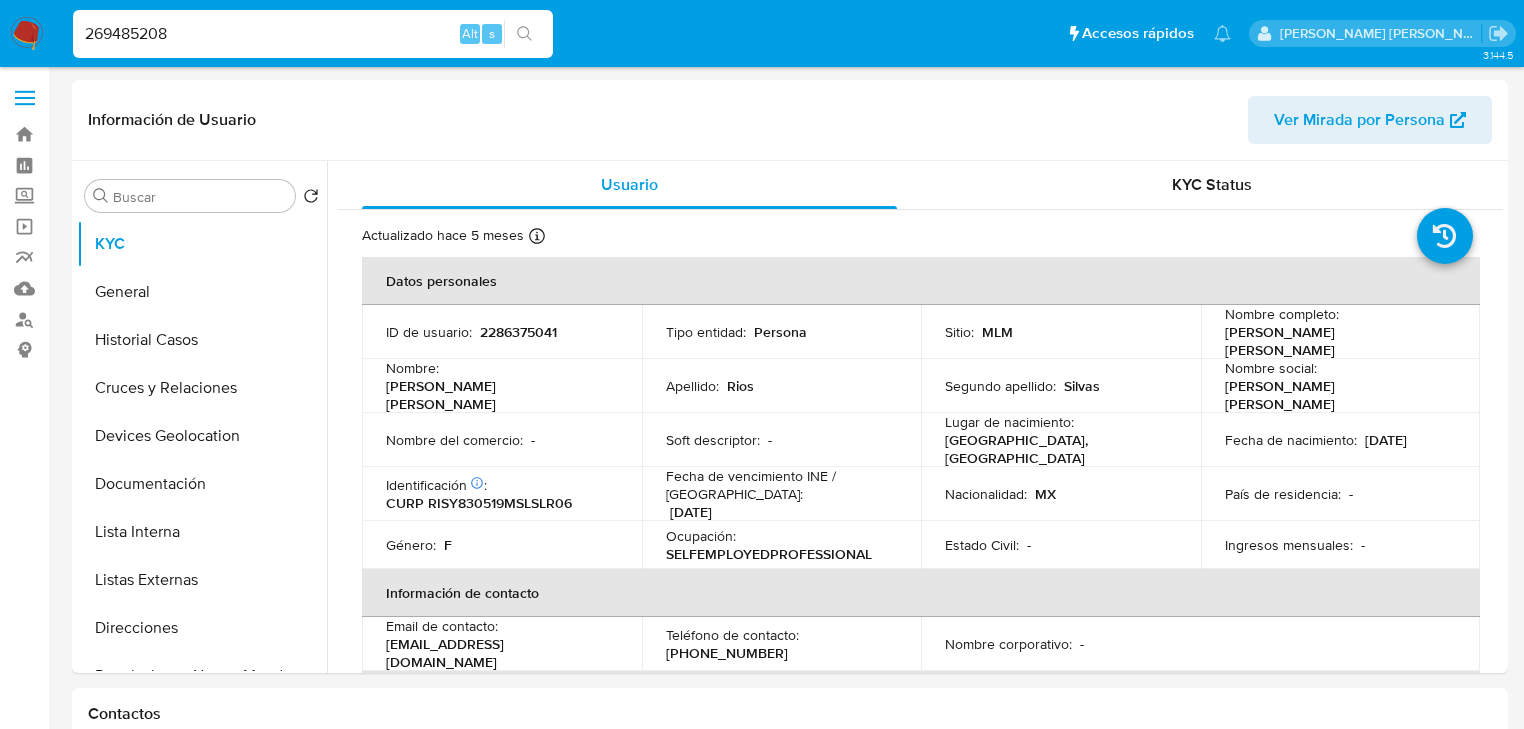 type on "269485208" 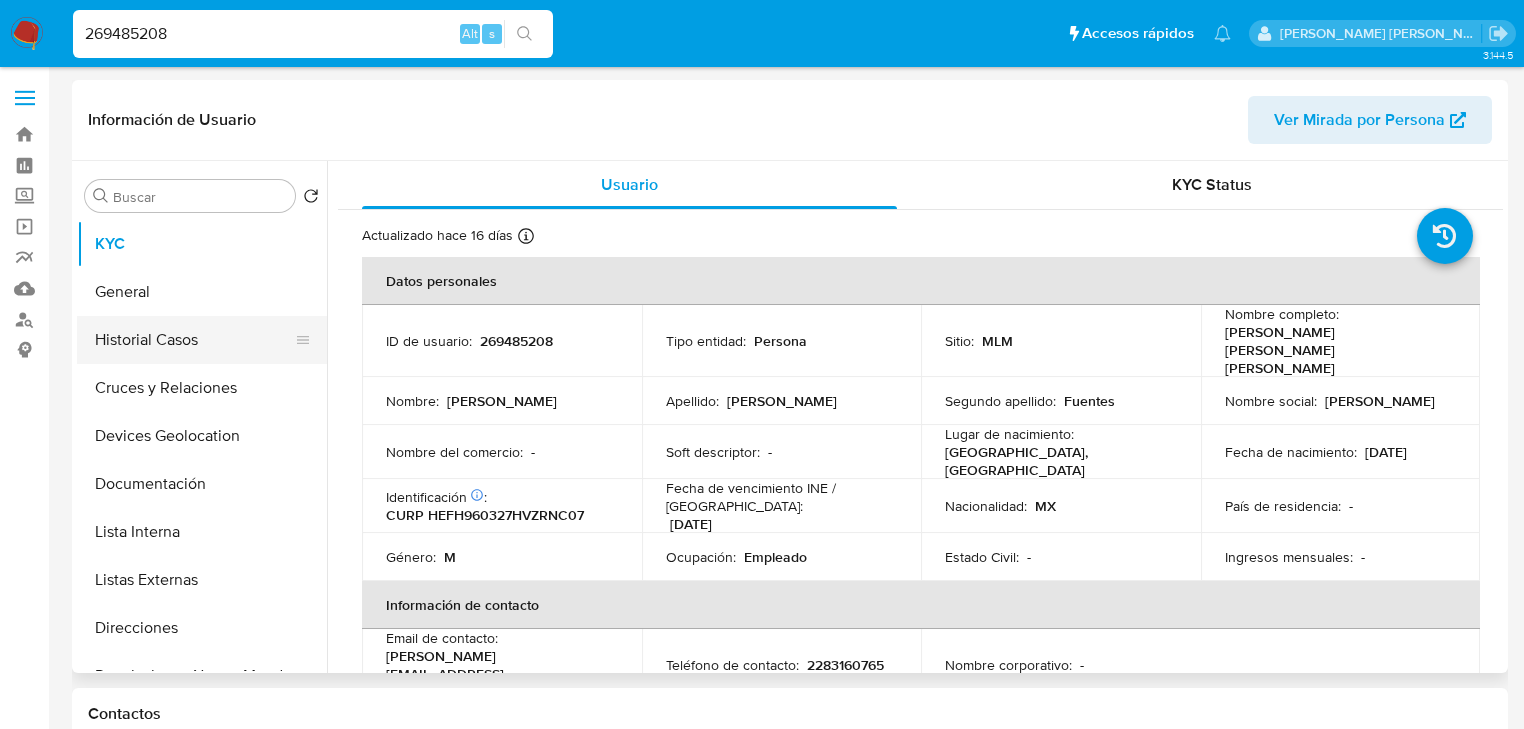 select on "10" 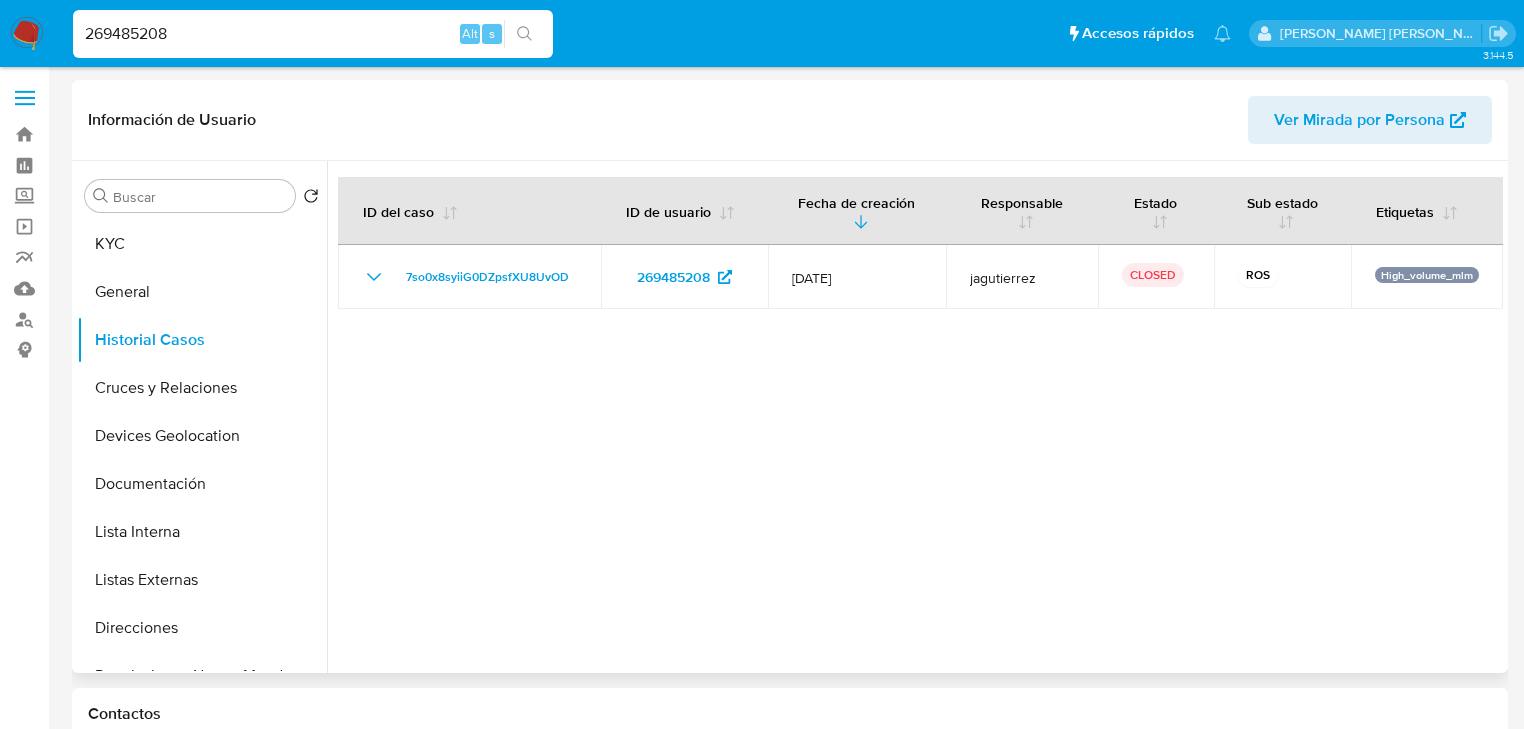 type 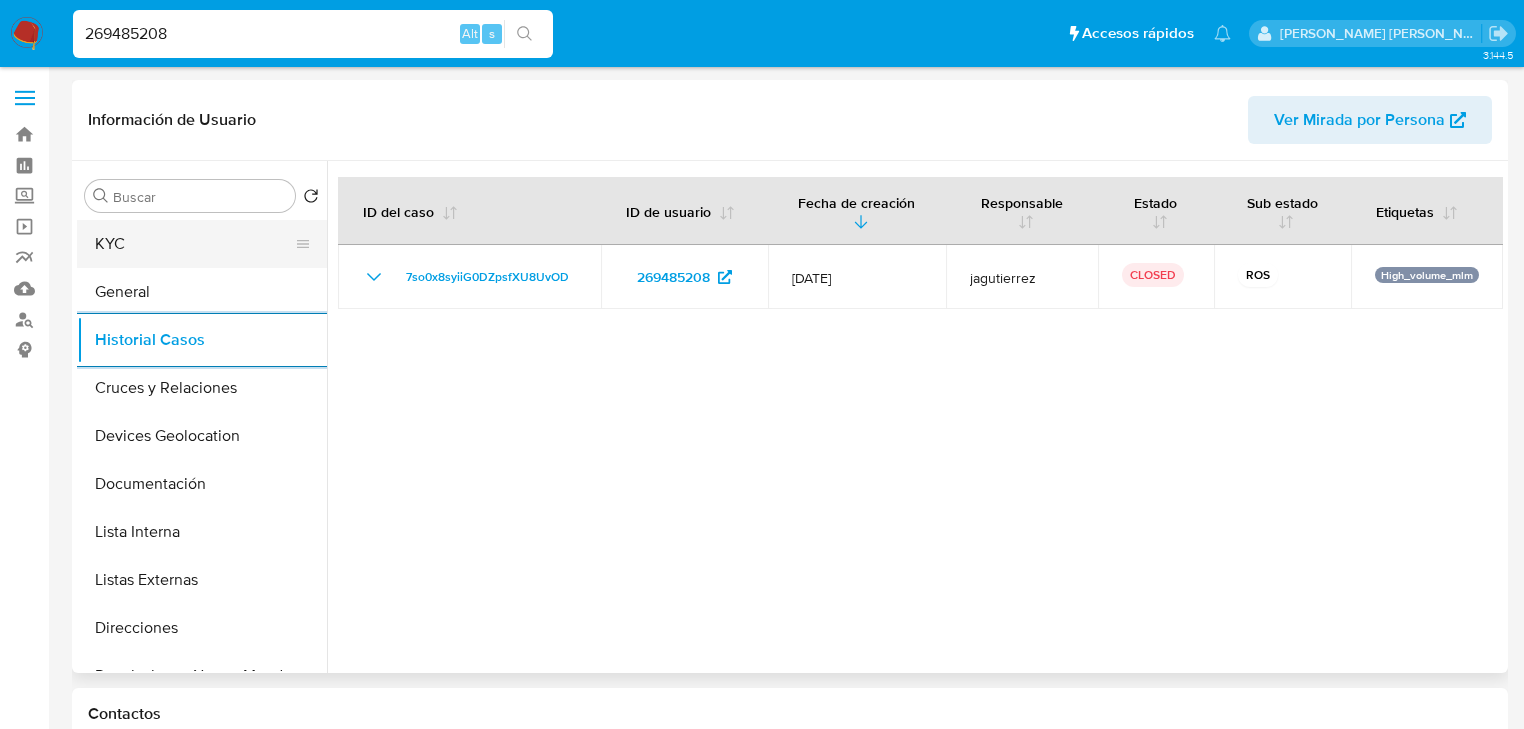click on "KYC" at bounding box center (194, 244) 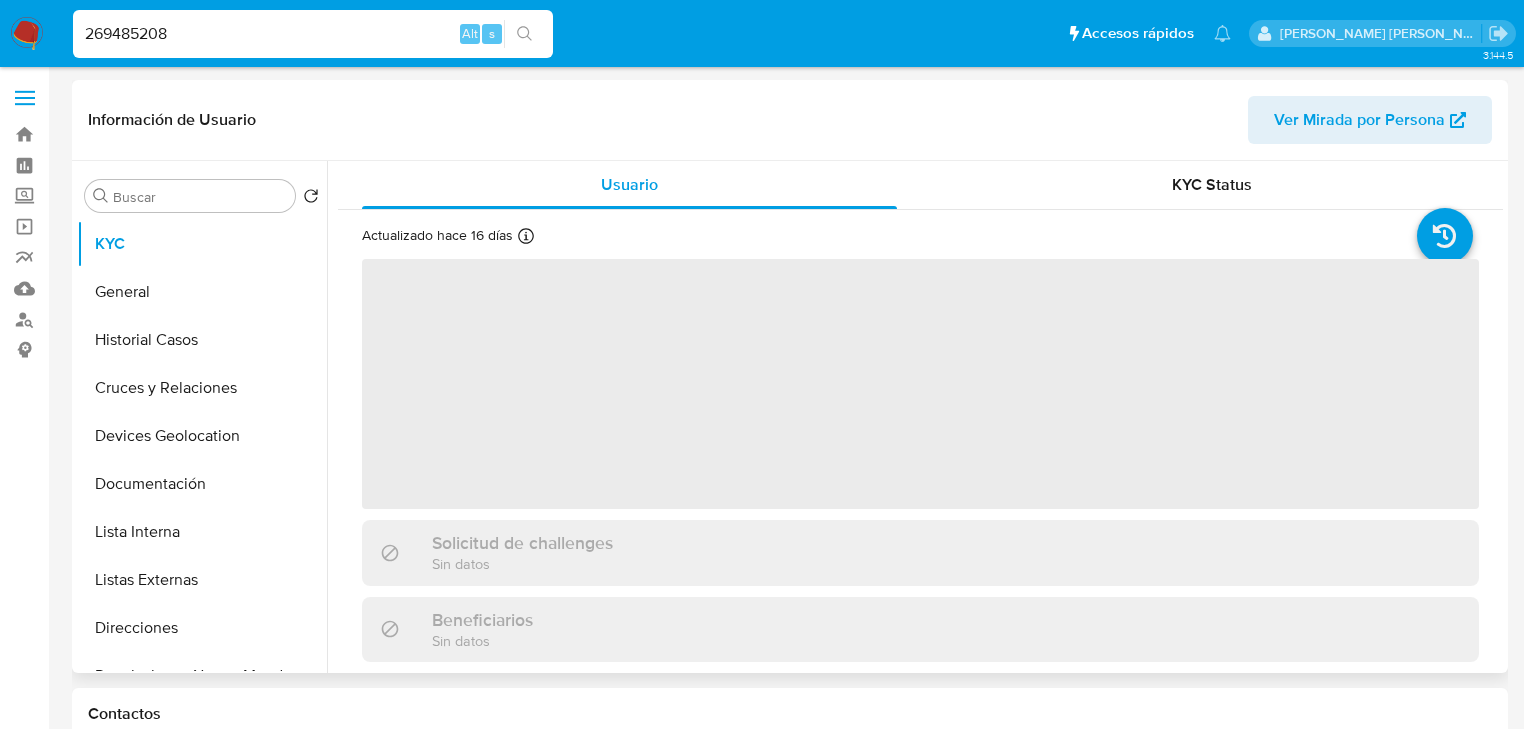 click on "‌" at bounding box center [920, 384] 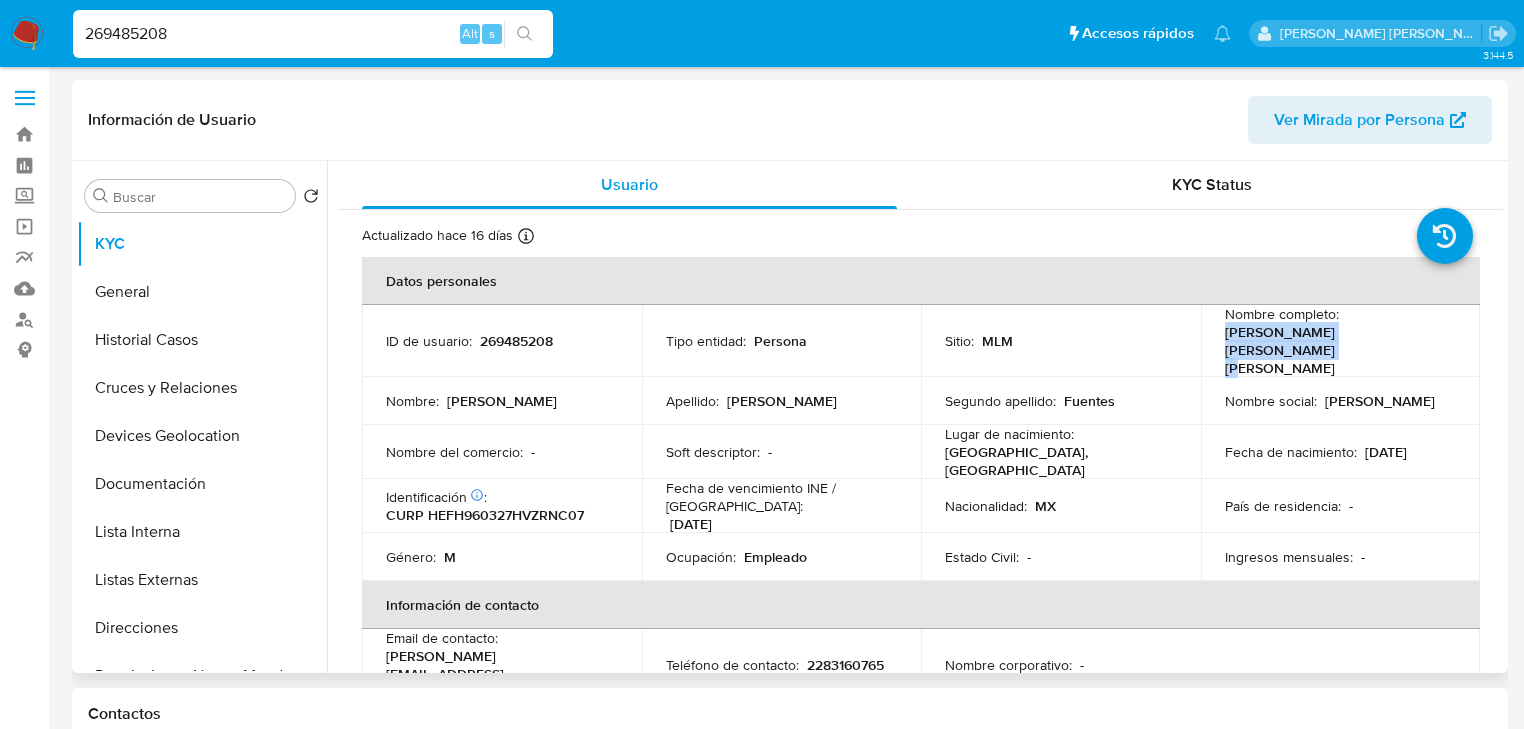 drag, startPoint x: 1220, startPoint y: 340, endPoint x: 1430, endPoint y: 336, distance: 210.03809 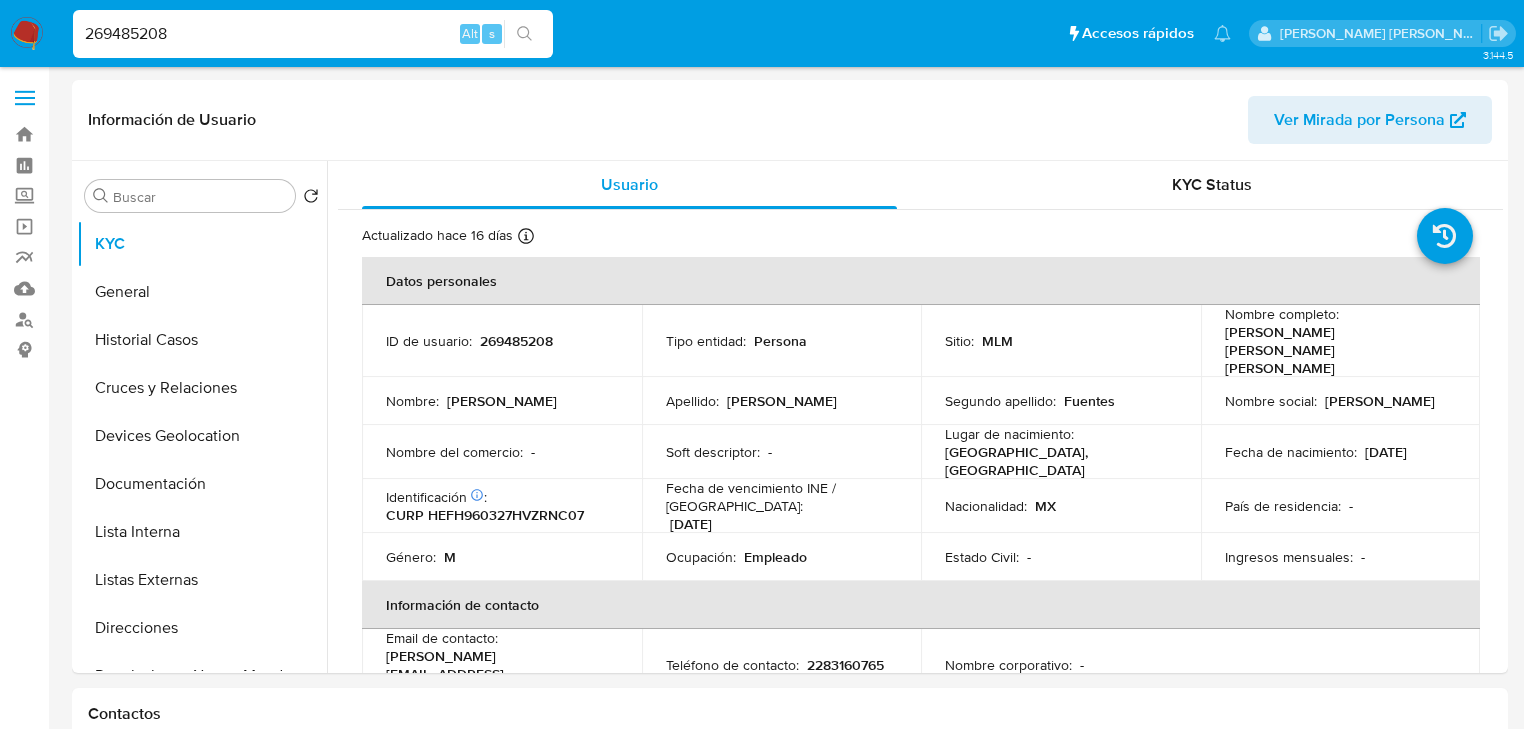 drag, startPoint x: 26, startPoint y: 23, endPoint x: 0, endPoint y: 1, distance: 34.058773 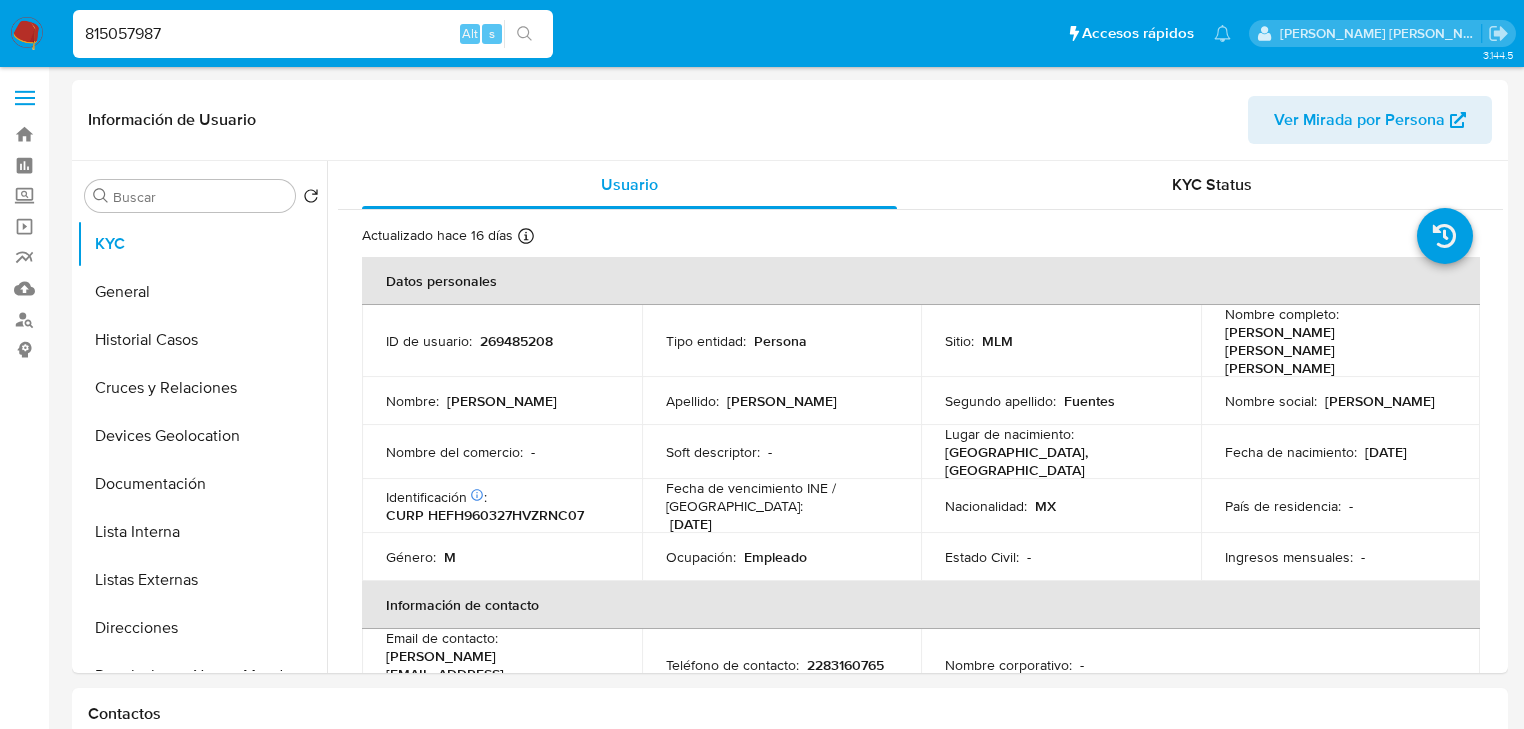 type on "815057987" 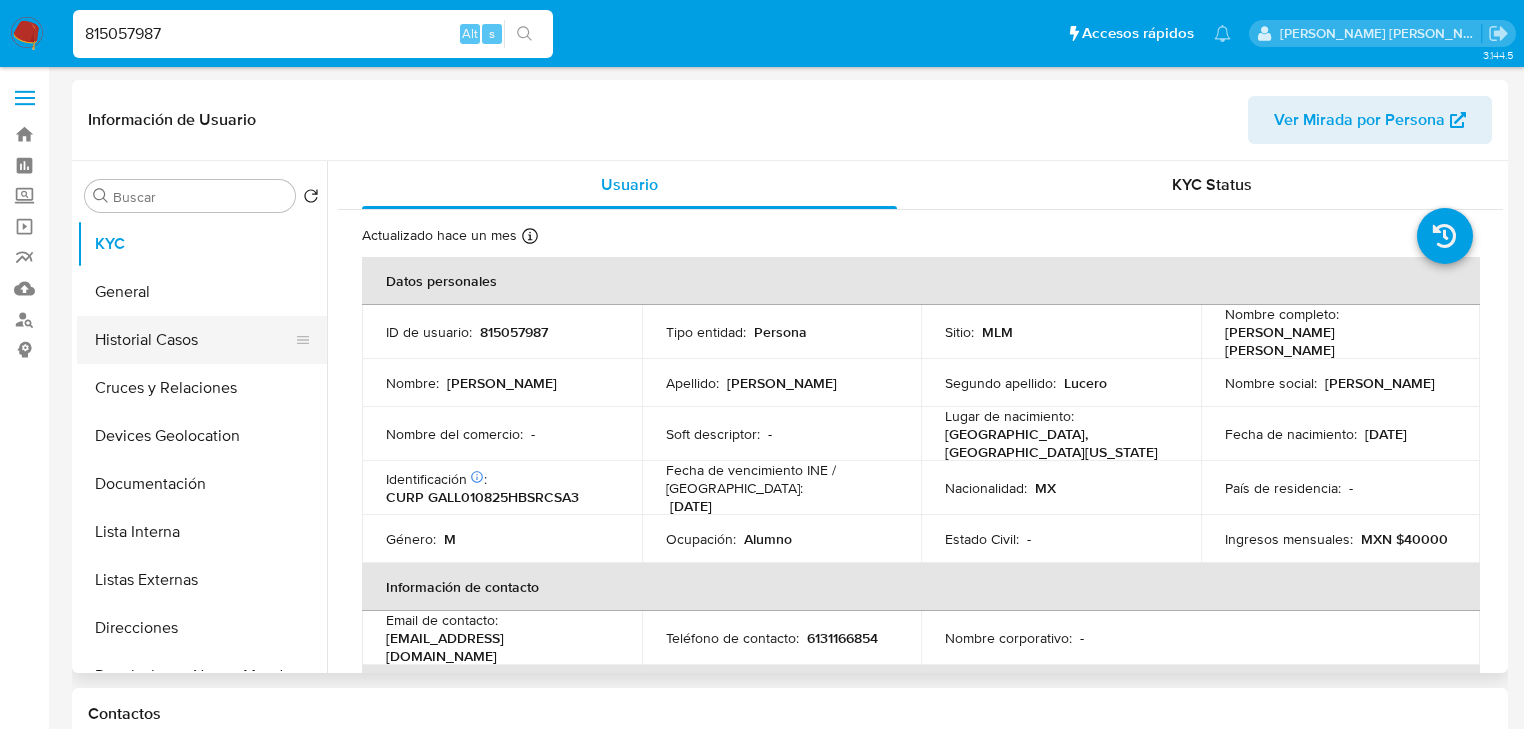 select on "10" 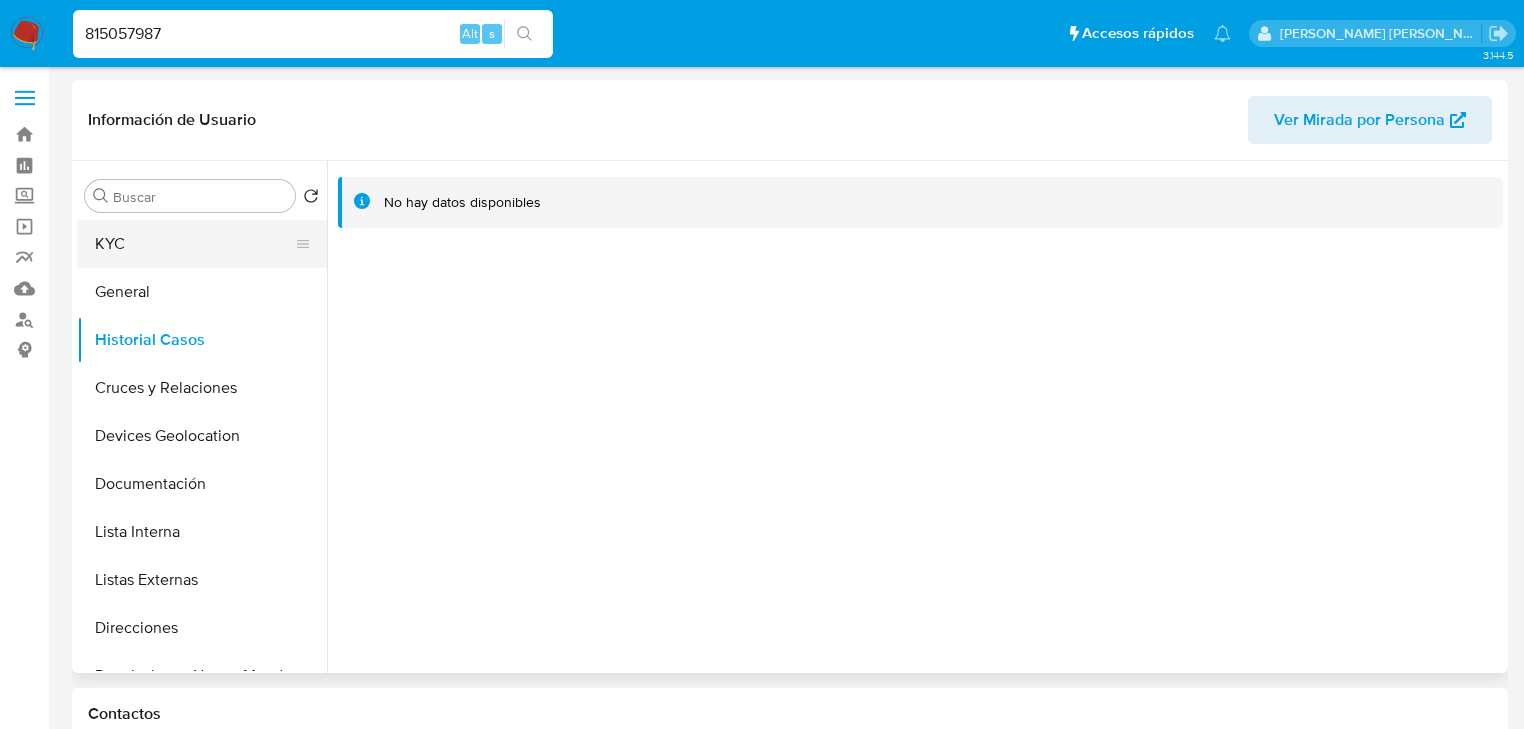 click on "KYC" at bounding box center (194, 244) 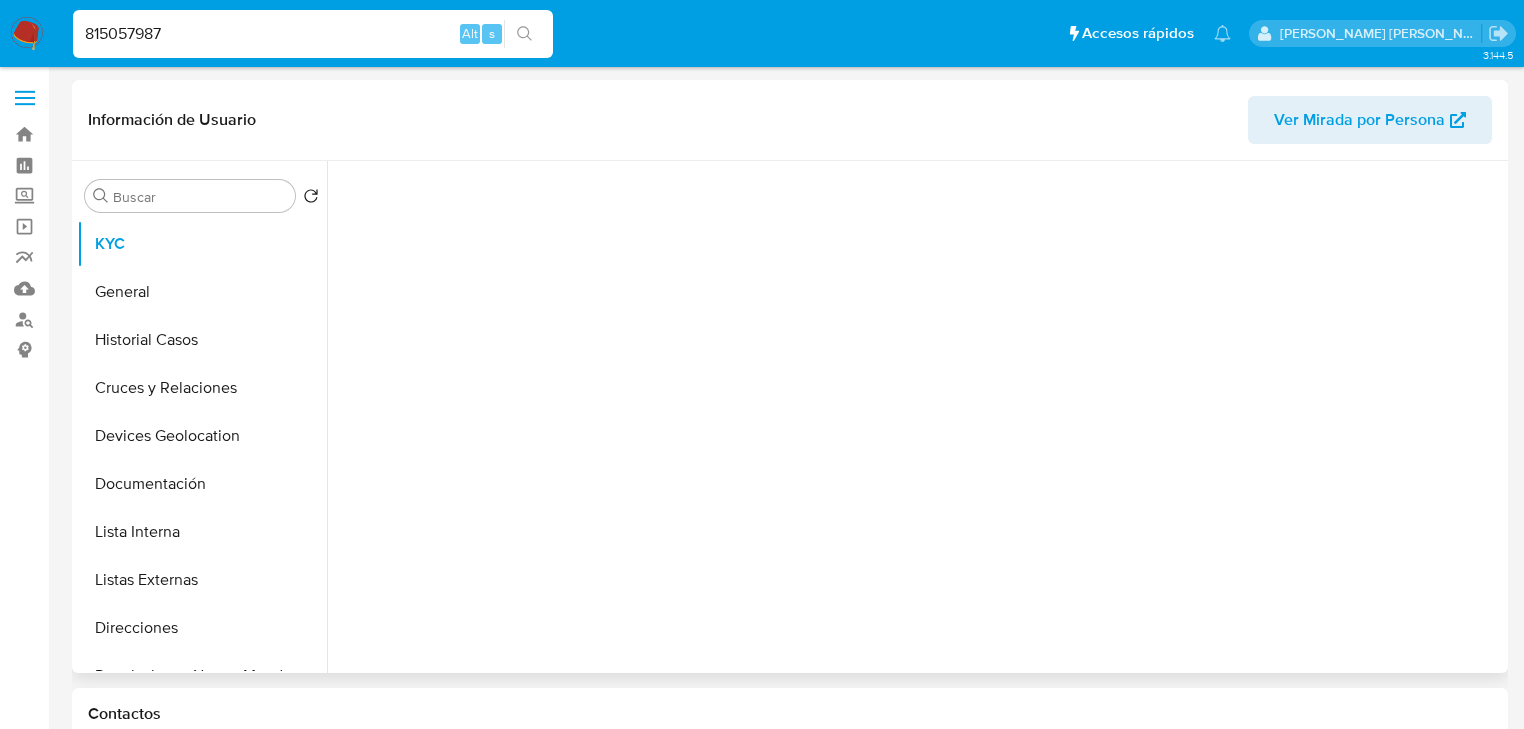 type 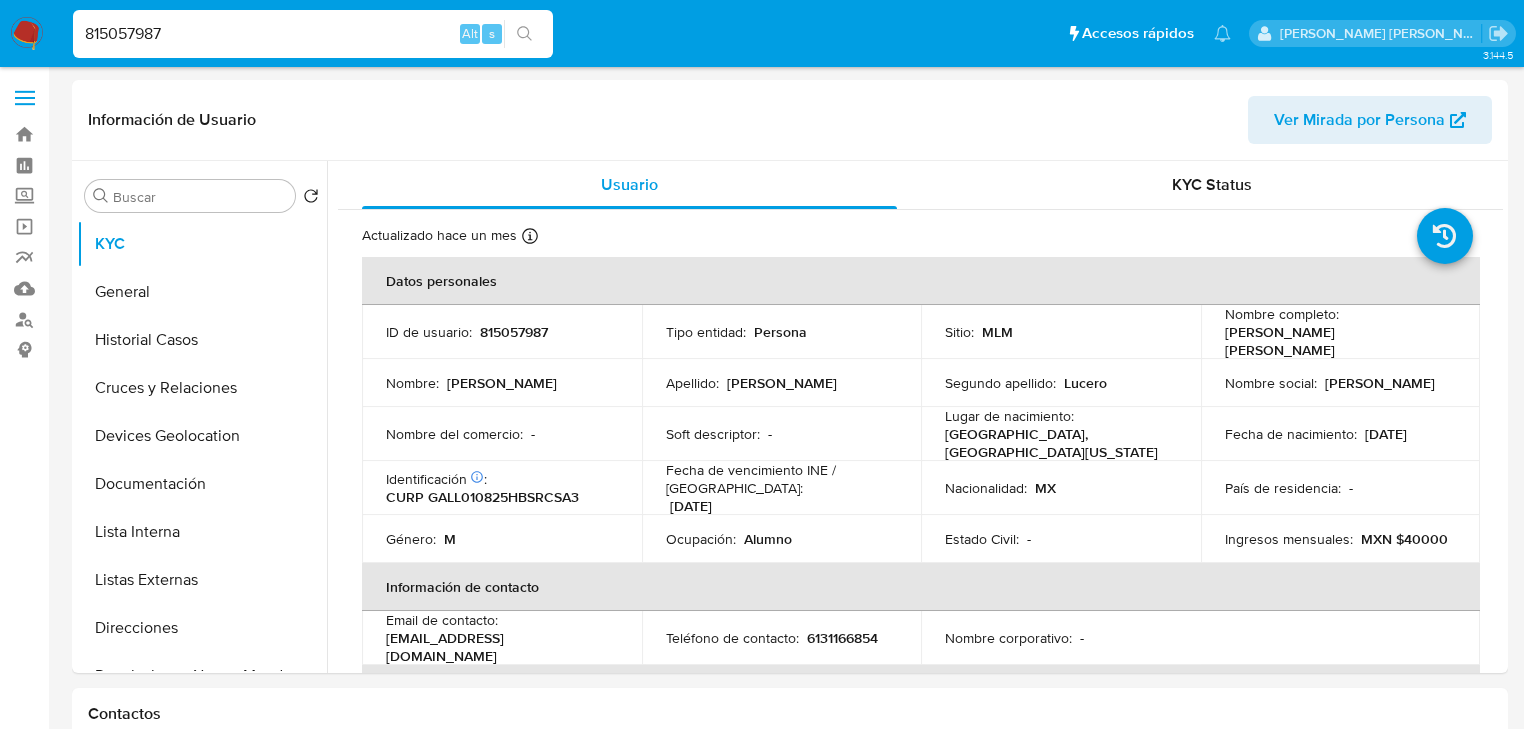 click on "815057987 Alt s" at bounding box center [313, 33] 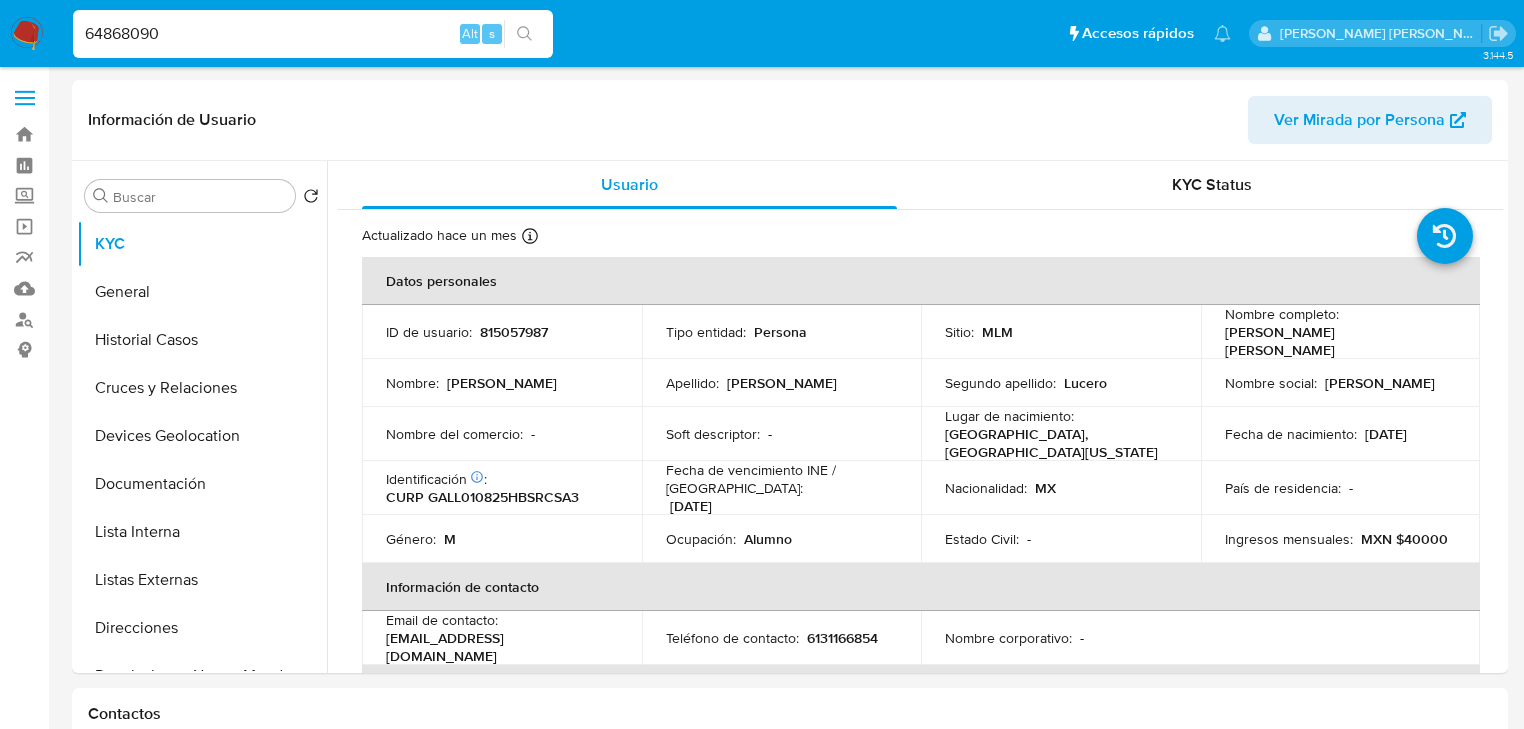 type on "64868090" 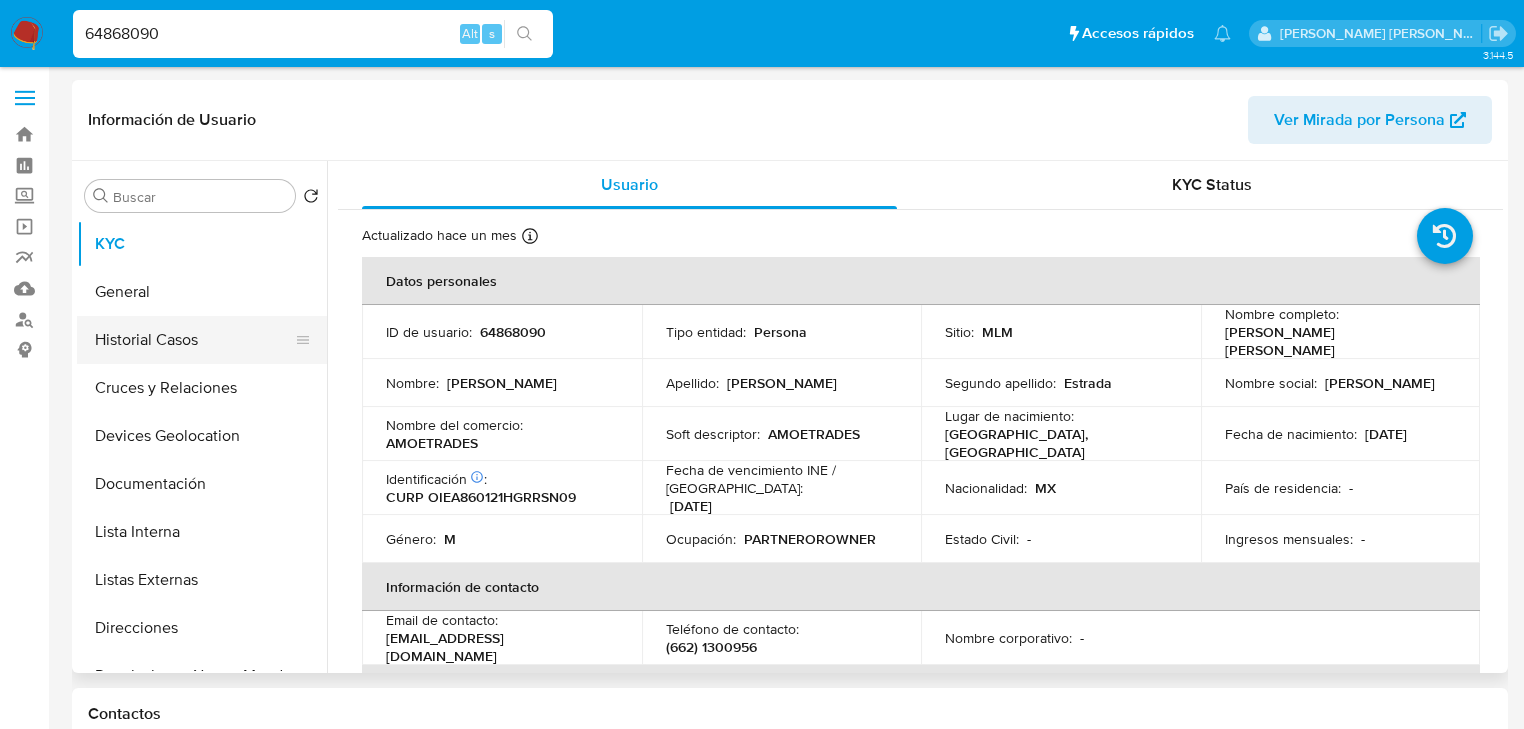 click on "Historial Casos" at bounding box center (194, 340) 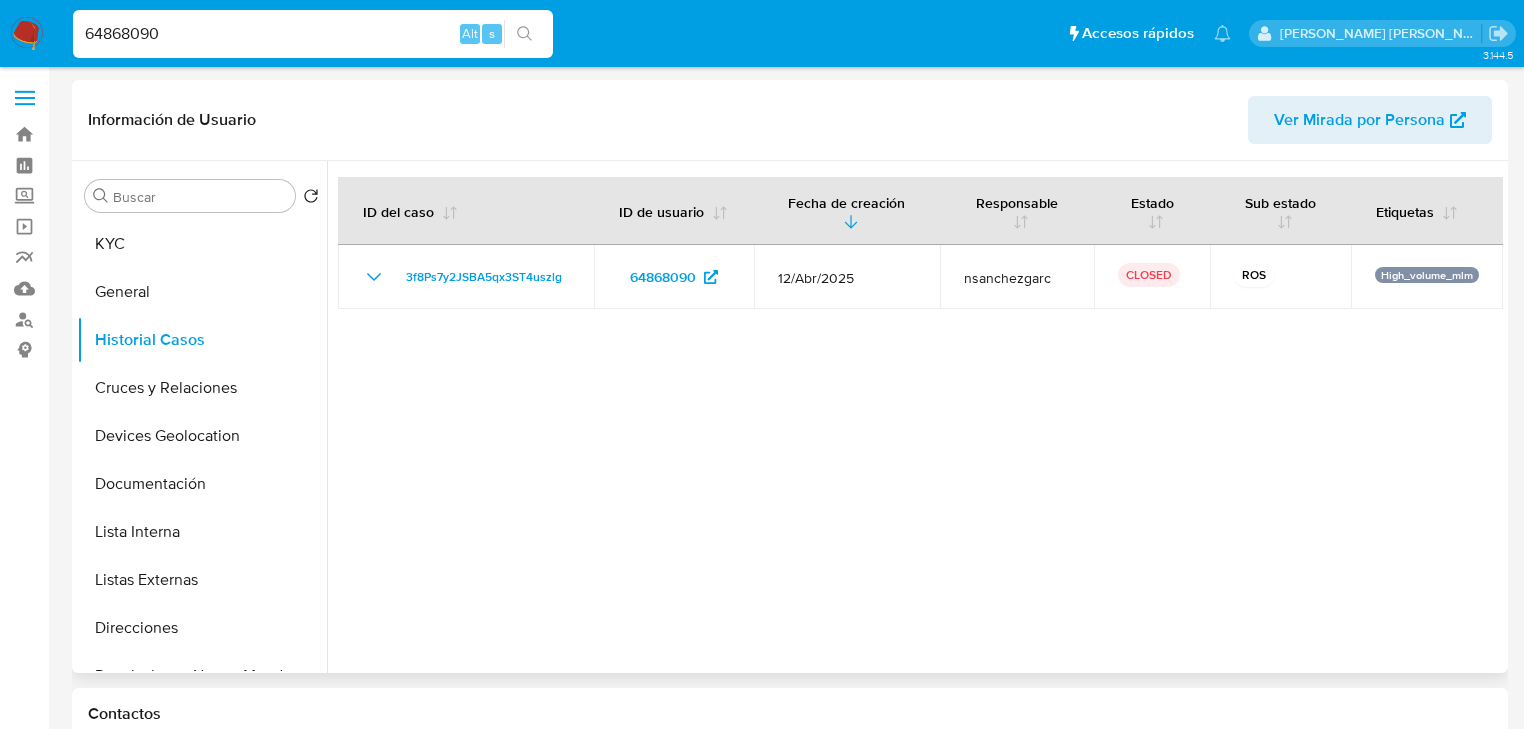 type 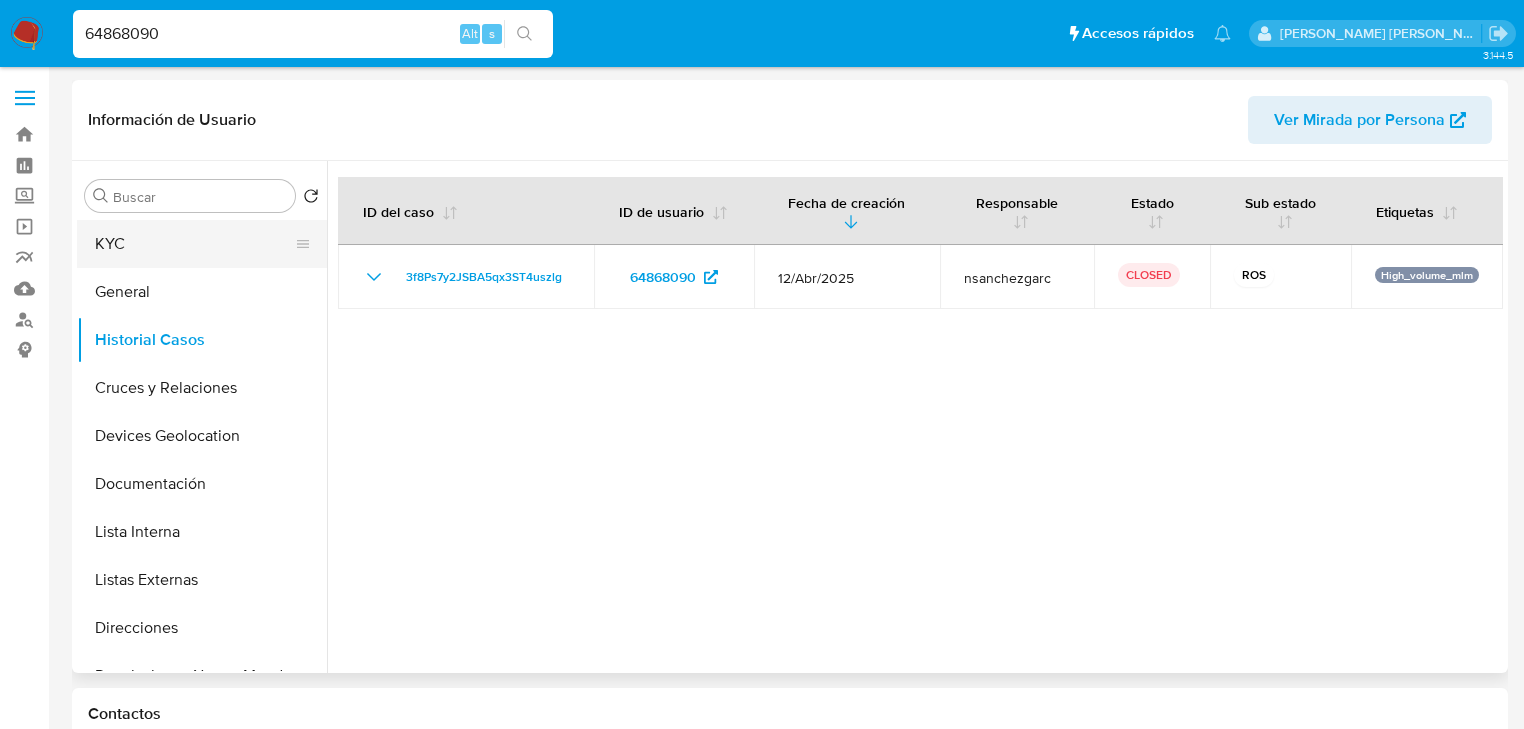 click on "KYC" at bounding box center (194, 244) 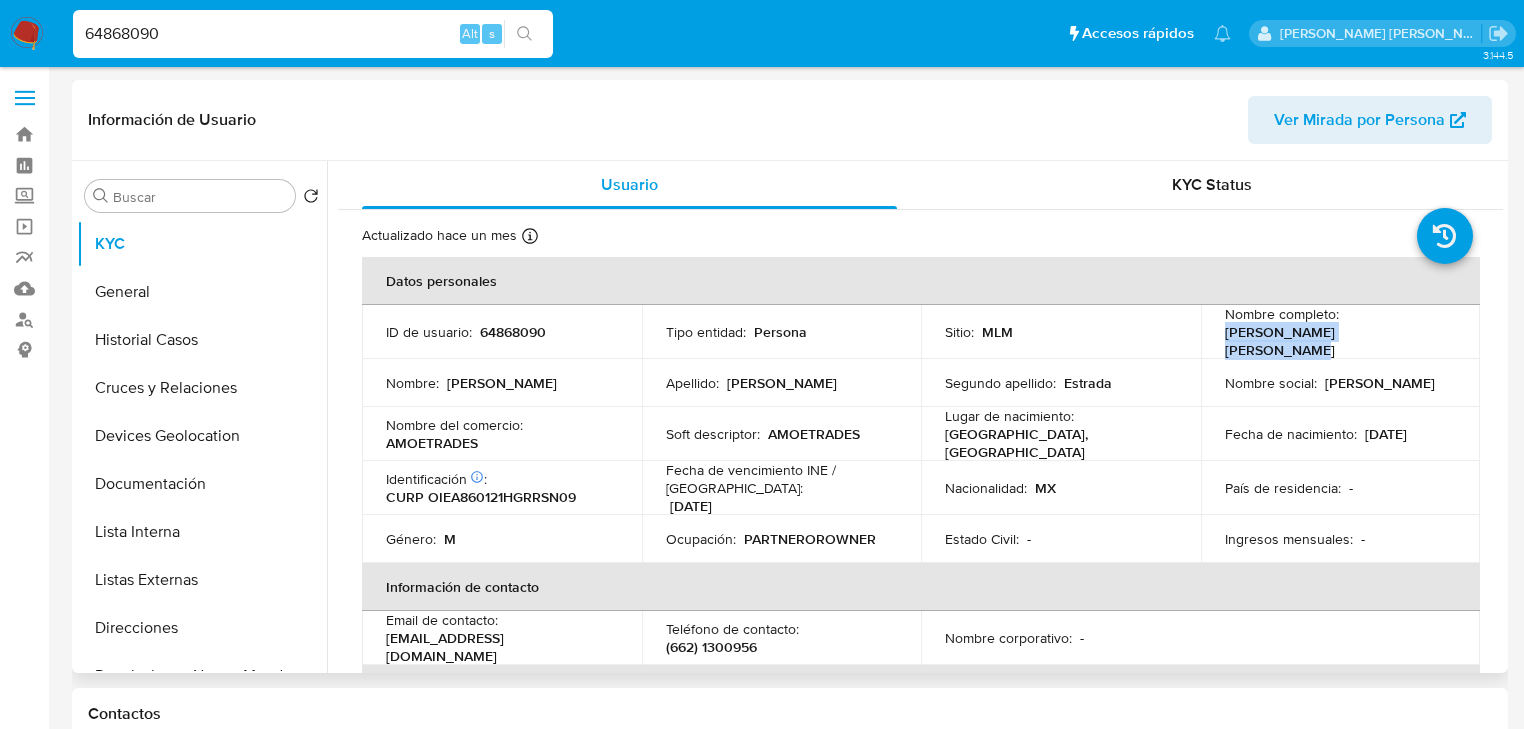 drag, startPoint x: 1232, startPoint y: 339, endPoint x: 1392, endPoint y: 339, distance: 160 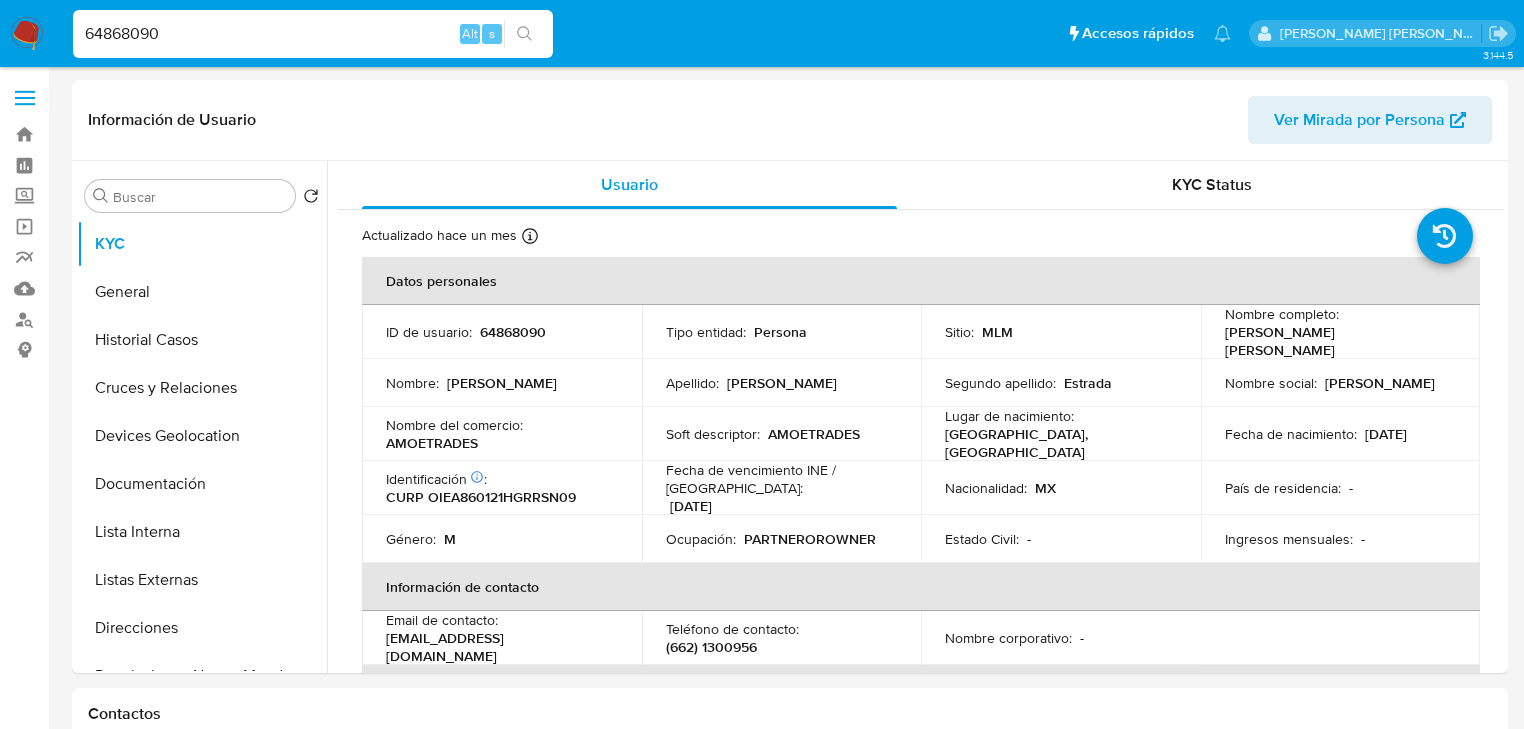 drag, startPoint x: 270, startPoint y: 33, endPoint x: 0, endPoint y: 16, distance: 270.53467 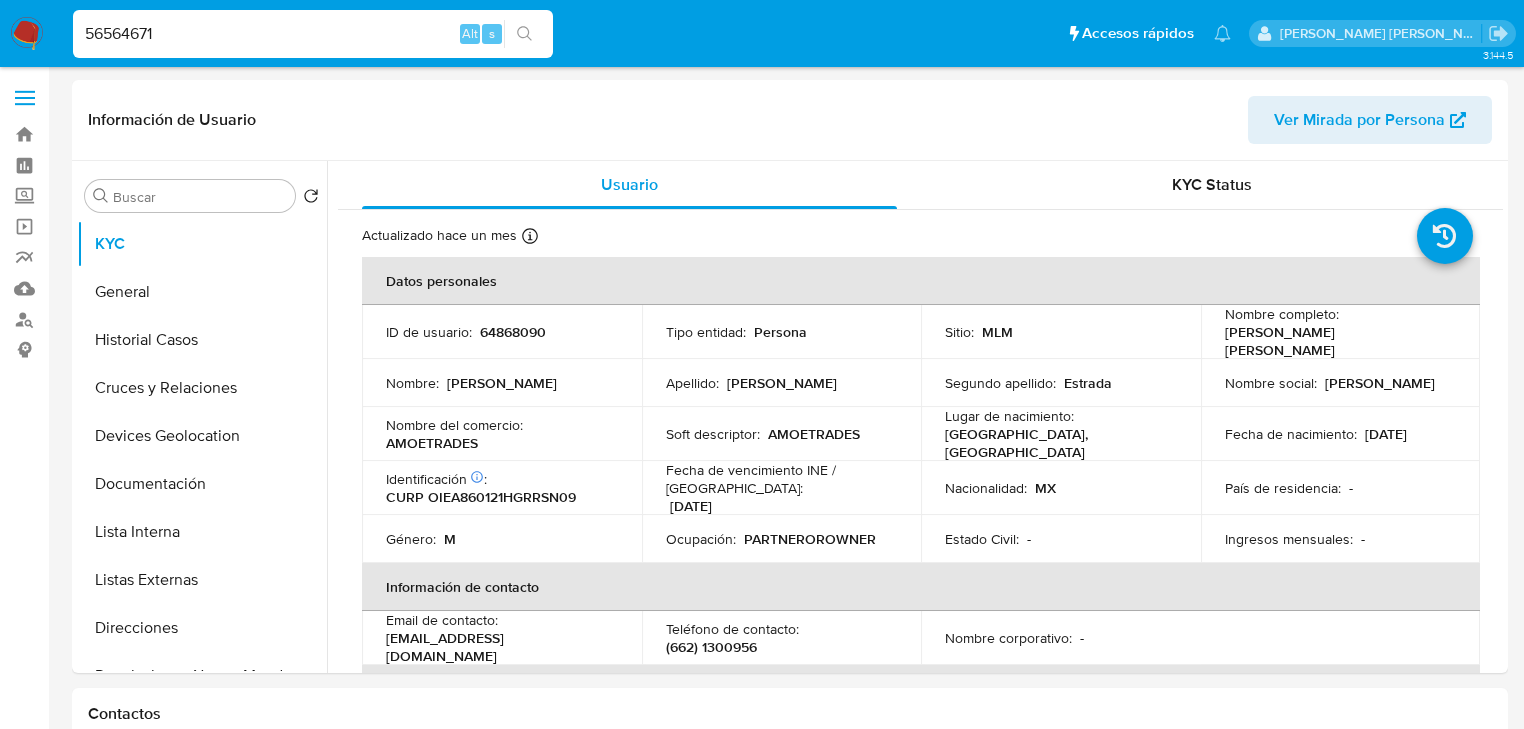 type on "56564671" 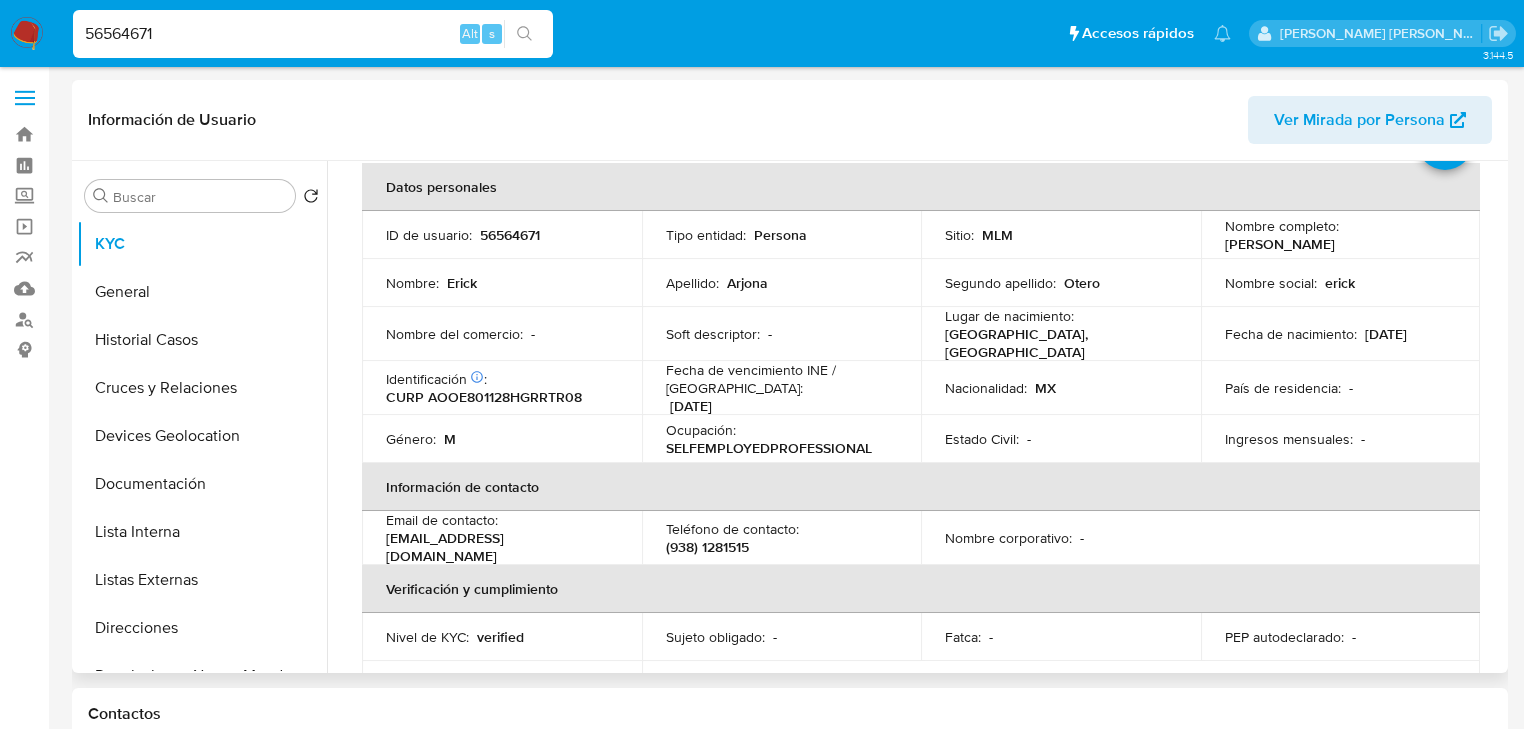 select on "10" 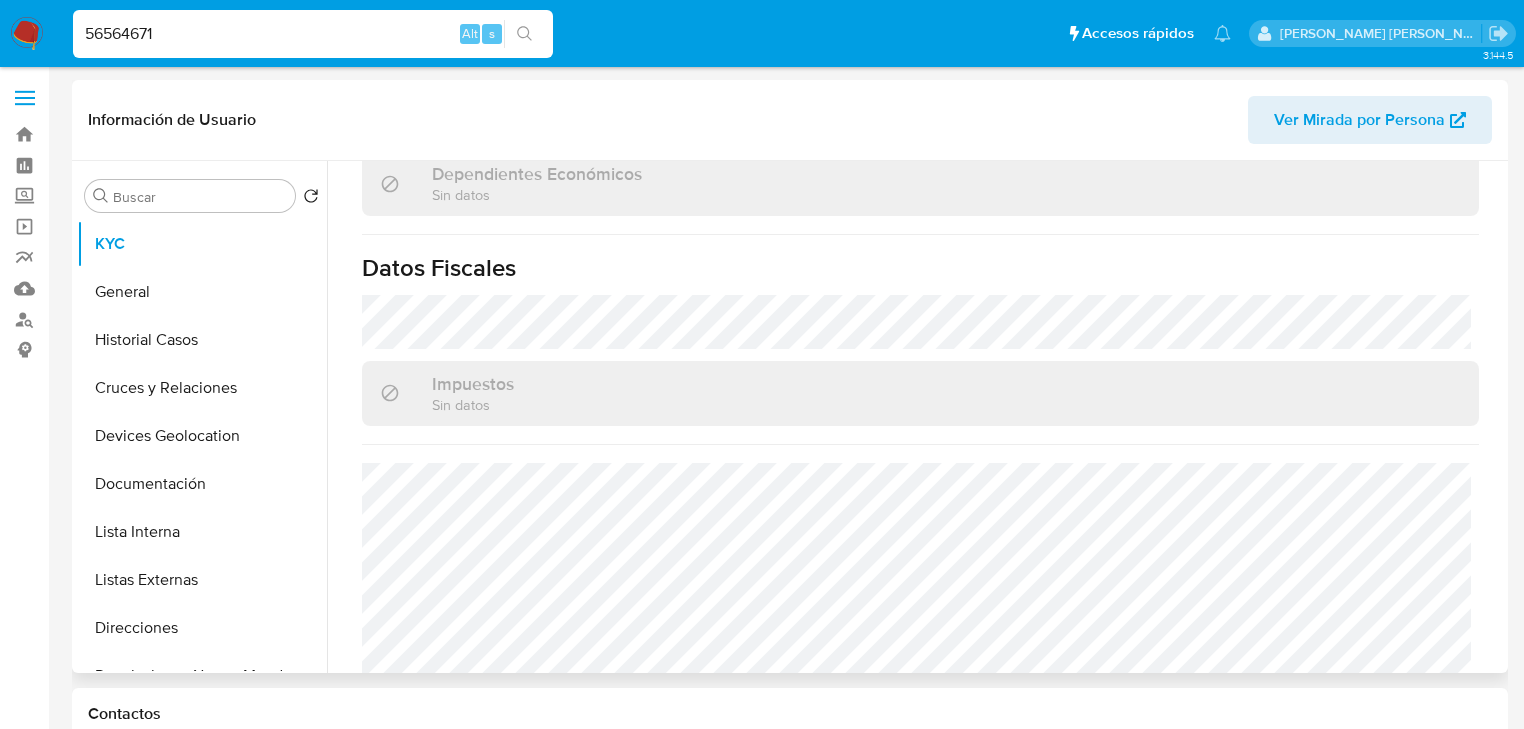 scroll, scrollTop: 1243, scrollLeft: 0, axis: vertical 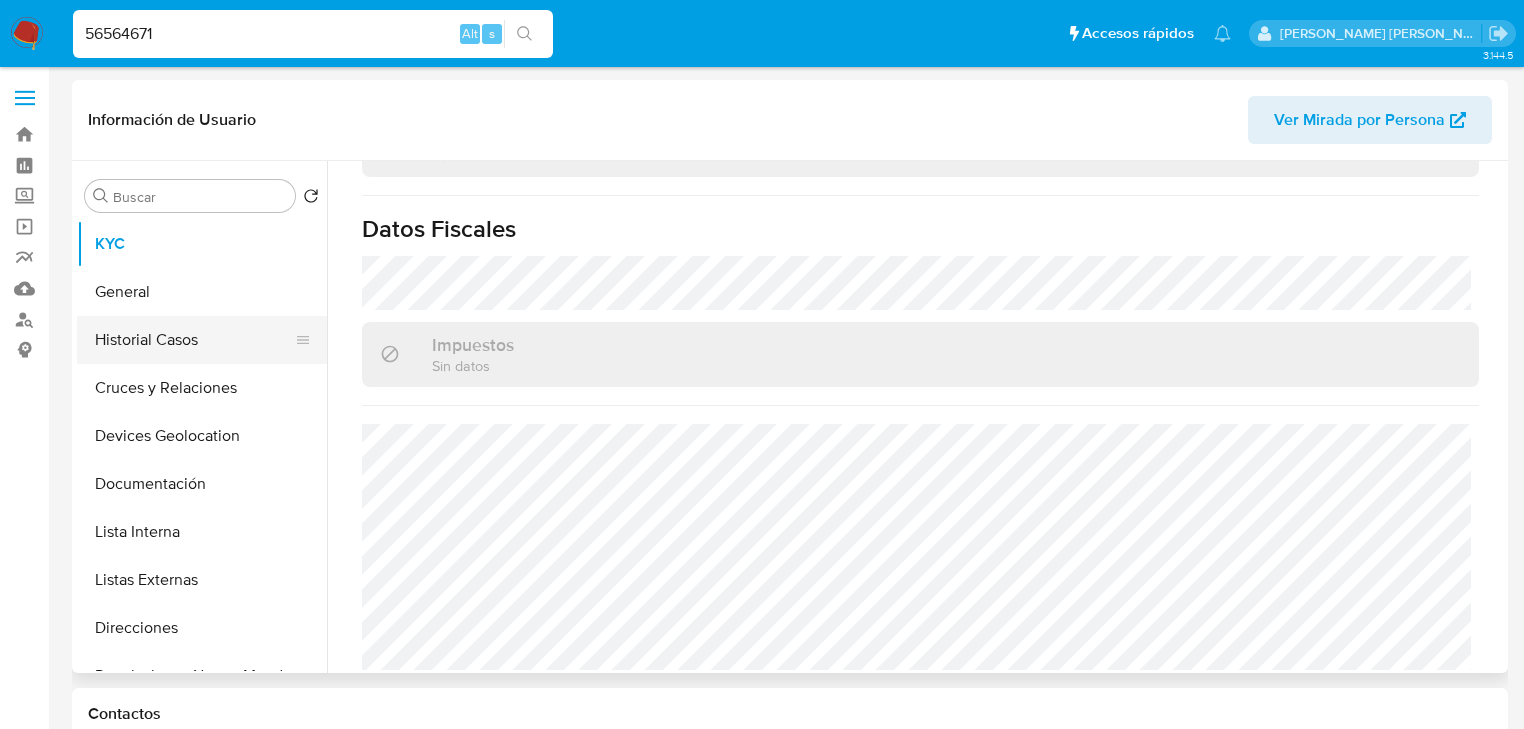 drag, startPoint x: 199, startPoint y: 360, endPoint x: 208, endPoint y: 352, distance: 12.0415945 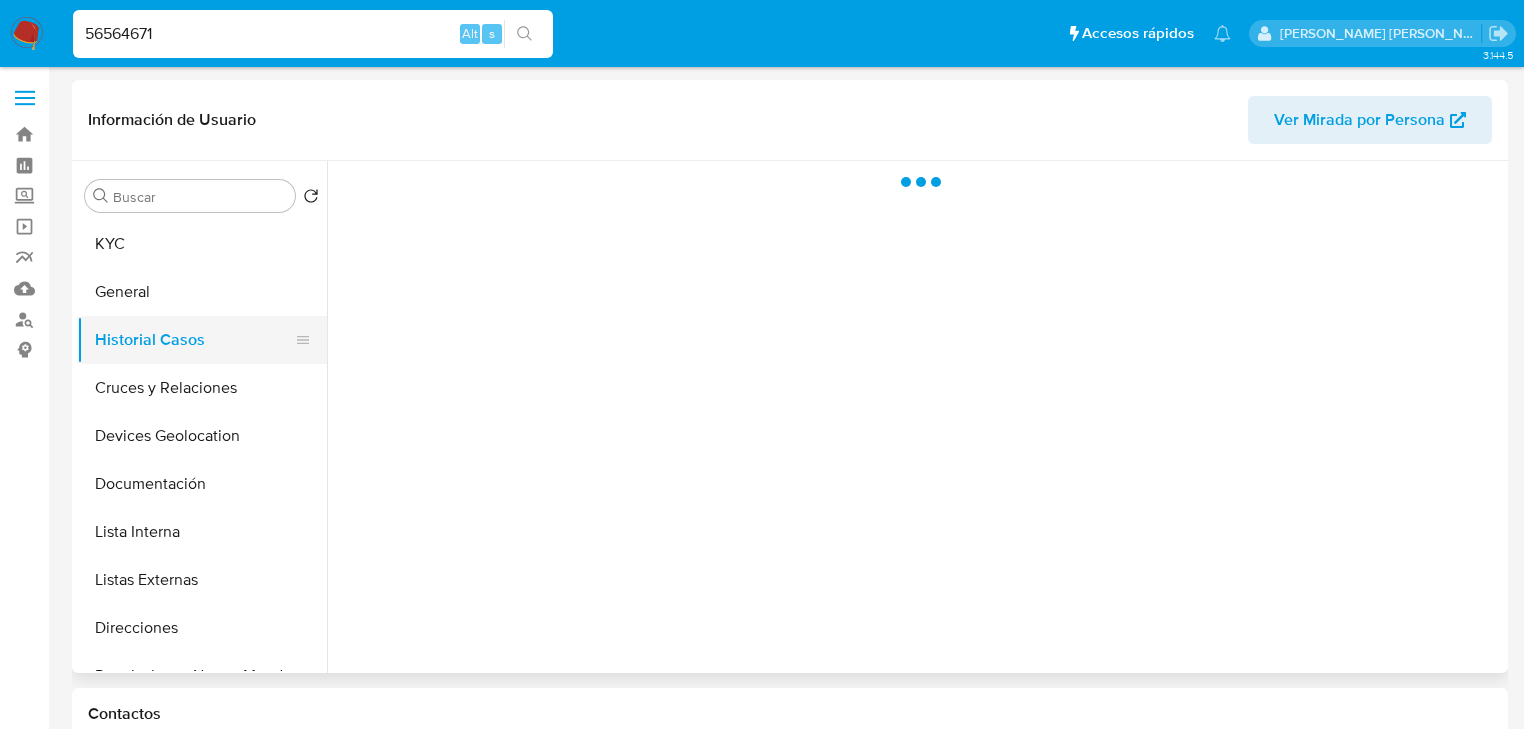 scroll, scrollTop: 0, scrollLeft: 0, axis: both 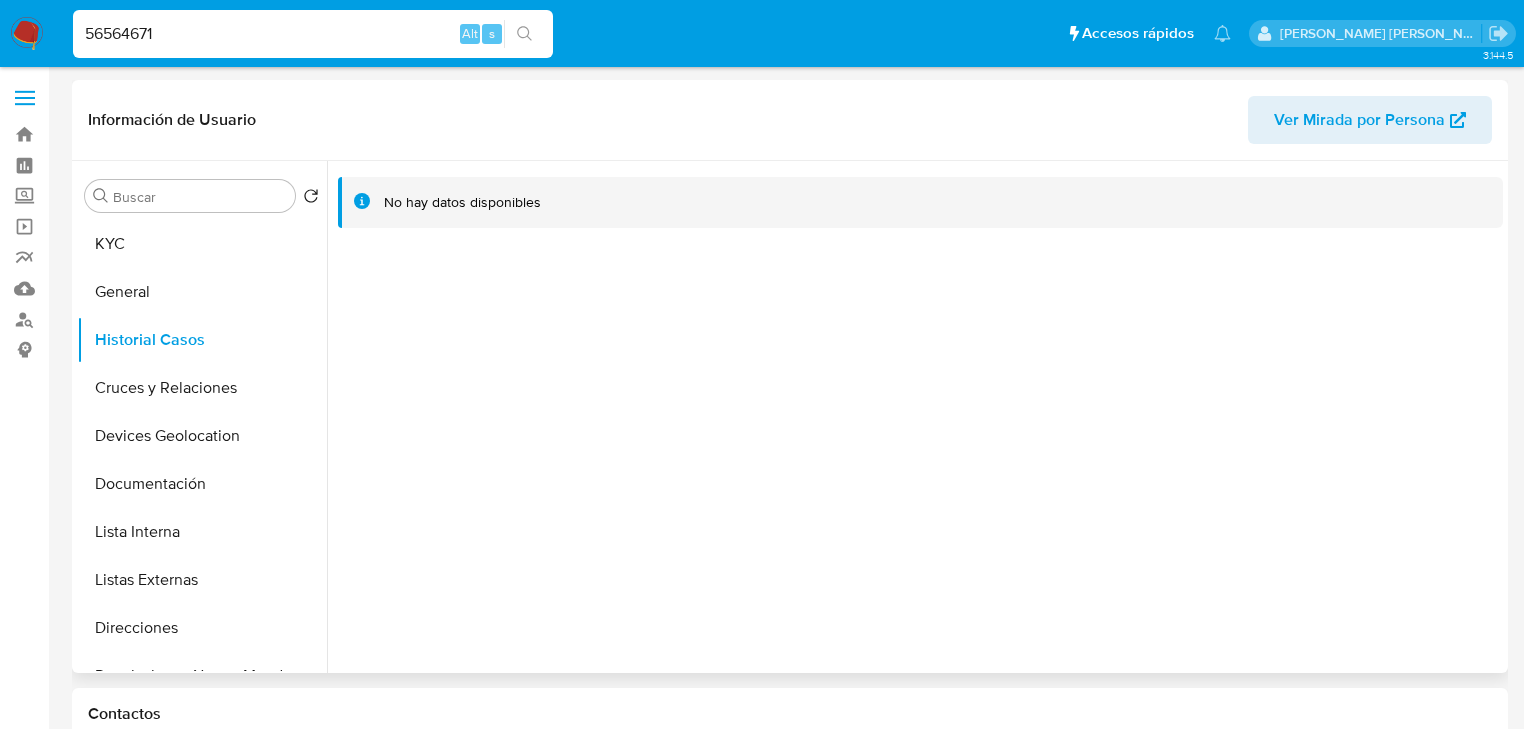 type 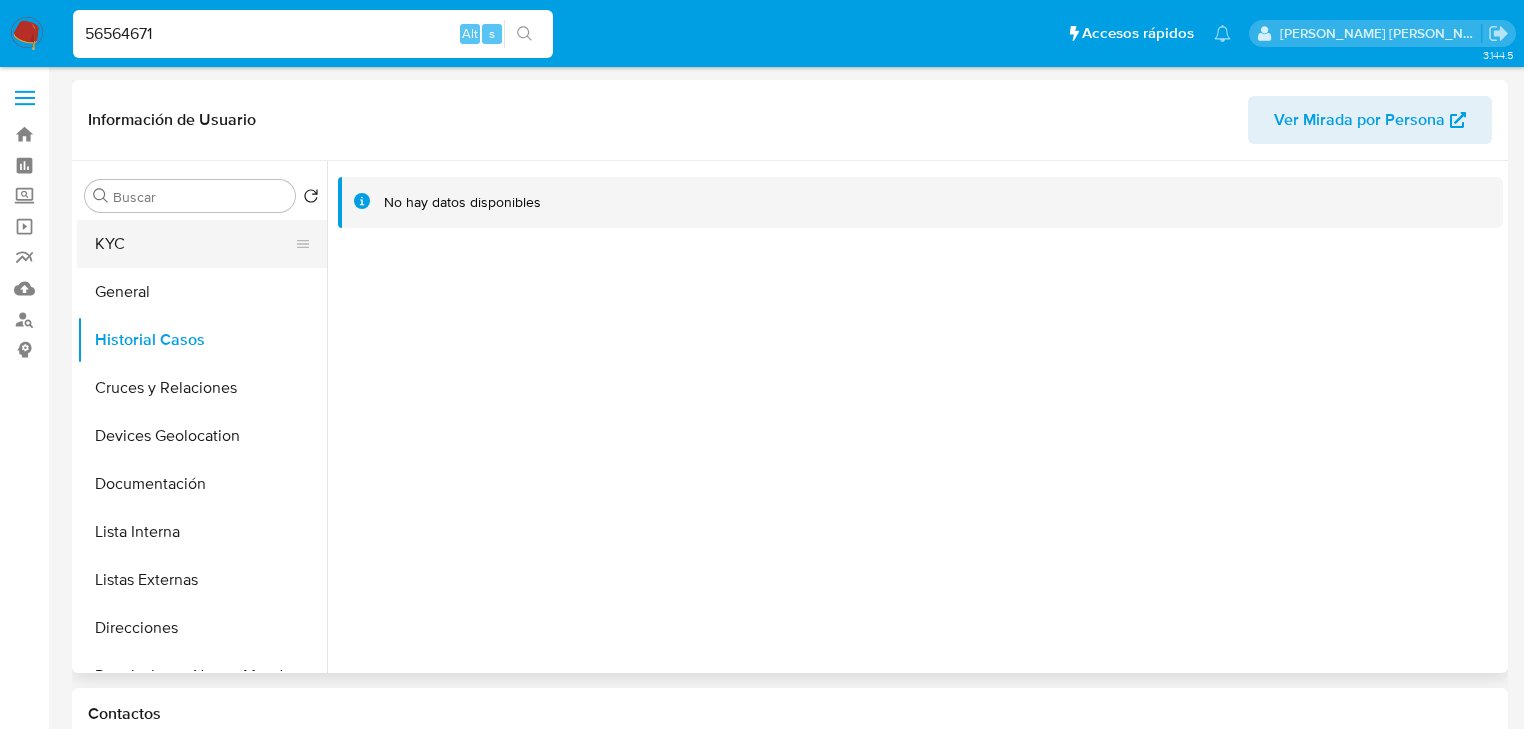 click on "KYC" at bounding box center [194, 244] 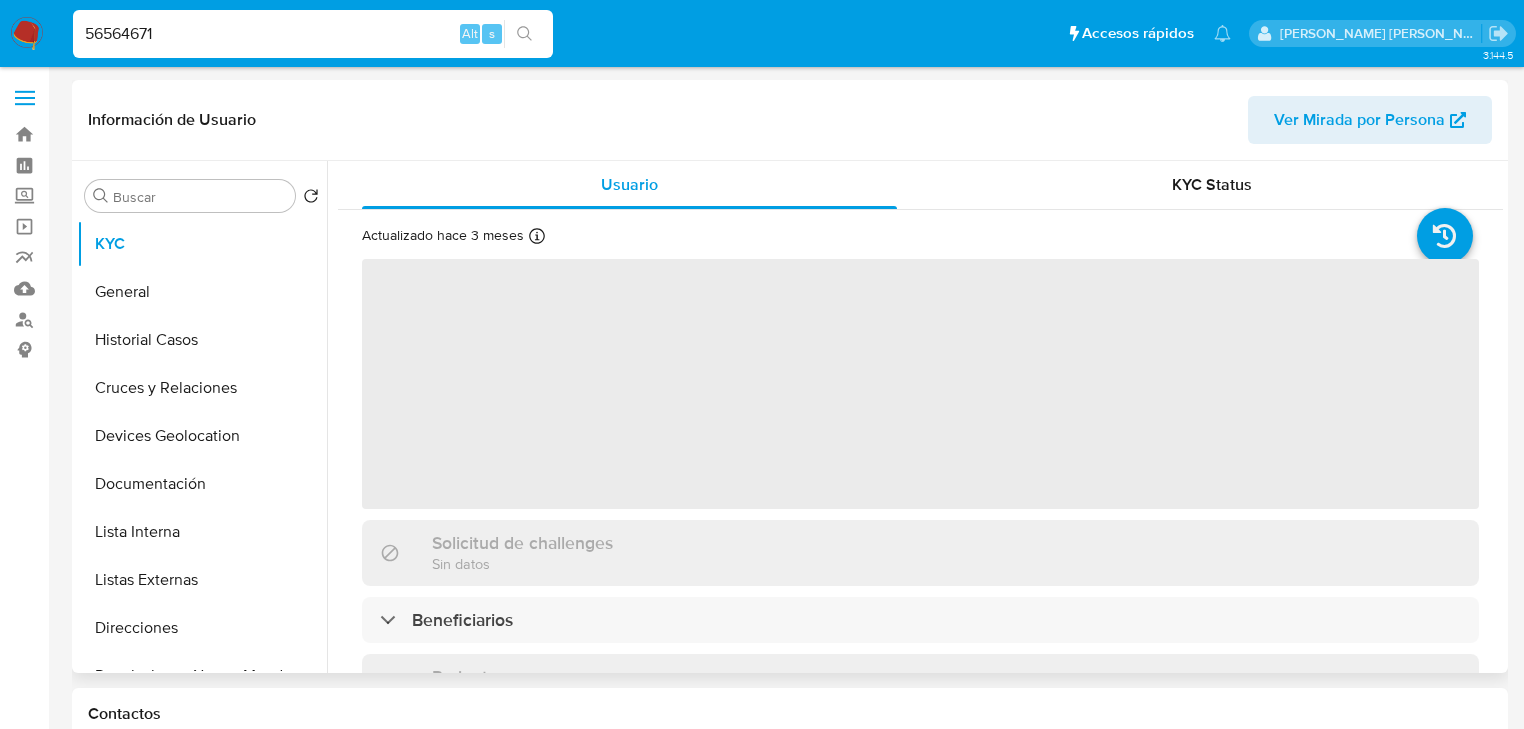 drag, startPoint x: 844, startPoint y: 286, endPoint x: 878, endPoint y: 292, distance: 34.525352 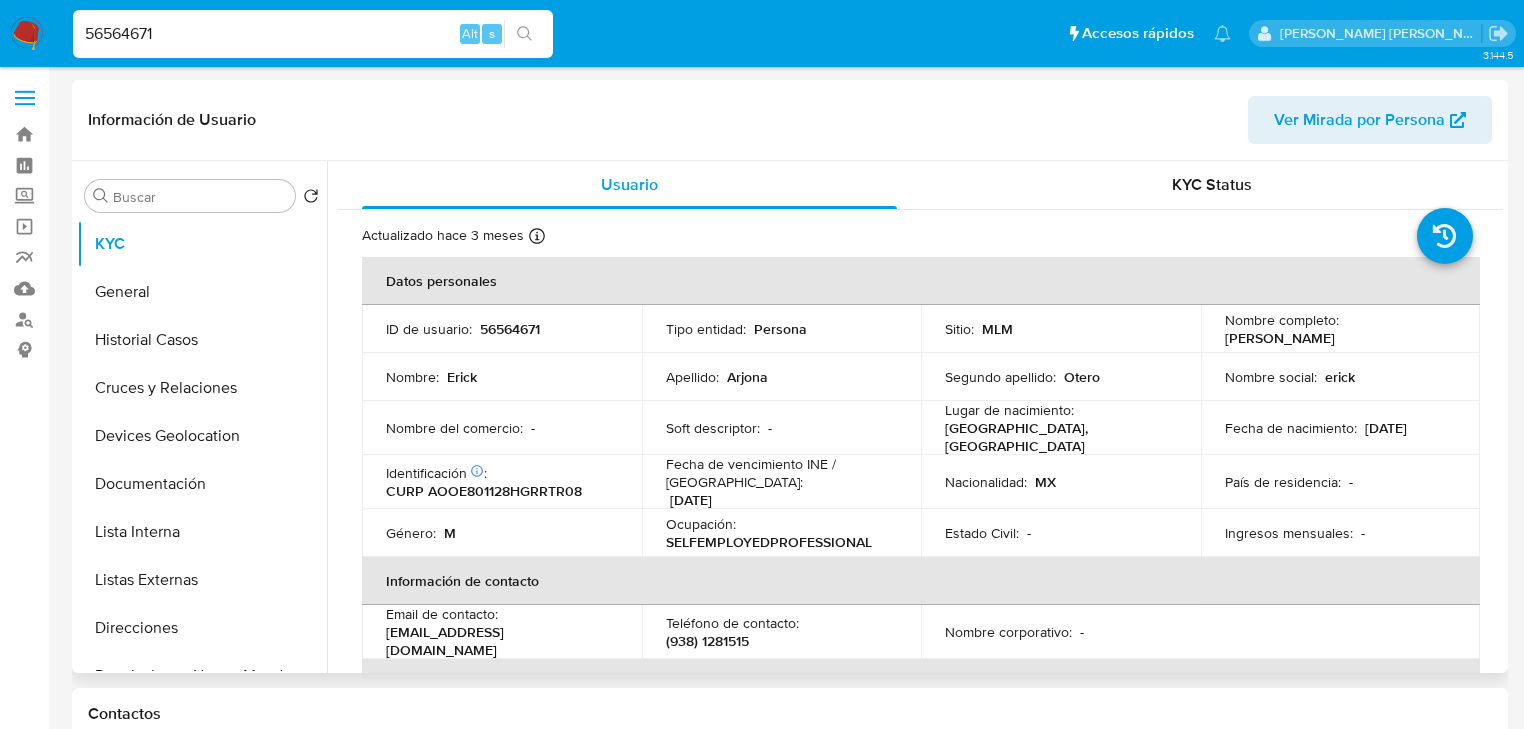 drag, startPoint x: 1220, startPoint y: 333, endPoint x: 1364, endPoint y: 336, distance: 144.03125 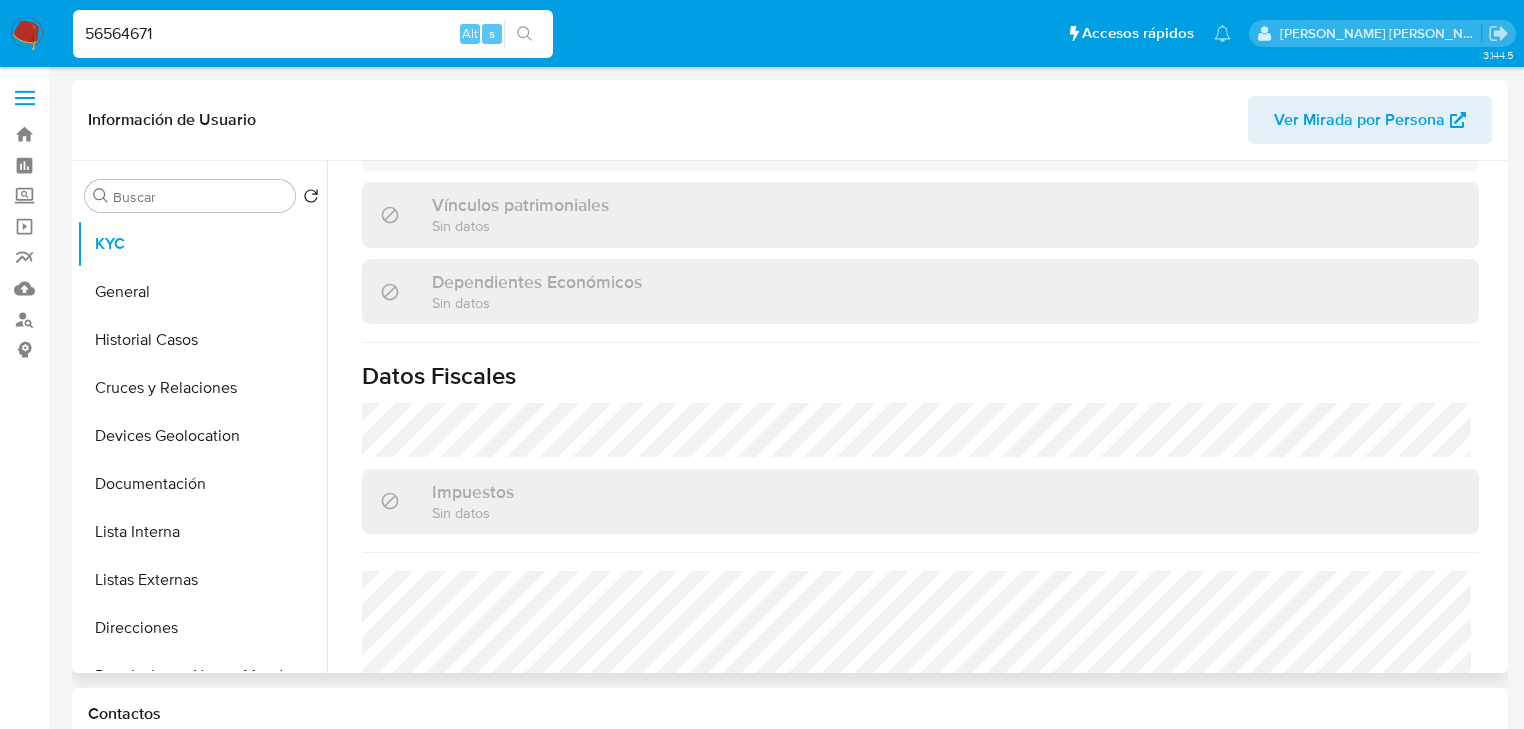 scroll, scrollTop: 1243, scrollLeft: 0, axis: vertical 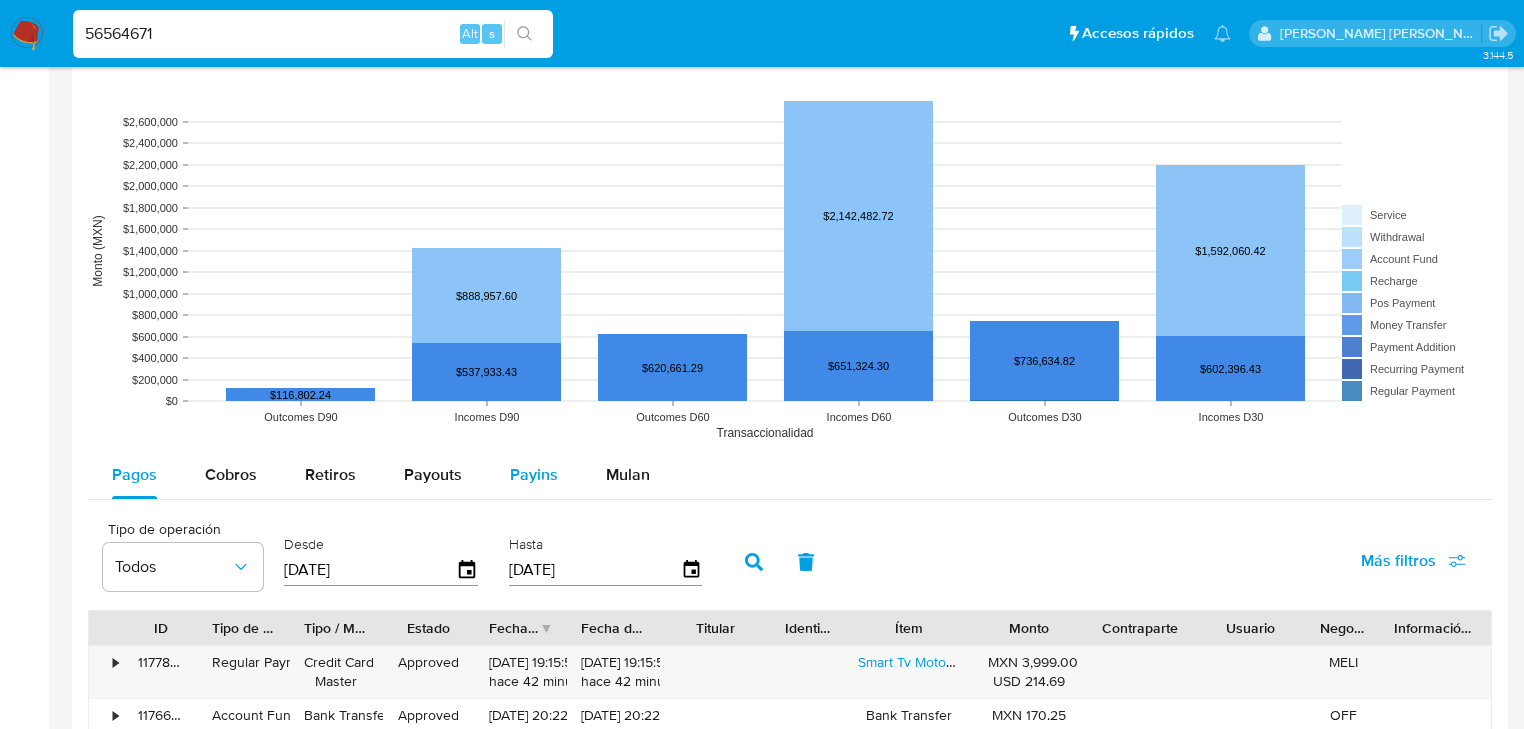 click on "Payins" at bounding box center (534, 475) 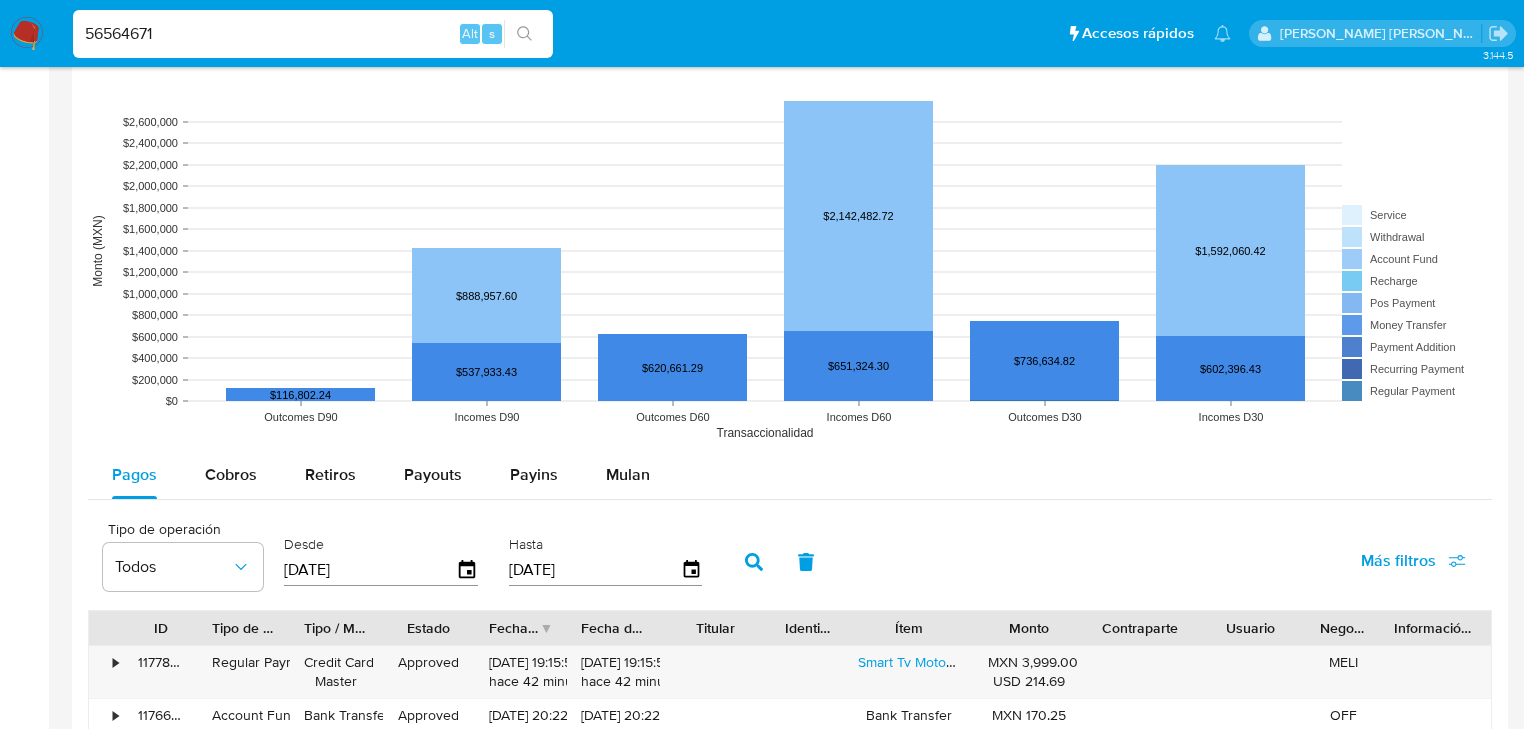 select on "10" 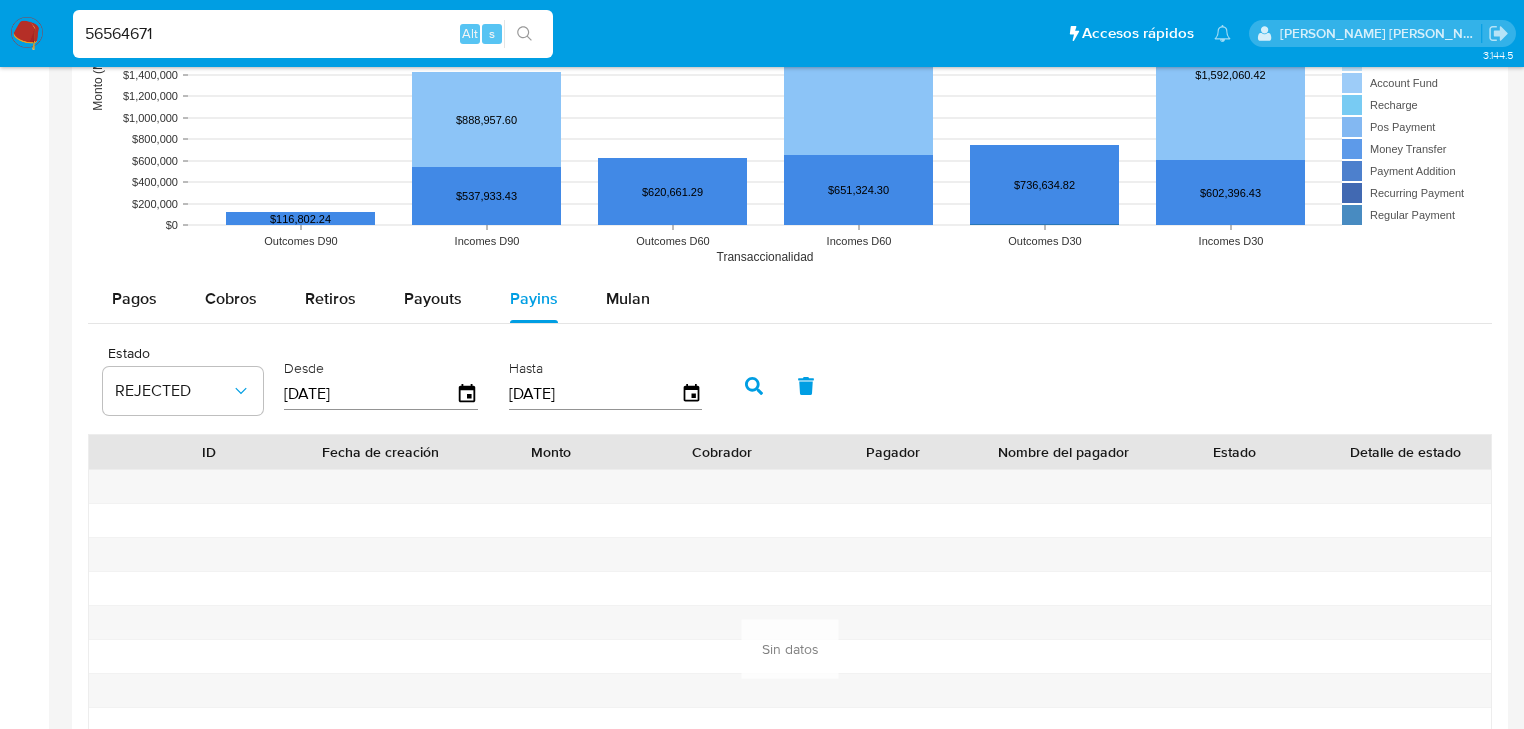 scroll, scrollTop: 1760, scrollLeft: 0, axis: vertical 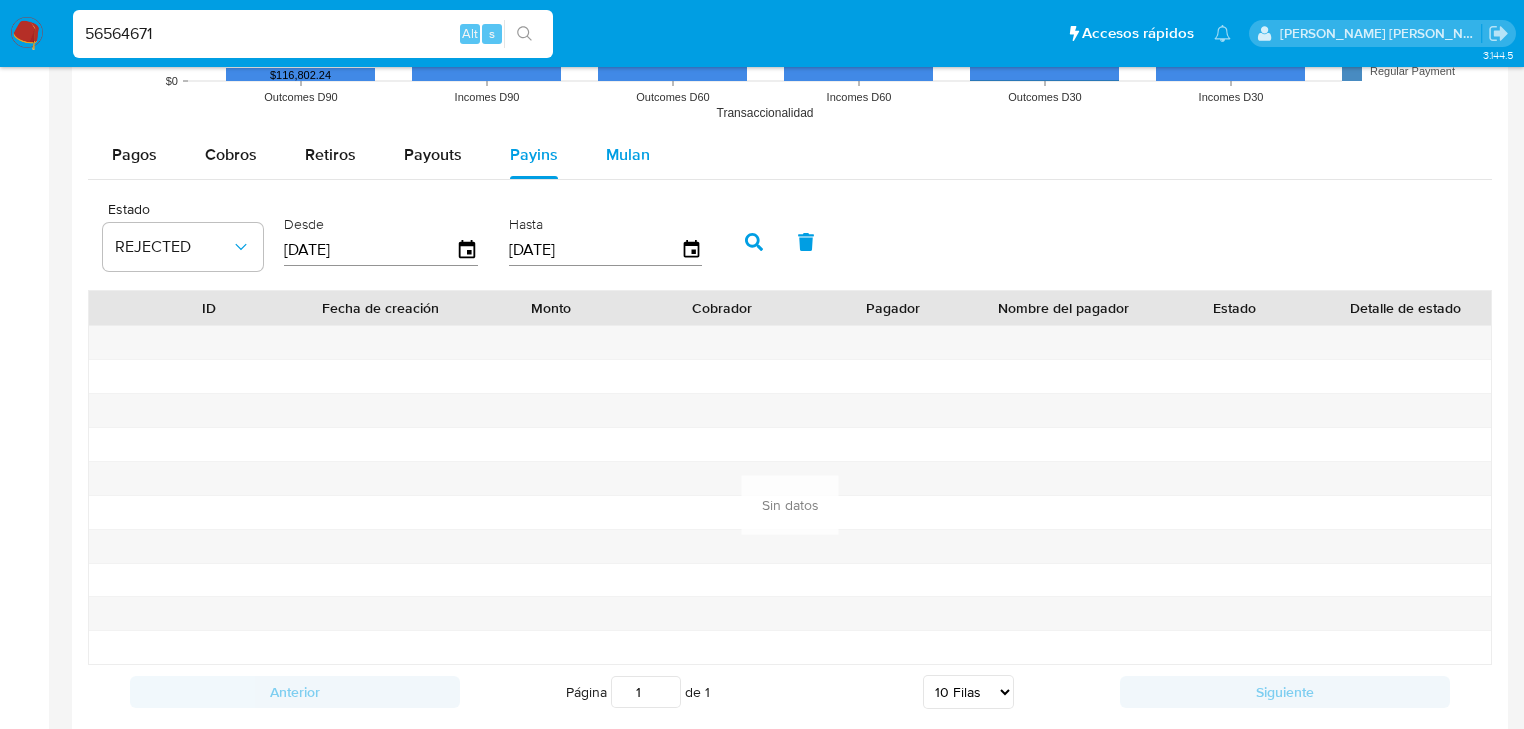 click on "Mulan" at bounding box center (628, 154) 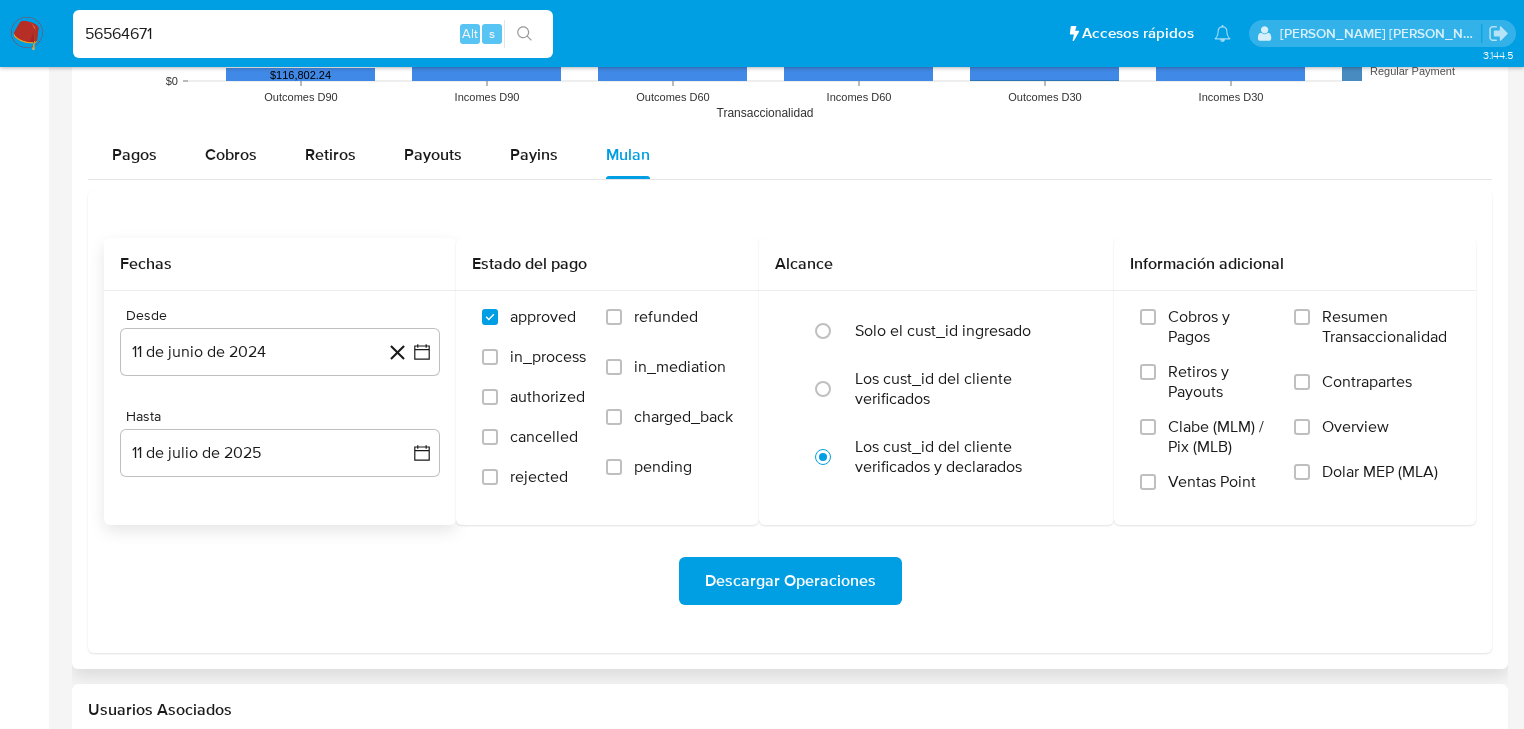 click on "11 de junio de 2024" at bounding box center (280, 352) 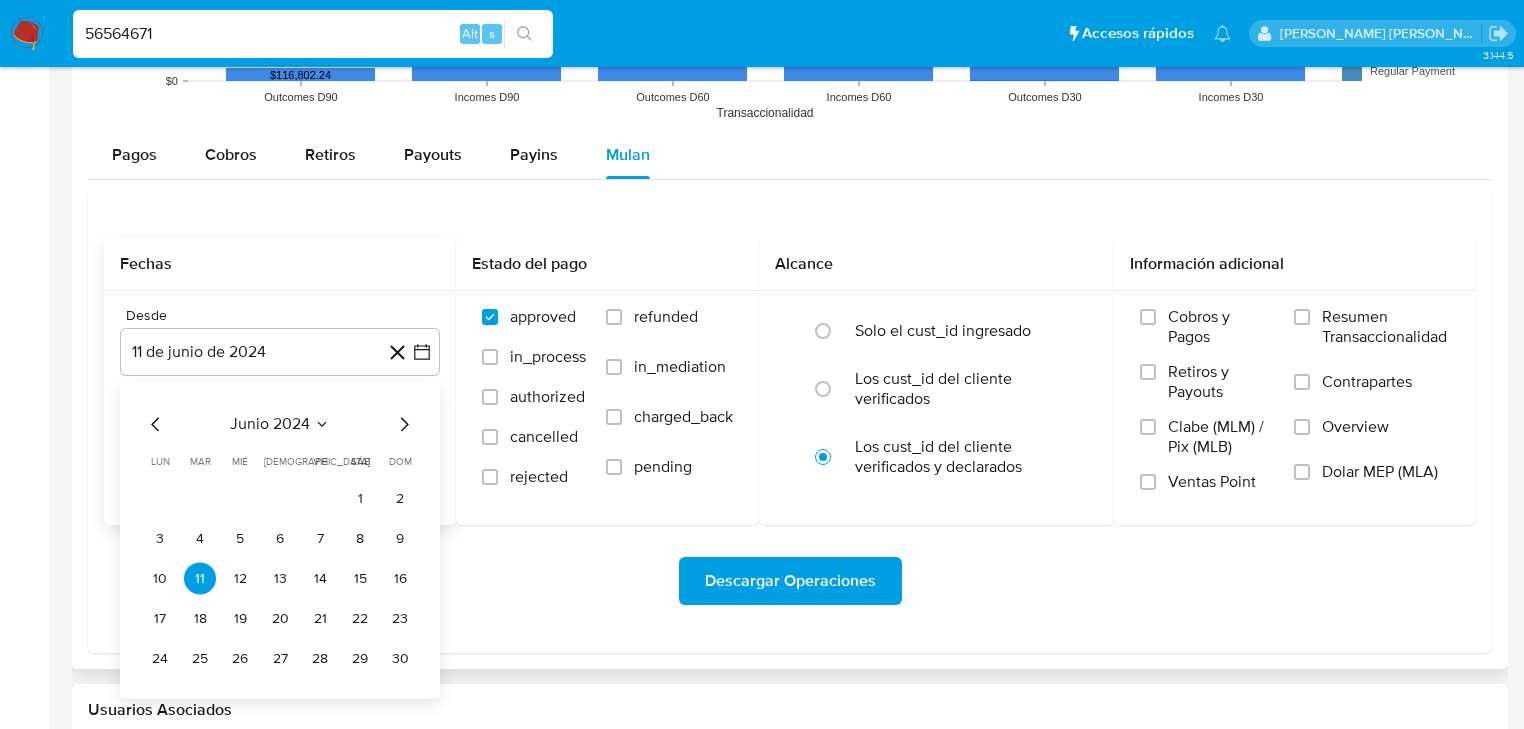 click on "junio 2024" at bounding box center [270, 425] 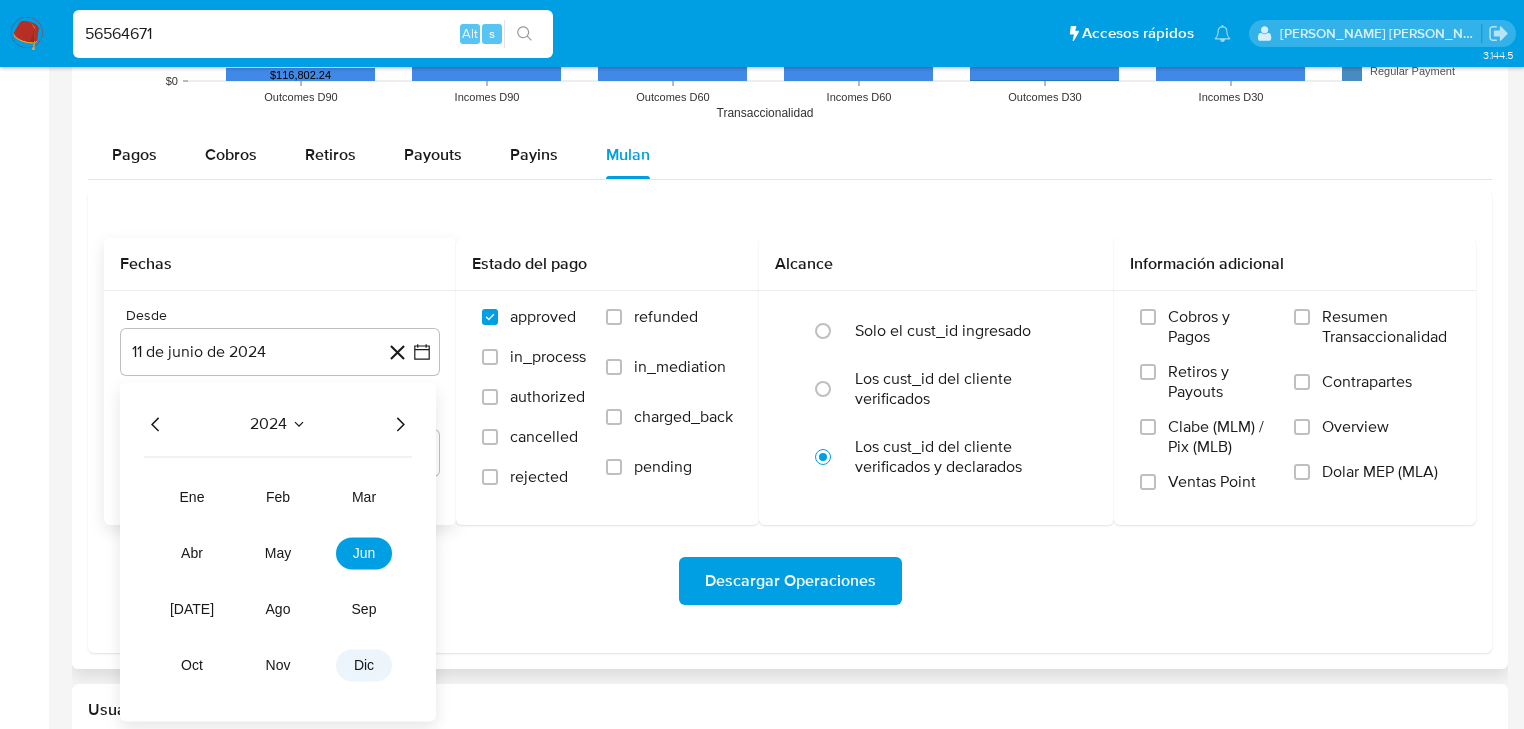 click on "dic" at bounding box center [364, 666] 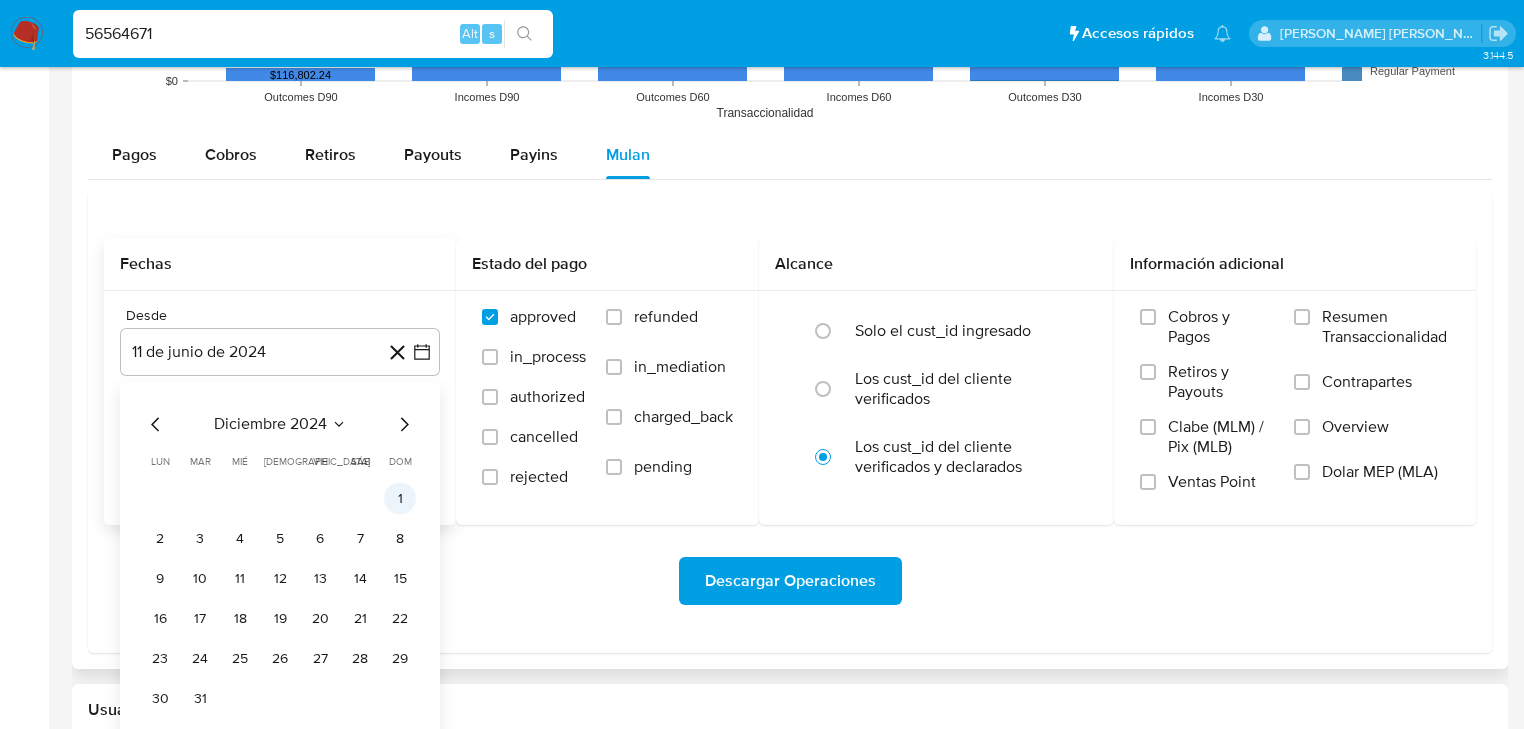 click on "1" at bounding box center (400, 499) 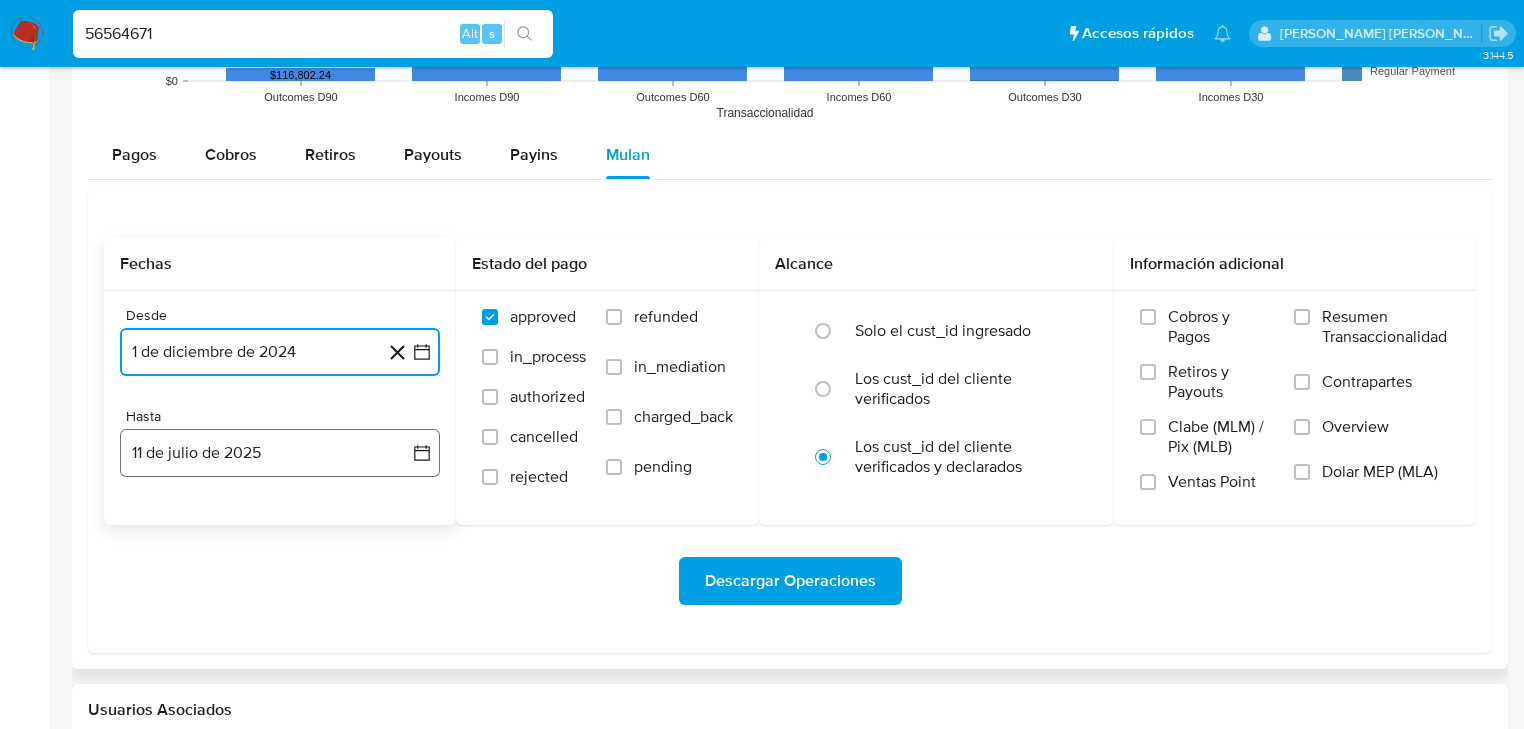 click on "11 de julio de 2025" at bounding box center (280, 453) 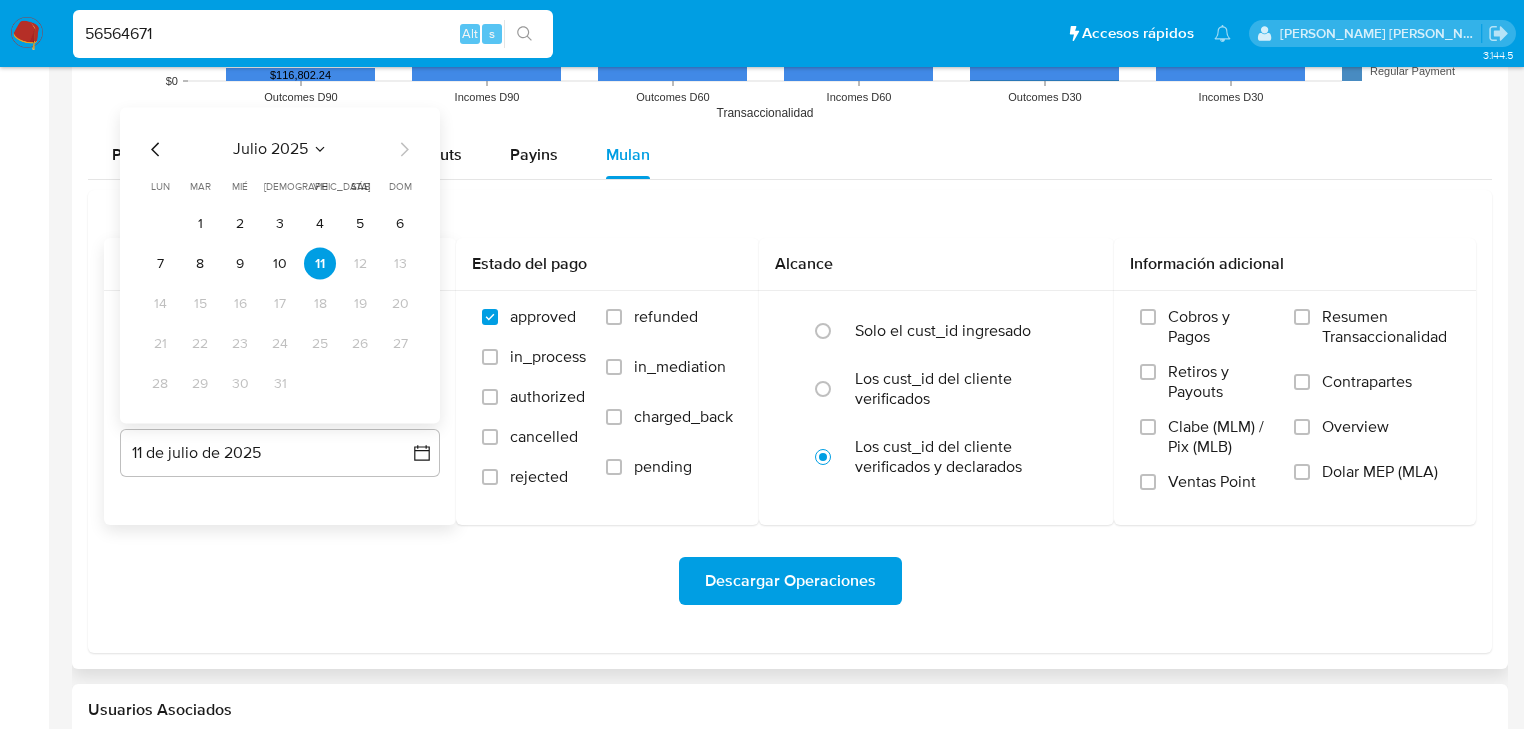 click 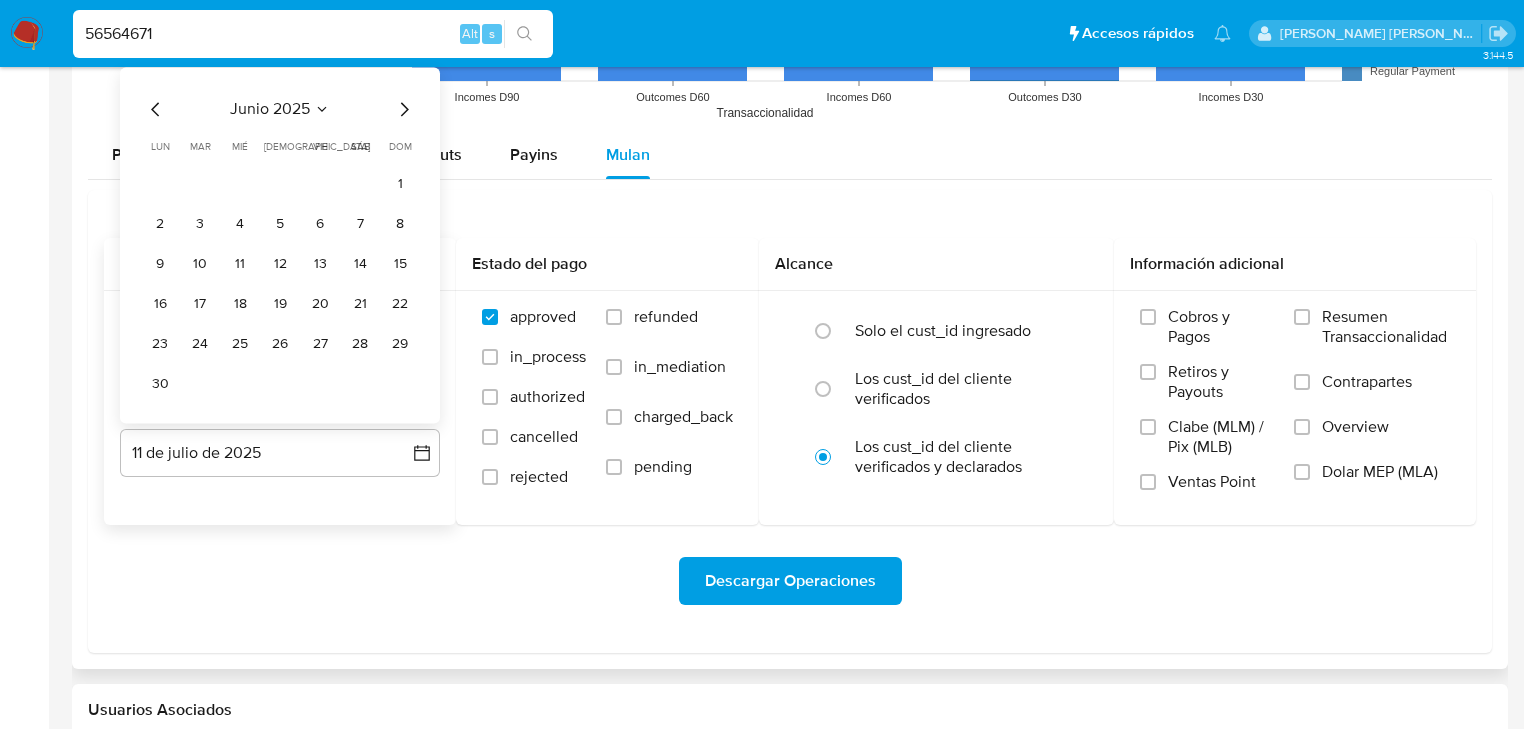 click on "lun" at bounding box center [160, 147] 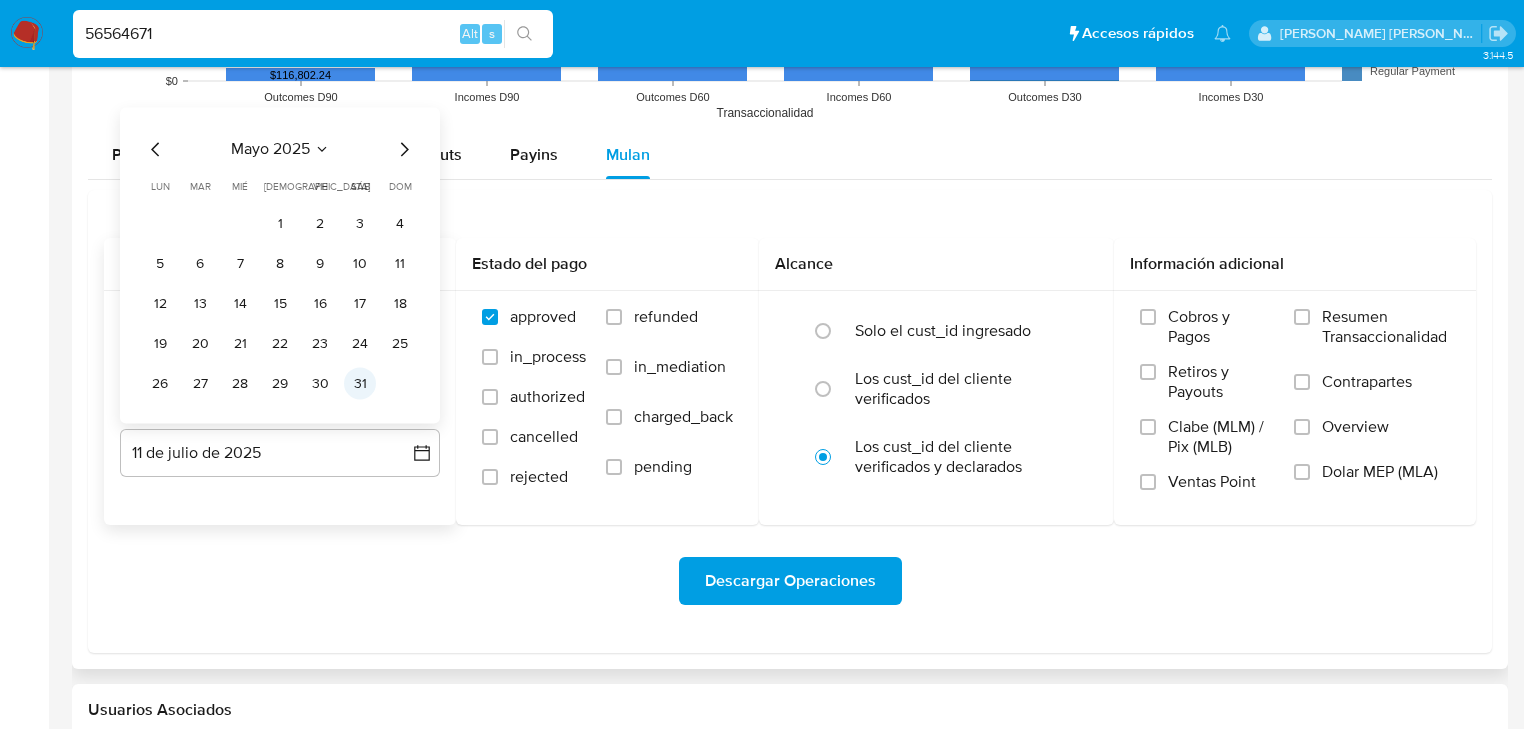 click on "31" at bounding box center [360, 384] 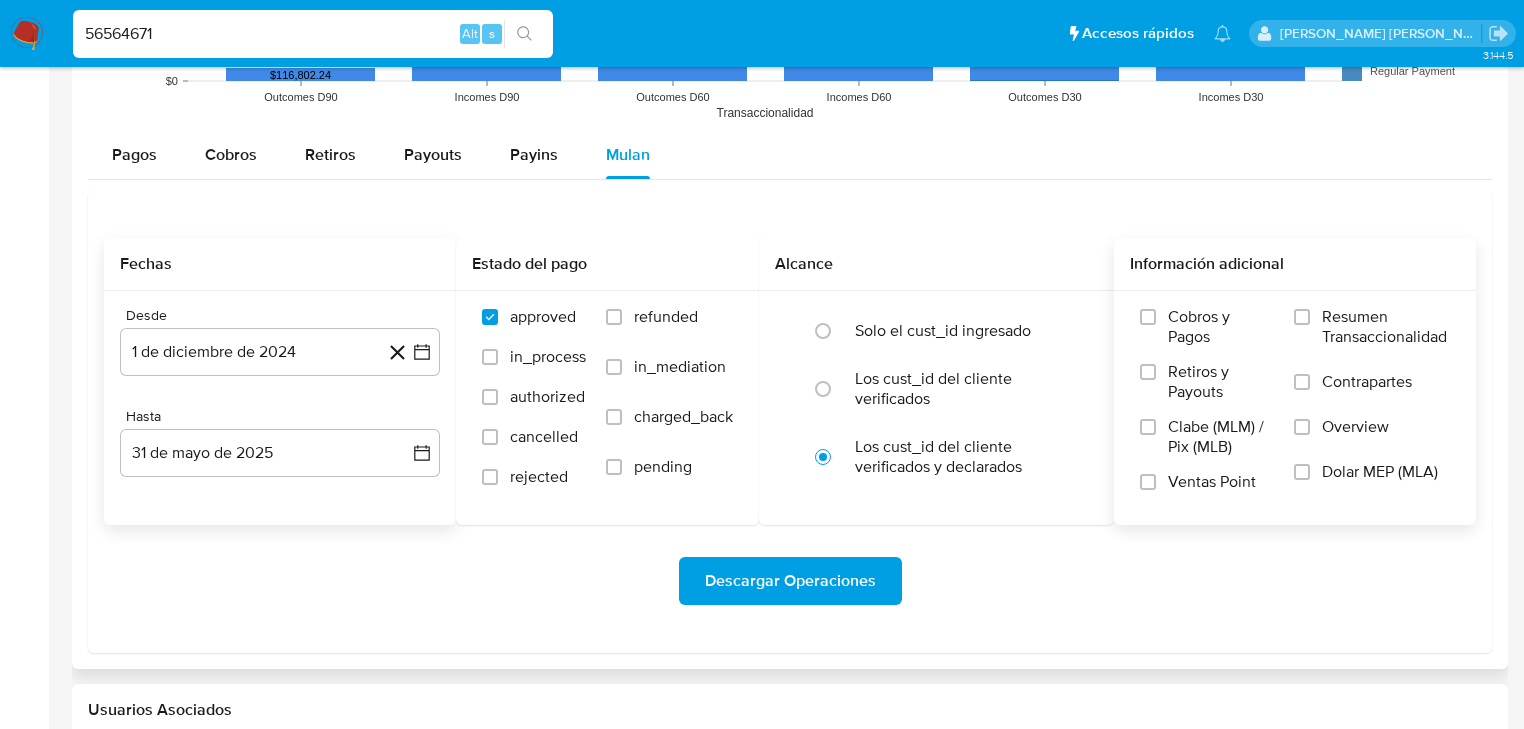 click on "Overview" at bounding box center [1372, 439] 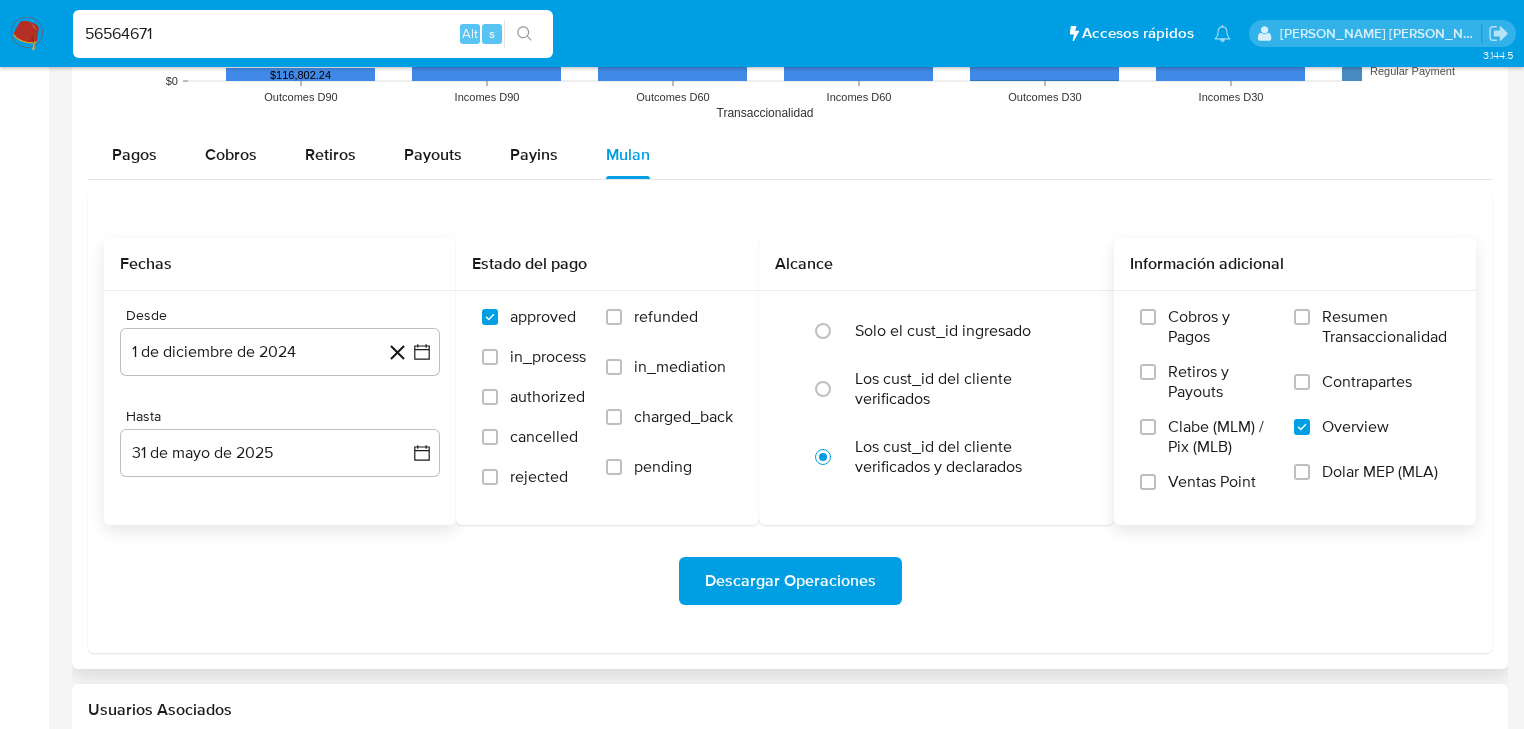 click on "Descargar Operaciones" at bounding box center [790, 581] 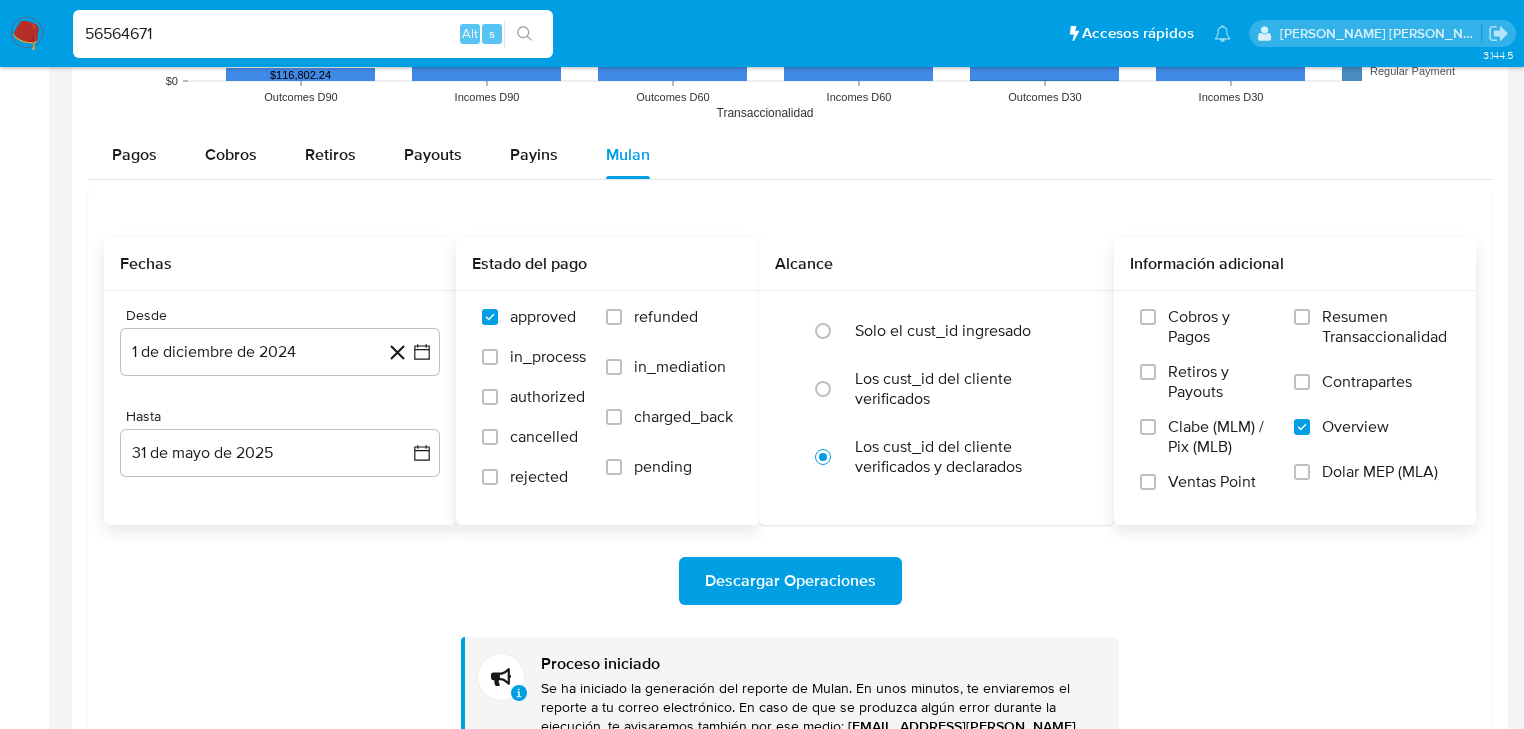 type 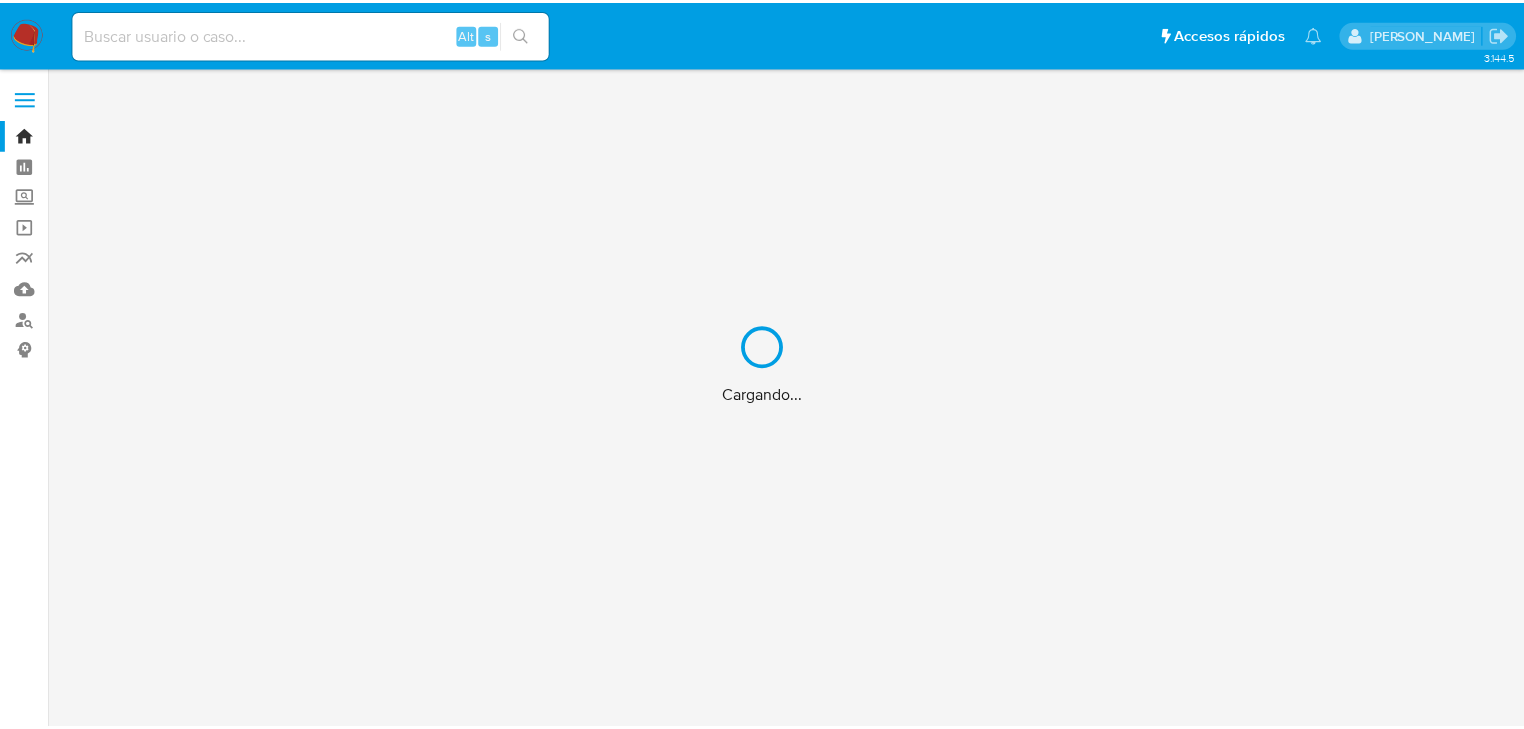 scroll, scrollTop: 0, scrollLeft: 0, axis: both 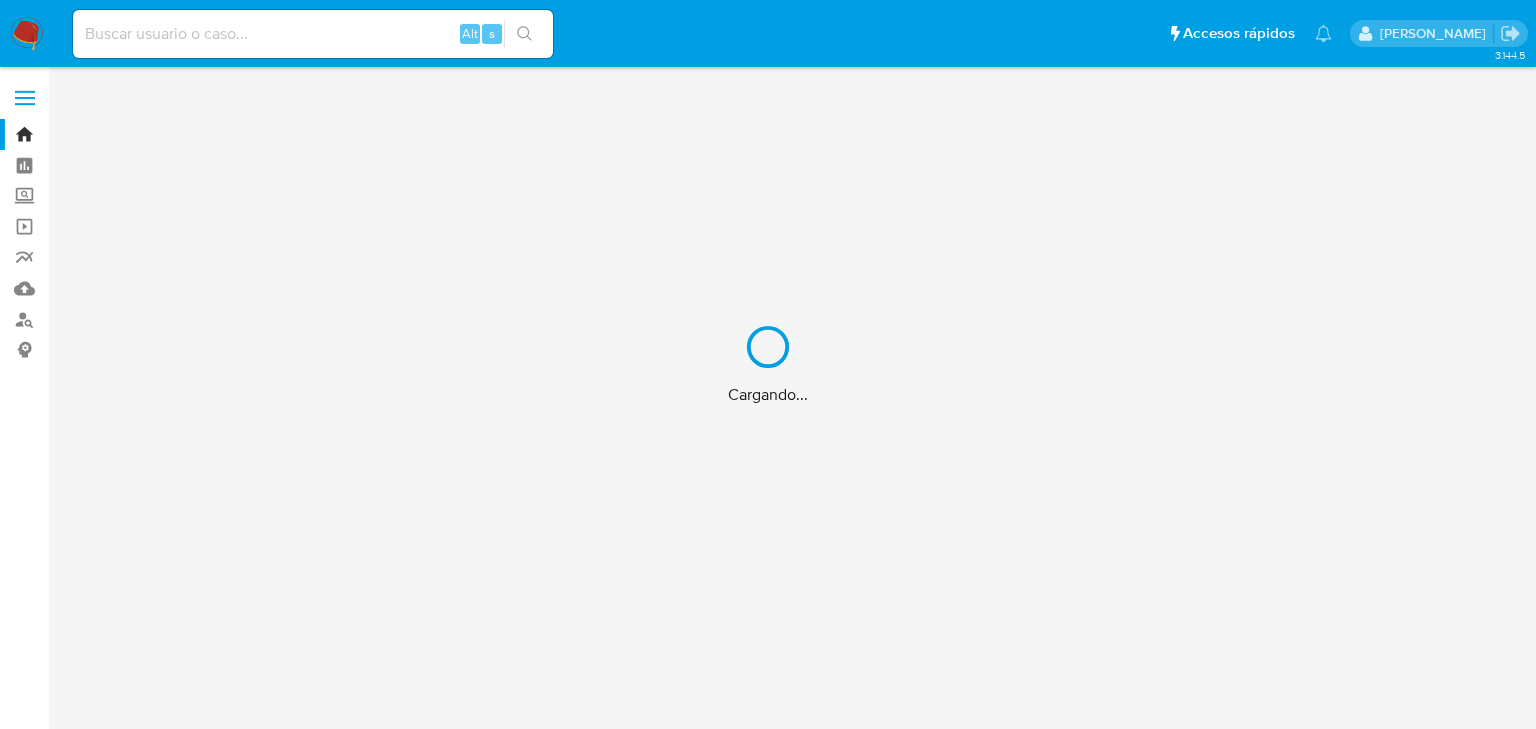 click on "Cargando..." at bounding box center [768, 364] 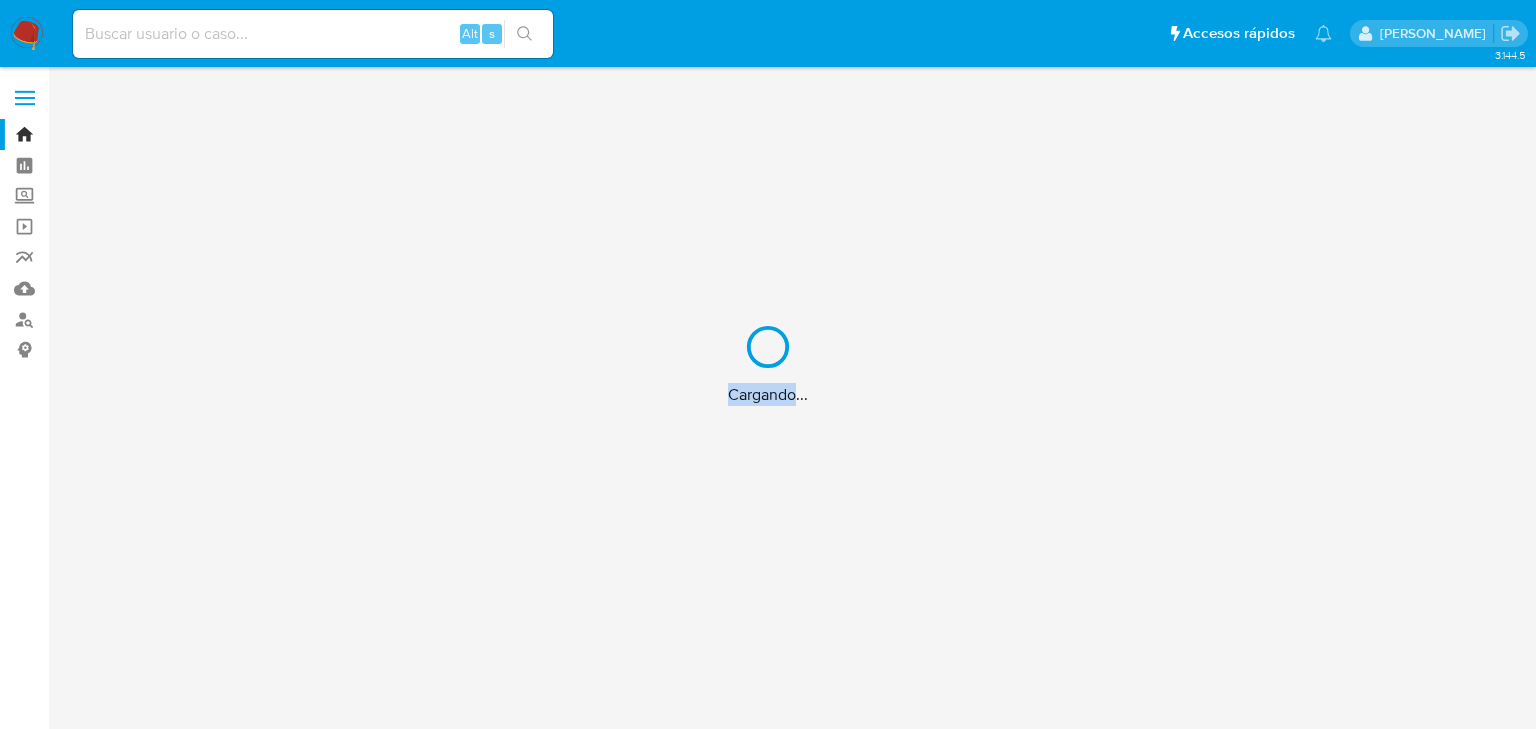 click on "Cargando..." at bounding box center (768, 364) 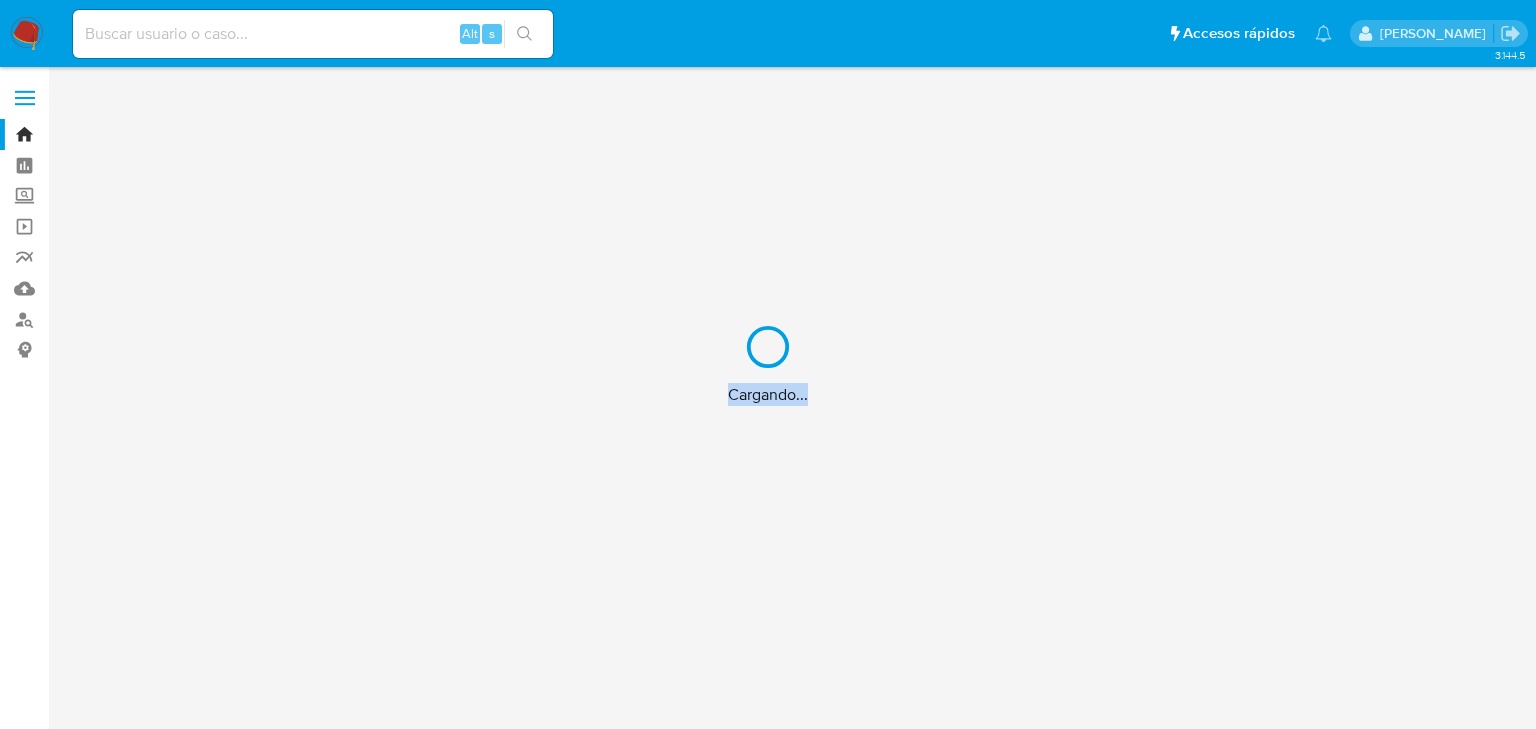 click on "Cargando..." at bounding box center (768, 364) 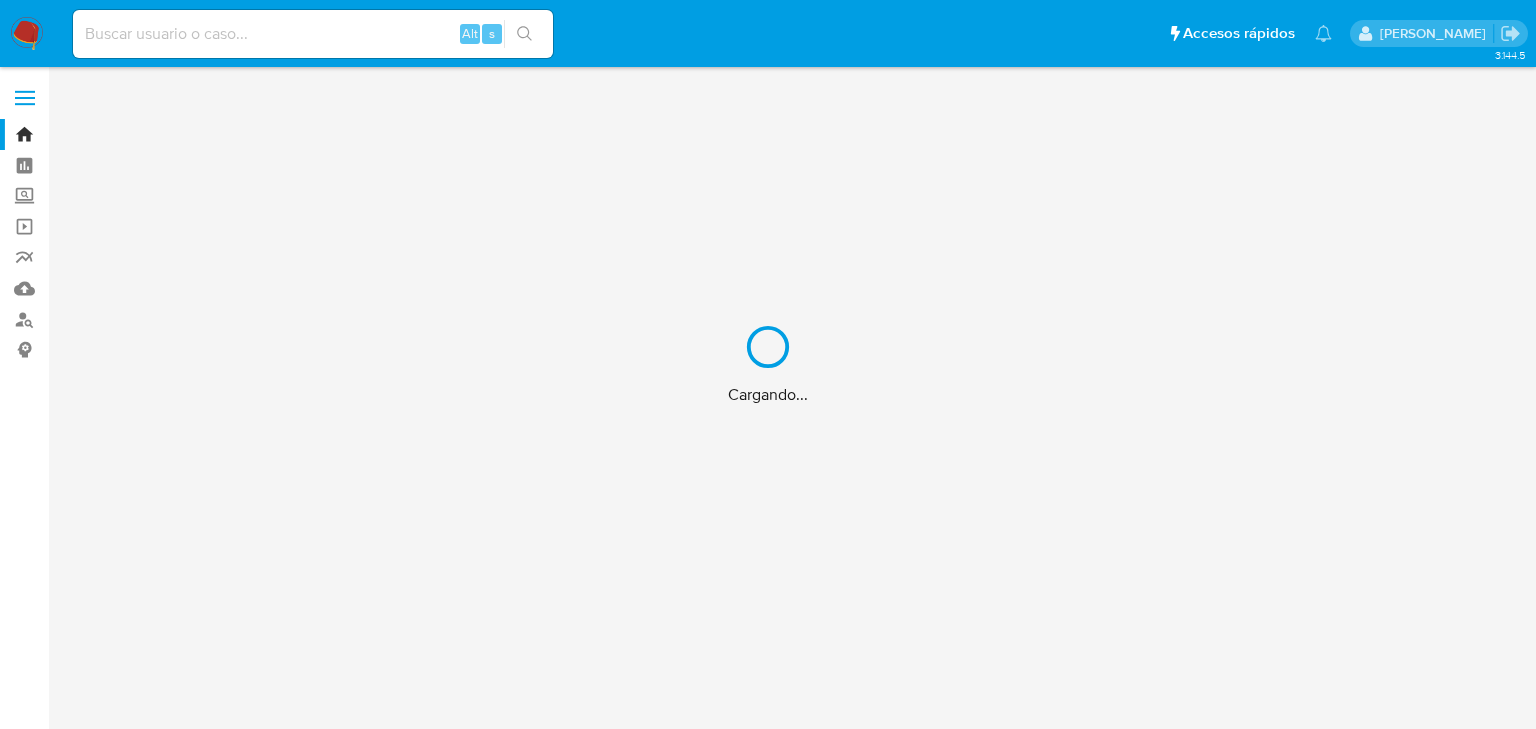 click on "Cargando..." at bounding box center (768, 364) 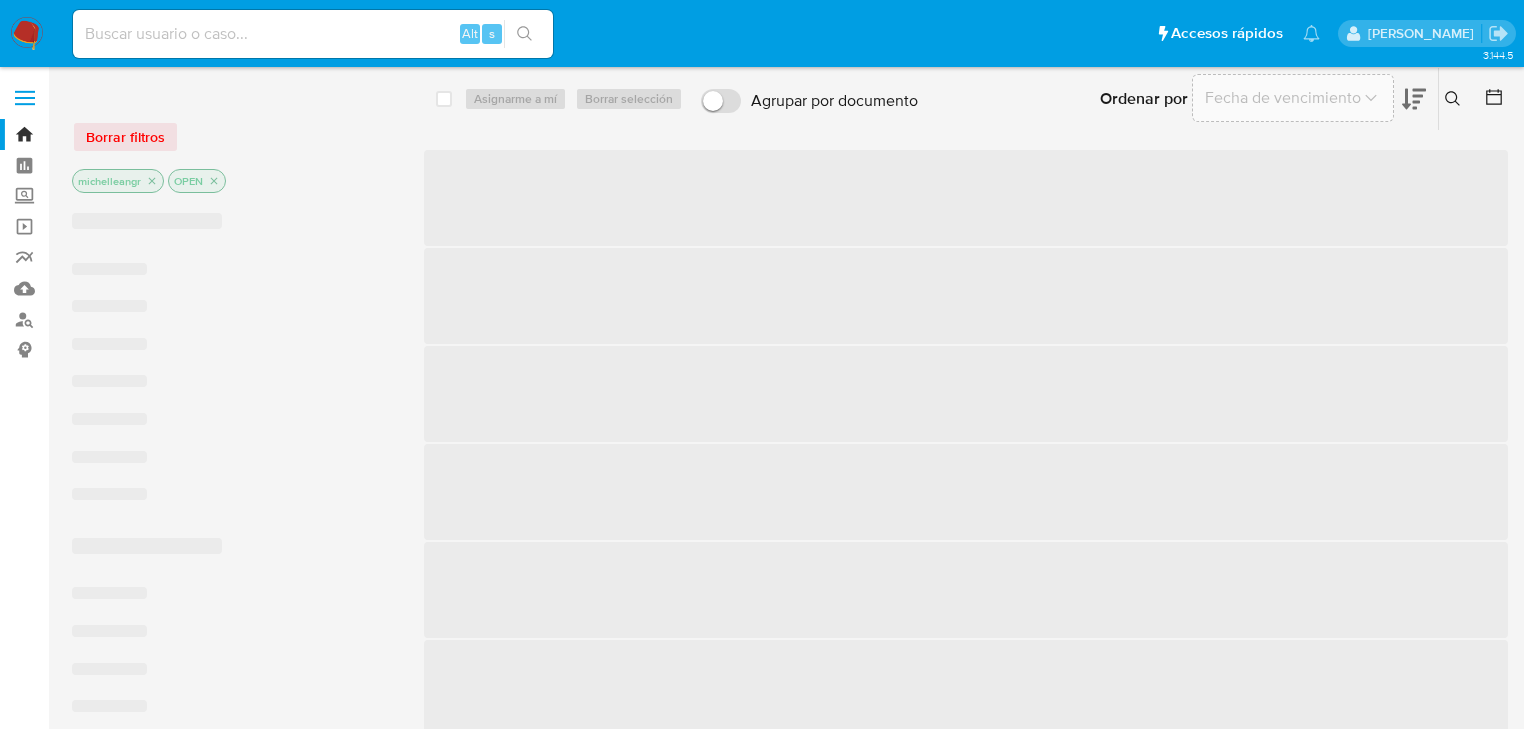 click at bounding box center [313, 34] 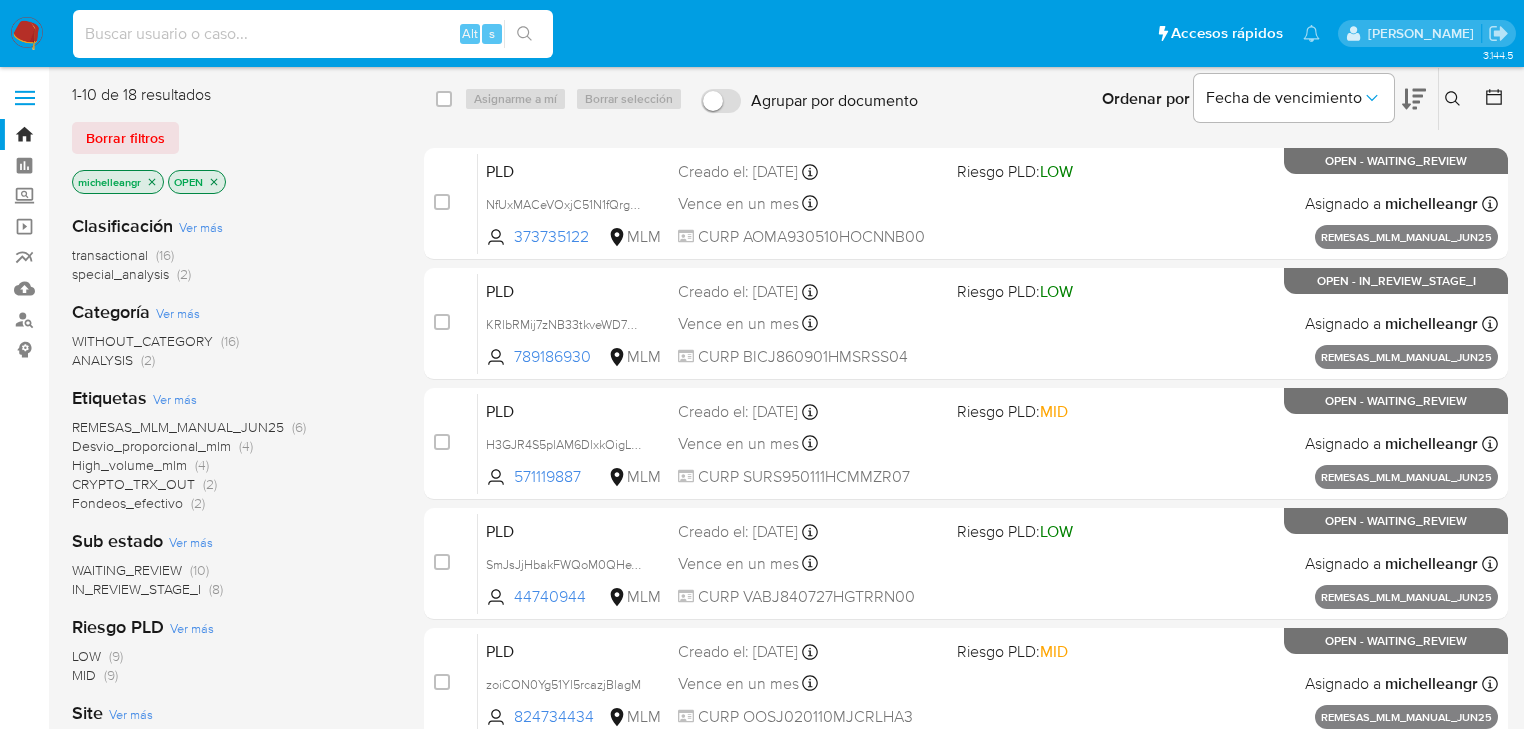 paste on "2172731690" 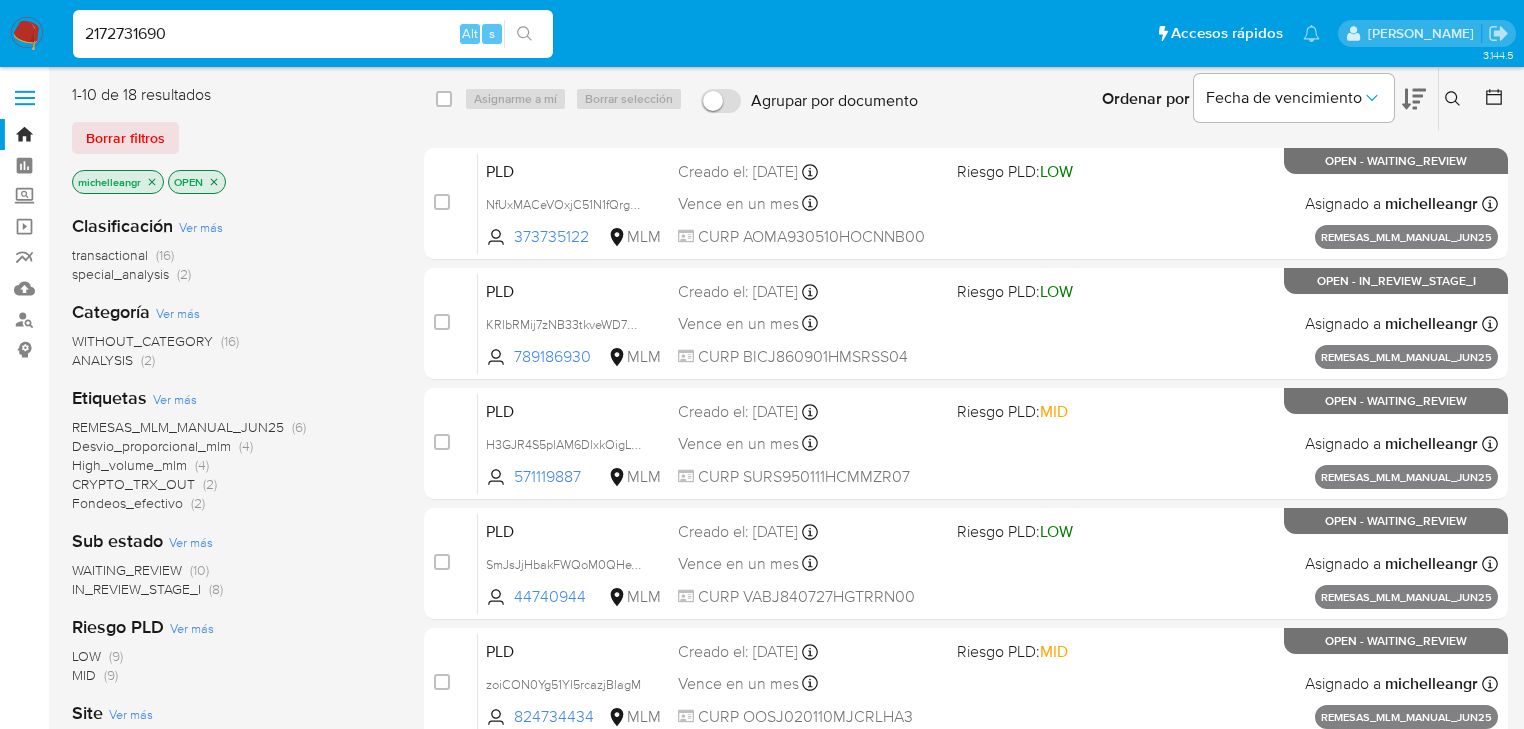 type on "2172731690" 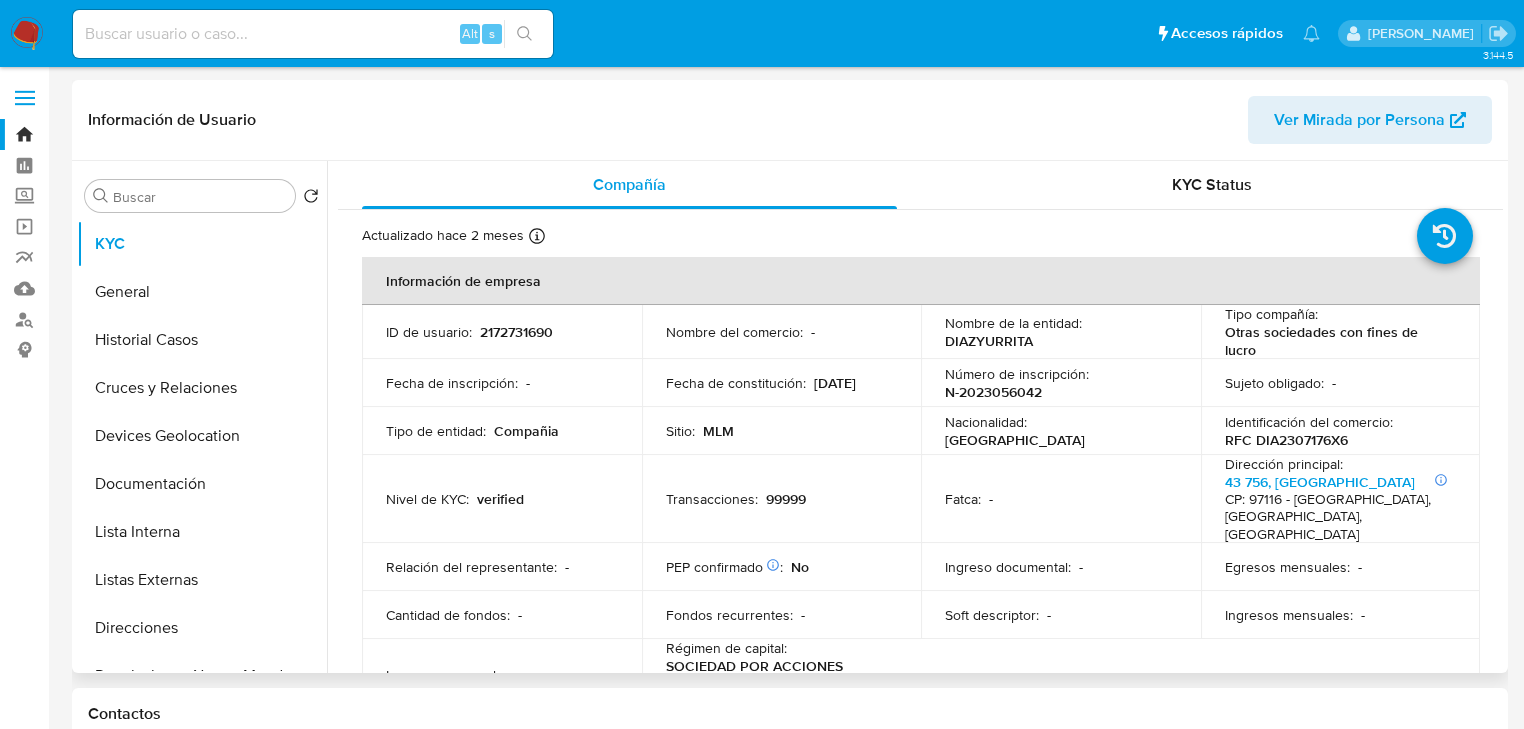 select on "10" 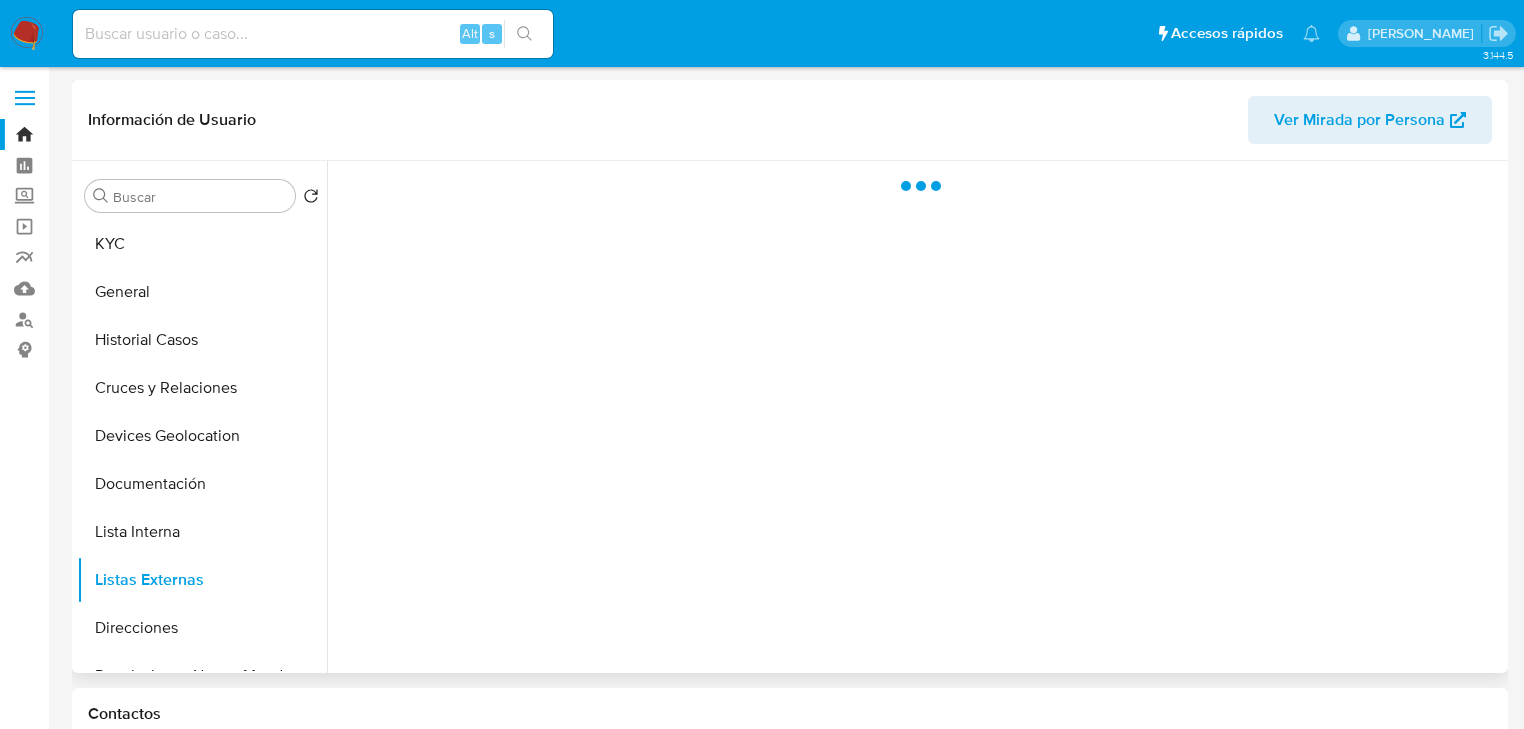 click at bounding box center (915, 417) 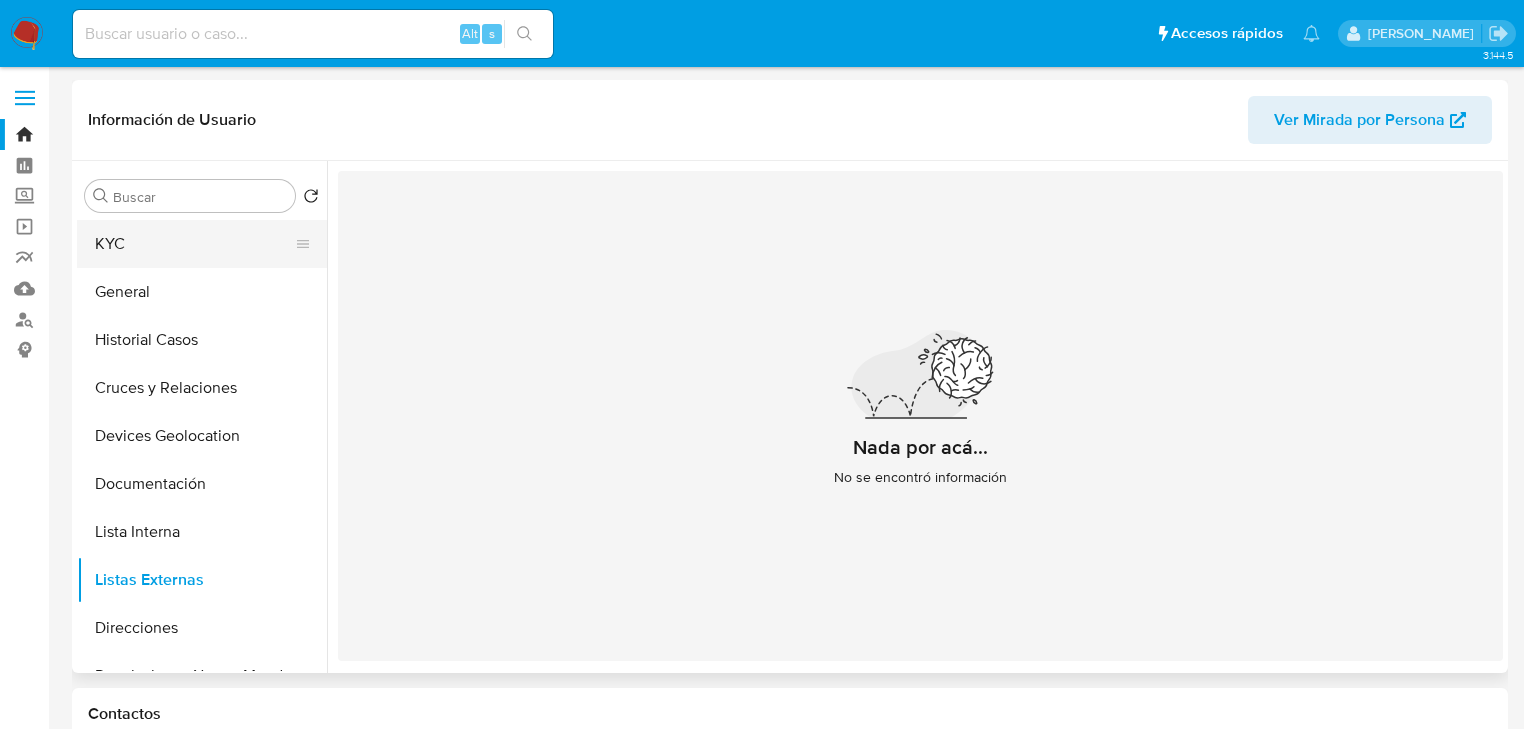 click on "KYC" at bounding box center [194, 244] 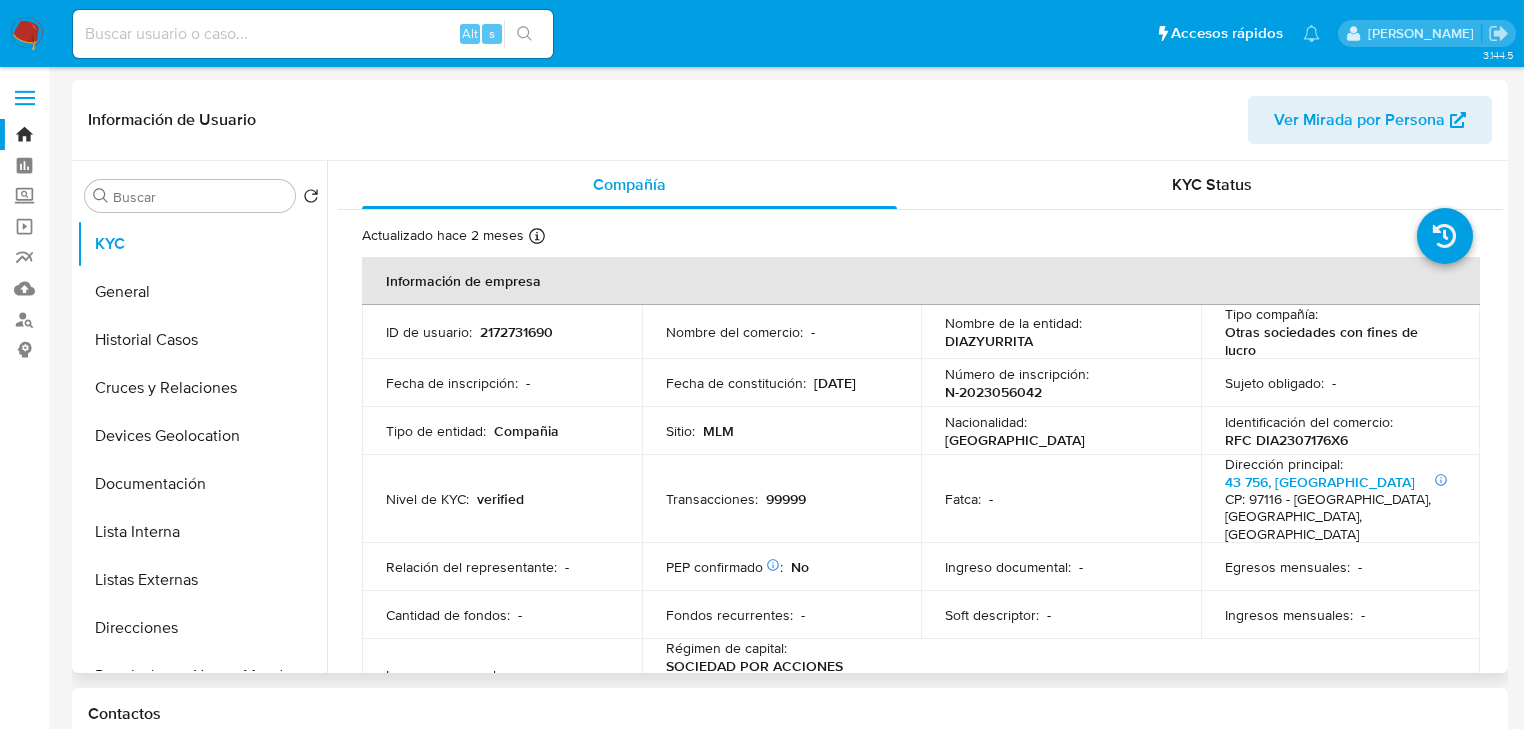 scroll, scrollTop: 240, scrollLeft: 0, axis: vertical 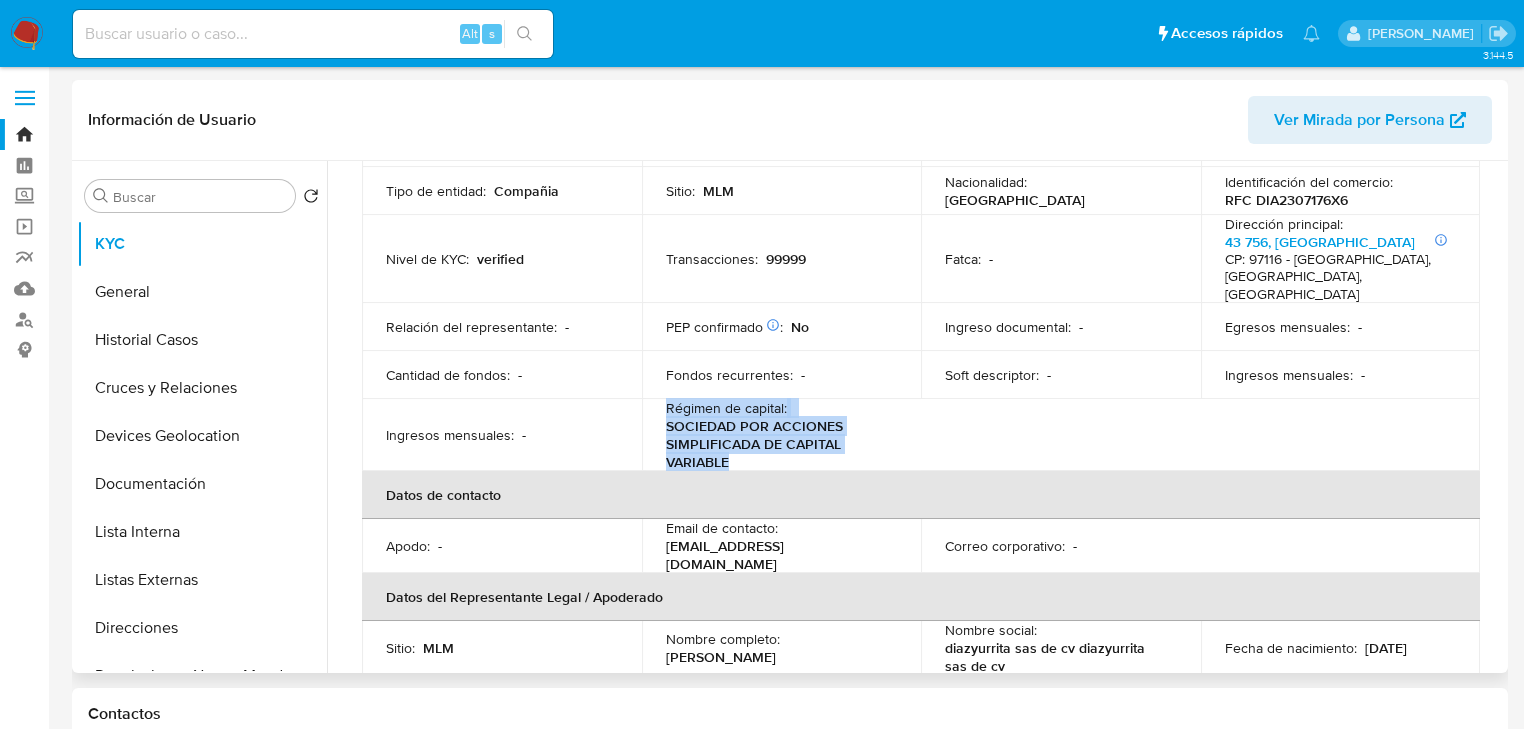 drag, startPoint x: 671, startPoint y: 412, endPoint x: 648, endPoint y: 387, distance: 33.970577 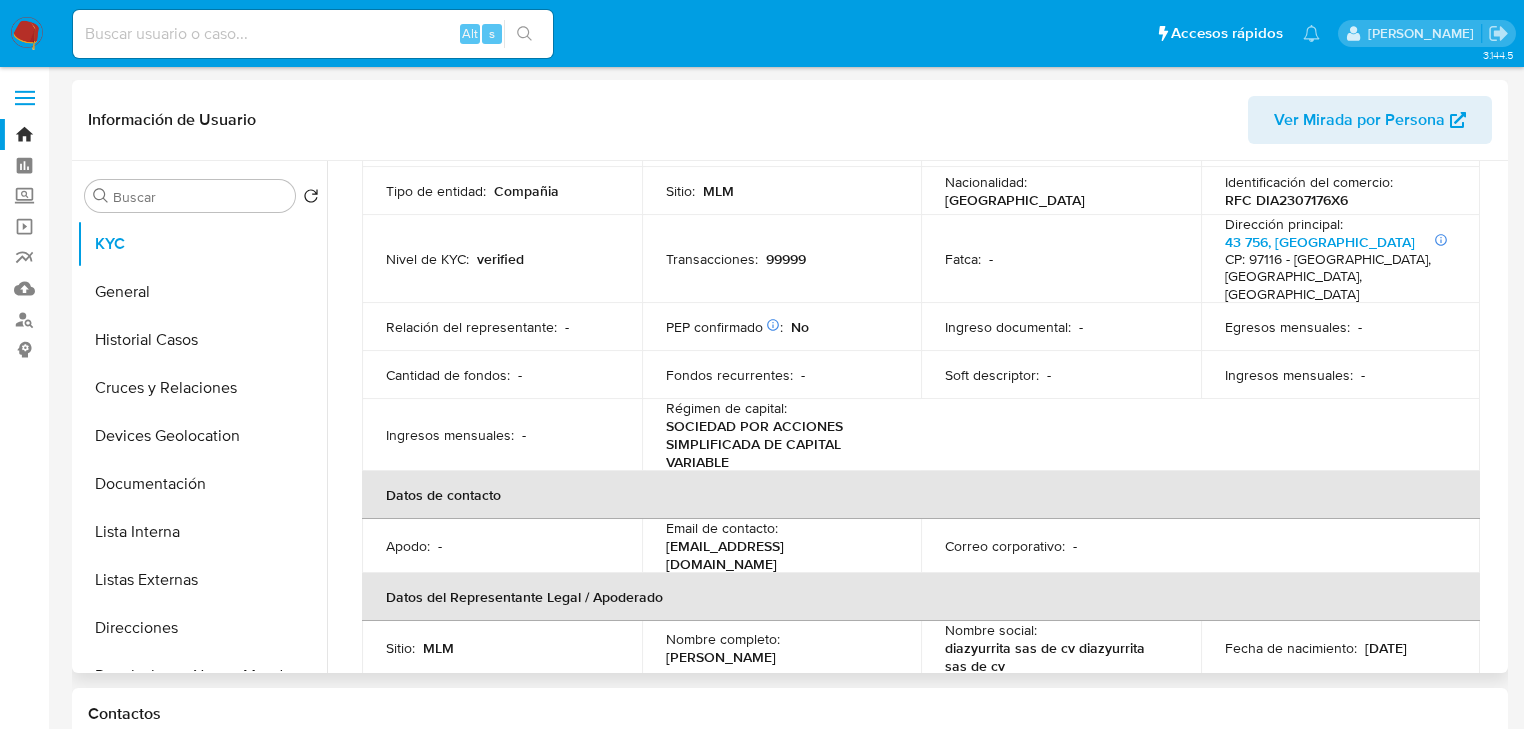 click on "SOCIEDAD POR ACCIONES SIMPLIFICADA DE CAPITAL VARIABLE" at bounding box center [778, 444] 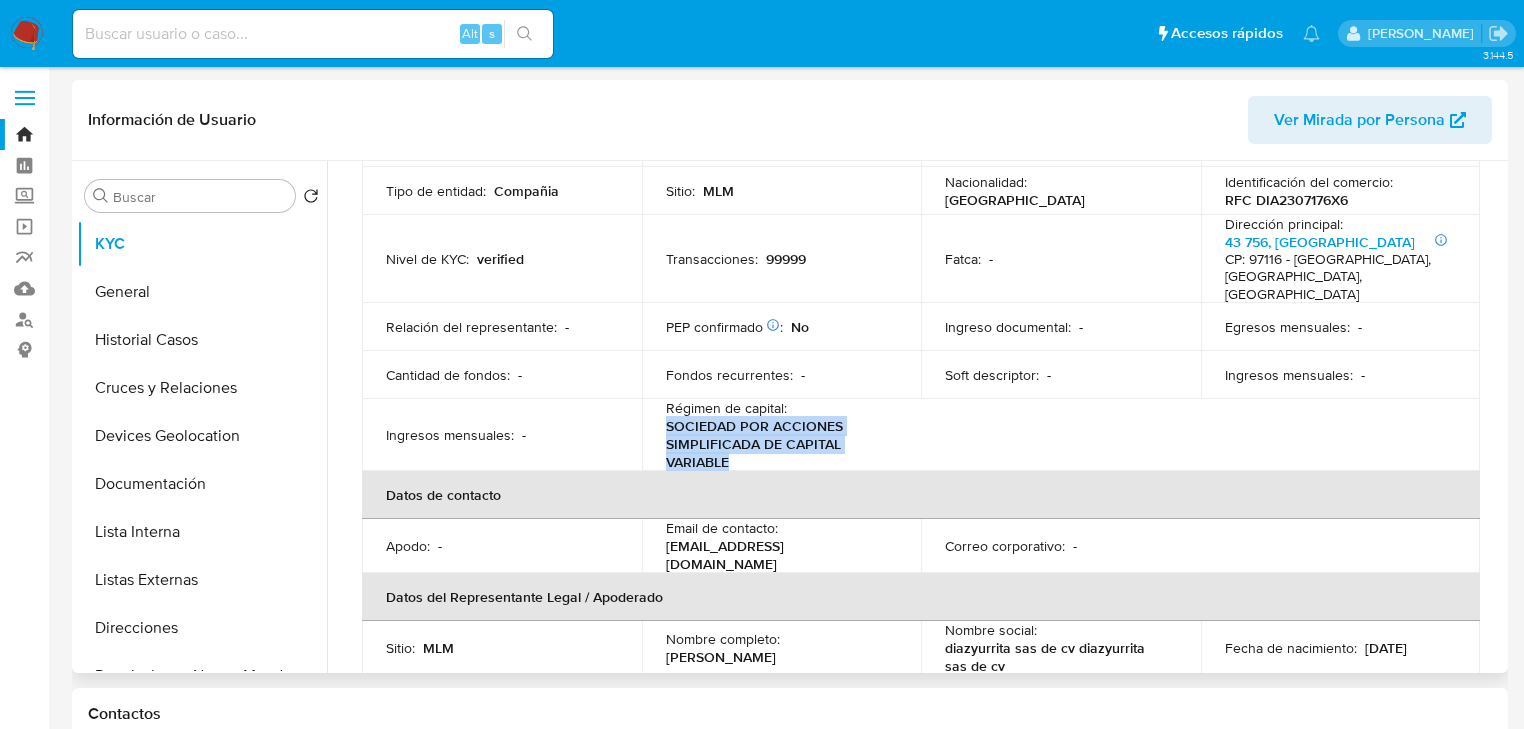 drag, startPoint x: 665, startPoint y: 410, endPoint x: 725, endPoint y: 443, distance: 68.47627 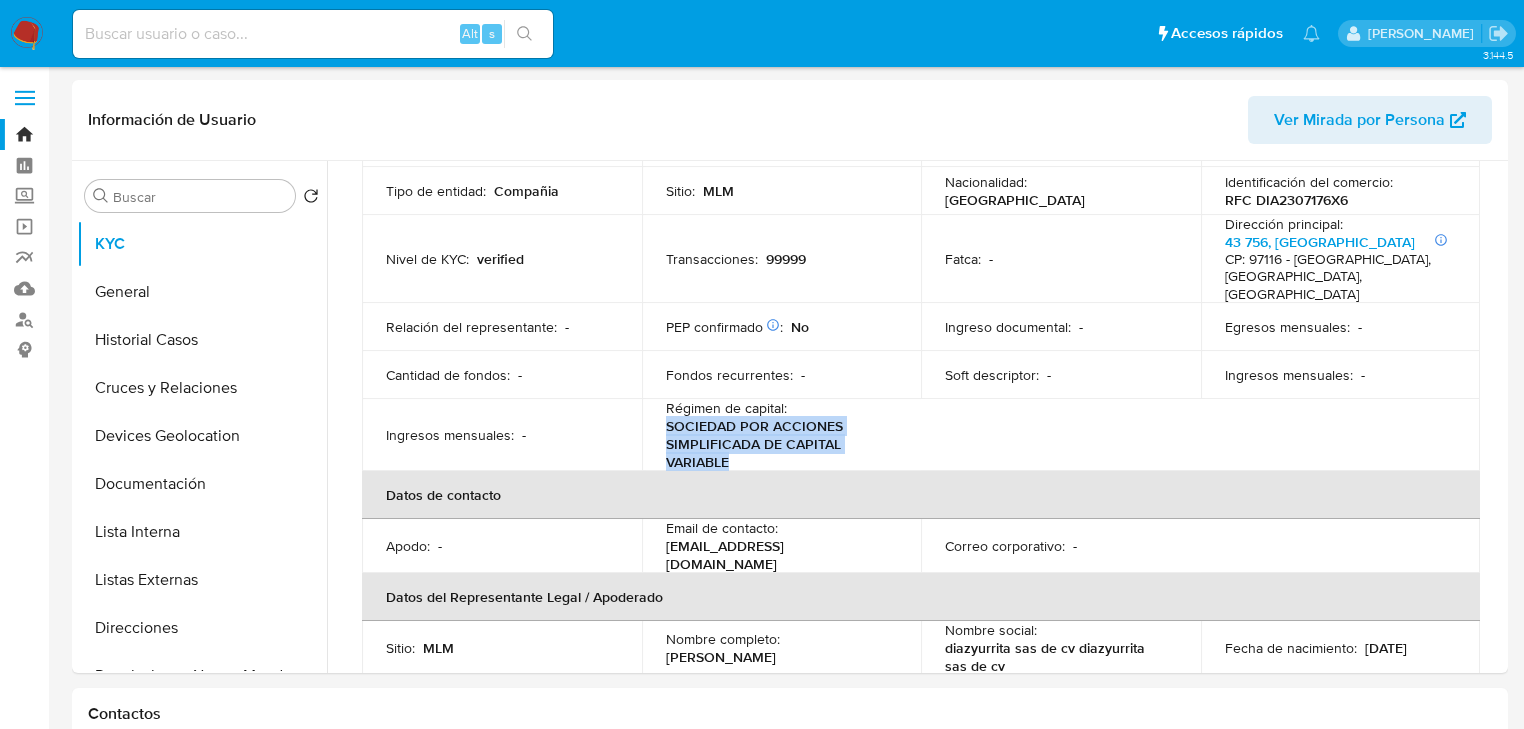 copy on "SOCIEDAD POR ACCIONES SIMPLIFICADA DE CAPITAL VARIABLE" 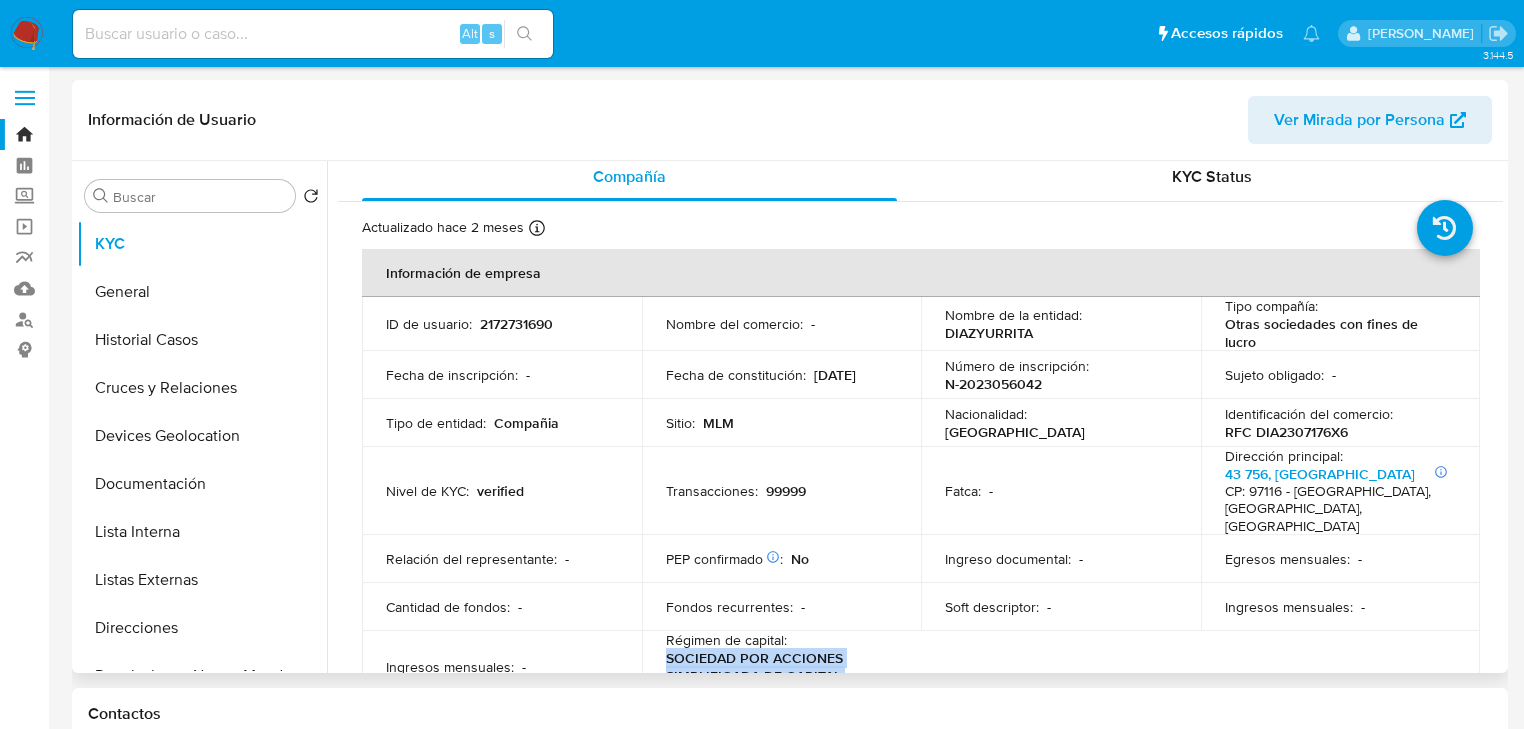 scroll, scrollTop: 0, scrollLeft: 0, axis: both 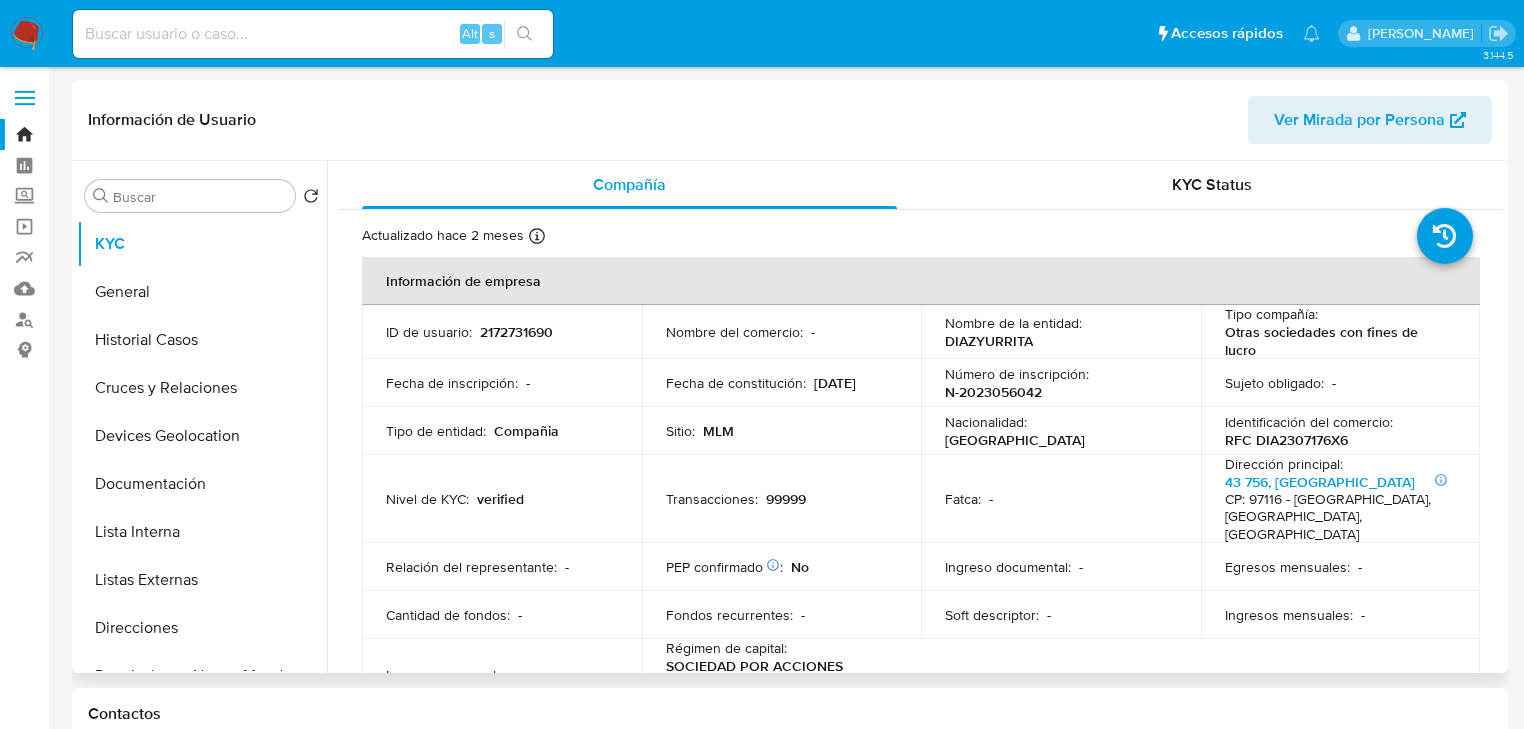 click on "2172731690" at bounding box center [516, 332] 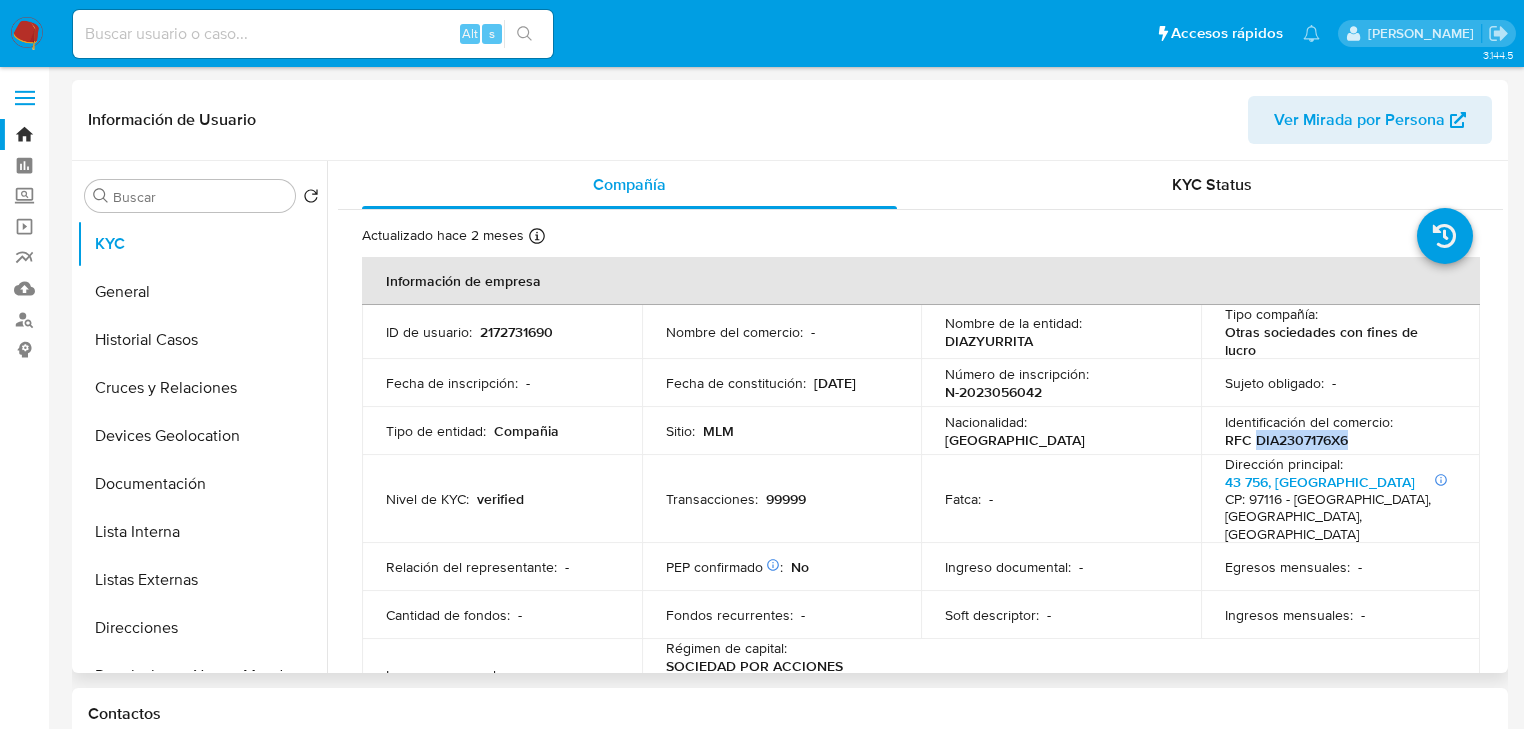 click on "RFC DIA2307176X6" at bounding box center [1286, 440] 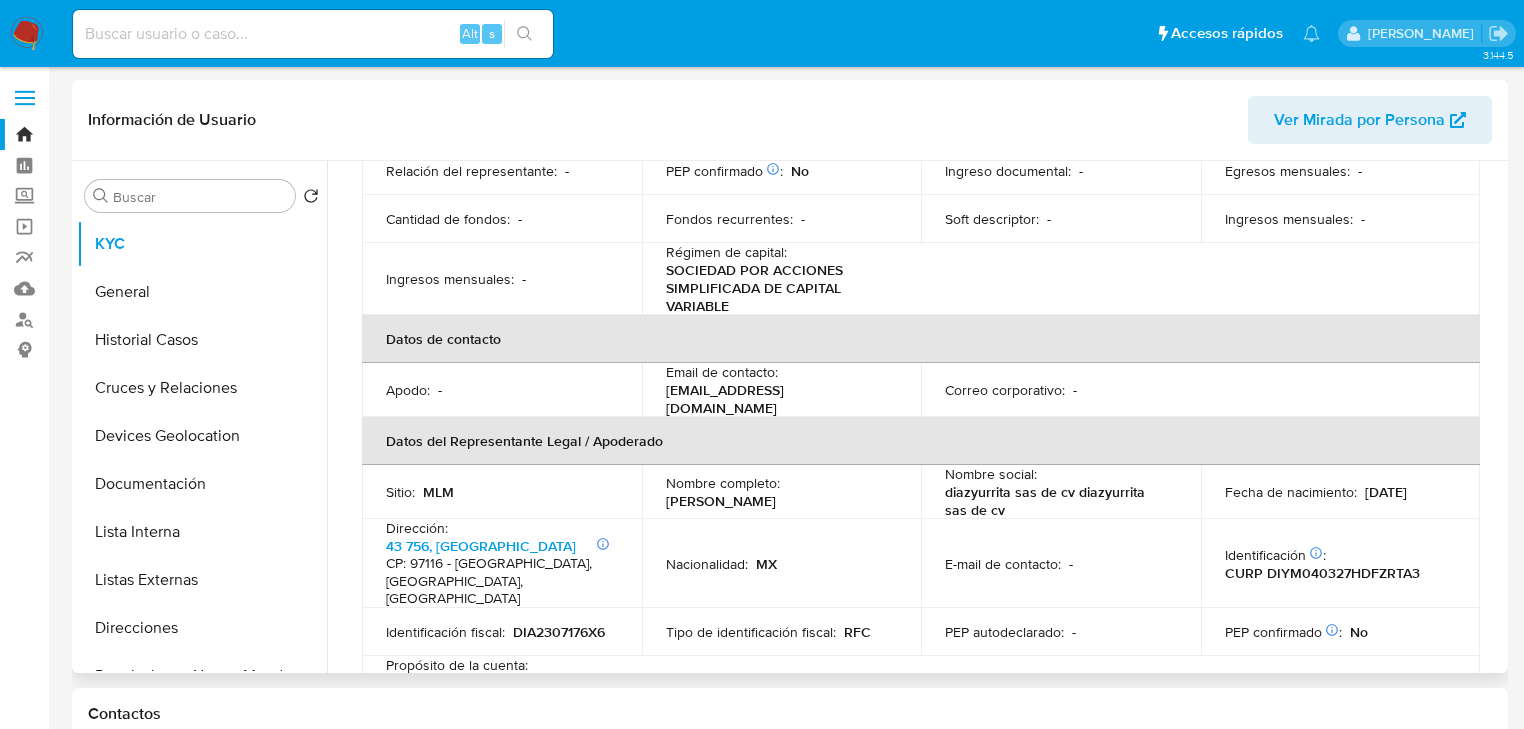 scroll, scrollTop: 400, scrollLeft: 0, axis: vertical 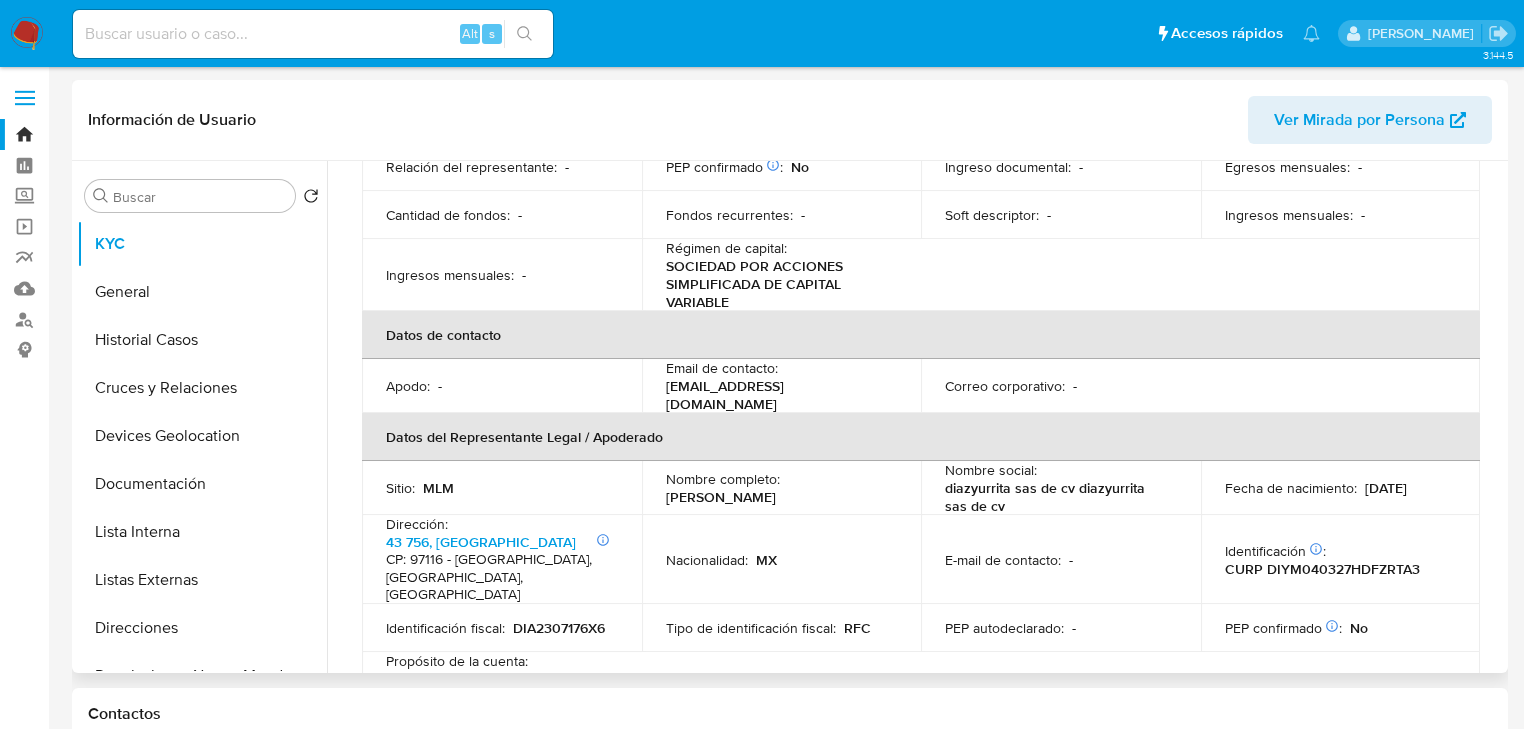 click on "Email de contacto :    neoyurrita@gmail.com" at bounding box center [782, 386] 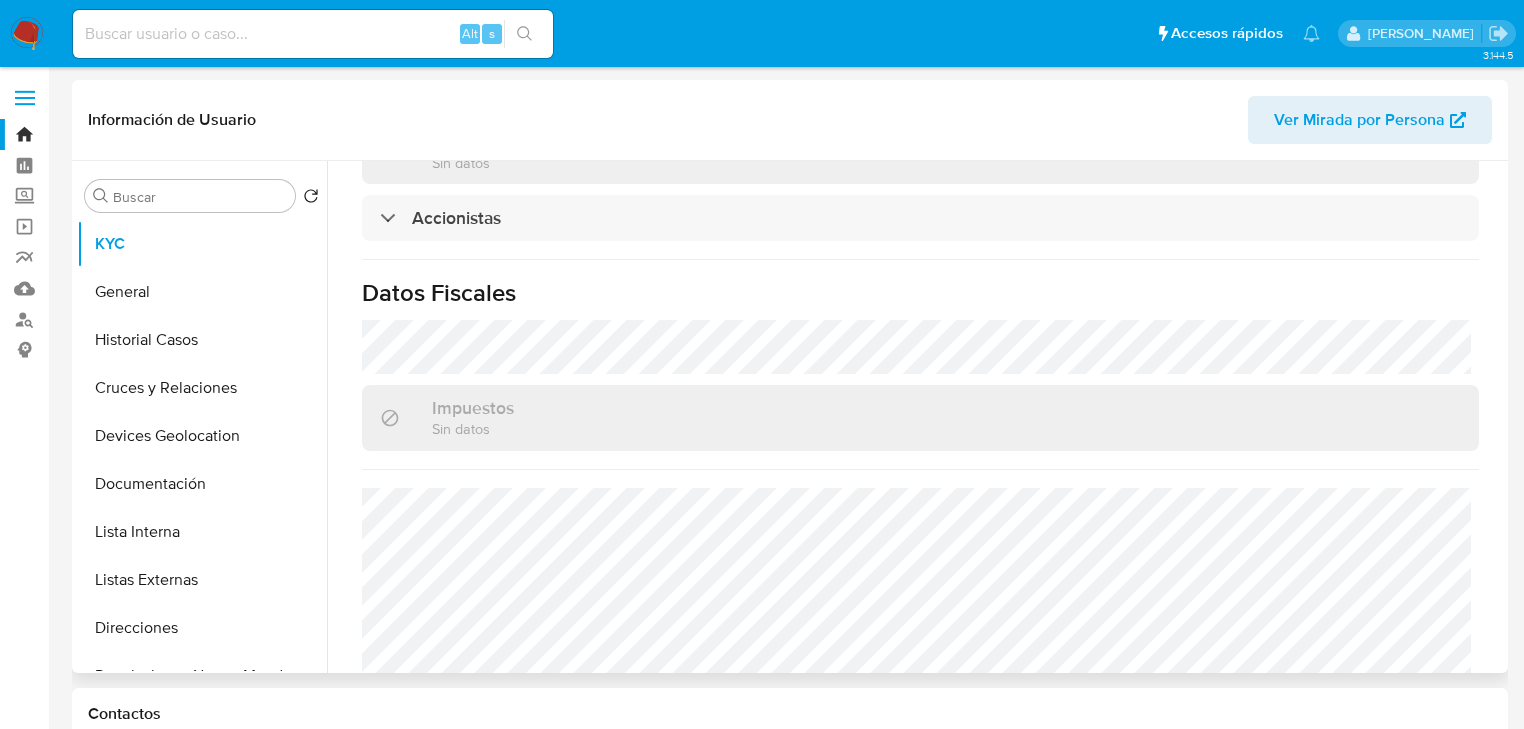 scroll, scrollTop: 1520, scrollLeft: 0, axis: vertical 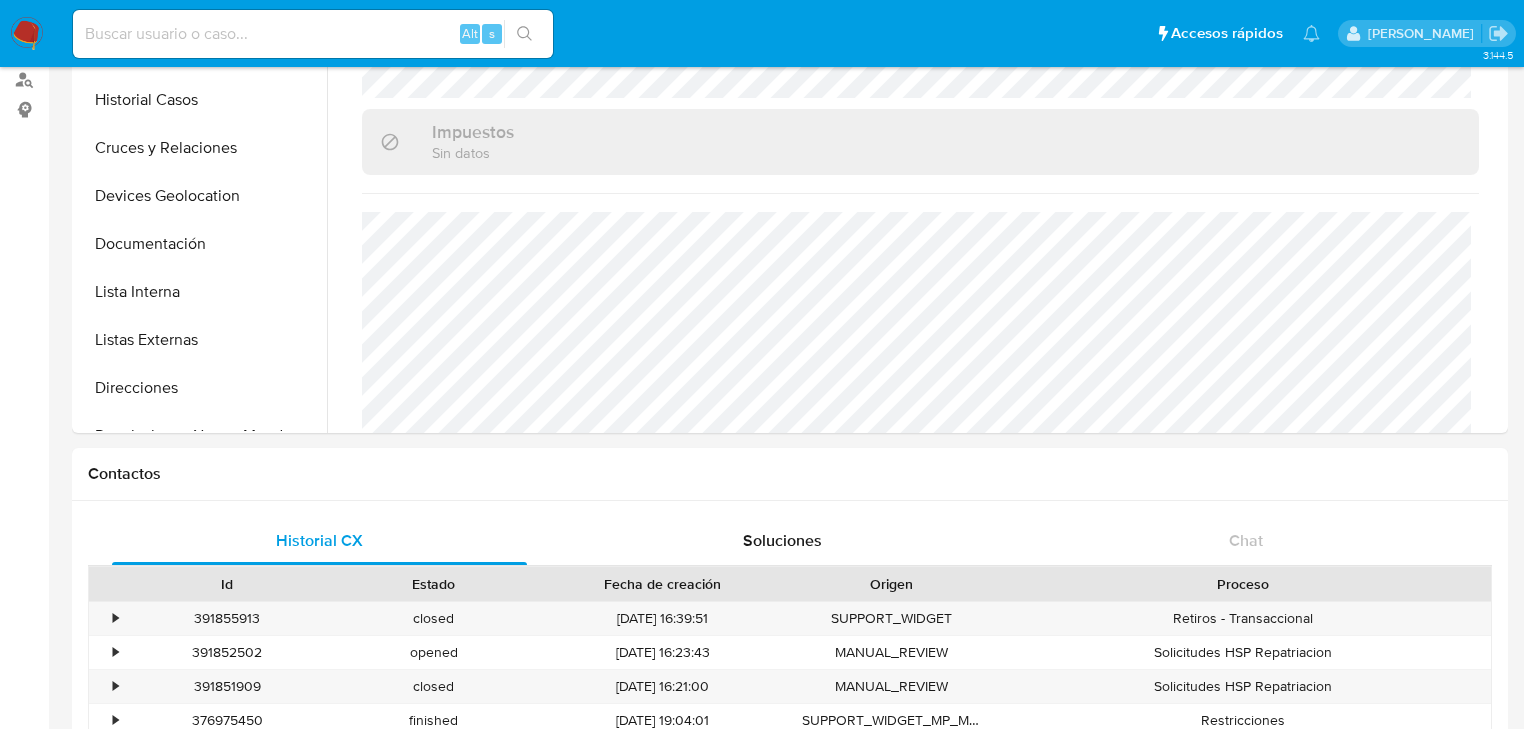 click at bounding box center (313, 34) 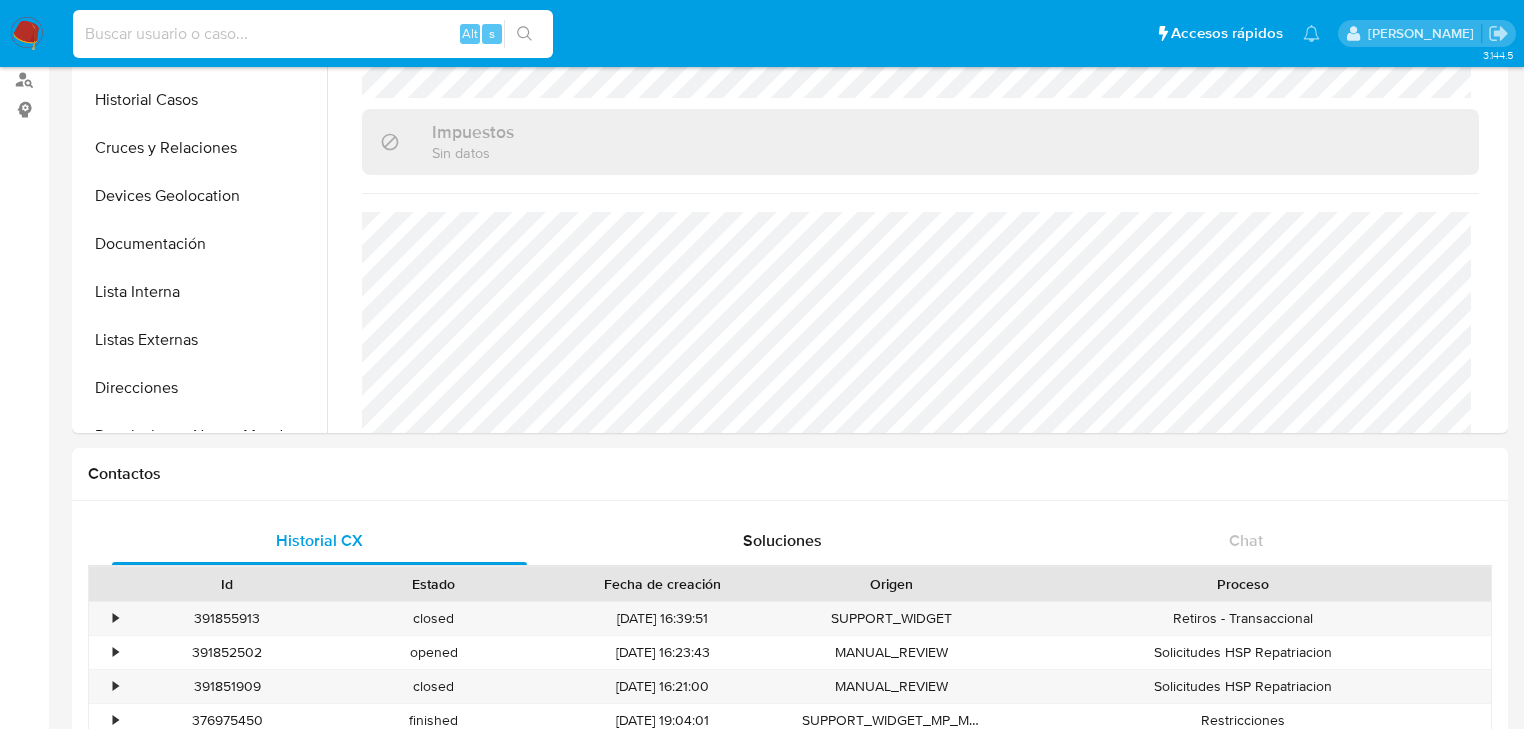 paste on "2286375041" 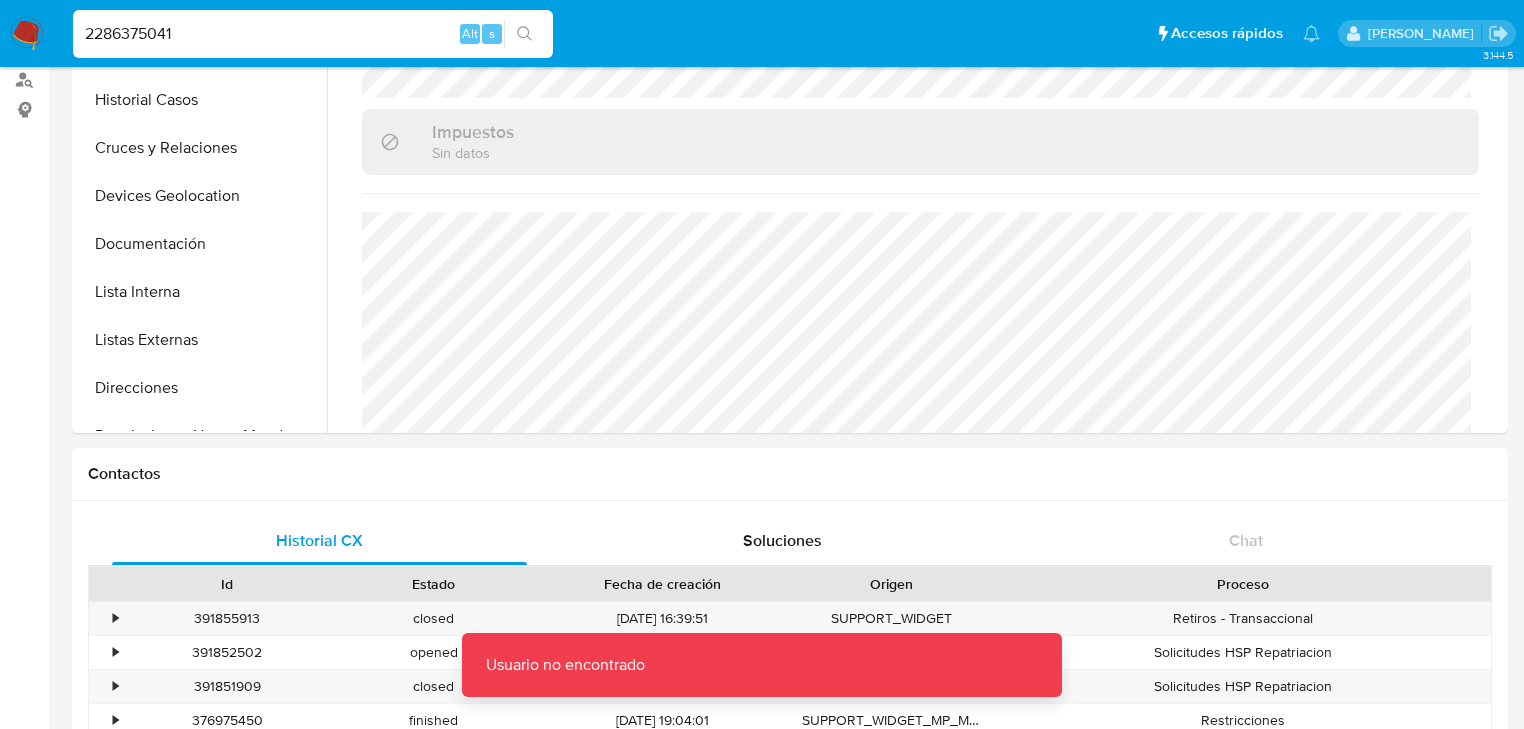 click on "2286375041" at bounding box center (313, 34) 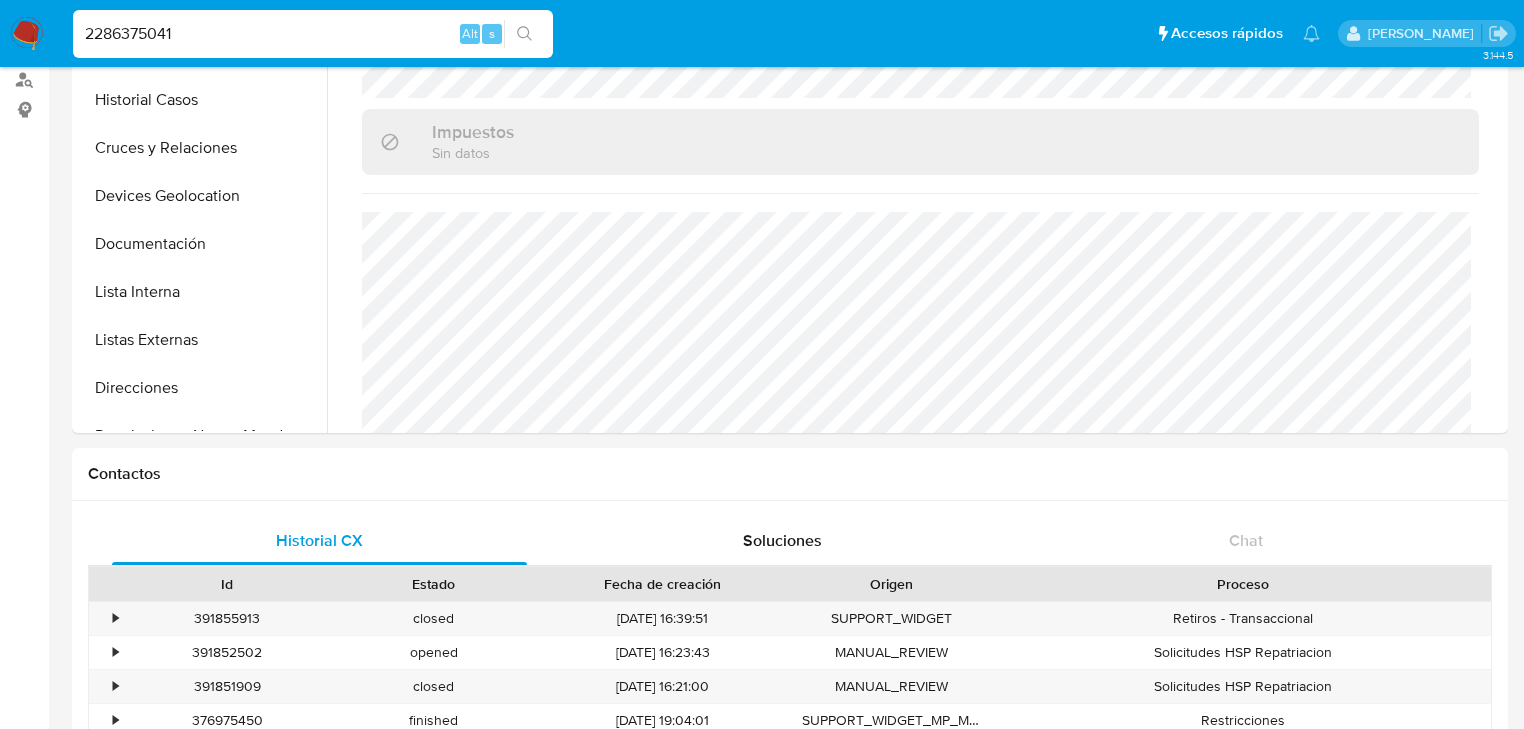 type on "2286375041" 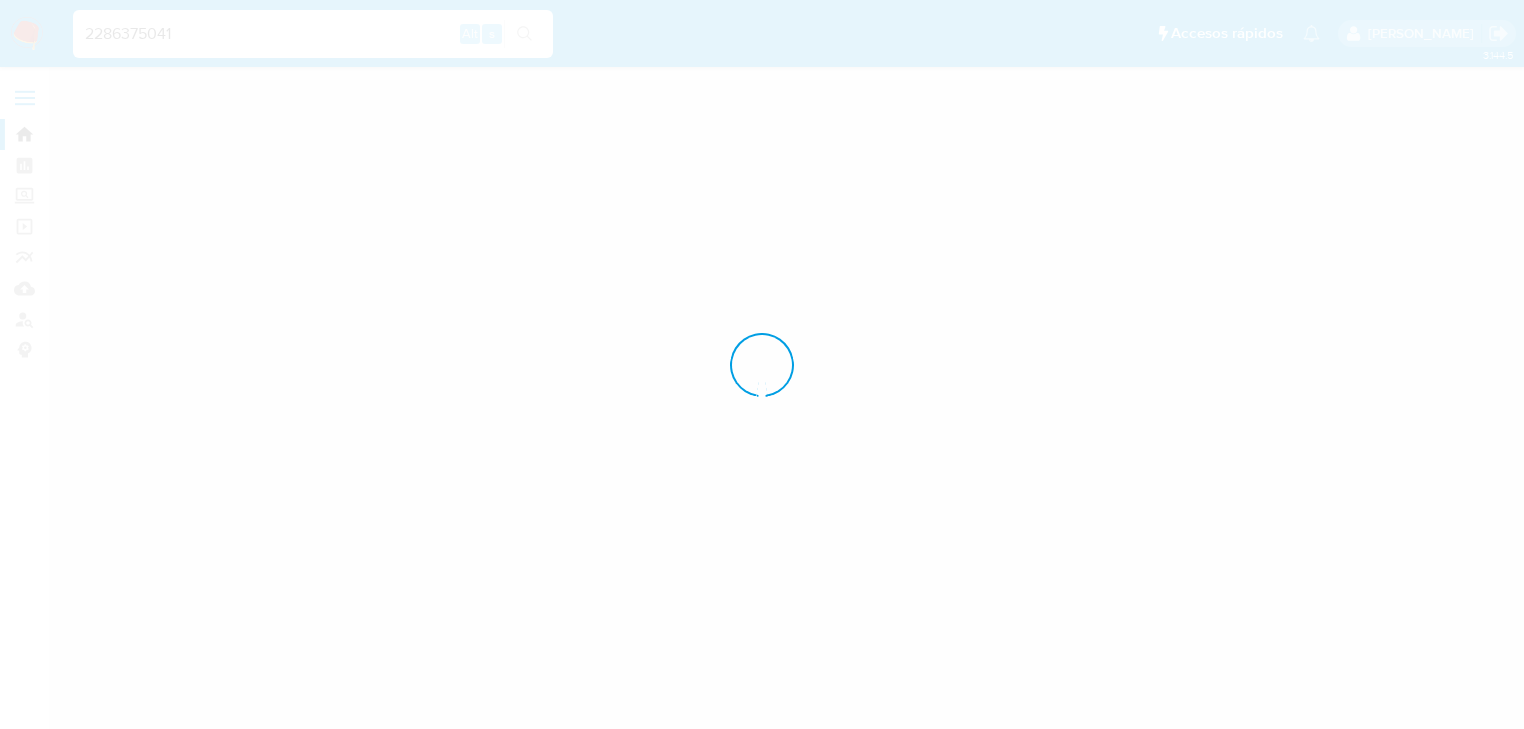 scroll, scrollTop: 0, scrollLeft: 0, axis: both 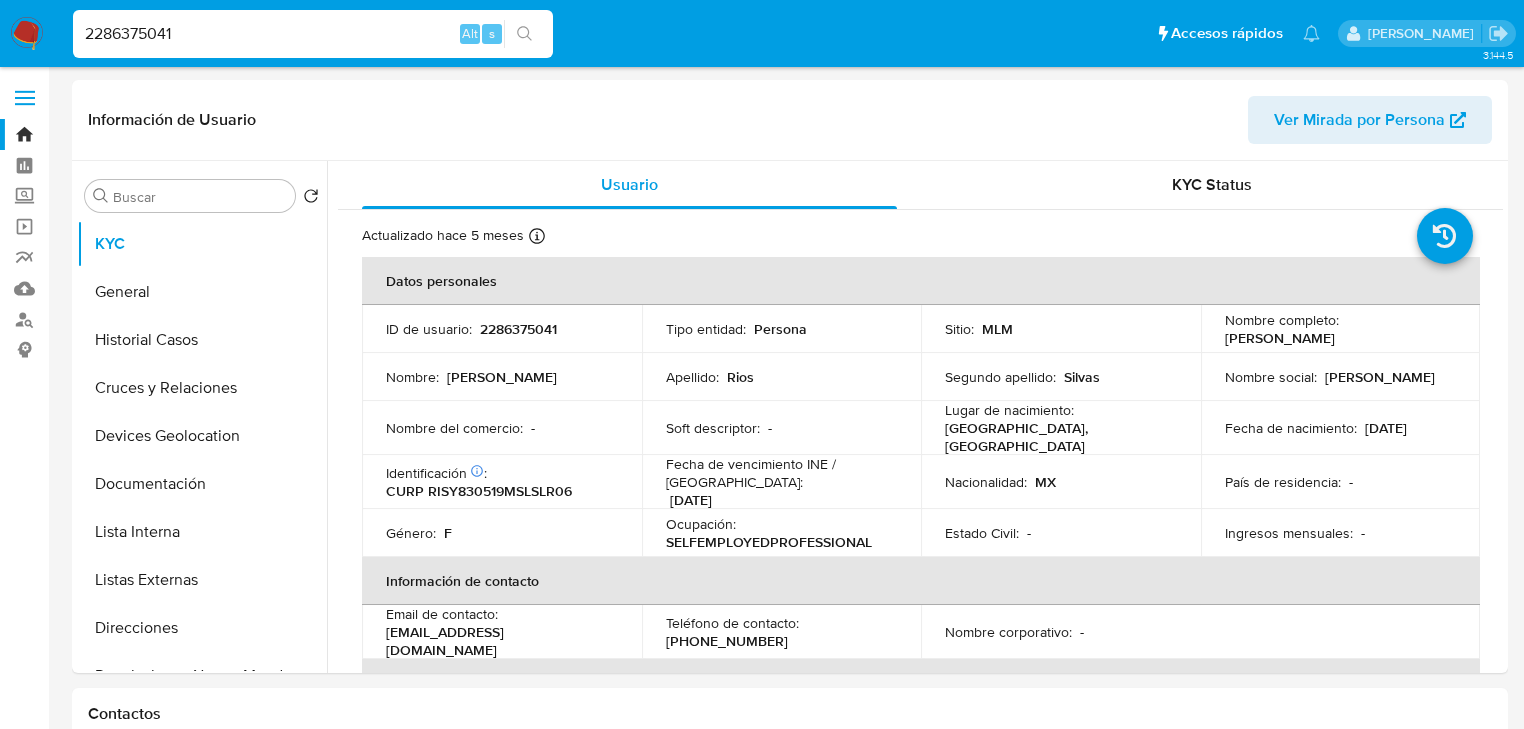 select on "10" 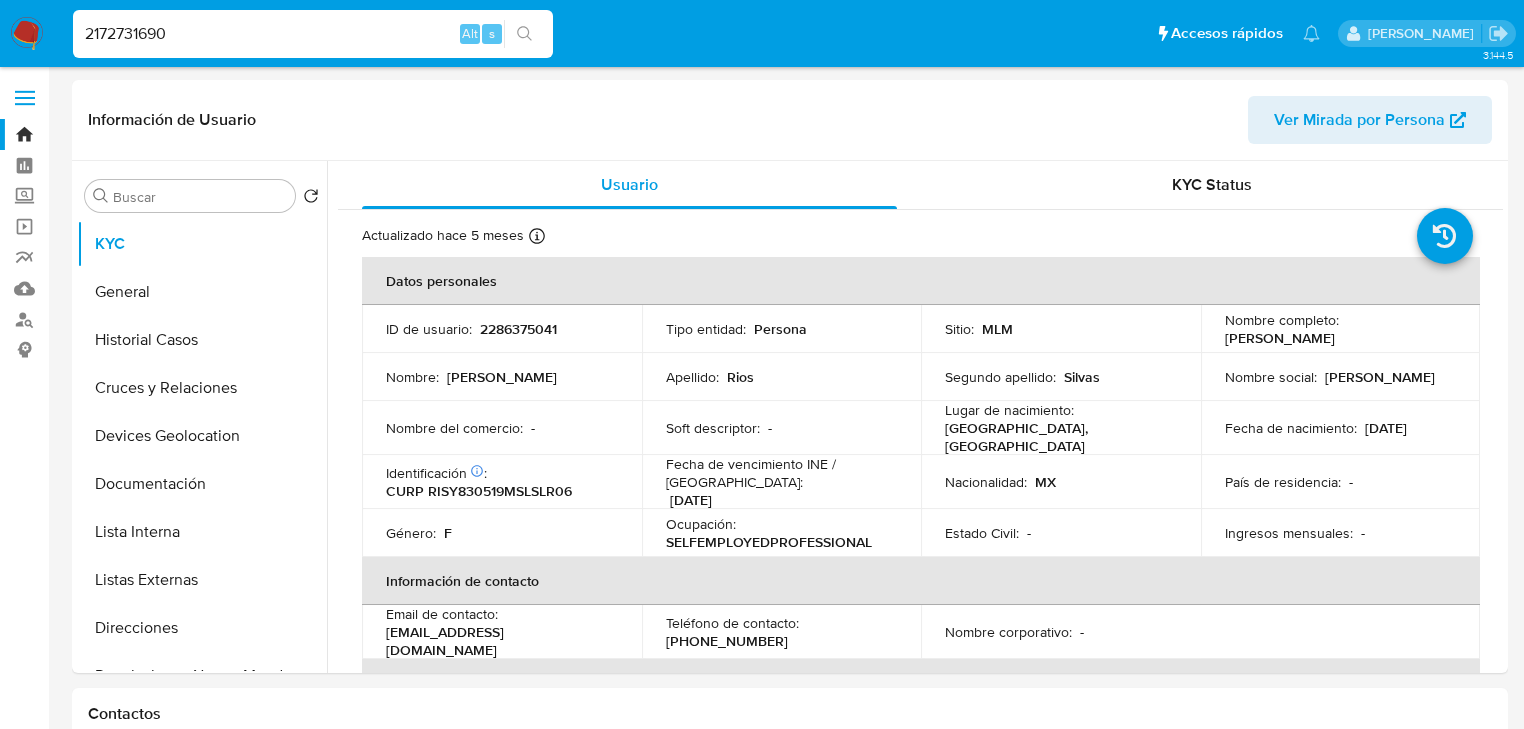type on "2172731690" 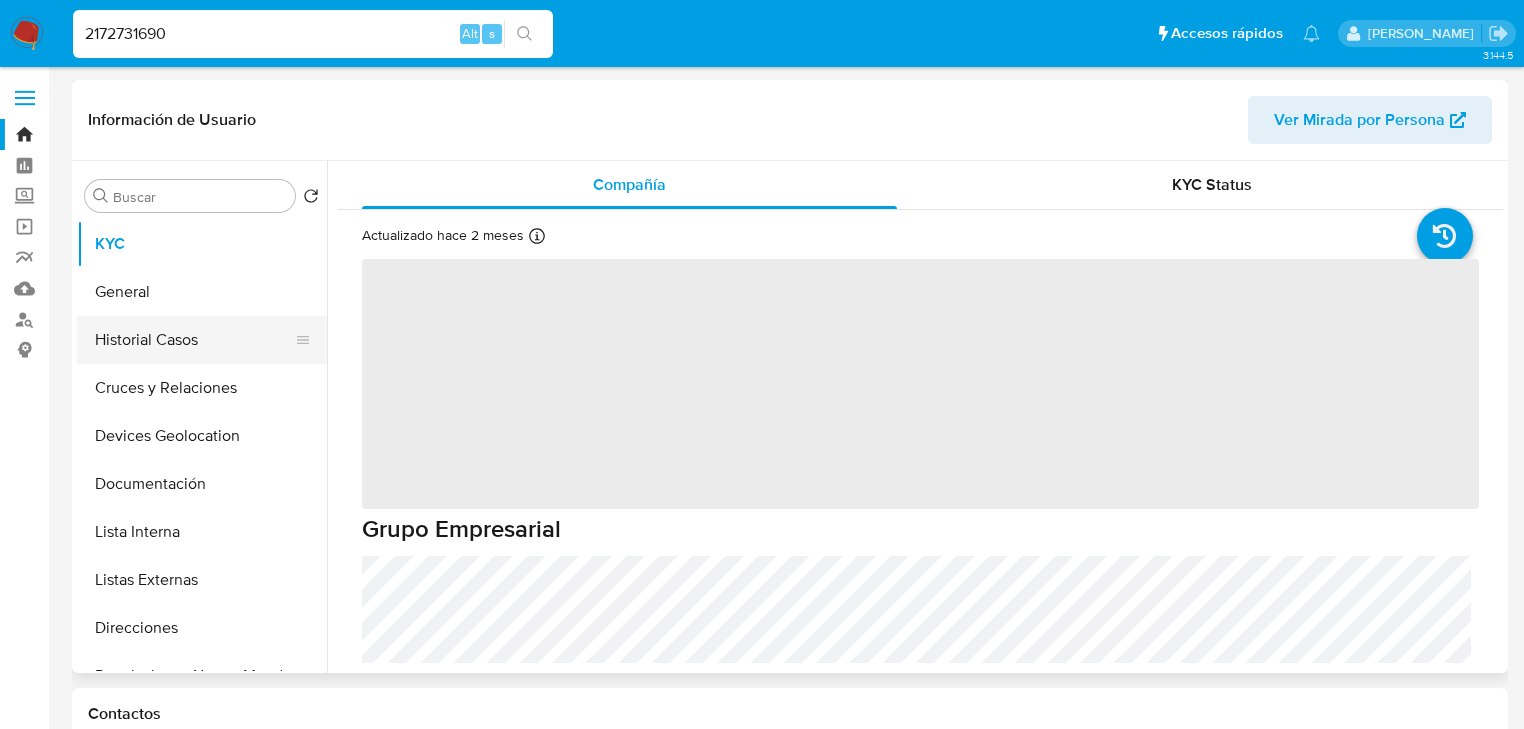 drag, startPoint x: 116, startPoint y: 334, endPoint x: 248, endPoint y: 346, distance: 132.54433 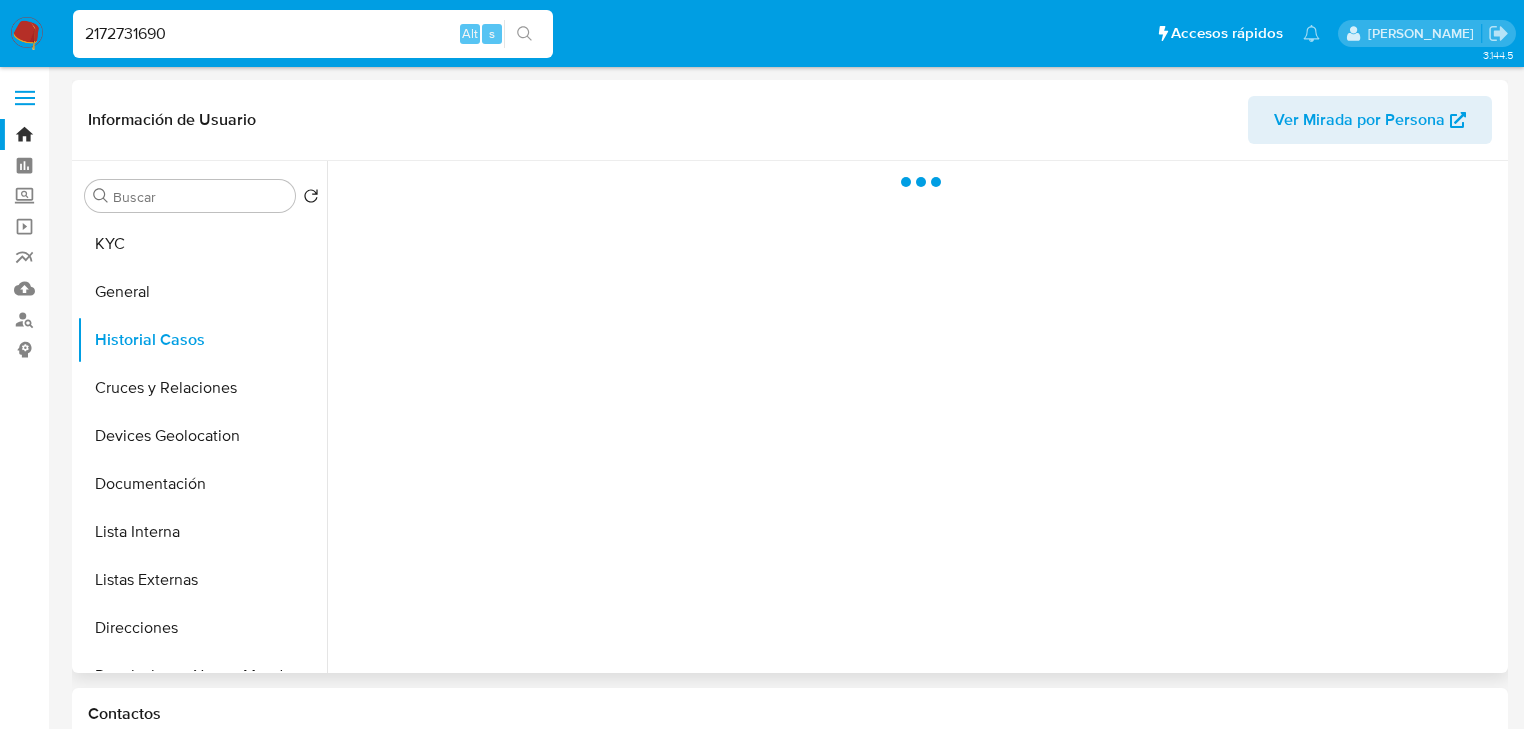 type 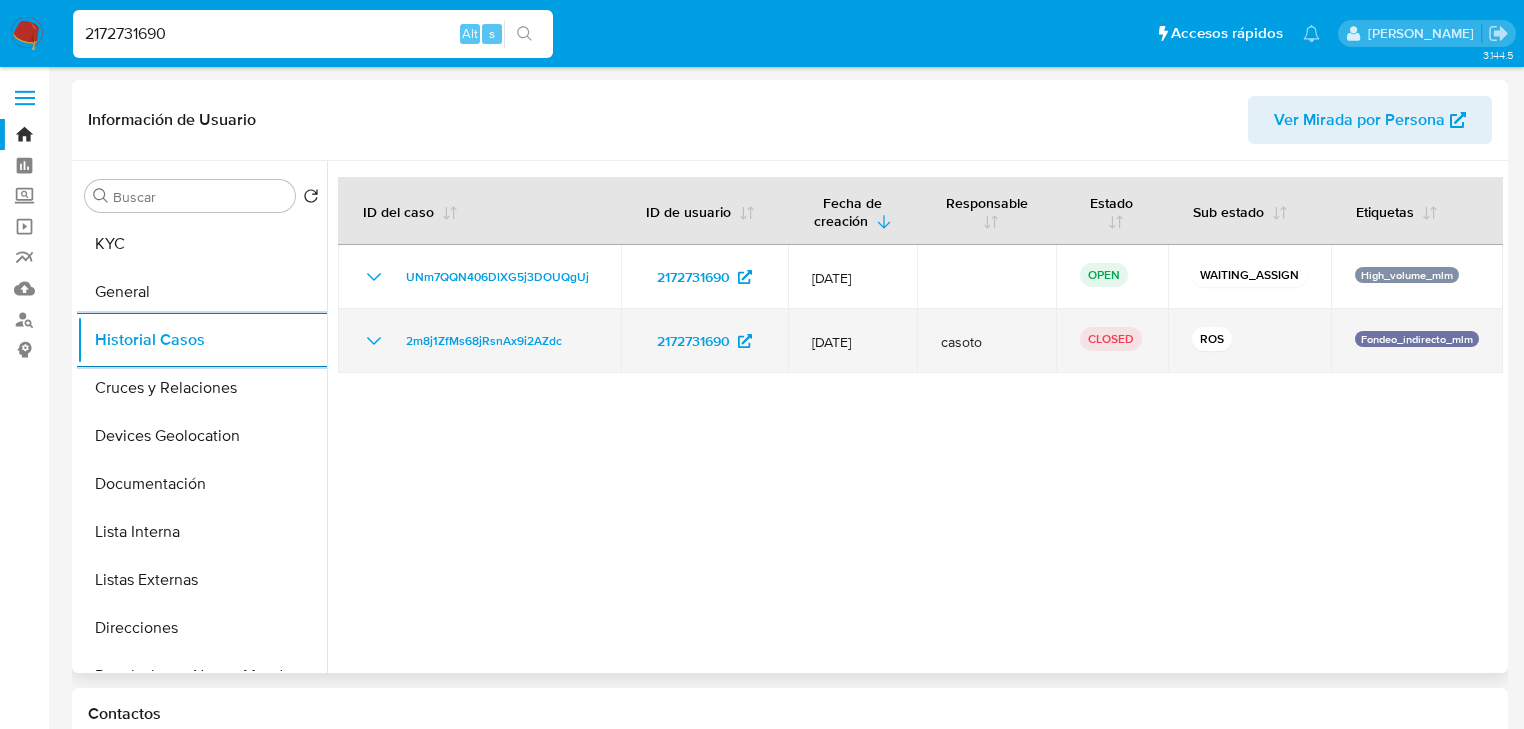 click 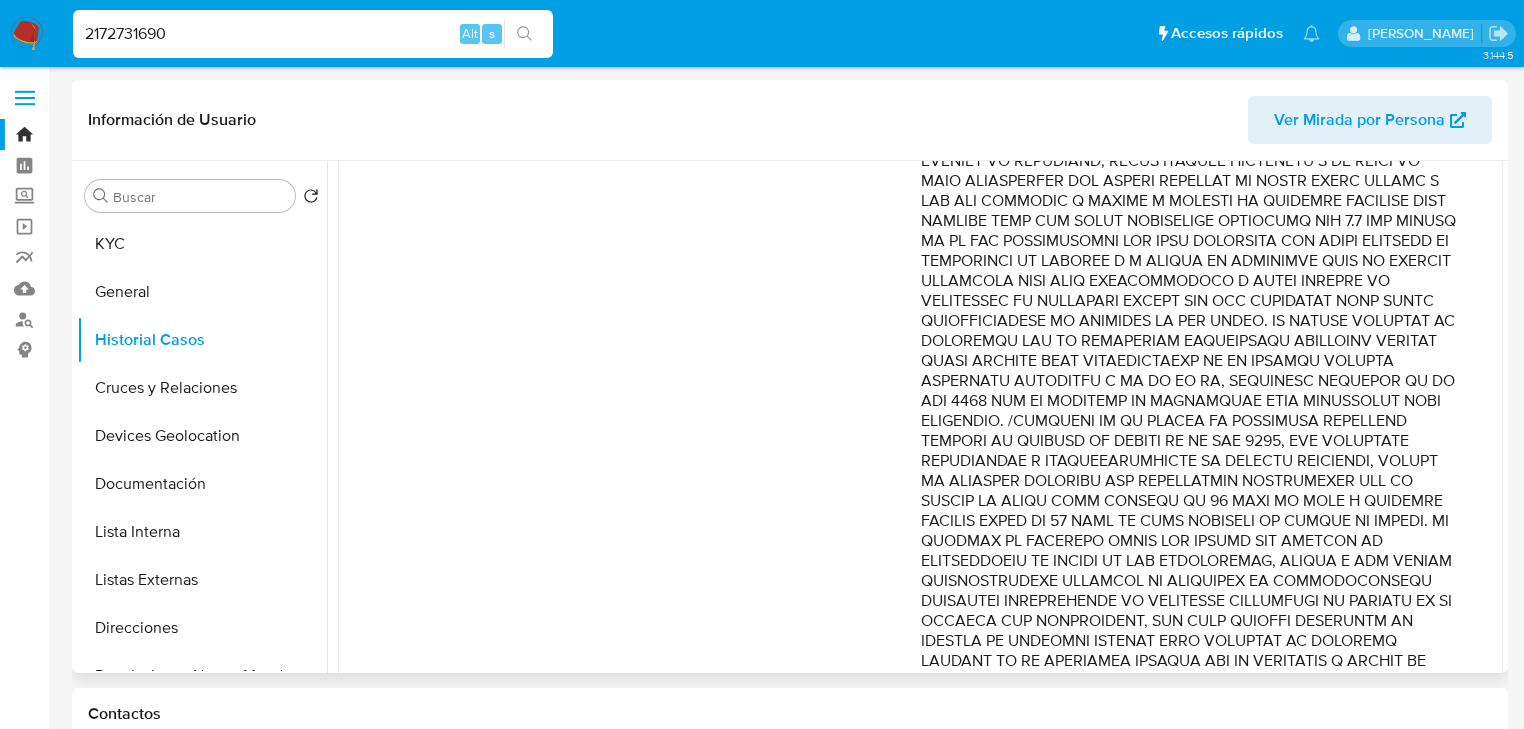 scroll, scrollTop: 1200, scrollLeft: 0, axis: vertical 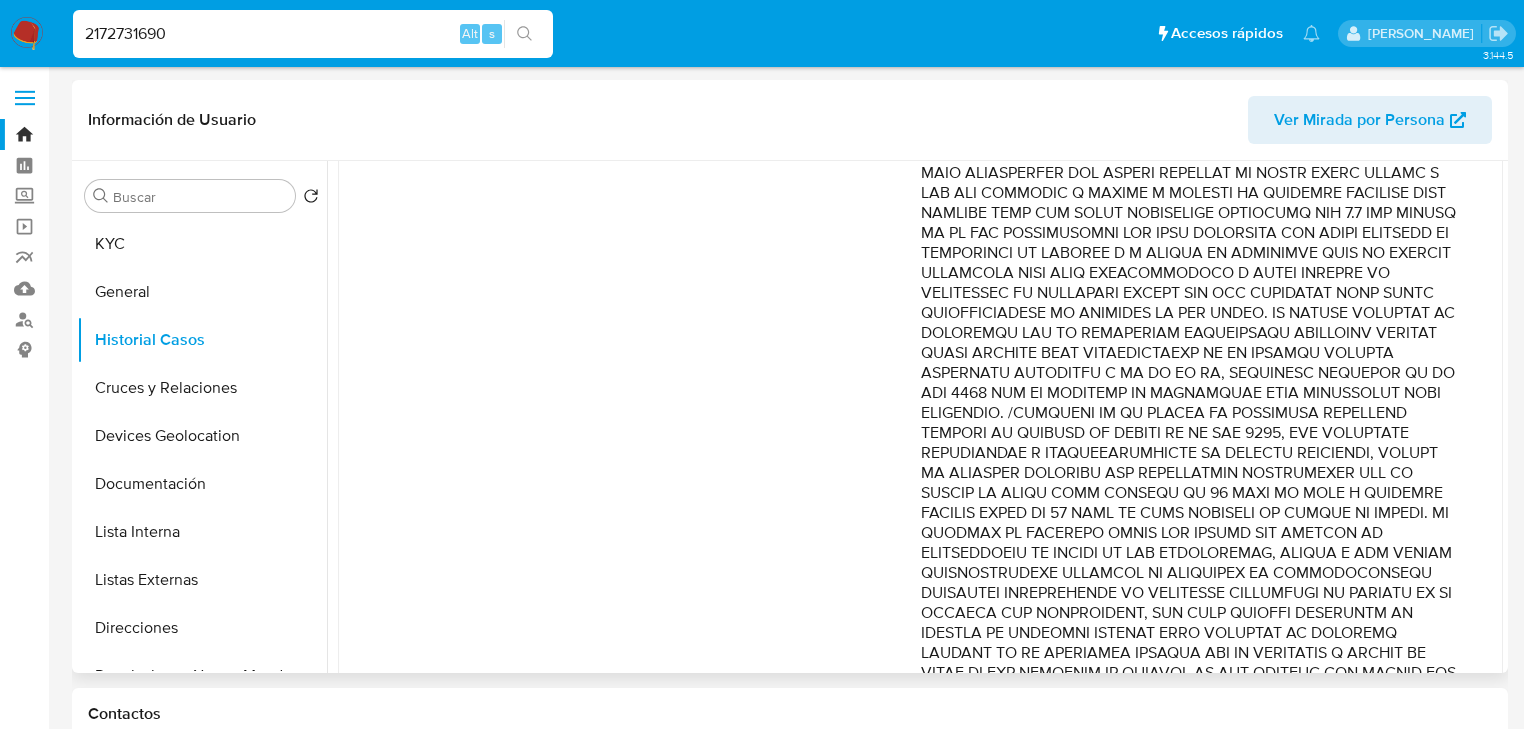 drag, startPoint x: 1374, startPoint y: 312, endPoint x: 1416, endPoint y: 412, distance: 108.461975 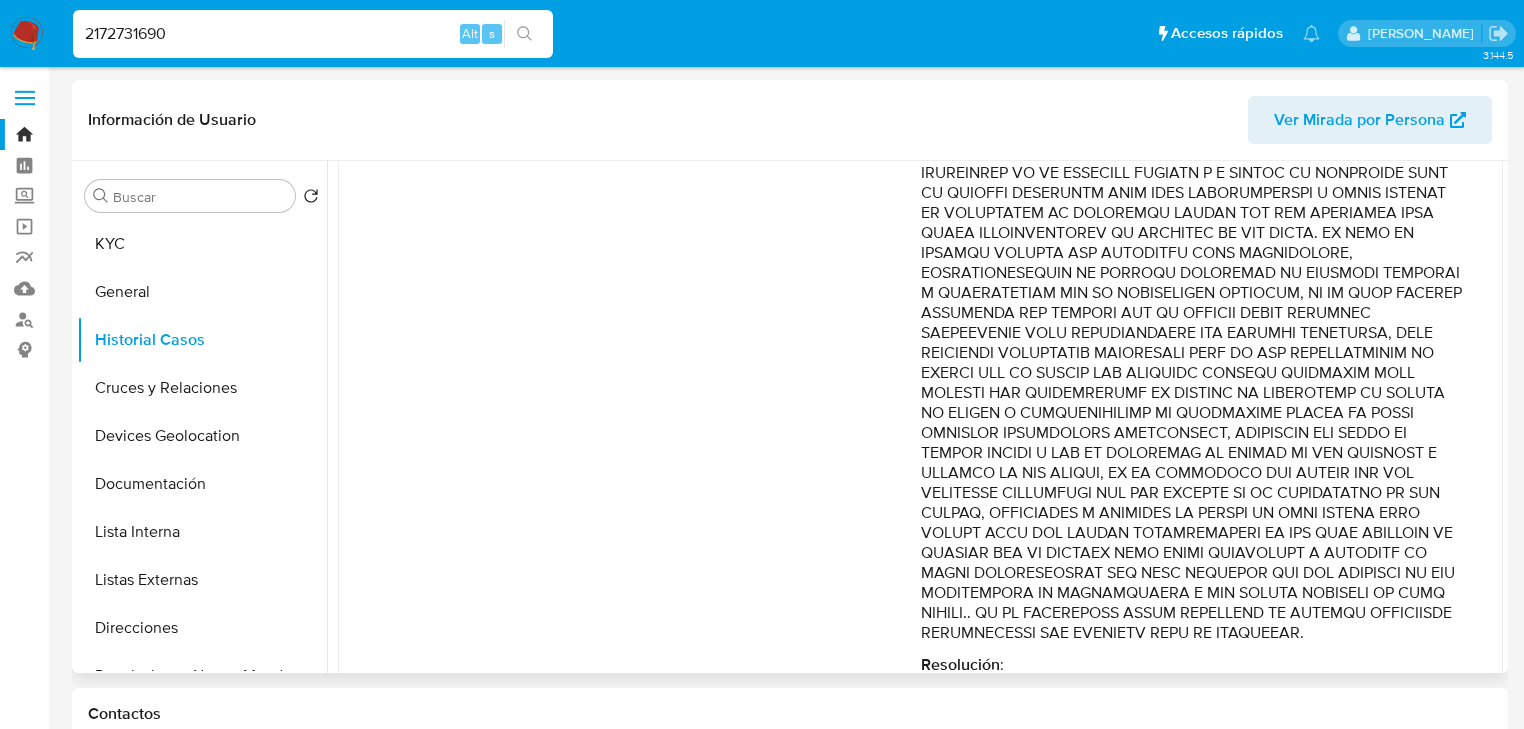 scroll, scrollTop: 2045, scrollLeft: 0, axis: vertical 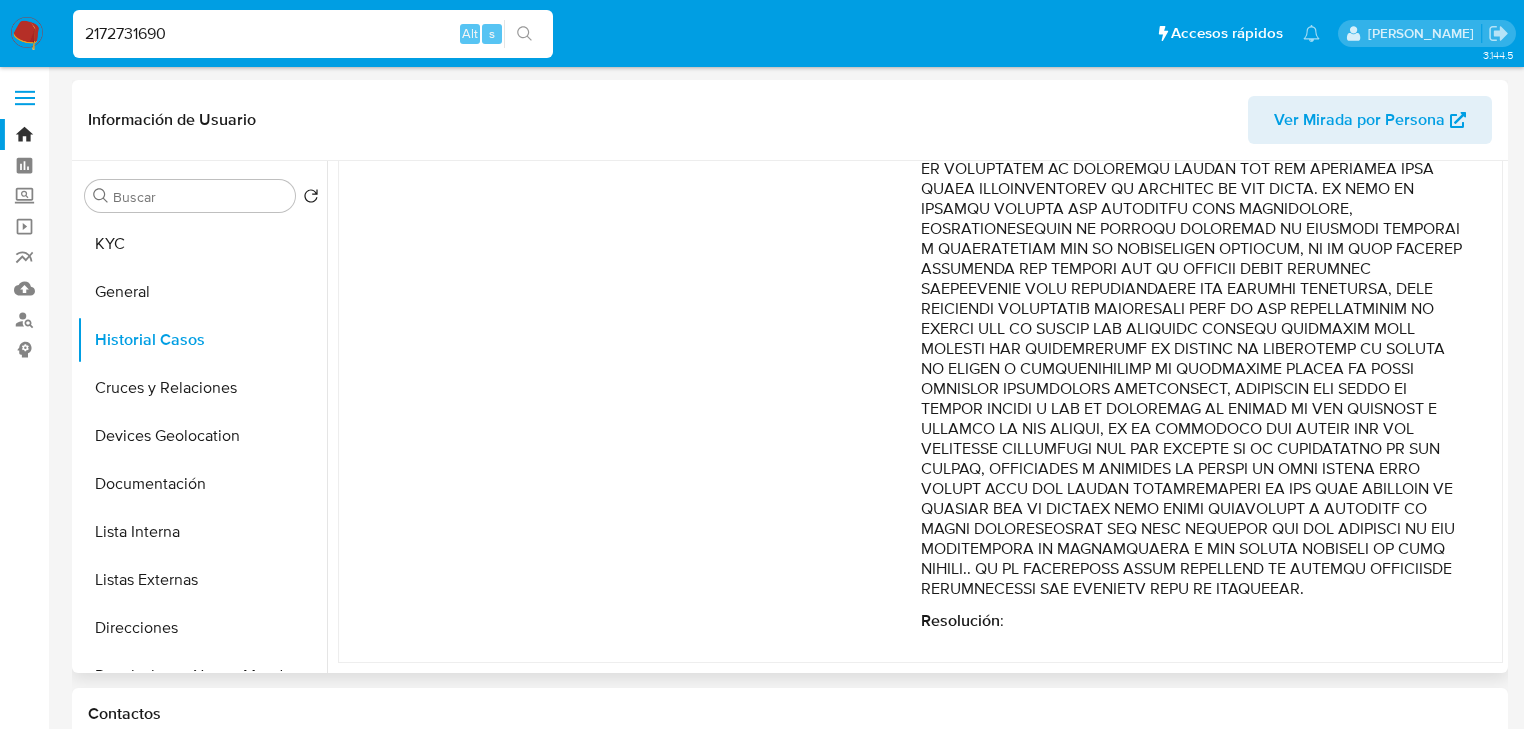 drag, startPoint x: 1354, startPoint y: 307, endPoint x: 1056, endPoint y: 431, distance: 322.76926 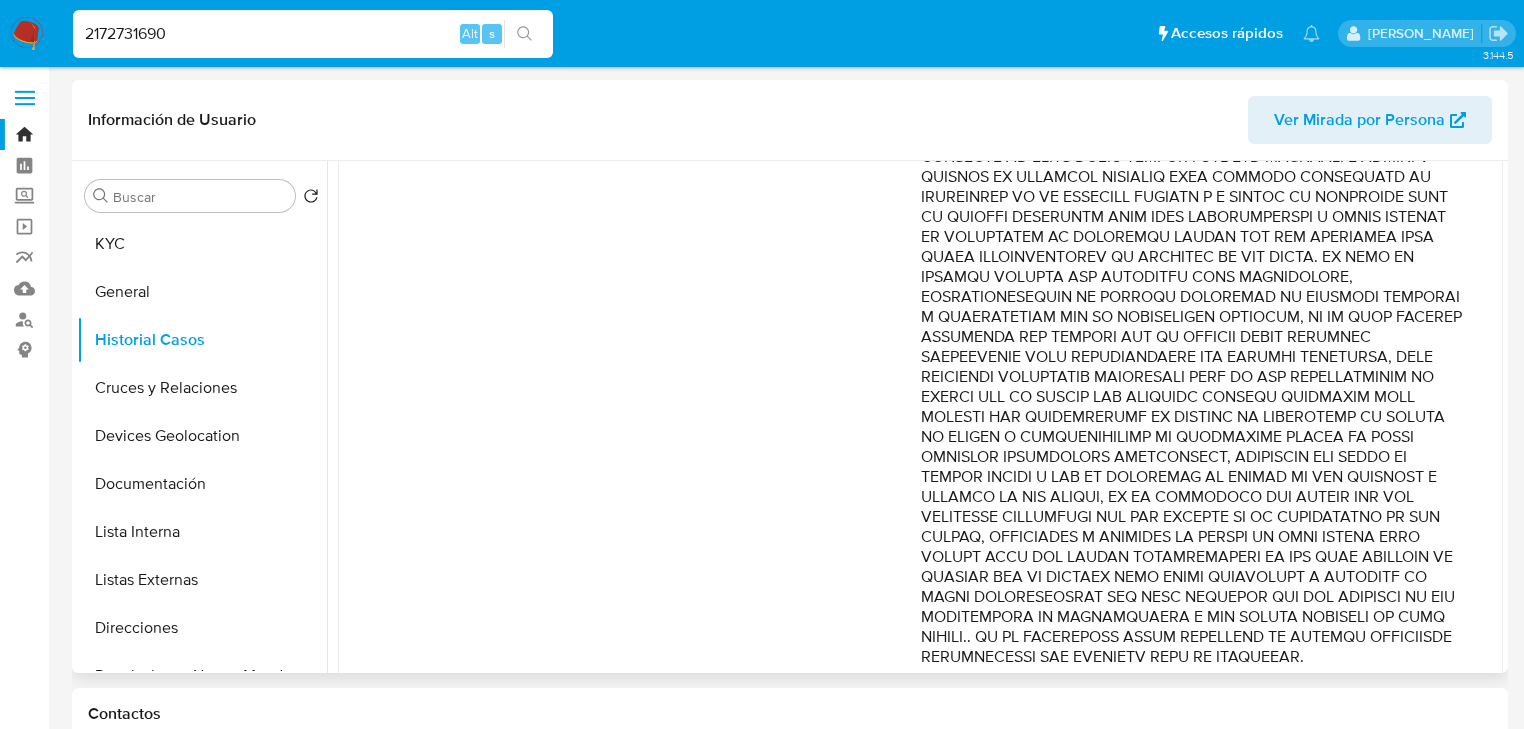 scroll, scrollTop: 1965, scrollLeft: 0, axis: vertical 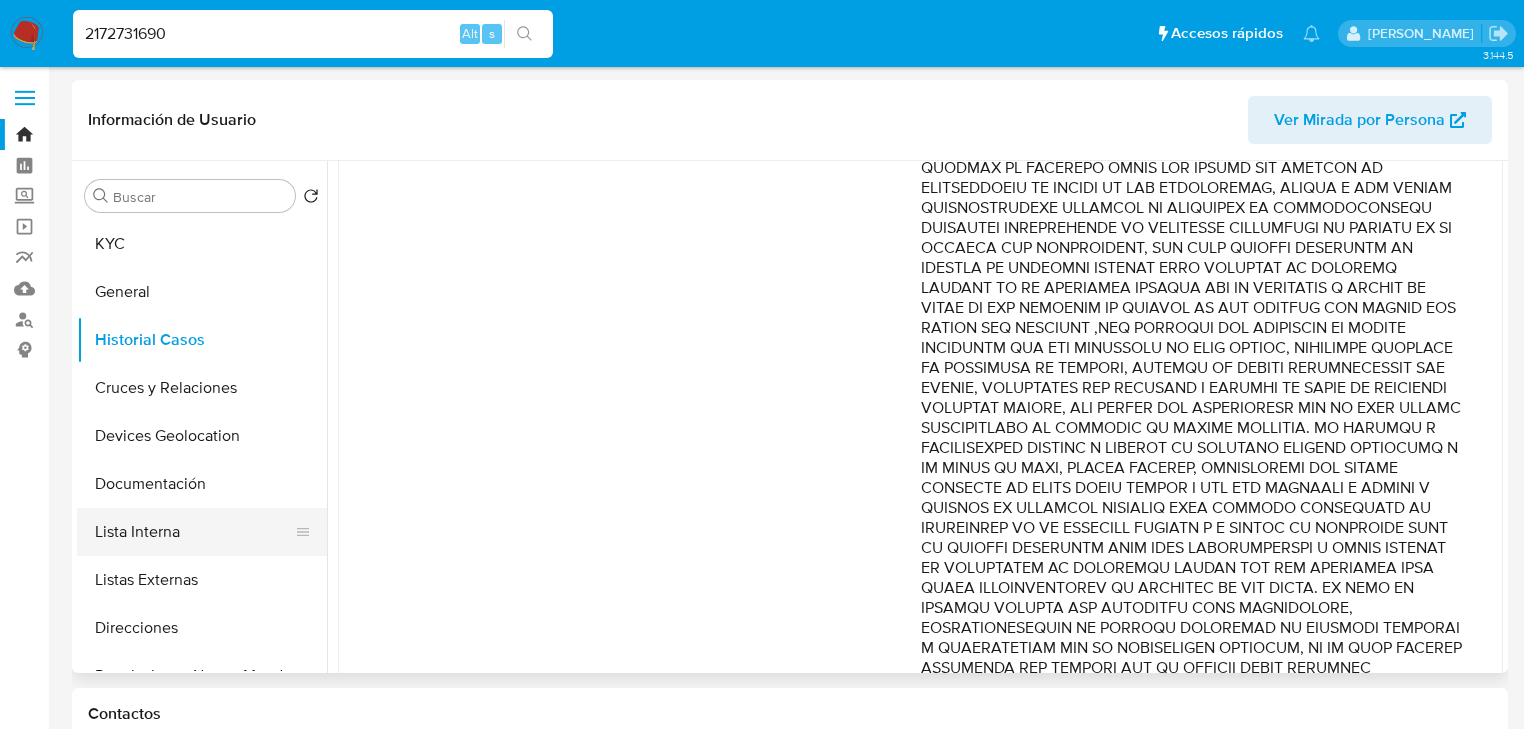 drag, startPoint x: 180, startPoint y: 543, endPoint x: 189, endPoint y: 532, distance: 14.21267 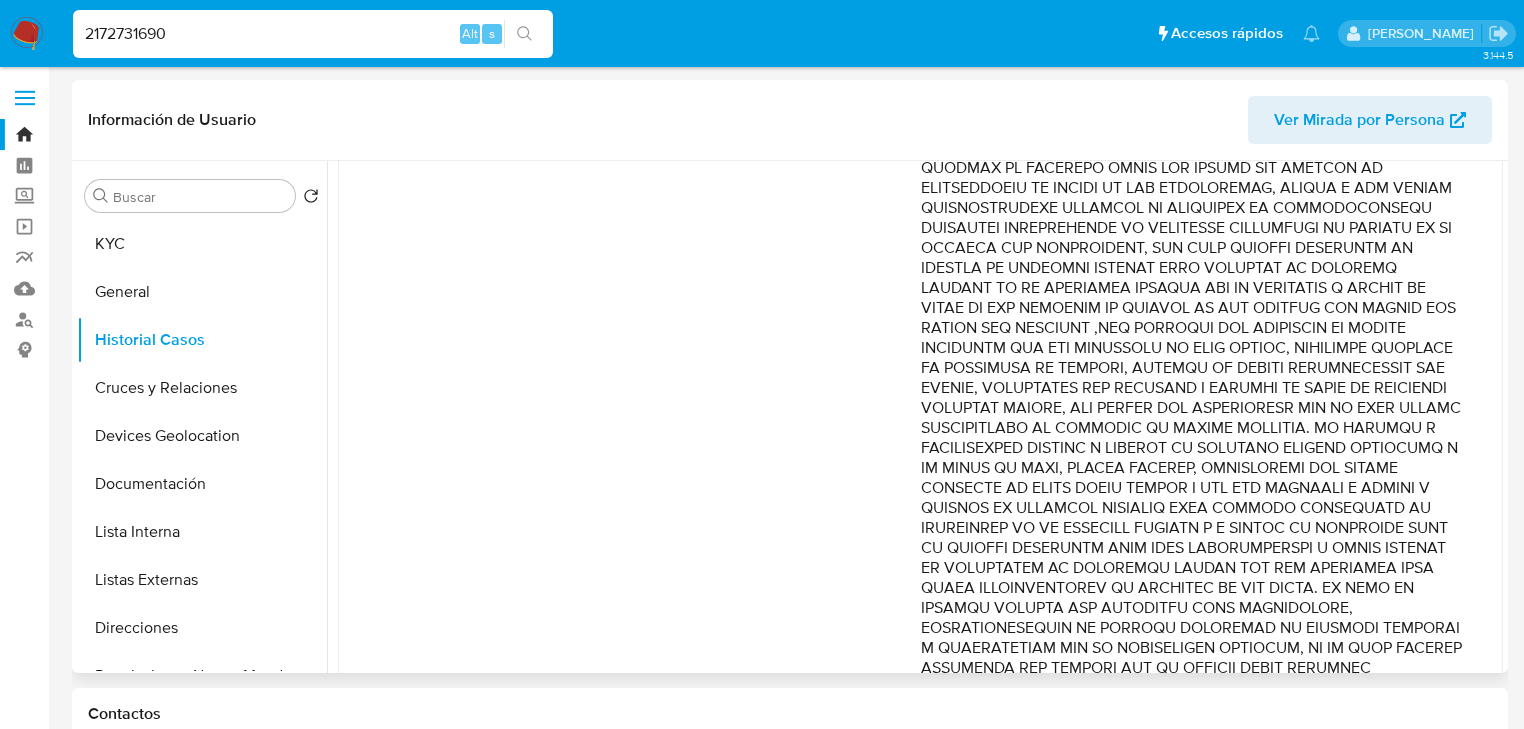 scroll, scrollTop: 0, scrollLeft: 0, axis: both 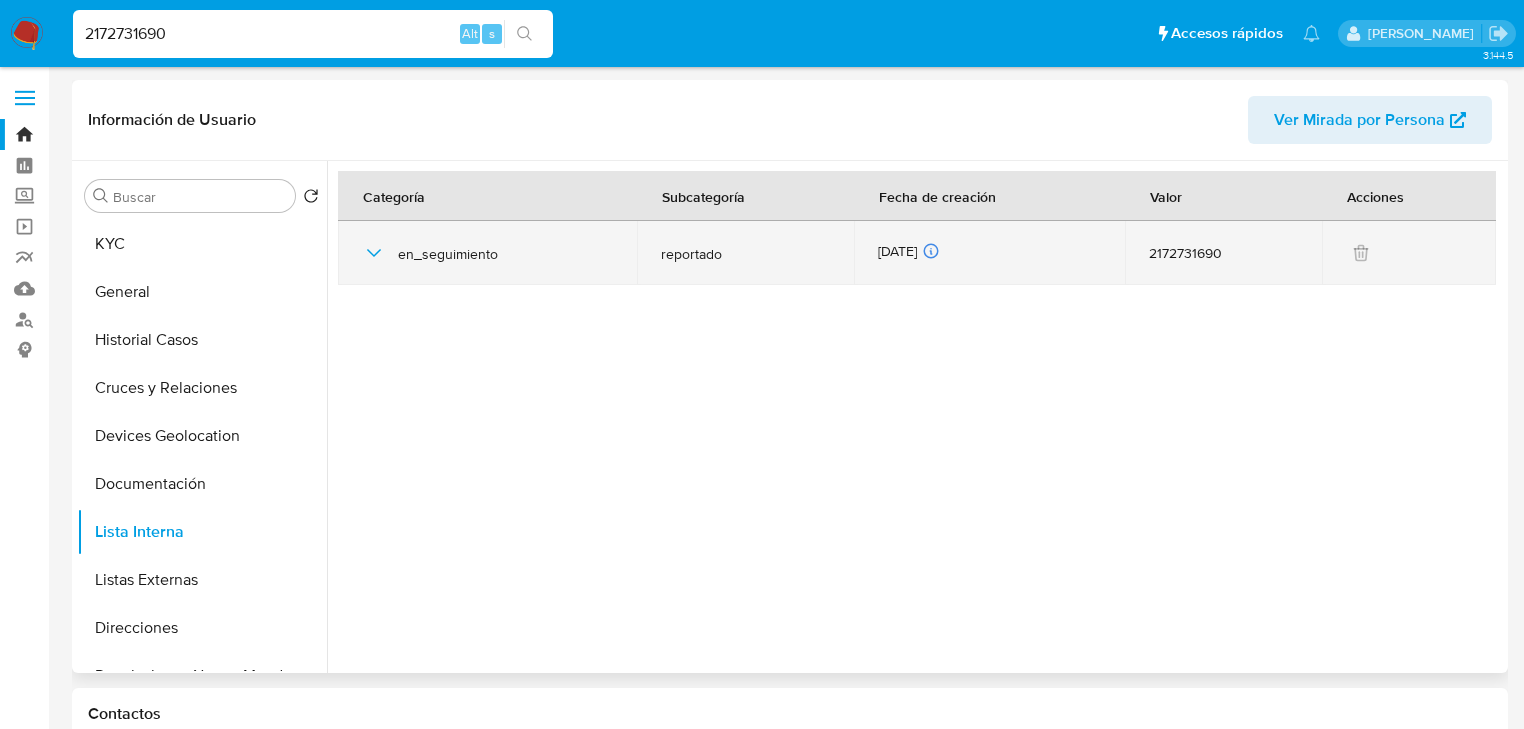 type 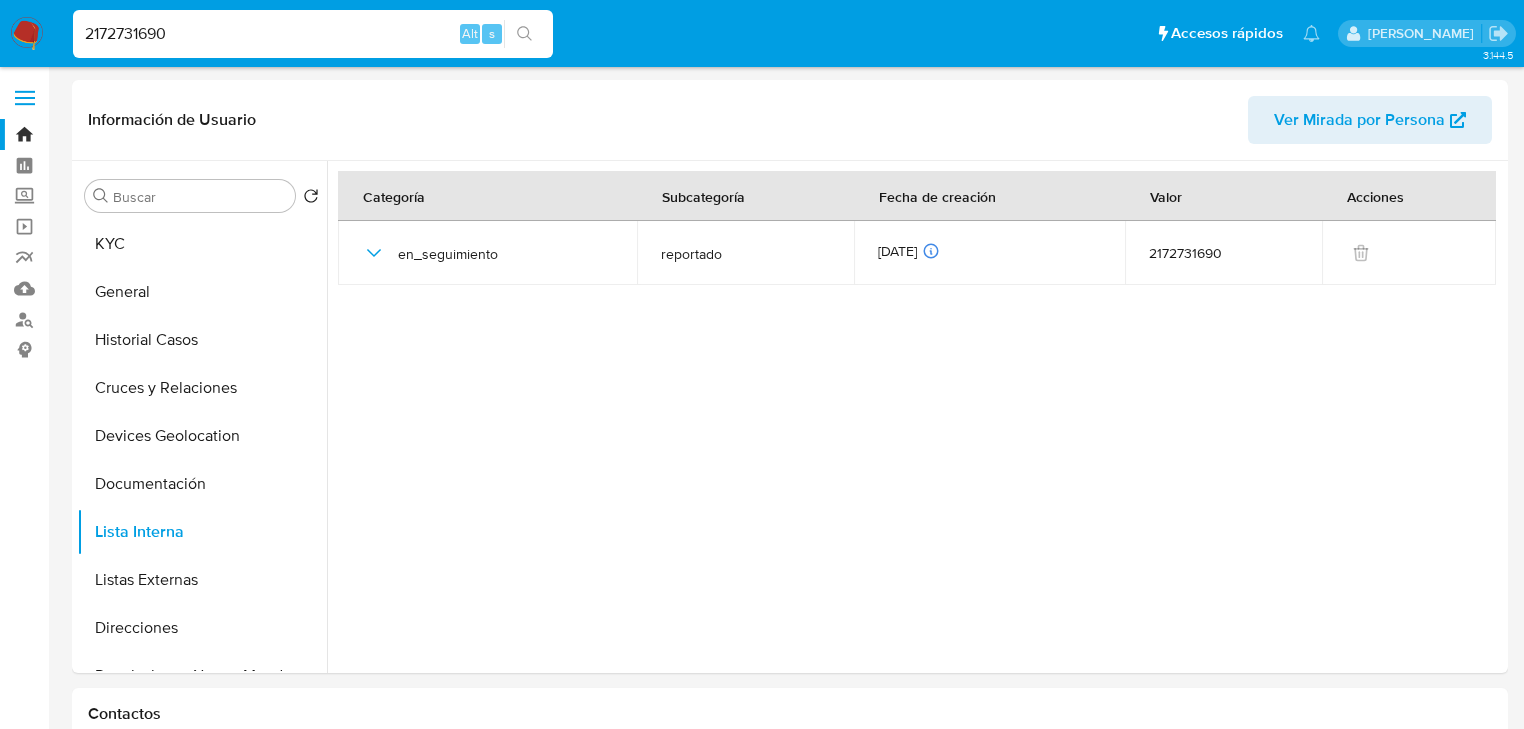 drag, startPoint x: 219, startPoint y: 38, endPoint x: 0, endPoint y: 0, distance: 222.27235 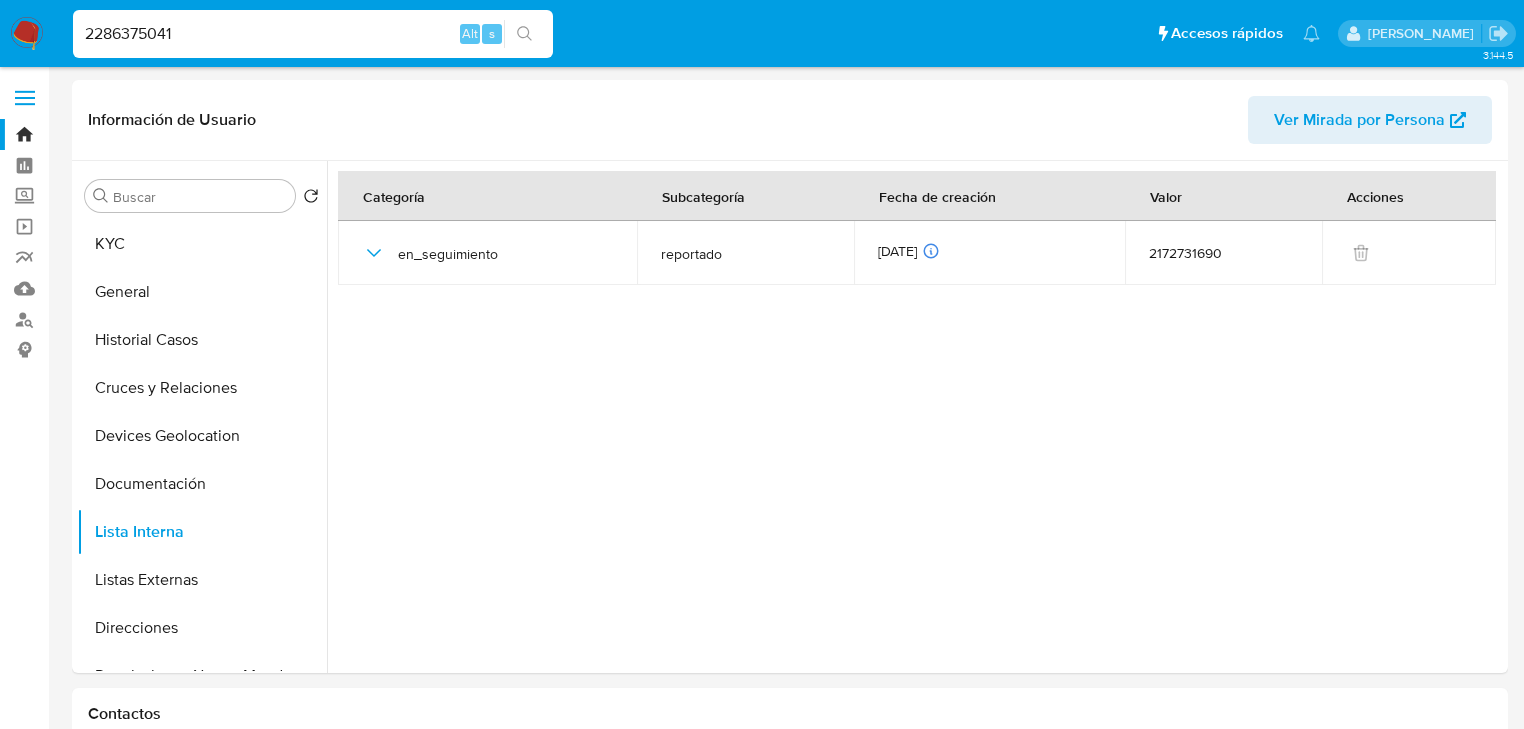 type on "2286375041" 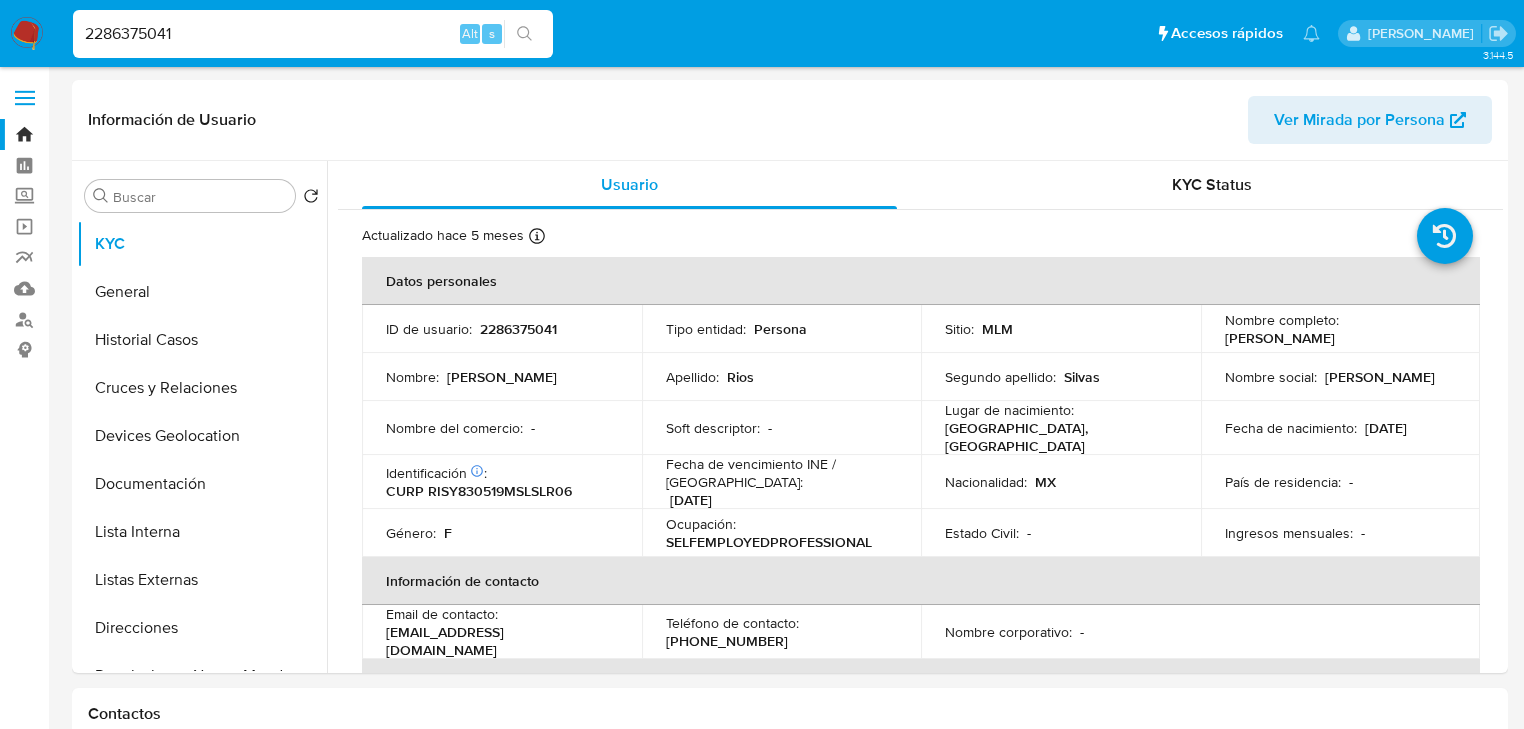 select on "10" 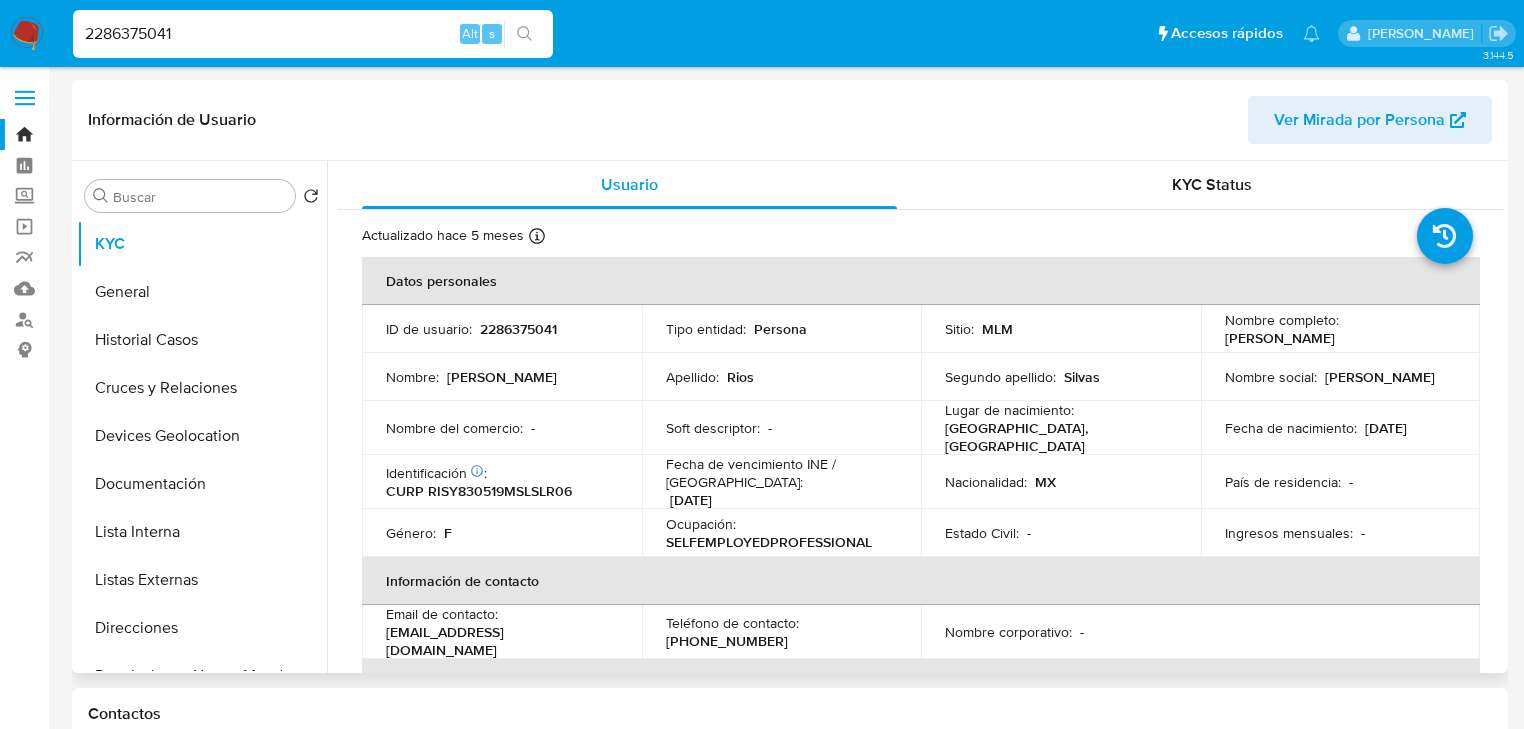 click on "Apellido :    Rios" at bounding box center [782, 377] 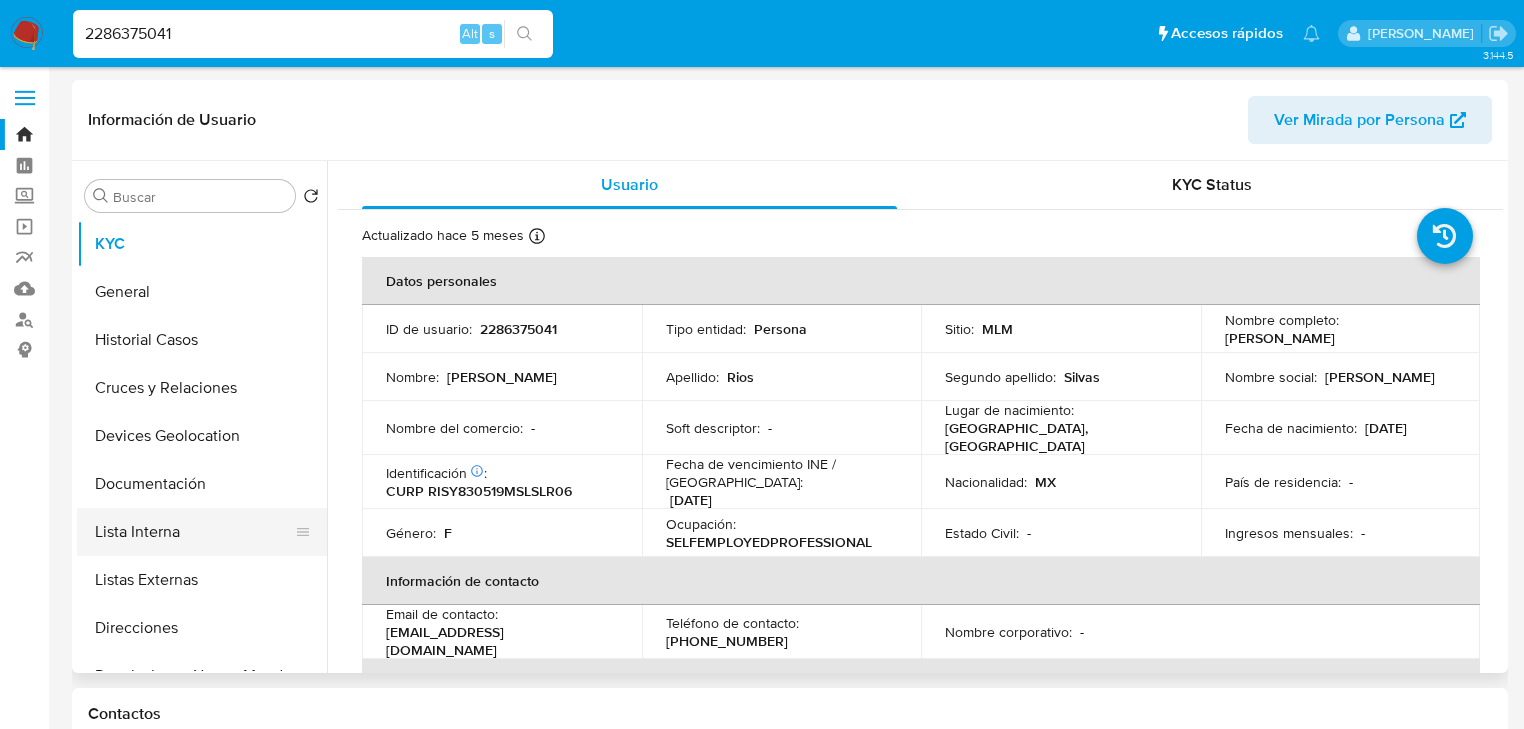 click on "Lista Interna" at bounding box center (194, 532) 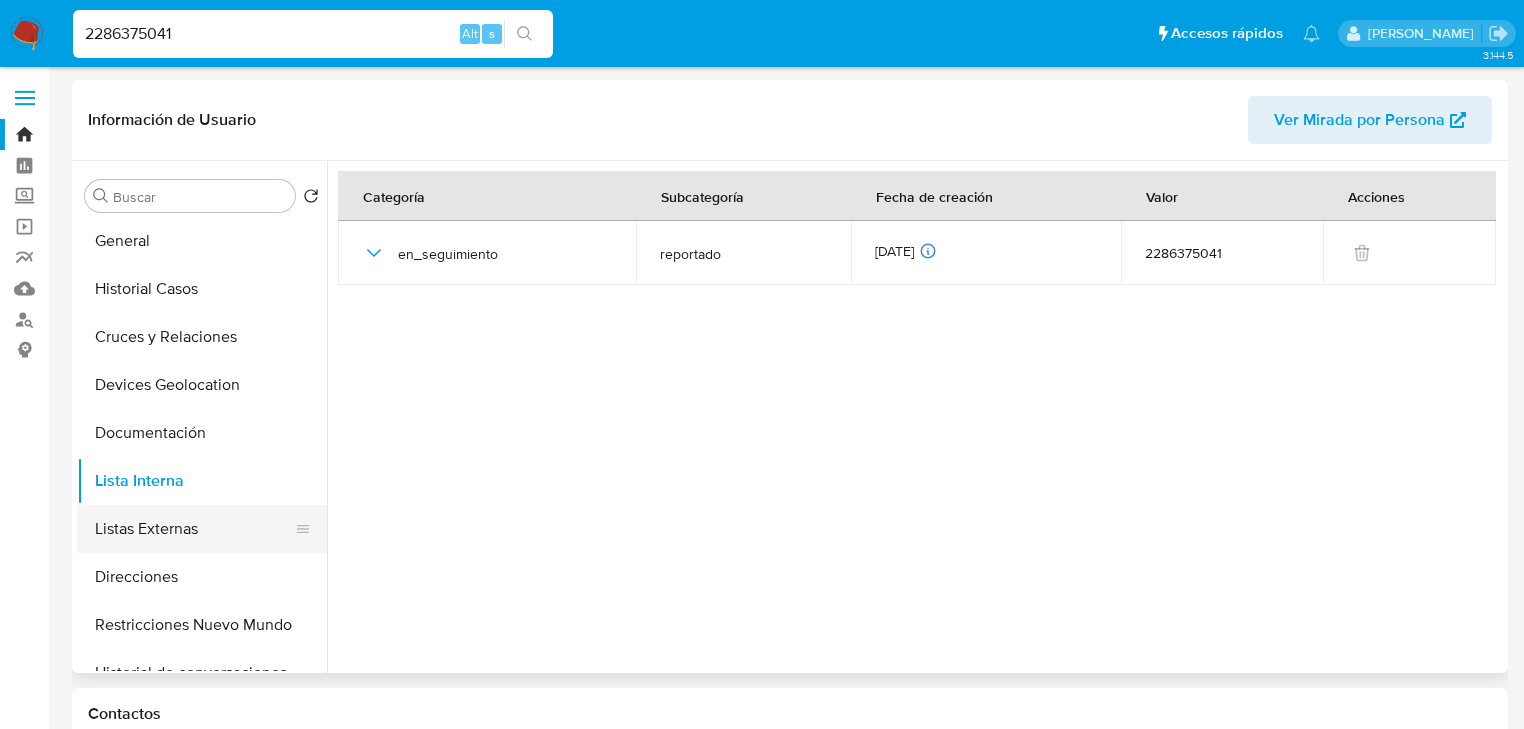 scroll, scrollTop: 80, scrollLeft: 0, axis: vertical 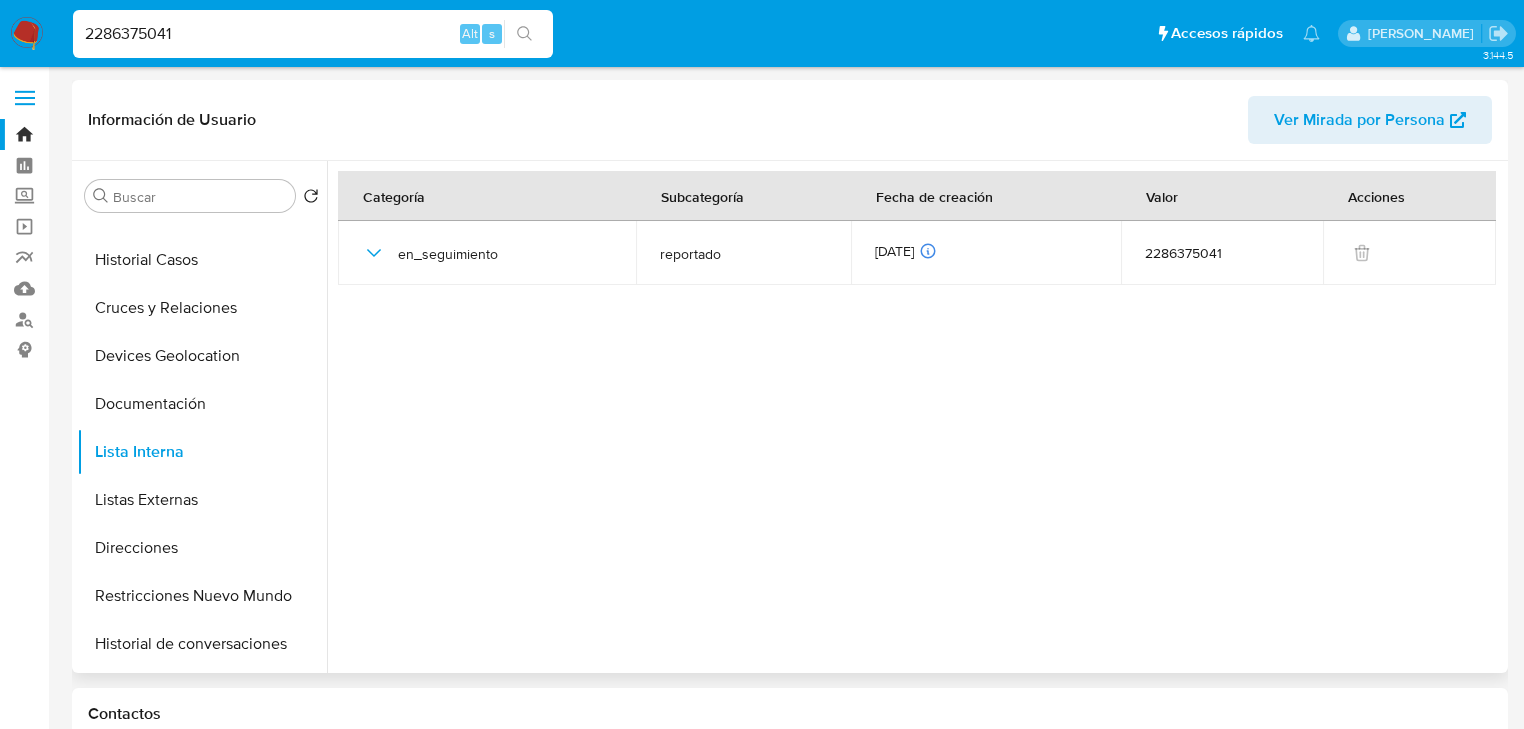 type 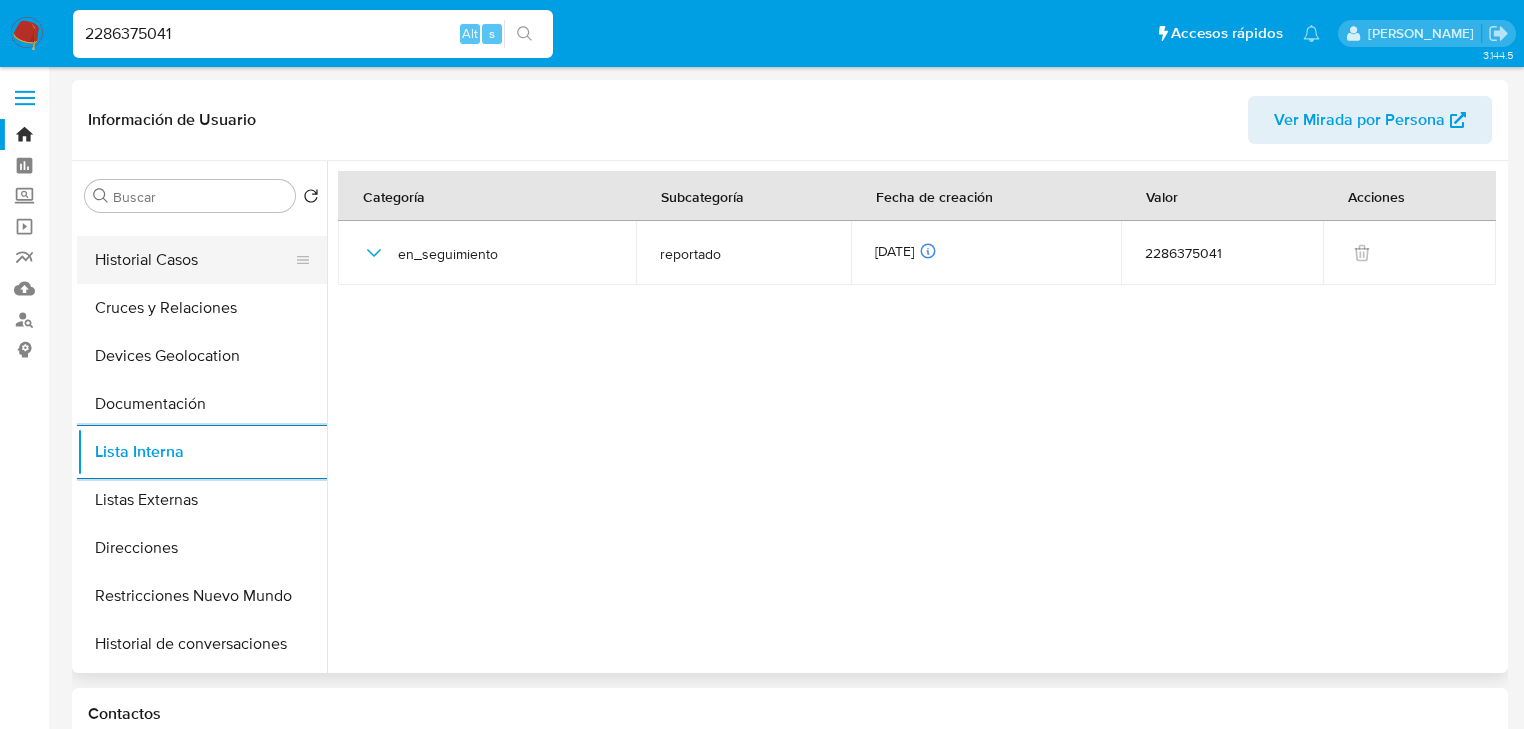 click on "Historial Casos" at bounding box center [194, 260] 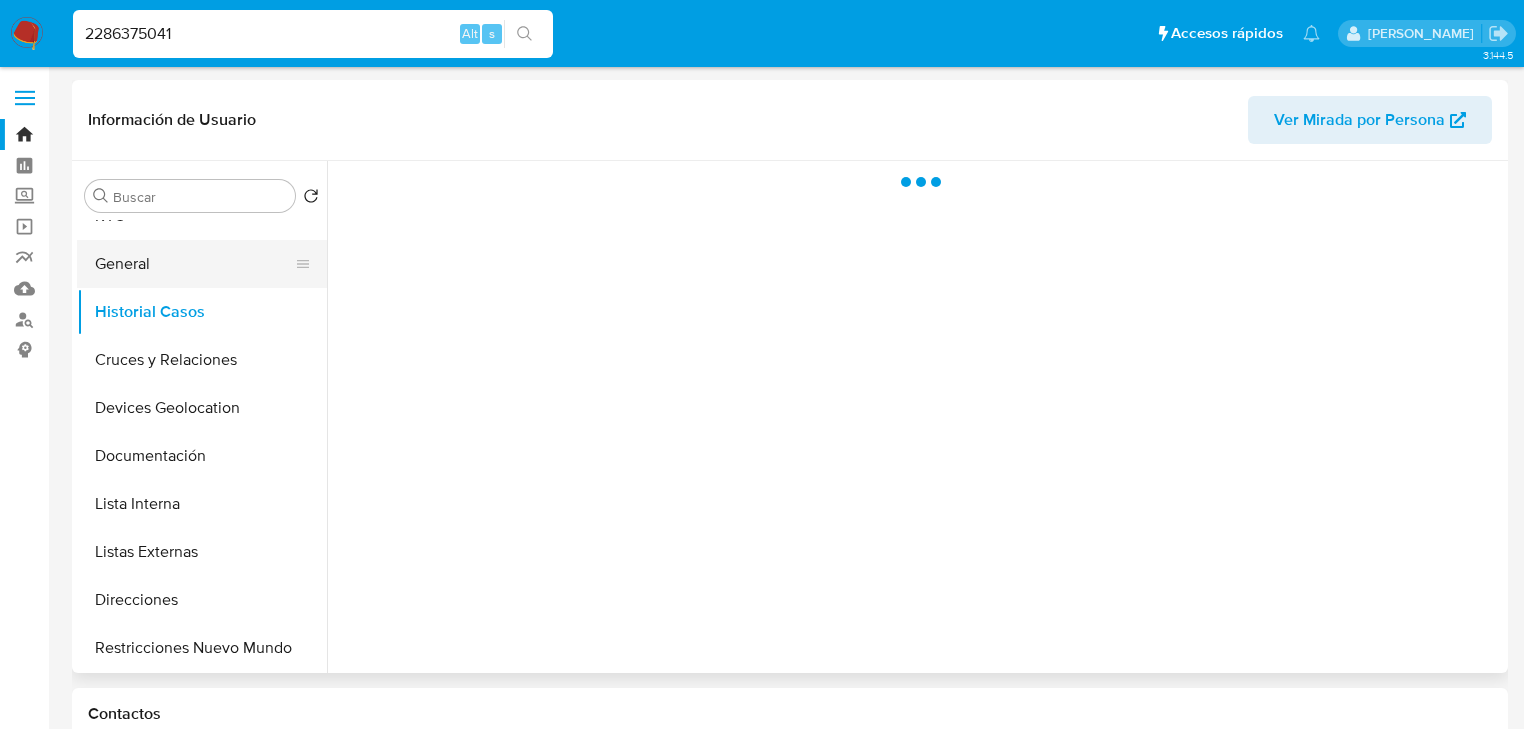 scroll, scrollTop: 0, scrollLeft: 0, axis: both 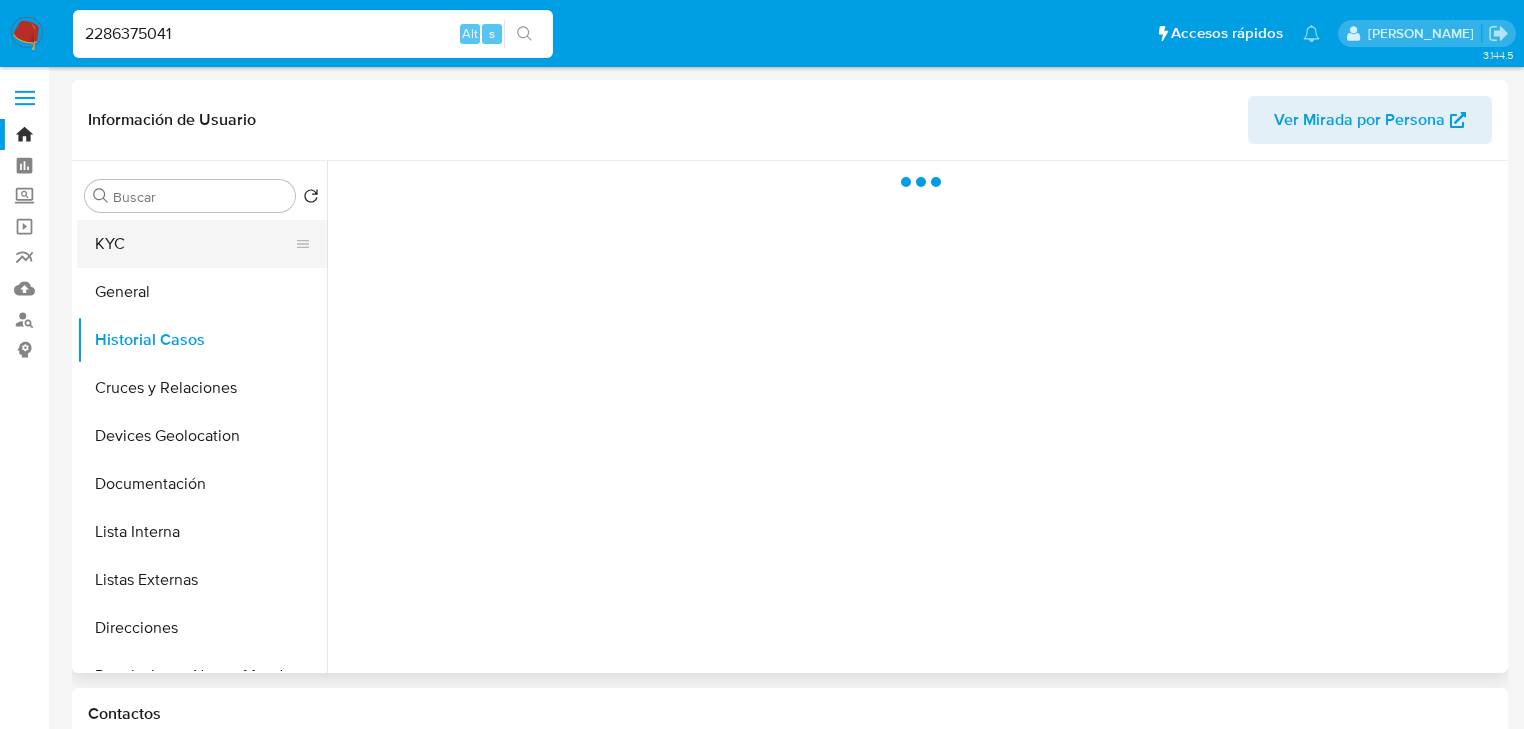 click on "KYC" at bounding box center (194, 244) 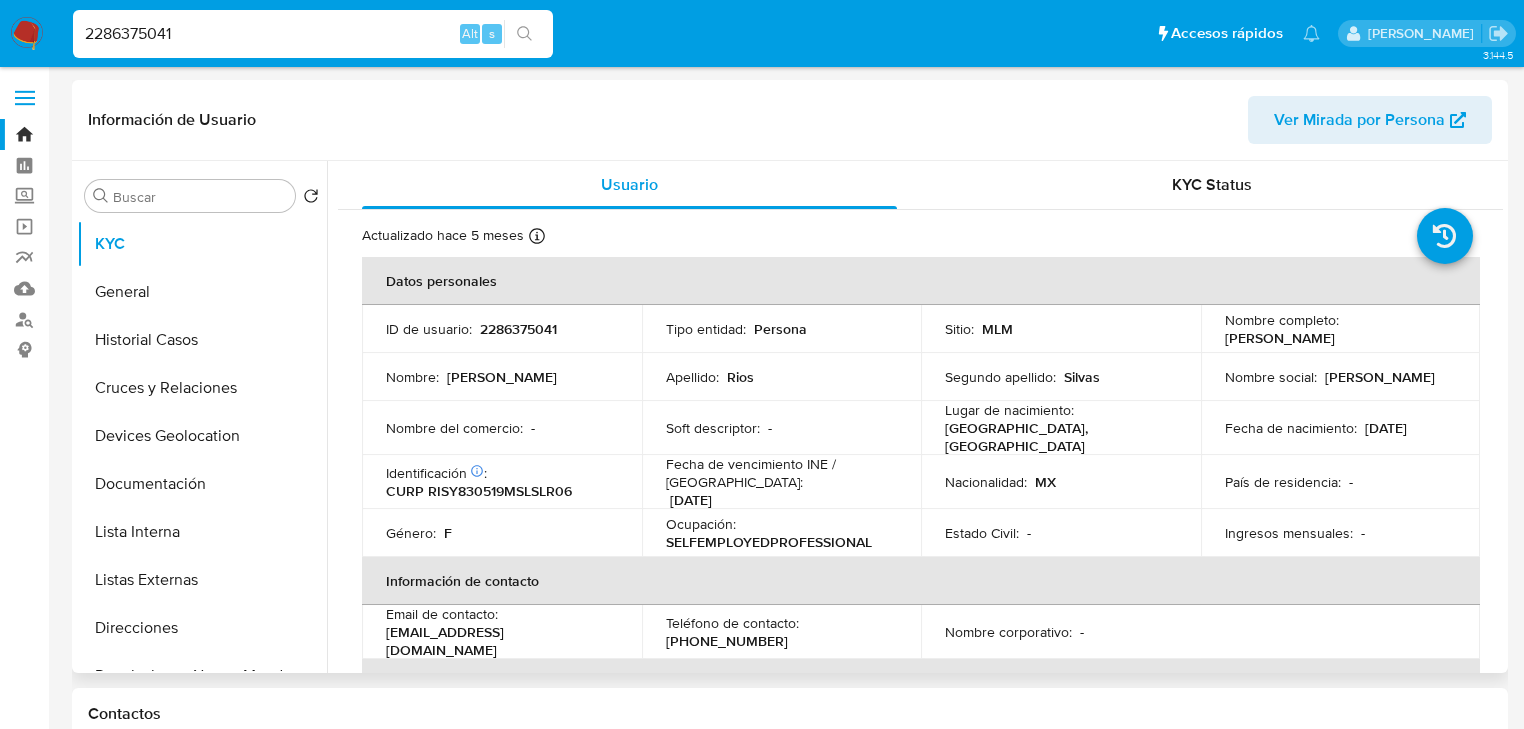 type 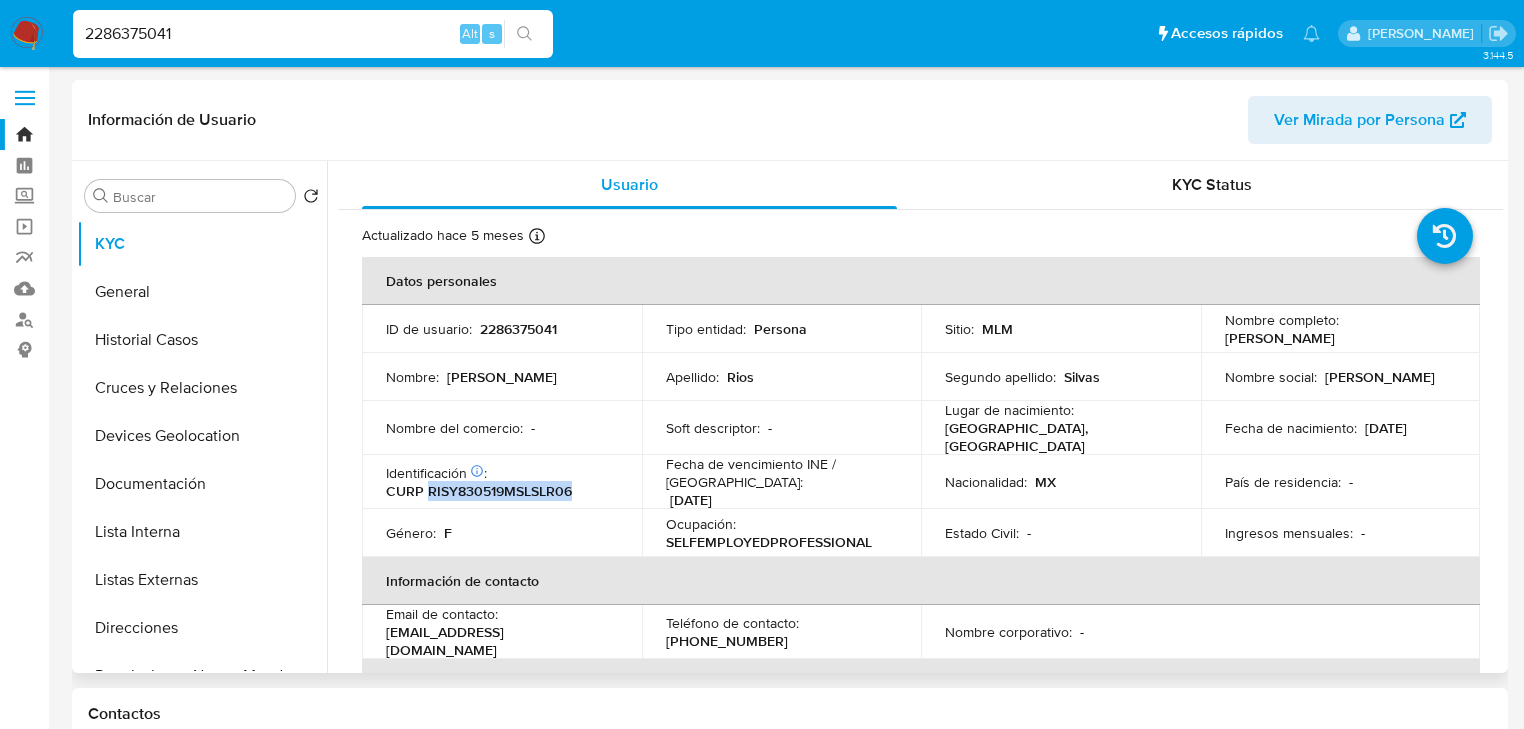 click on "CURP RISY830519MSLSLR06" at bounding box center [479, 491] 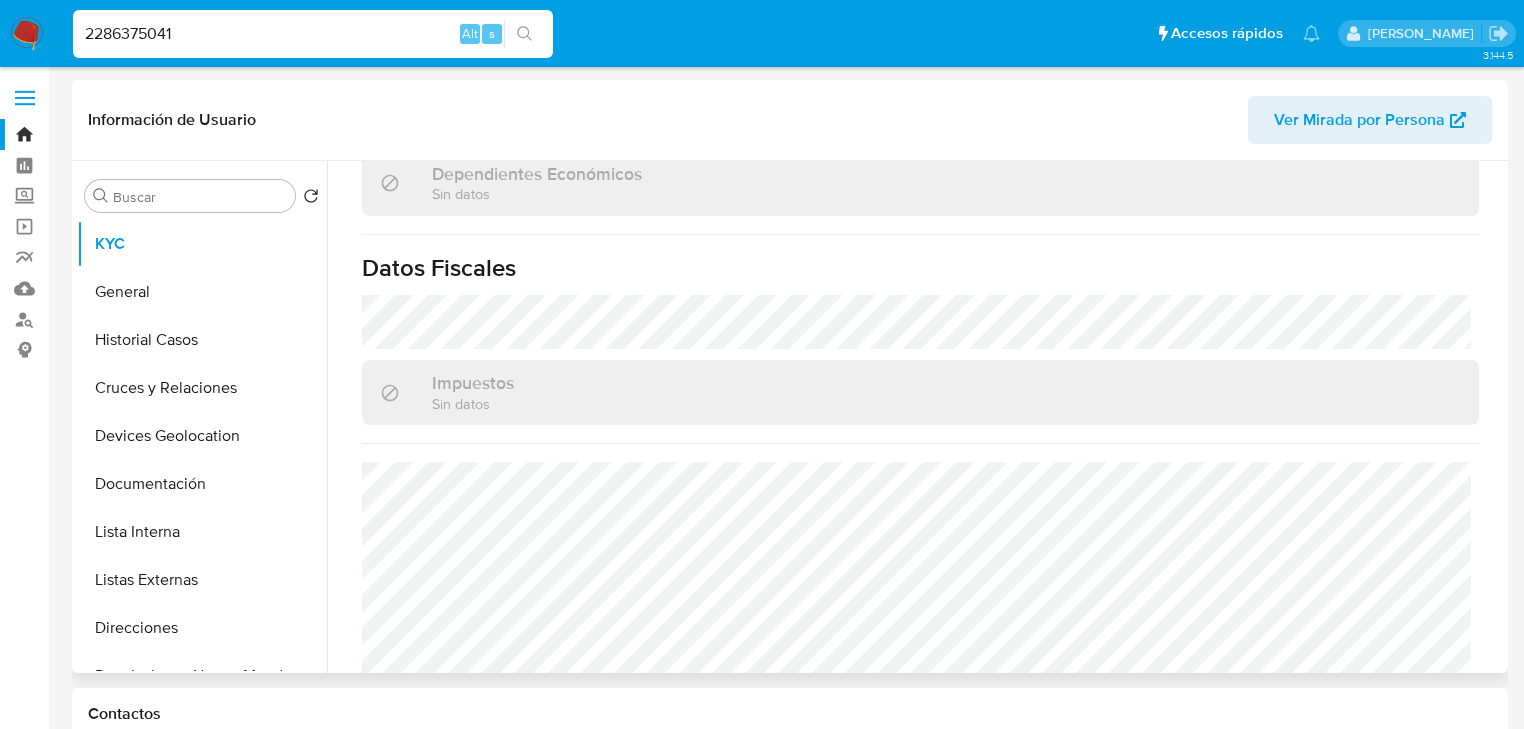 scroll, scrollTop: 1263, scrollLeft: 0, axis: vertical 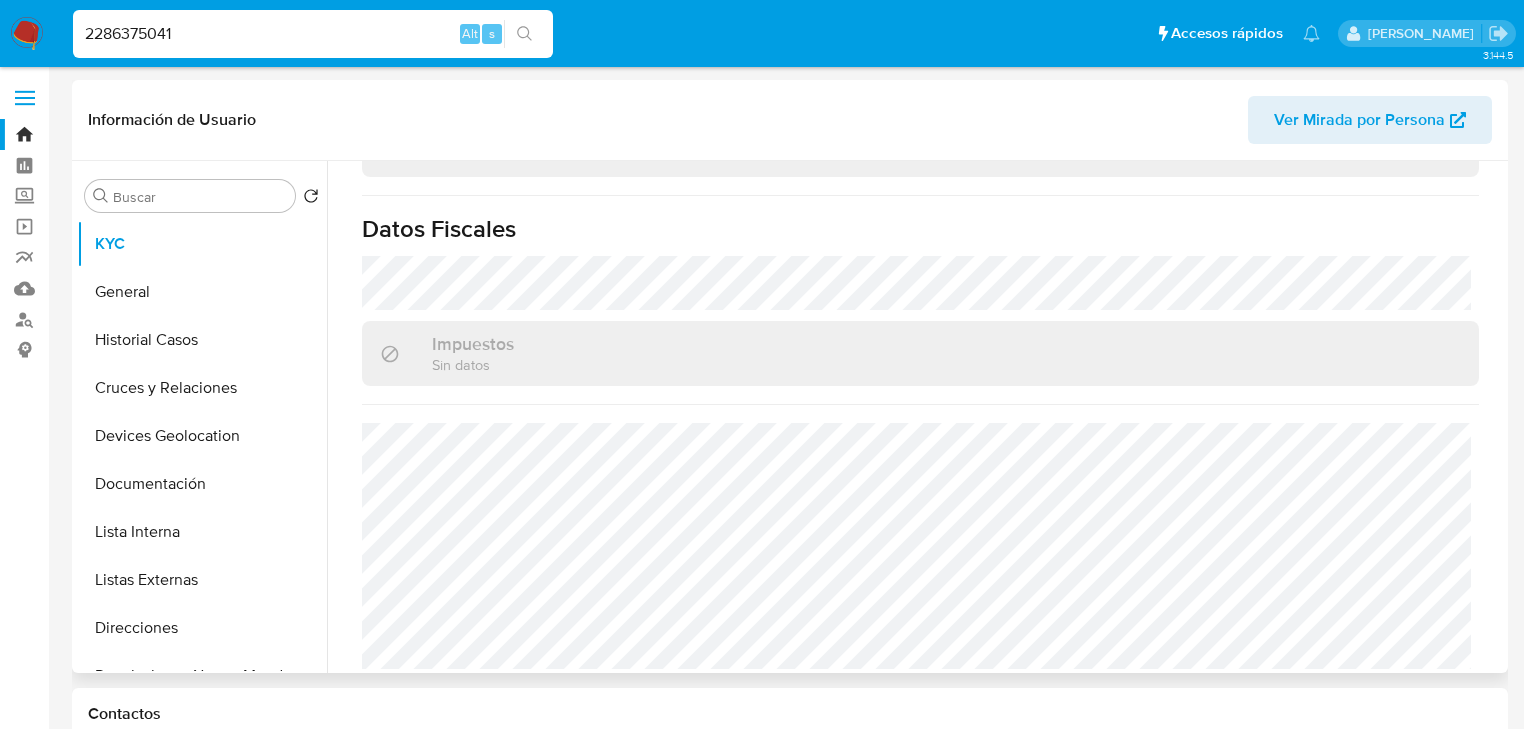 drag, startPoint x: 191, startPoint y: 340, endPoint x: 356, endPoint y: 340, distance: 165 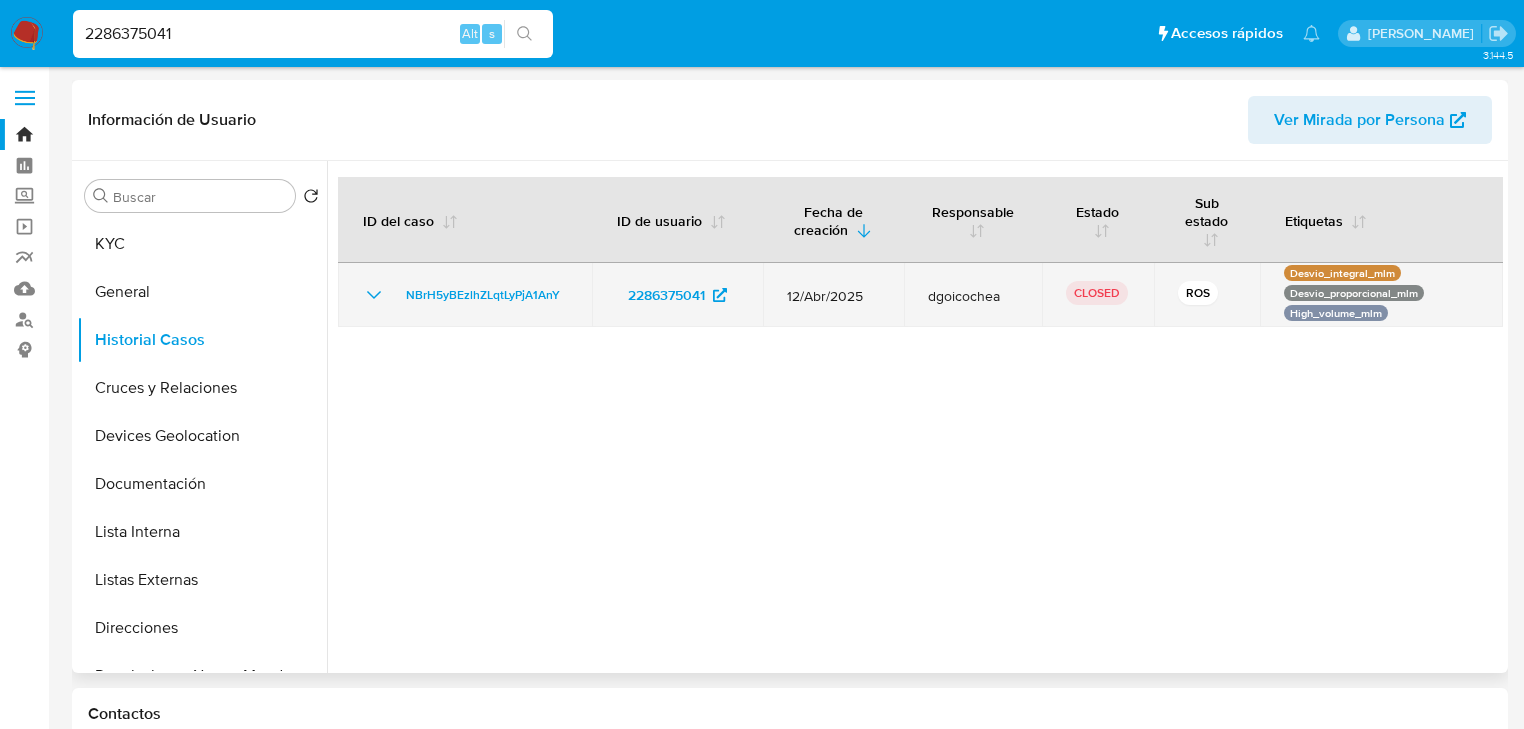 type 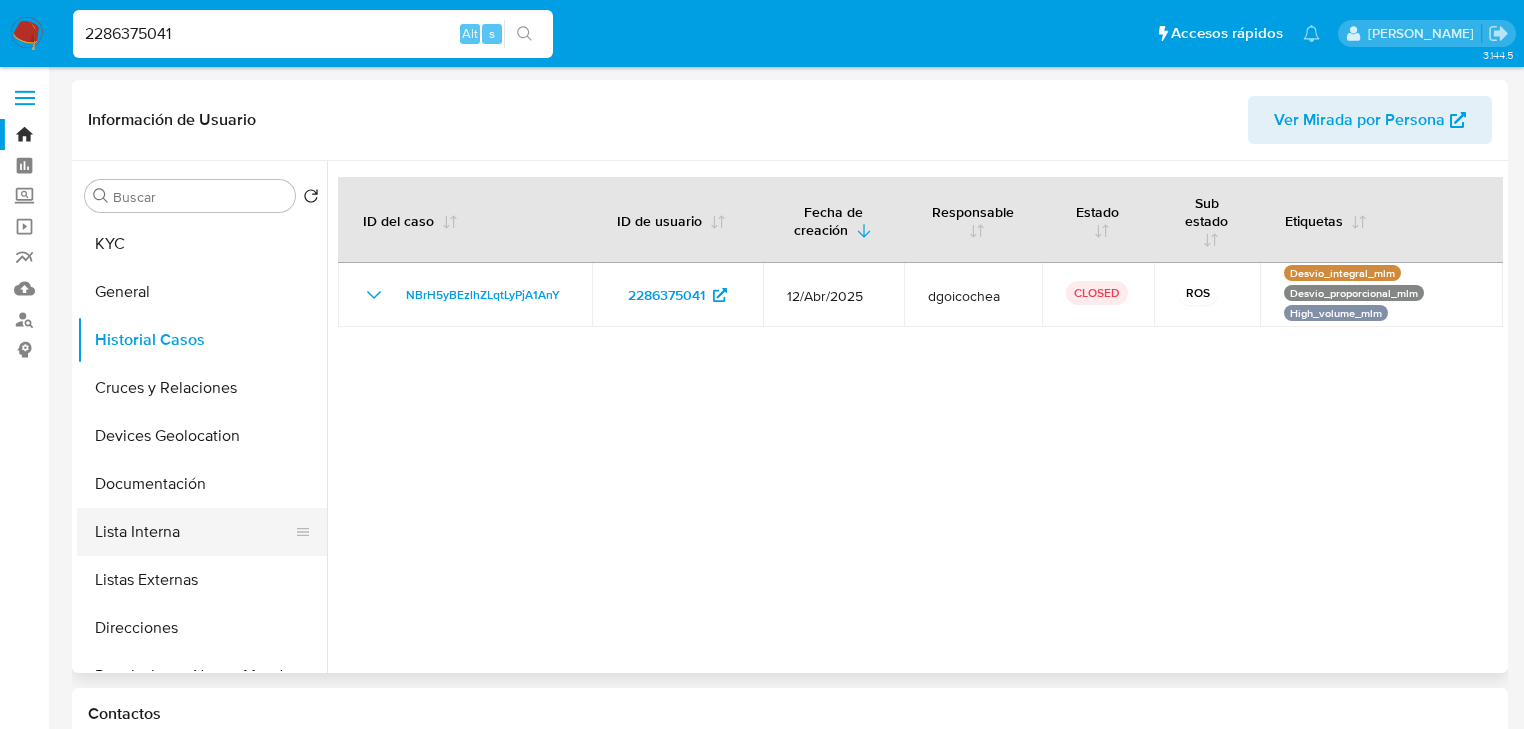 click on "Lista Interna" at bounding box center (194, 532) 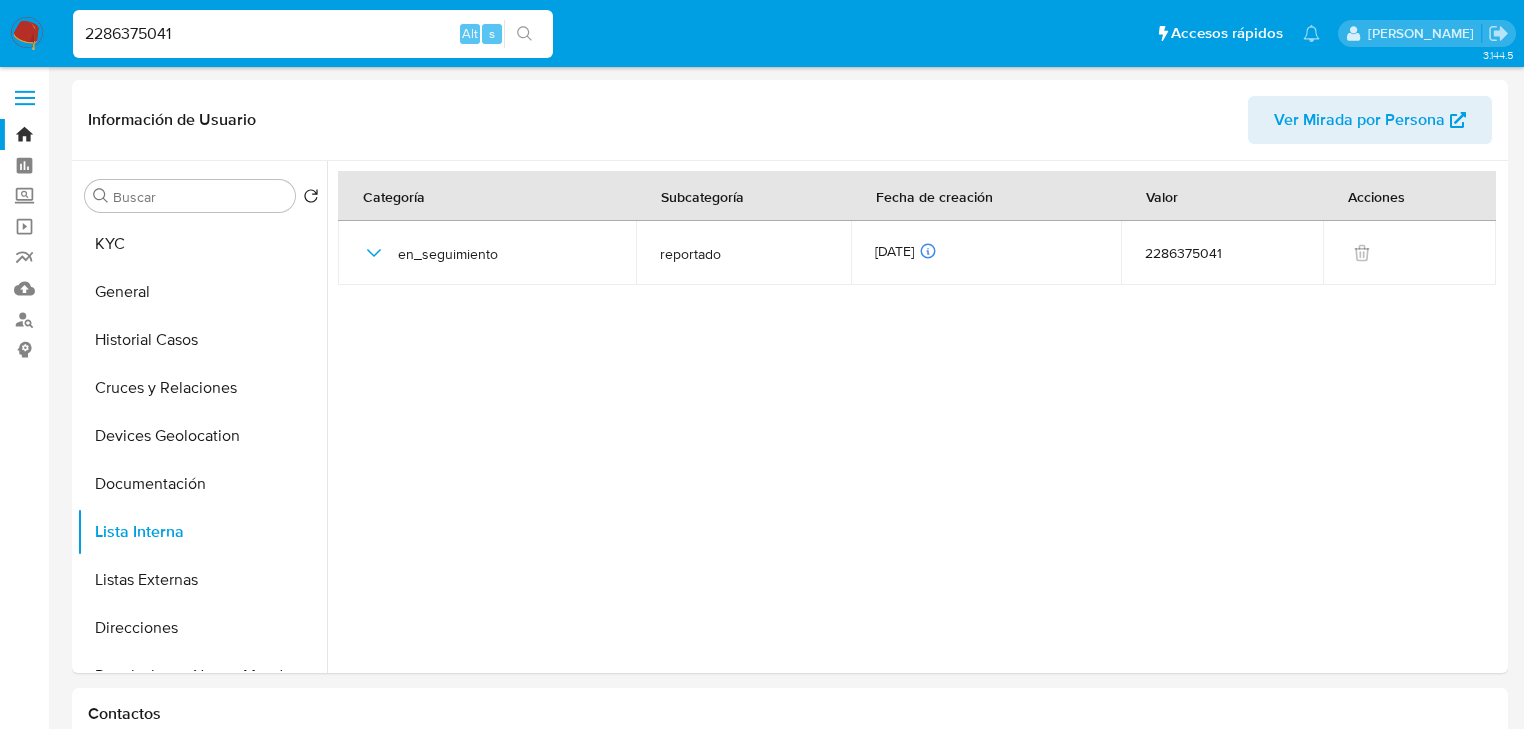 drag, startPoint x: 190, startPoint y: 40, endPoint x: 0, endPoint y: 28, distance: 190.37857 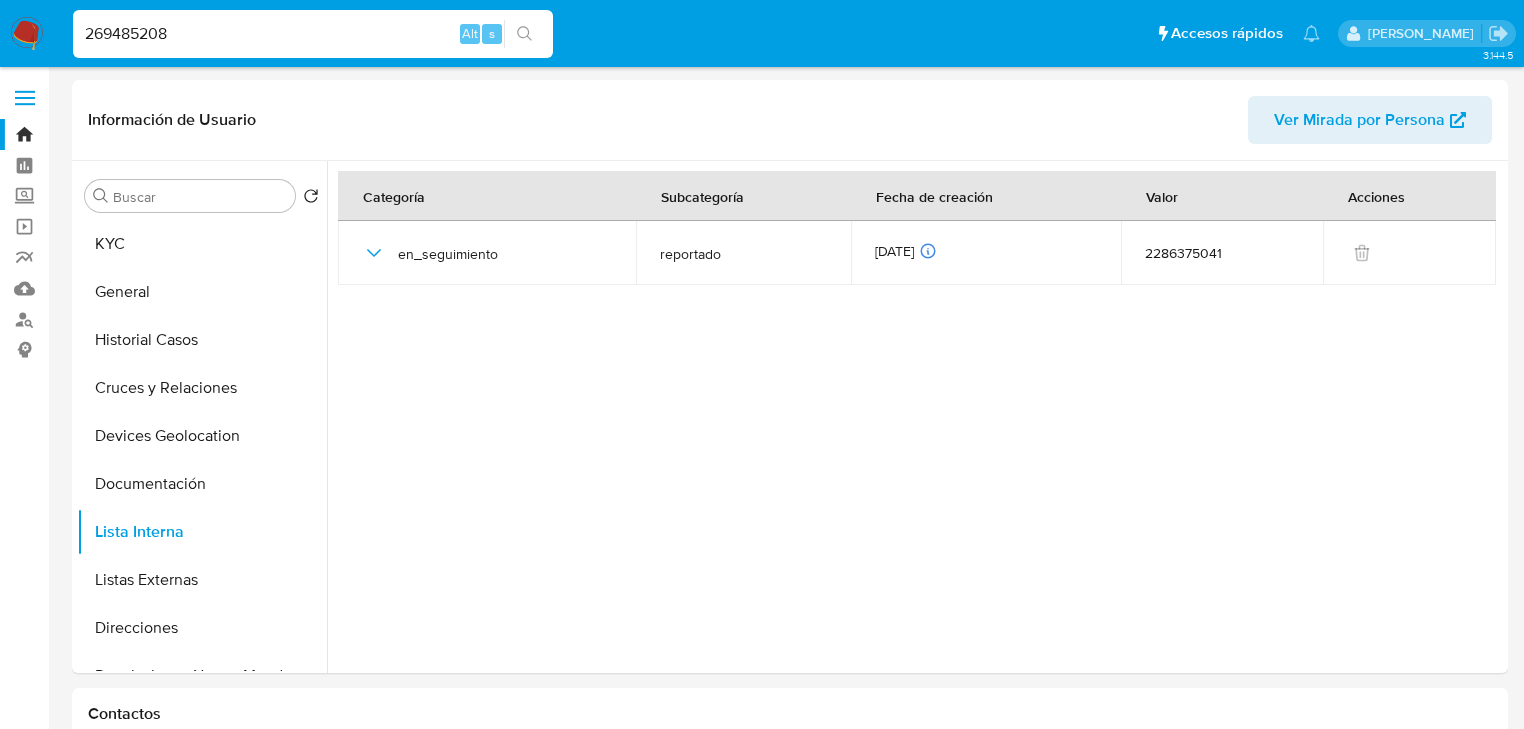 type on "269485208" 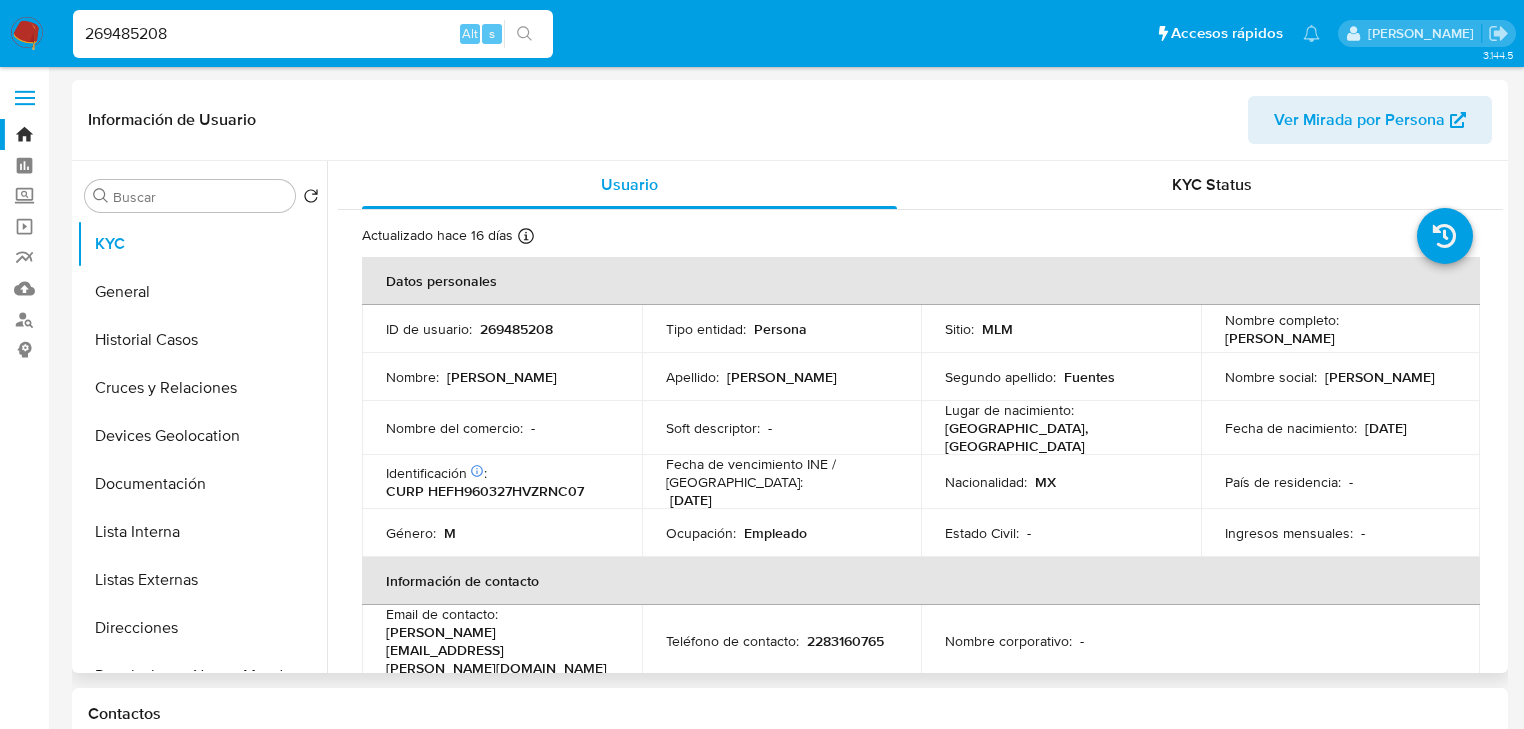 select on "10" 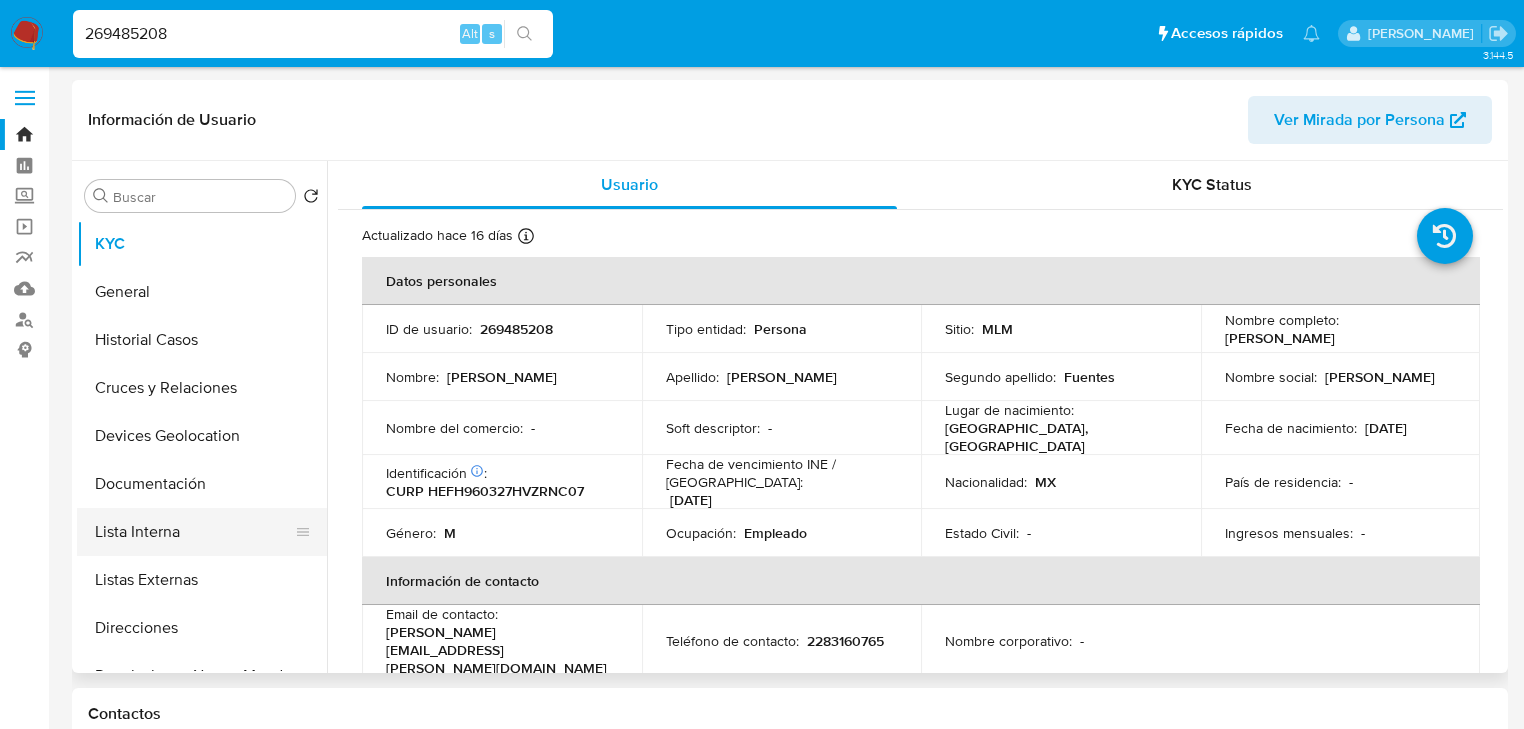 drag, startPoint x: 200, startPoint y: 536, endPoint x: 268, endPoint y: 518, distance: 70.34202 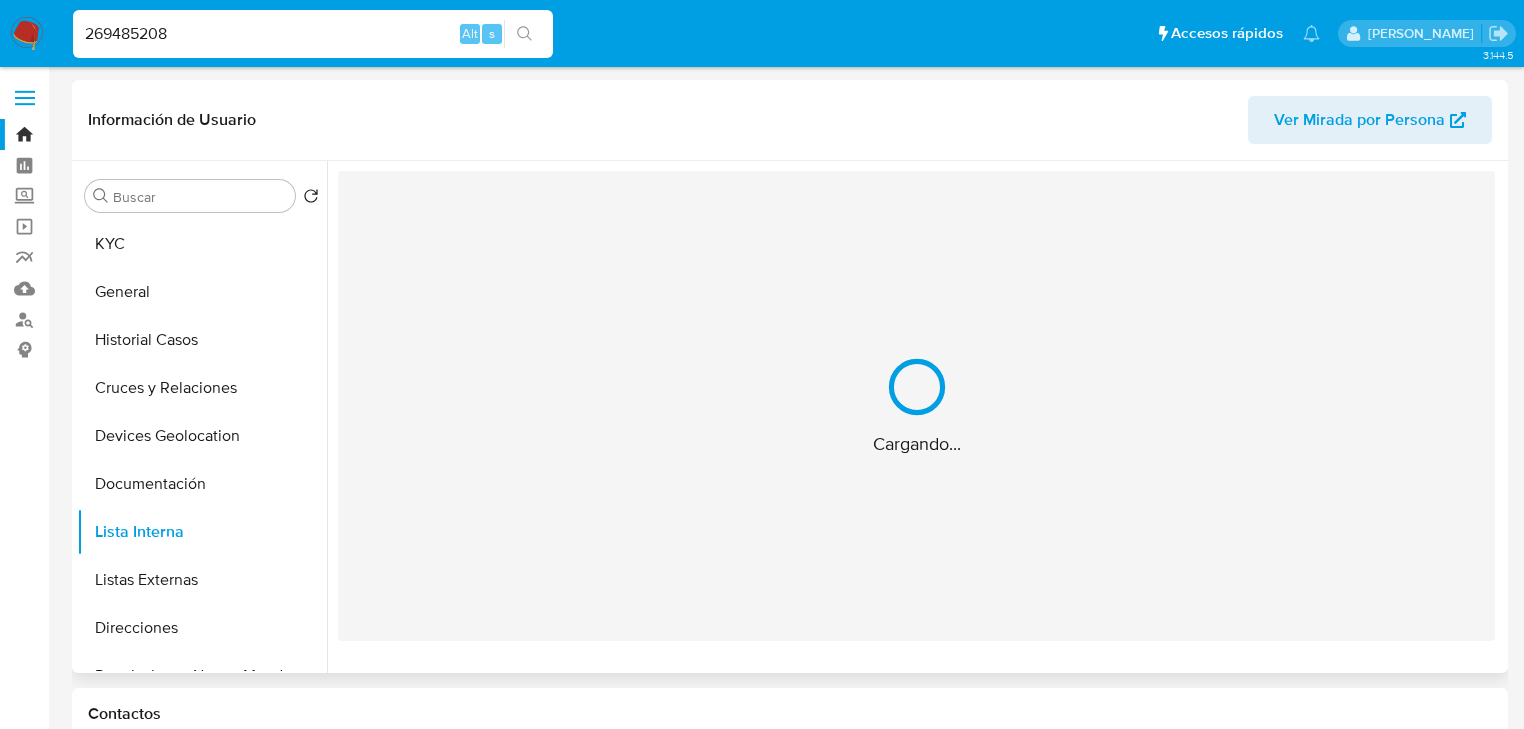 drag, startPoint x: 268, startPoint y: 518, endPoint x: 717, endPoint y: 441, distance: 455.5546 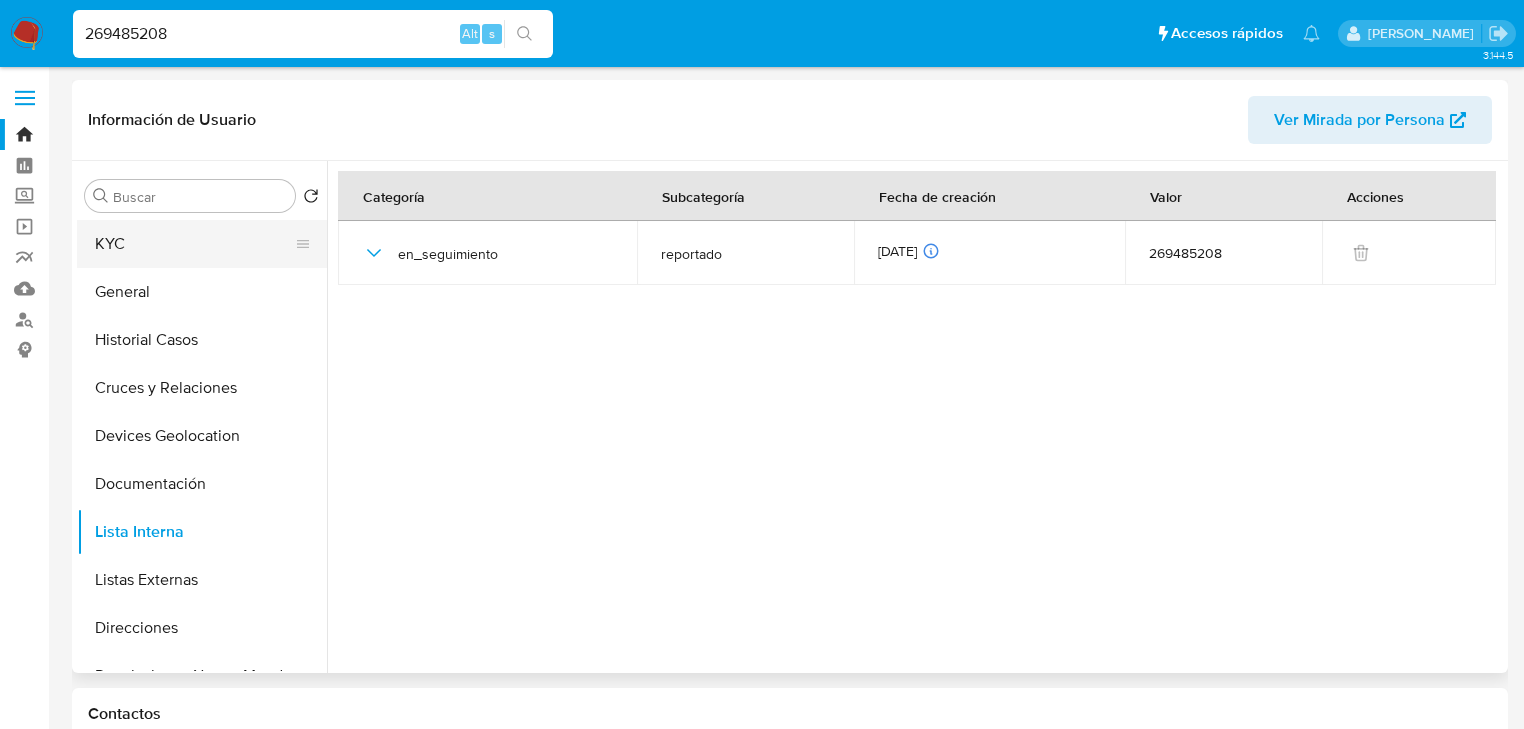 click on "KYC" at bounding box center [194, 244] 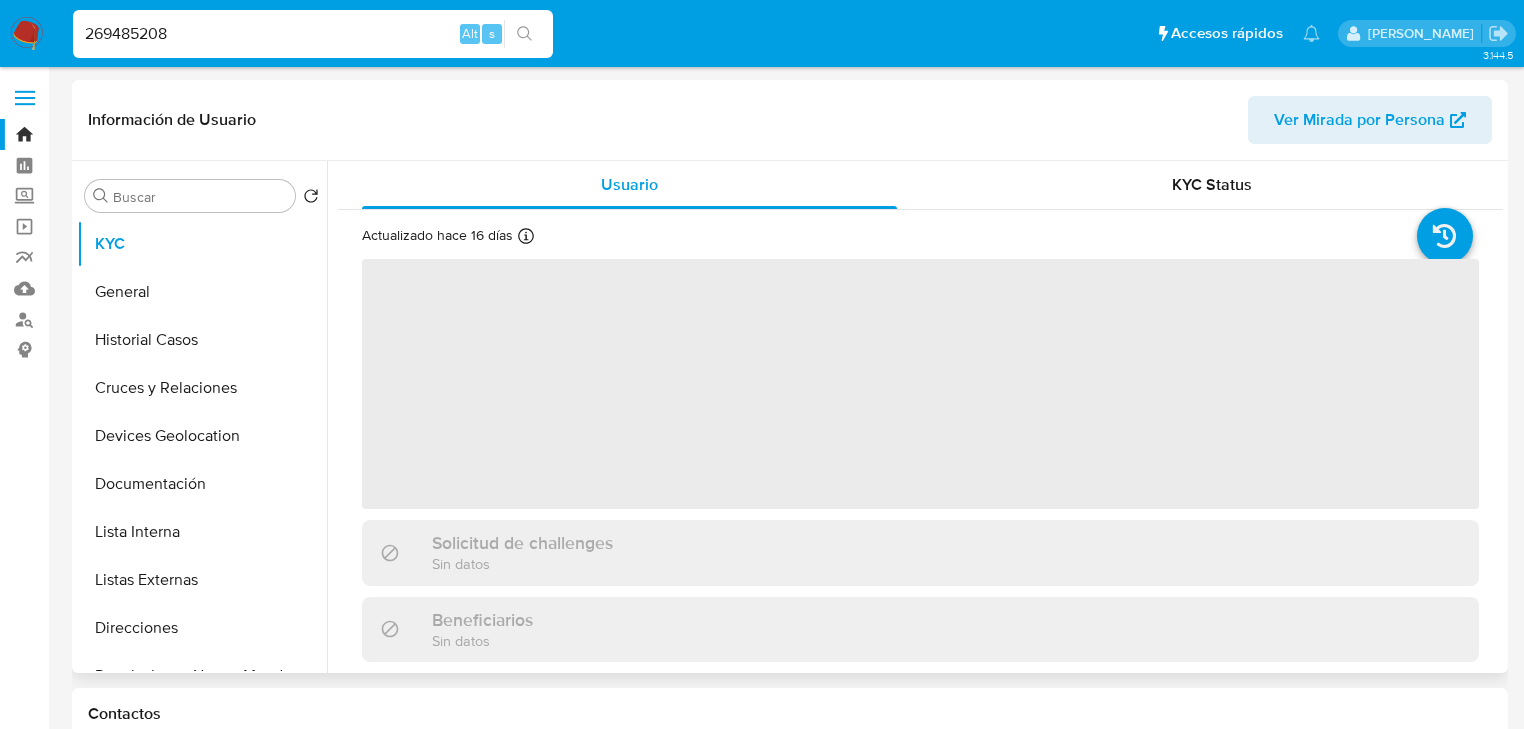 click on "‌" at bounding box center (920, 384) 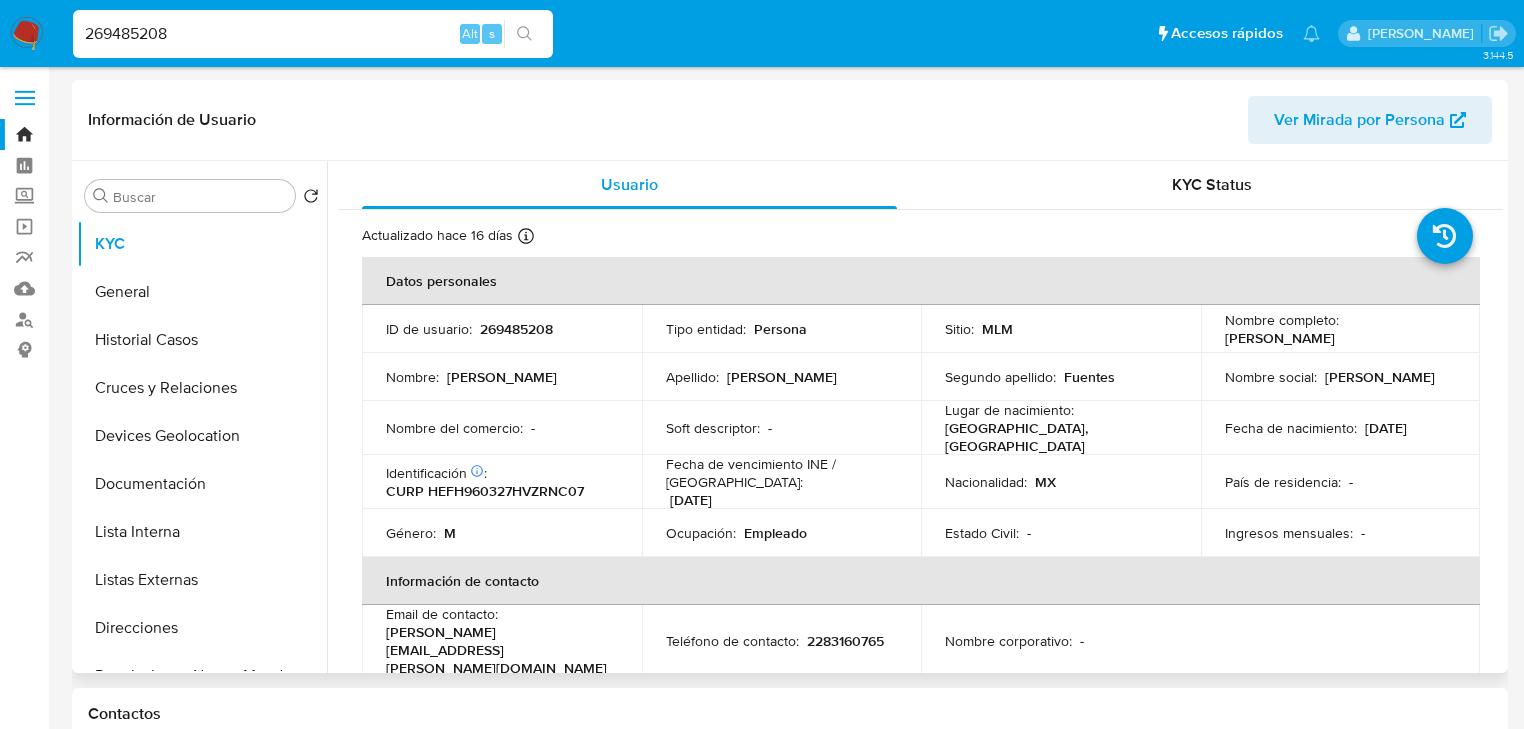 click on "CURP HEFH960327HVZRNC07" at bounding box center [485, 491] 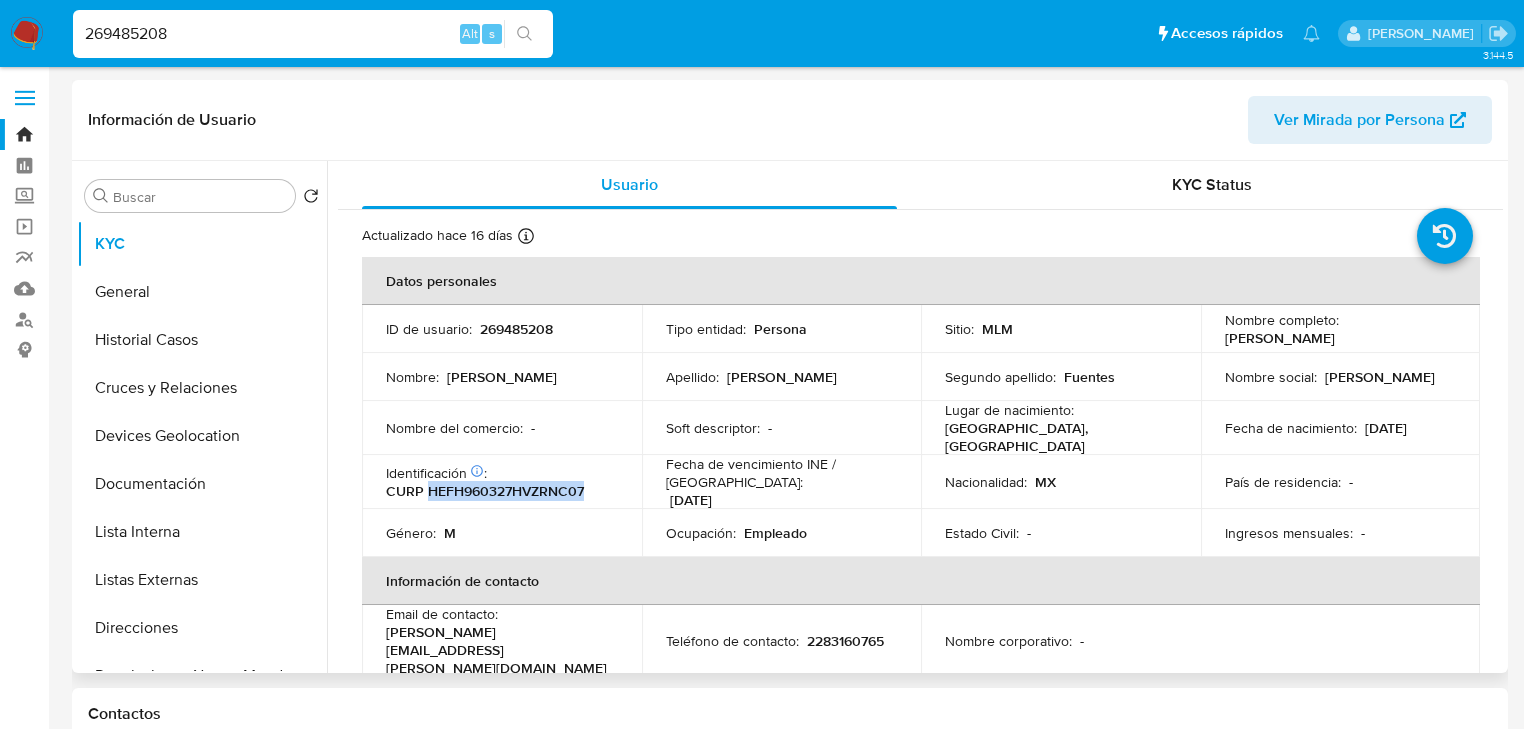 click on "CURP HEFH960327HVZRNC07" at bounding box center [485, 491] 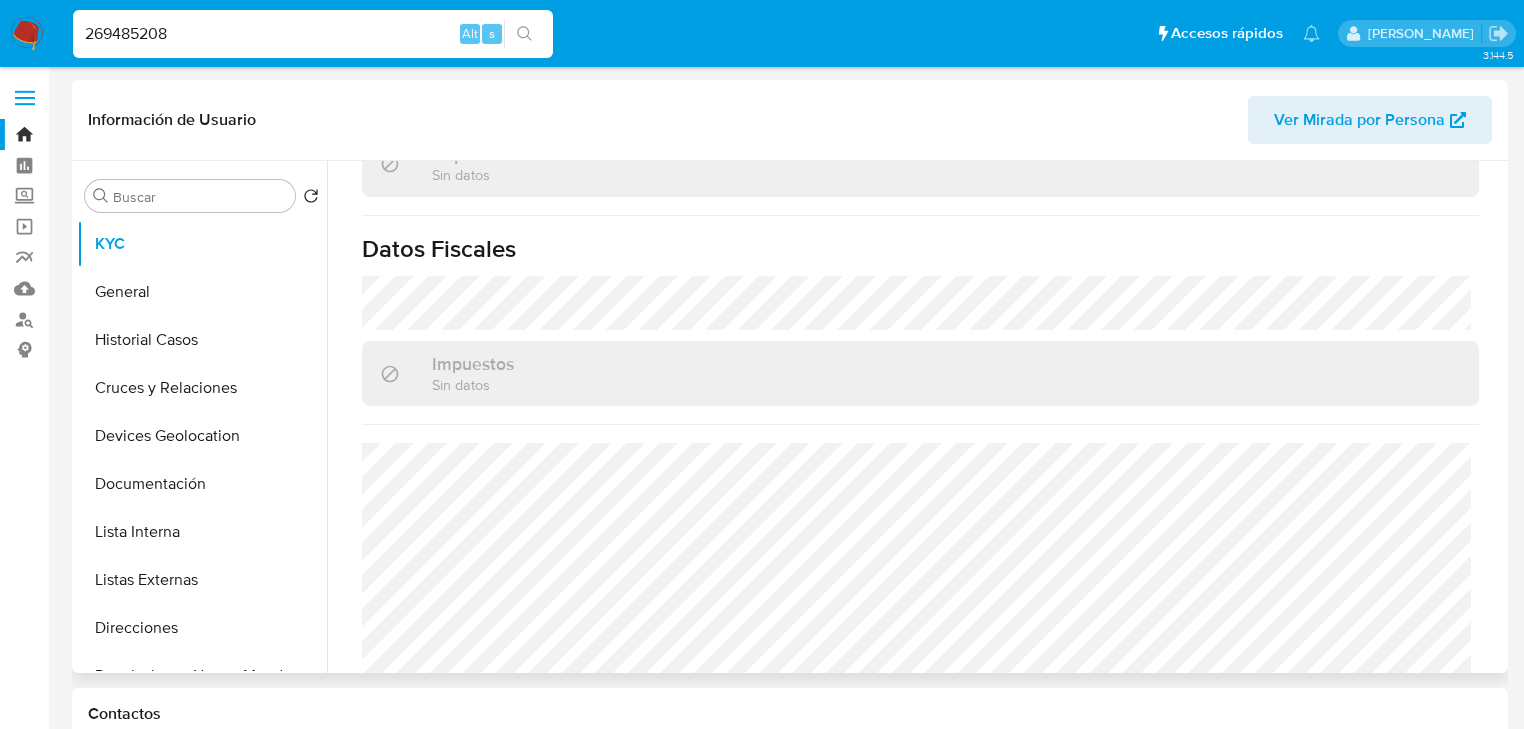 scroll, scrollTop: 1263, scrollLeft: 0, axis: vertical 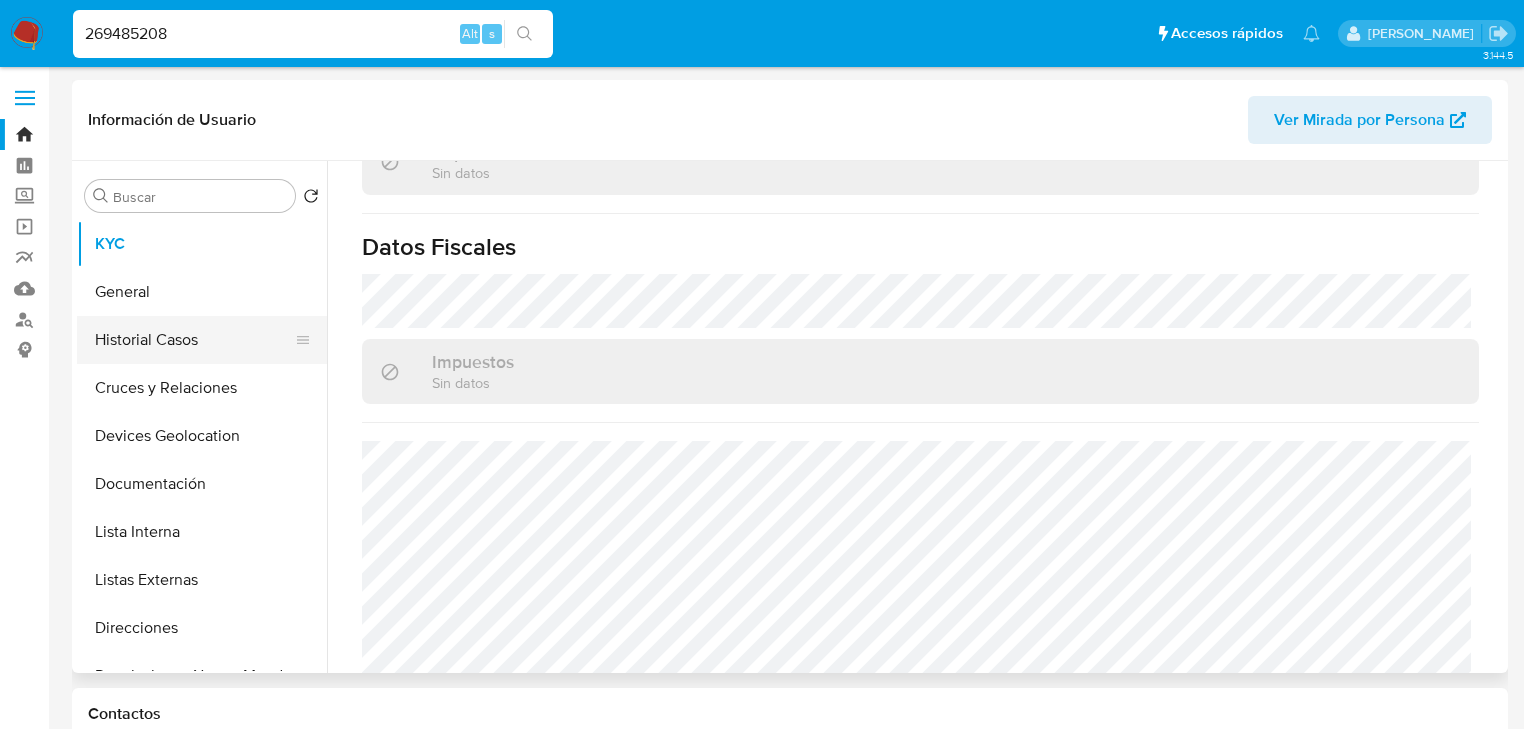 click on "Historial Casos" at bounding box center [194, 340] 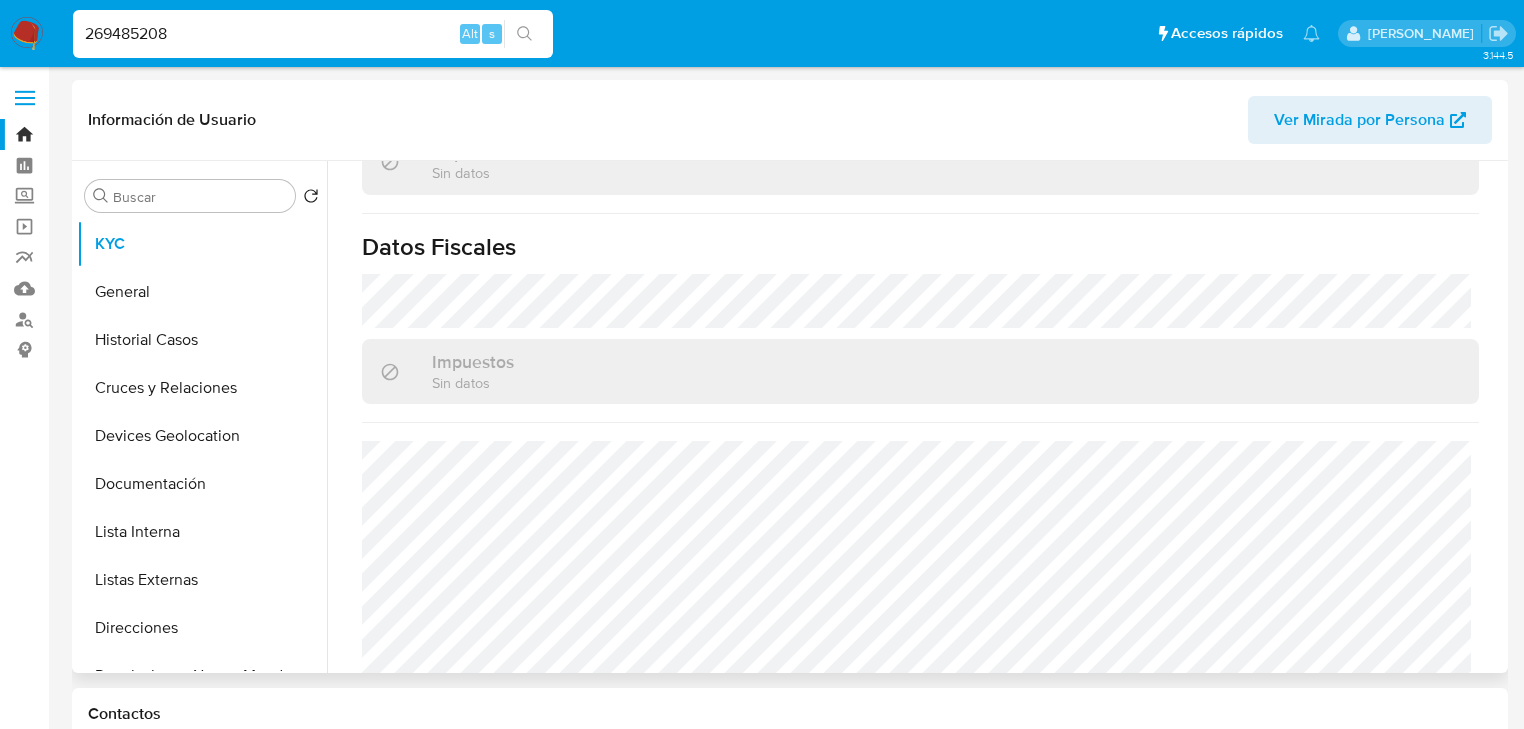 scroll, scrollTop: 0, scrollLeft: 0, axis: both 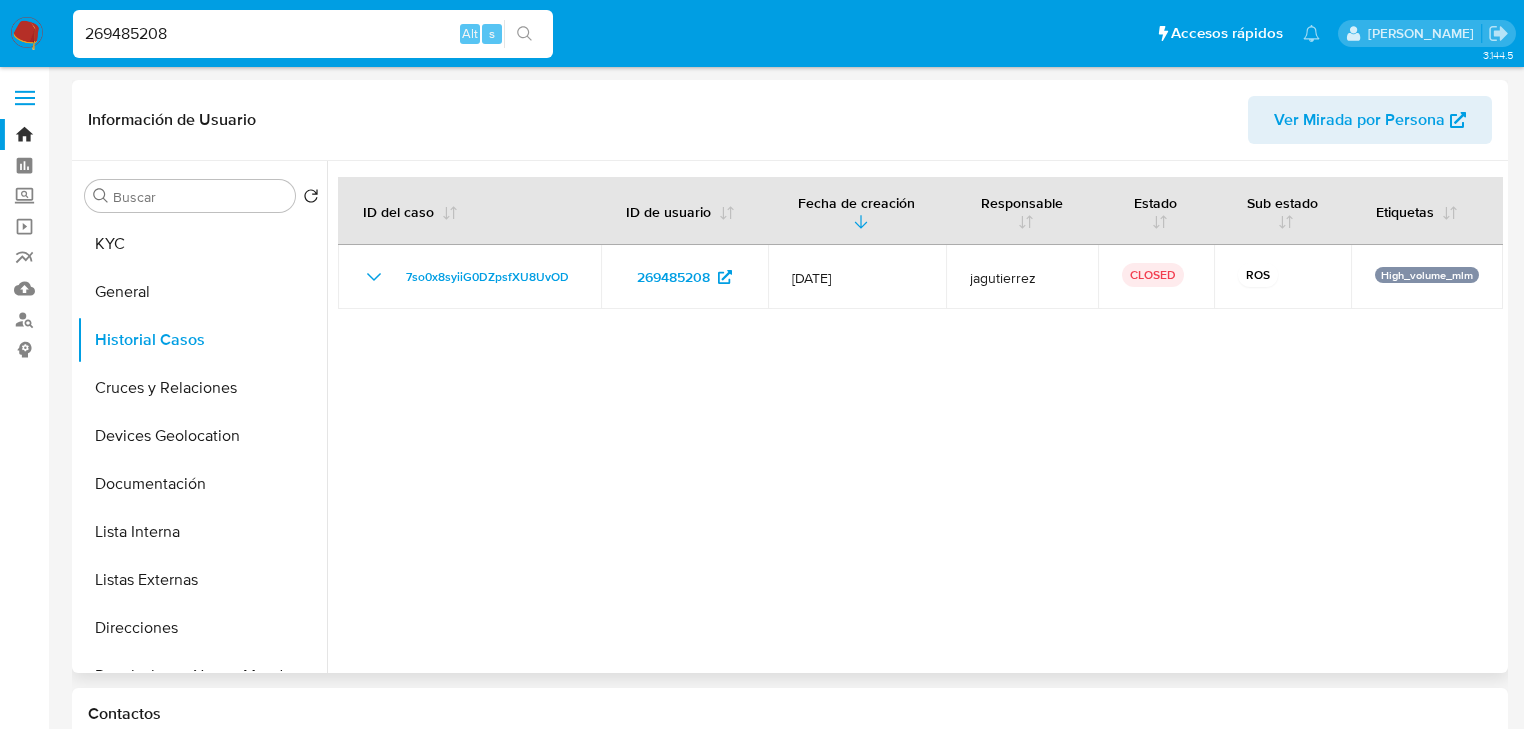type 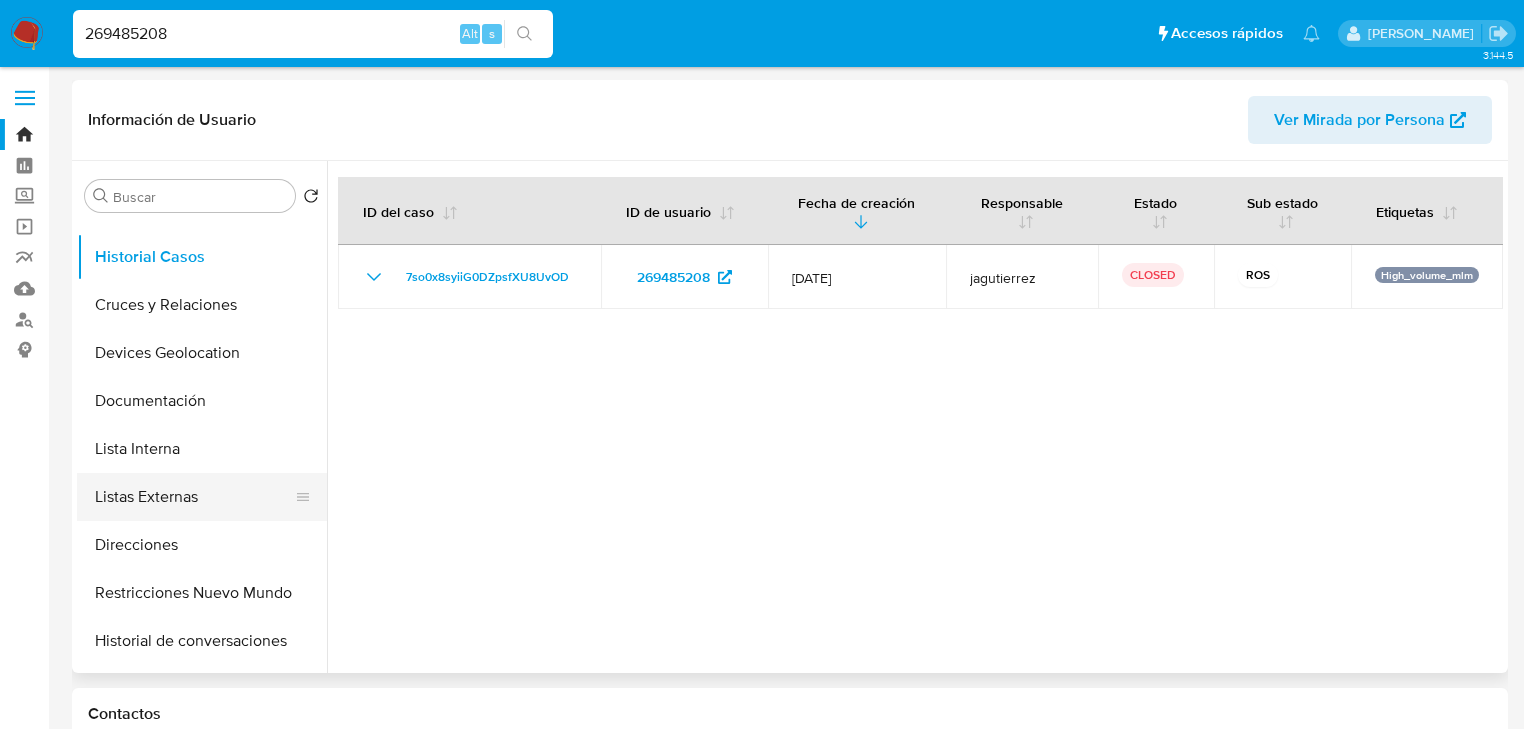 scroll, scrollTop: 160, scrollLeft: 0, axis: vertical 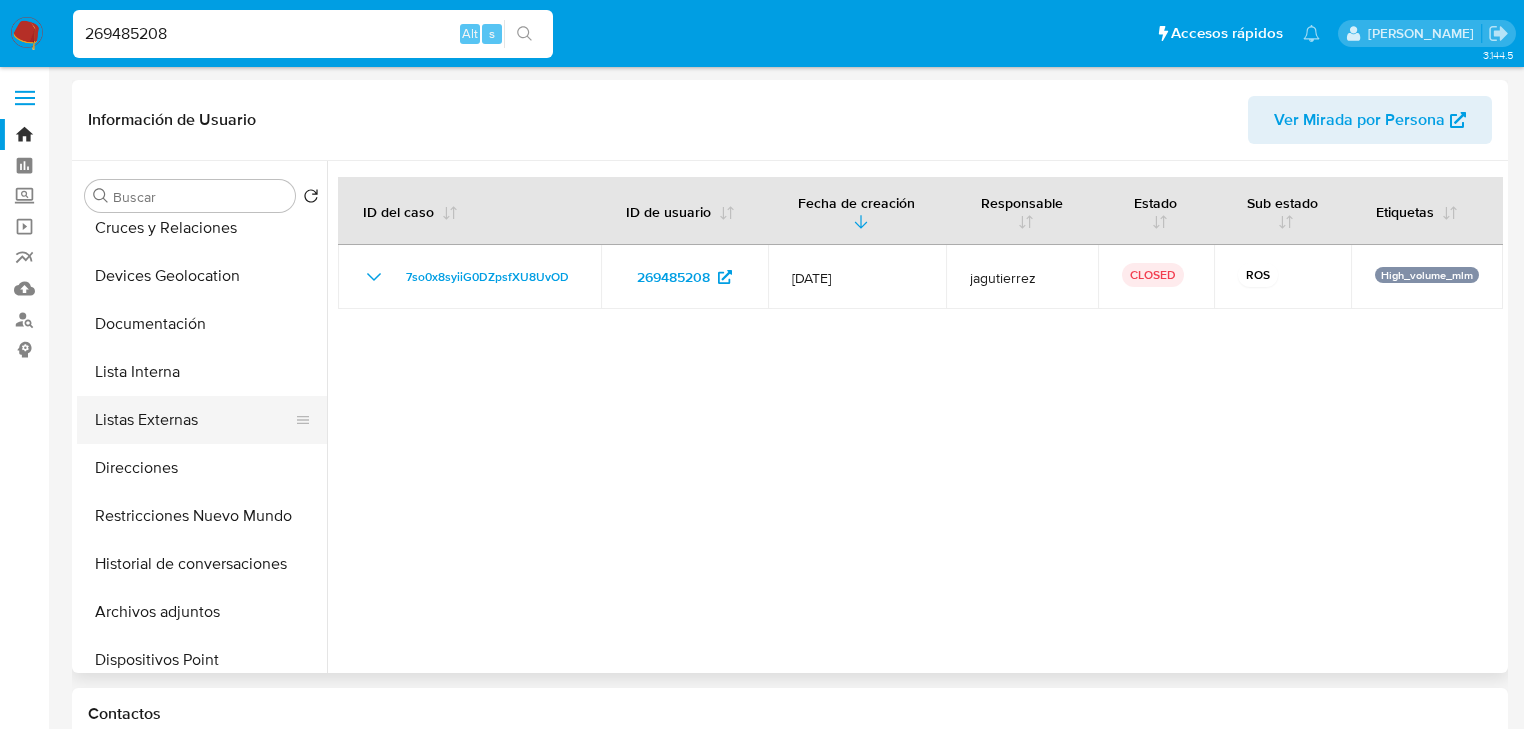 drag, startPoint x: 221, startPoint y: 414, endPoint x: 233, endPoint y: 404, distance: 15.6205 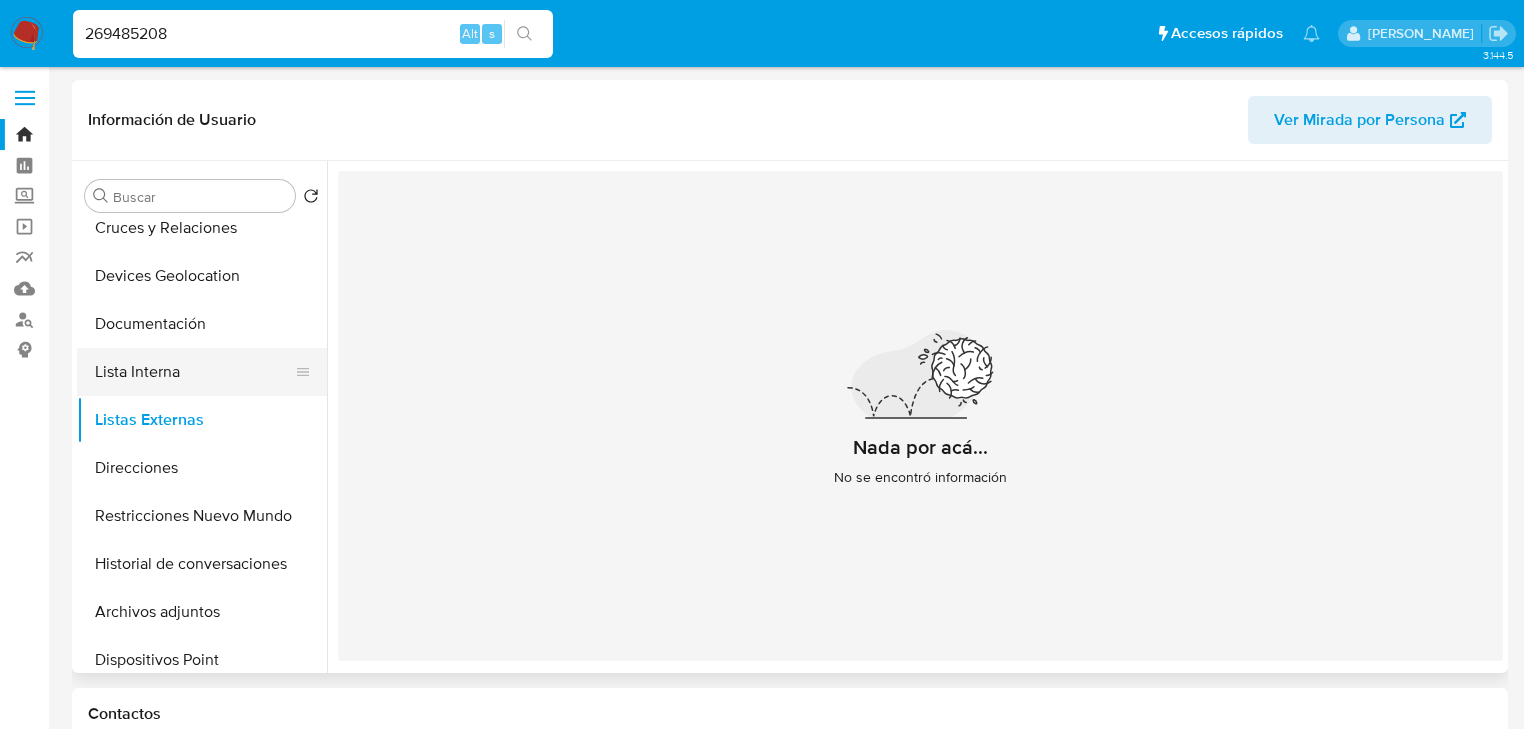 click on "Lista Interna" at bounding box center (194, 372) 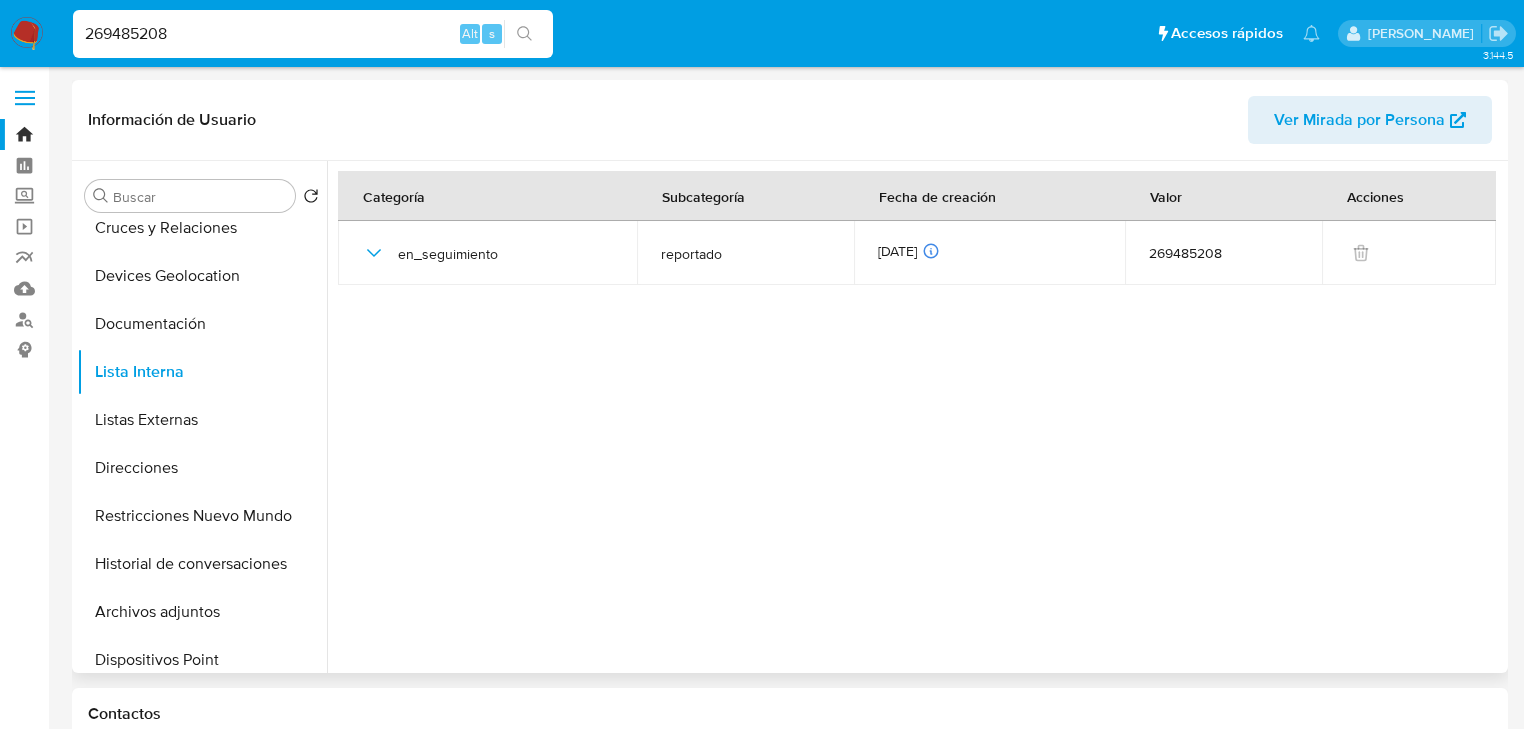 type 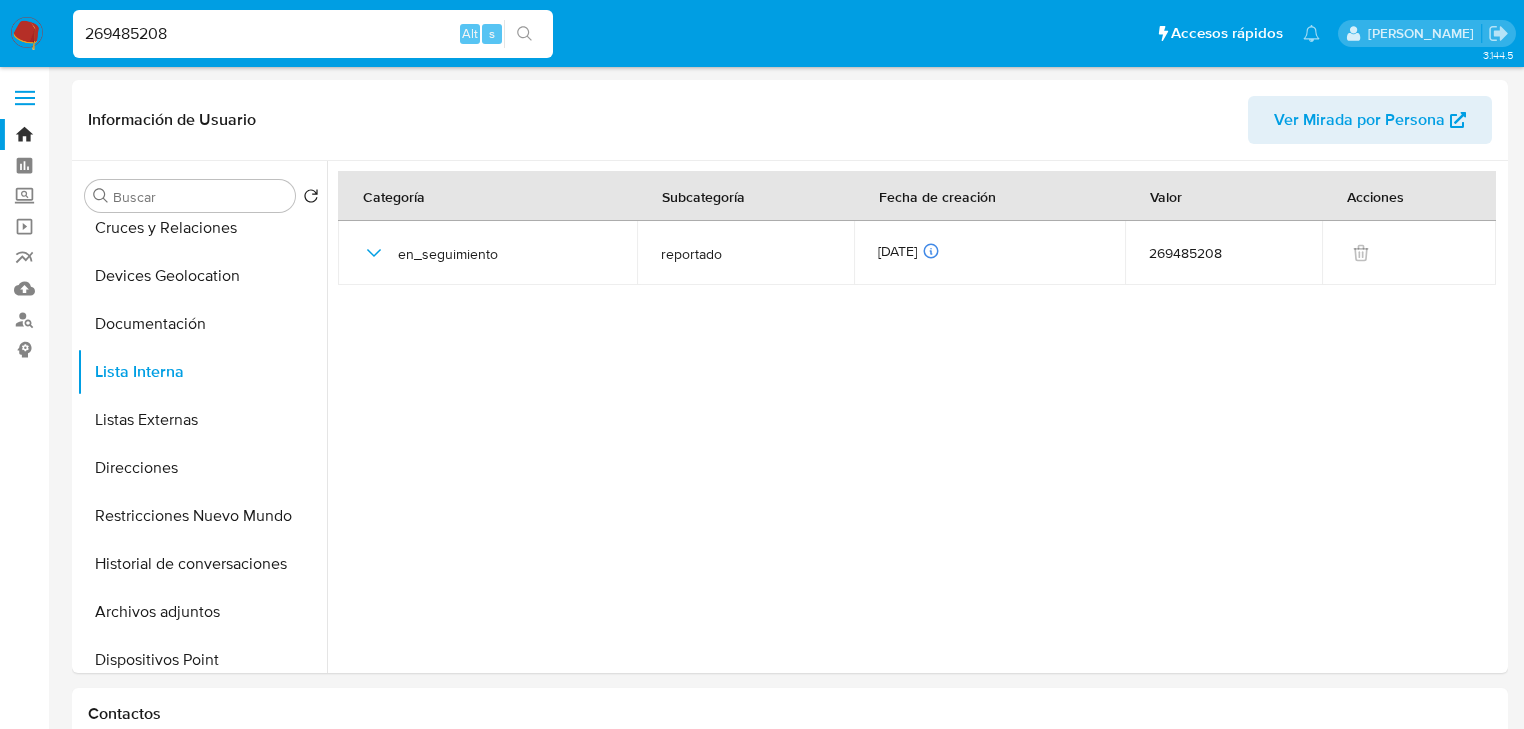click on "Pausado Ver notificaciones 269485208 Alt s Accesos rápidos   Presiona las siguientes teclas para acceder a algunas de las funciones Buscar caso o usuario Alt s Volver al home Alt h Agregar un archivo adjunto Alt a Michelle Angelica Rodriguez" at bounding box center (762, 33) 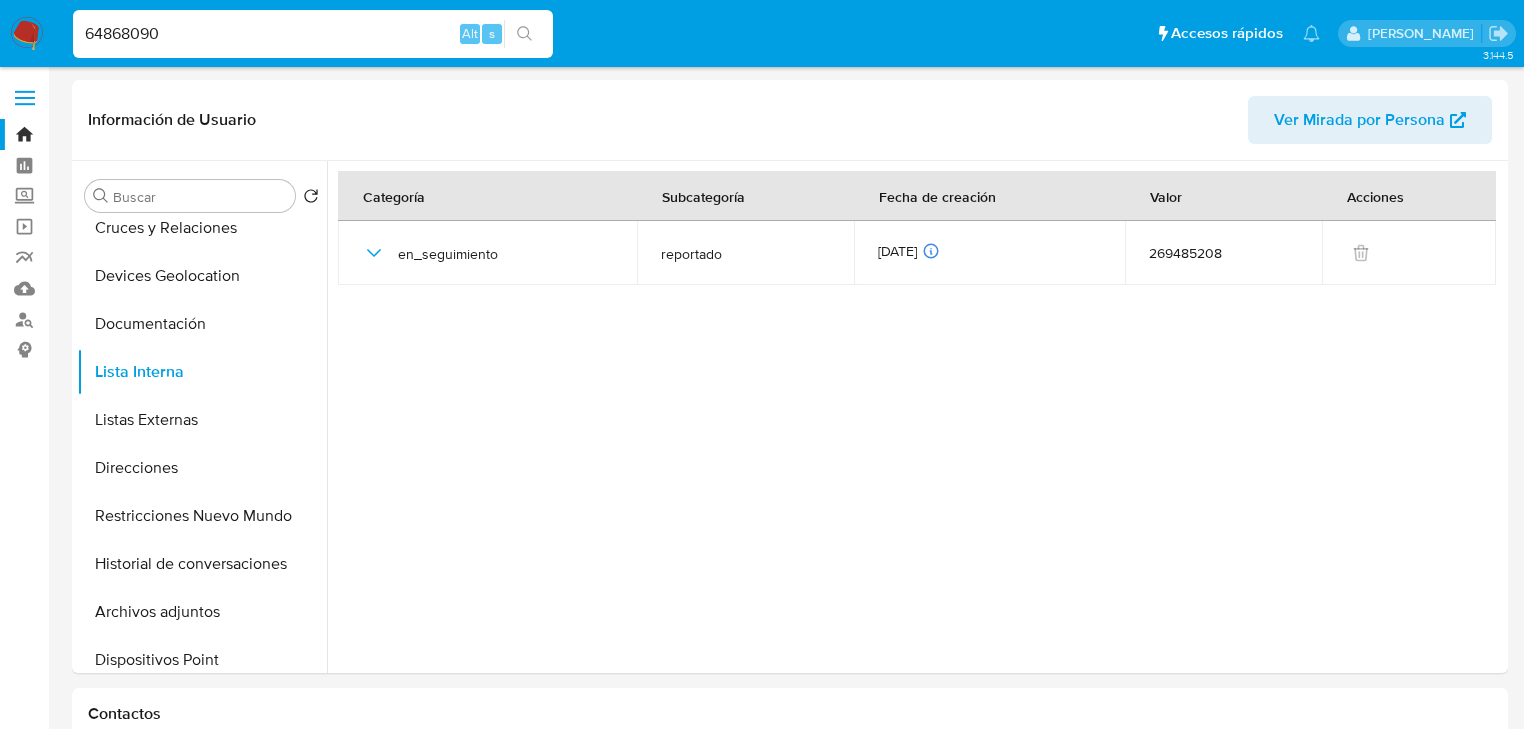 type on "64868090" 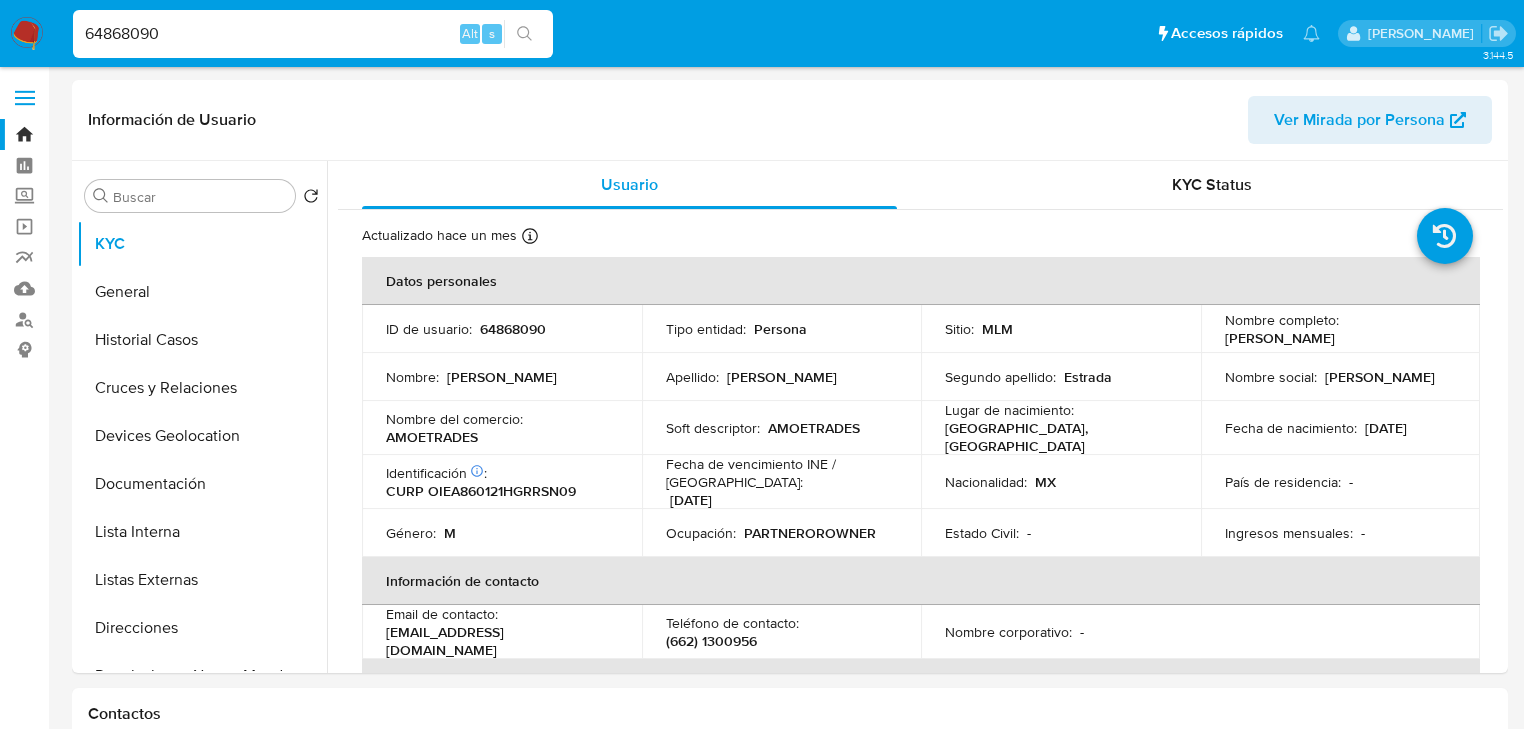 select on "10" 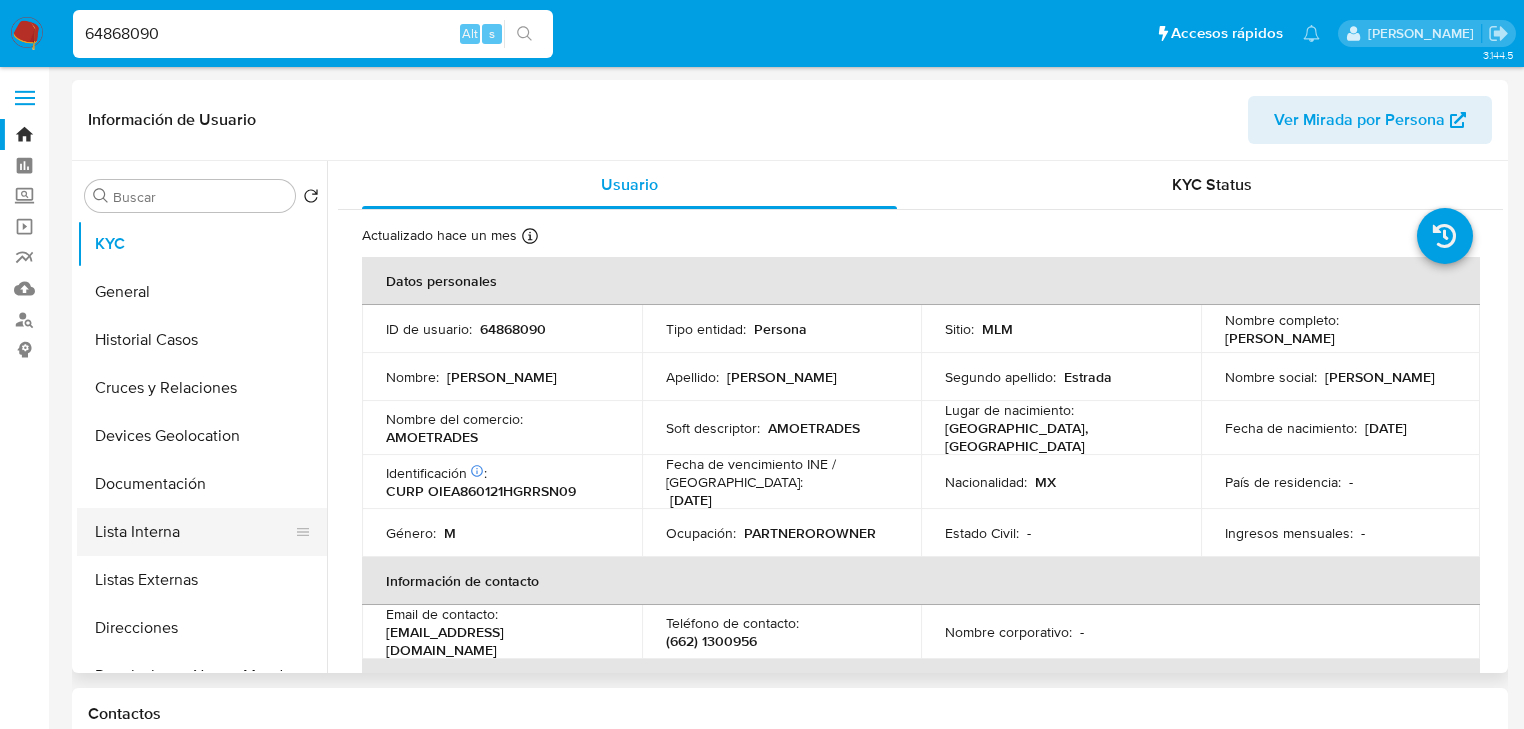 drag, startPoint x: 216, startPoint y: 573, endPoint x: 300, endPoint y: 527, distance: 95.77056 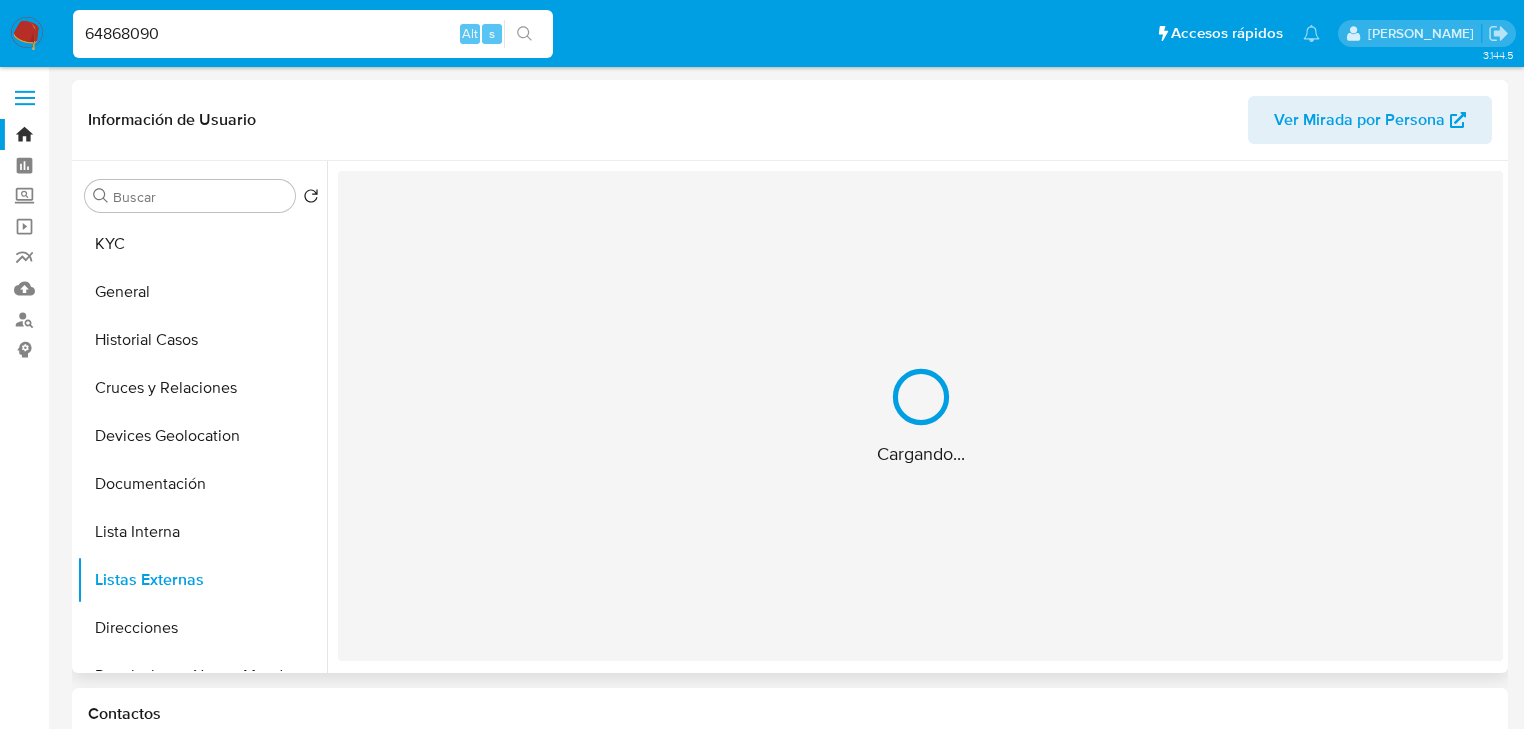 click on "Cargando..." at bounding box center (920, 416) 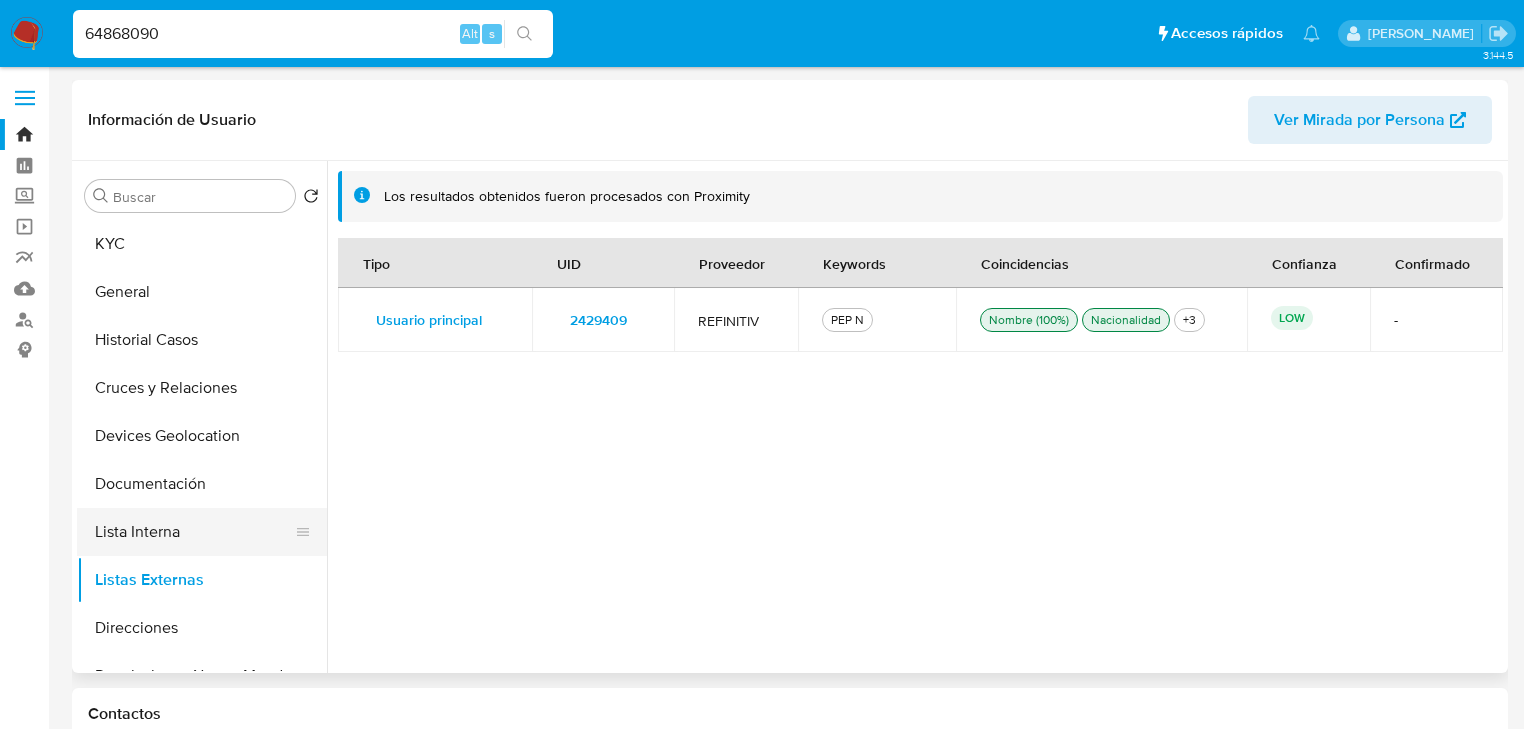 click on "Lista Interna" at bounding box center (194, 532) 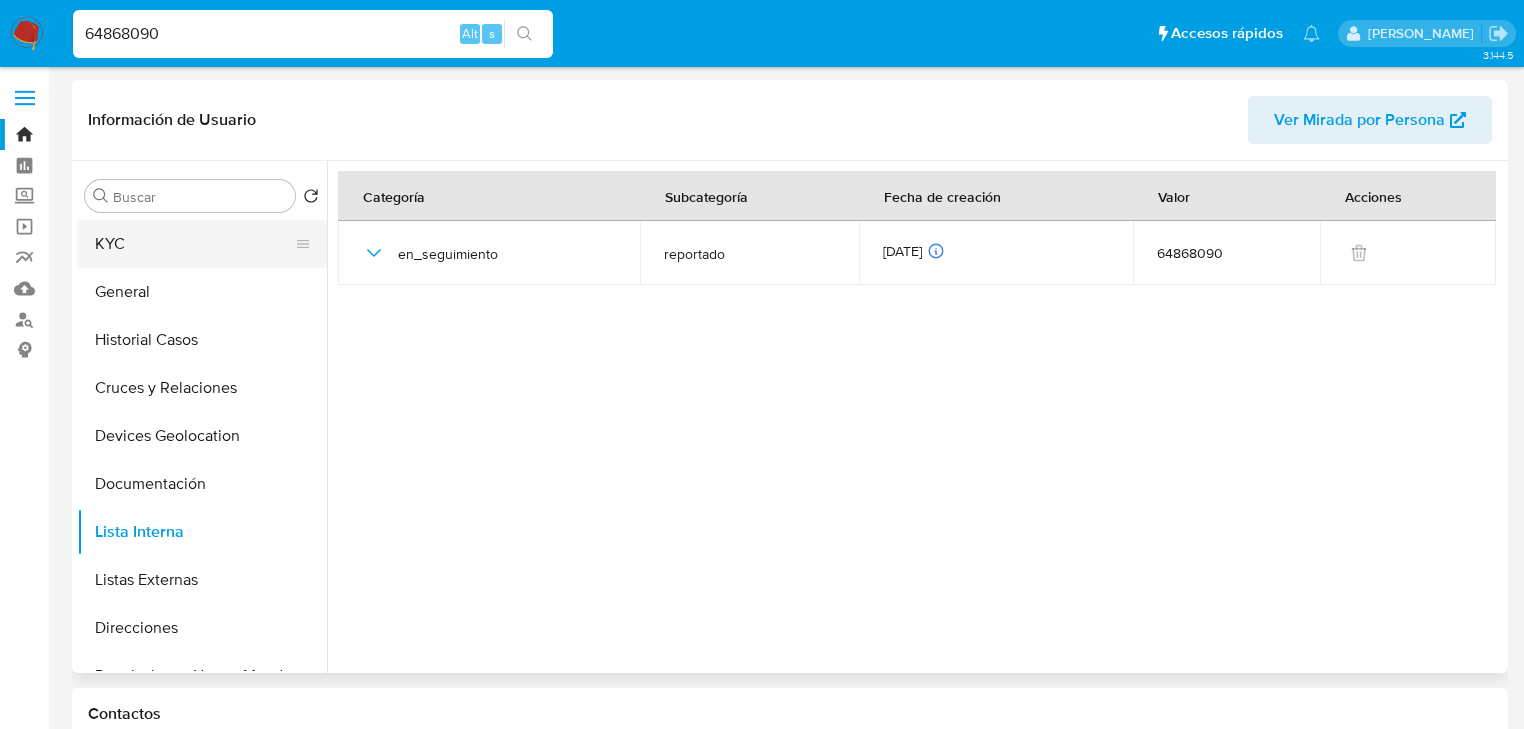 click on "General" at bounding box center [202, 292] 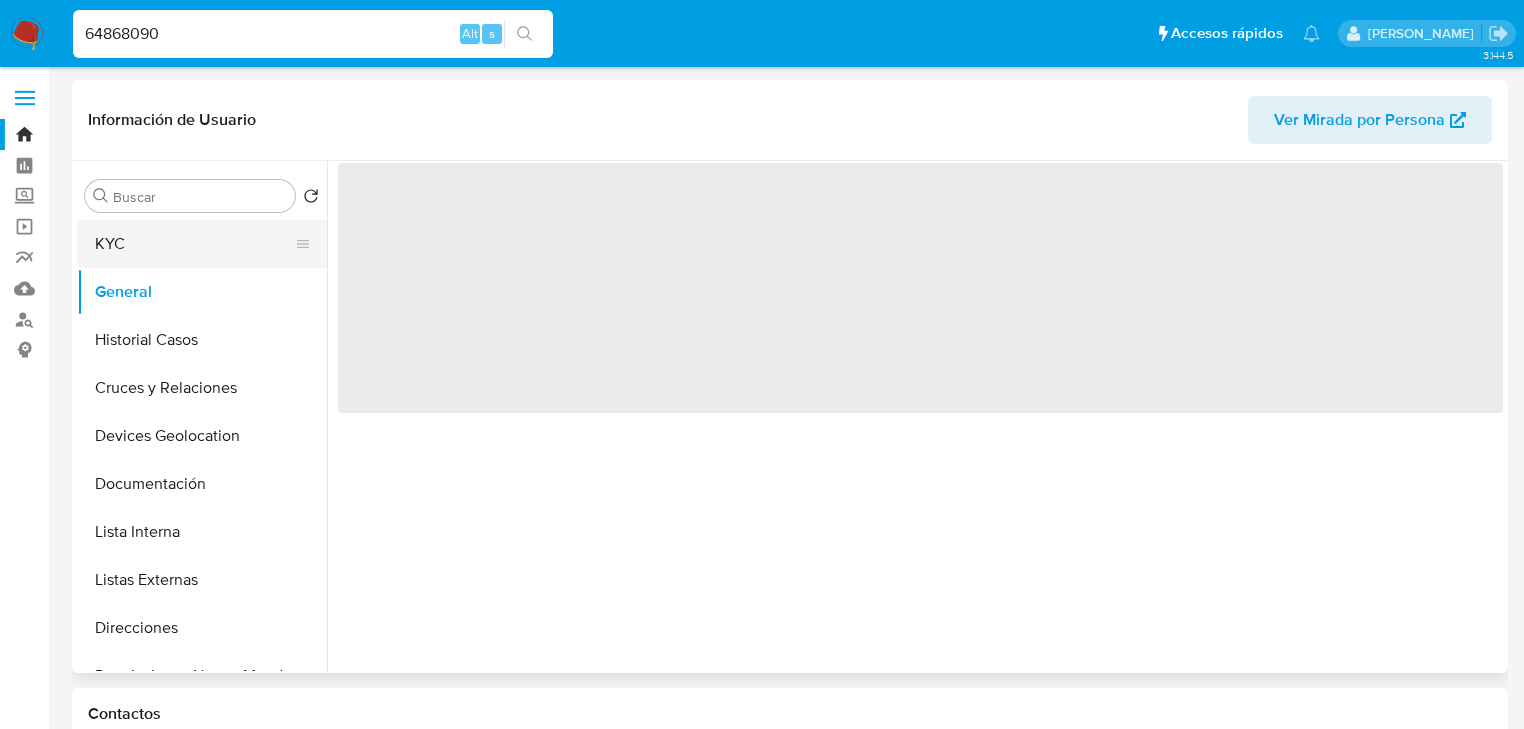 click on "KYC" at bounding box center (194, 244) 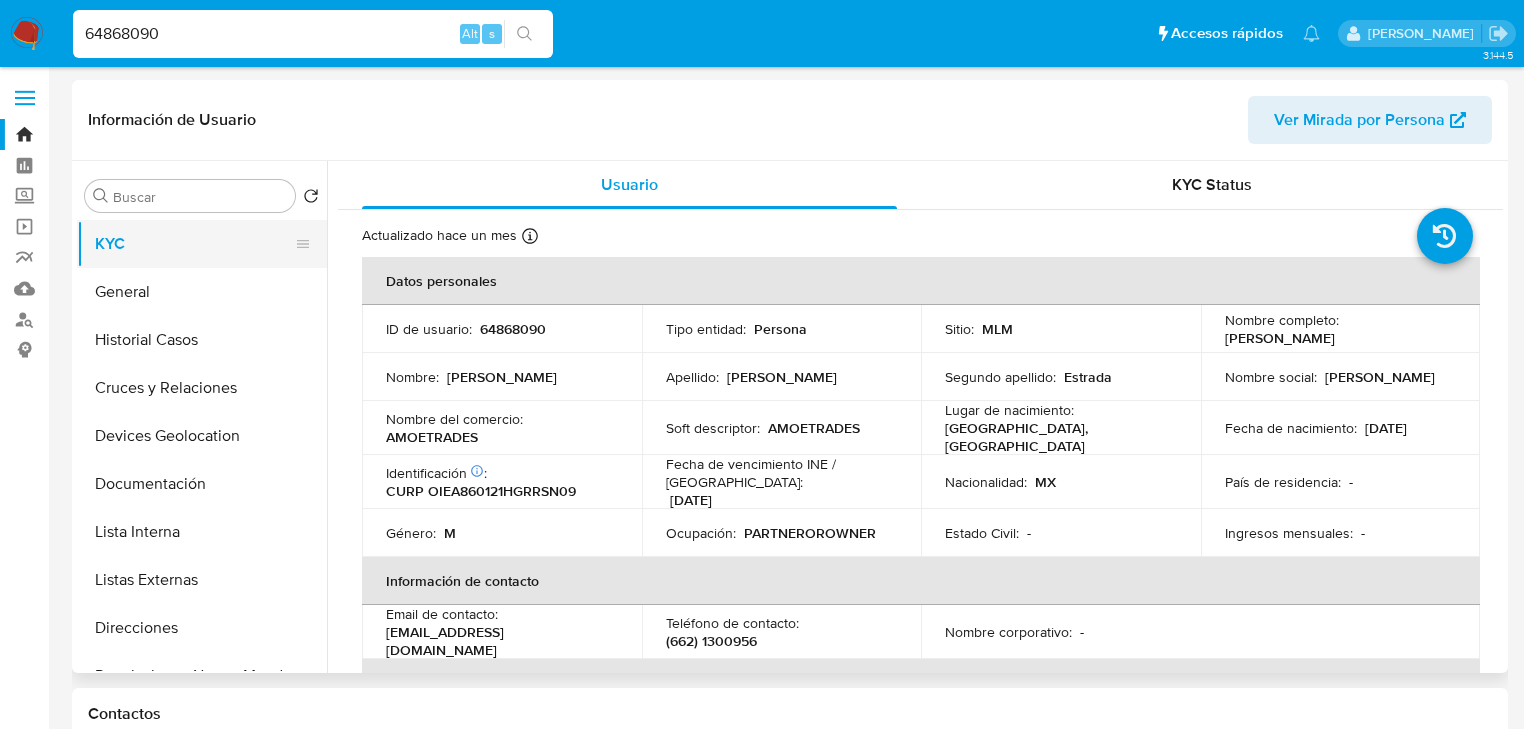 type 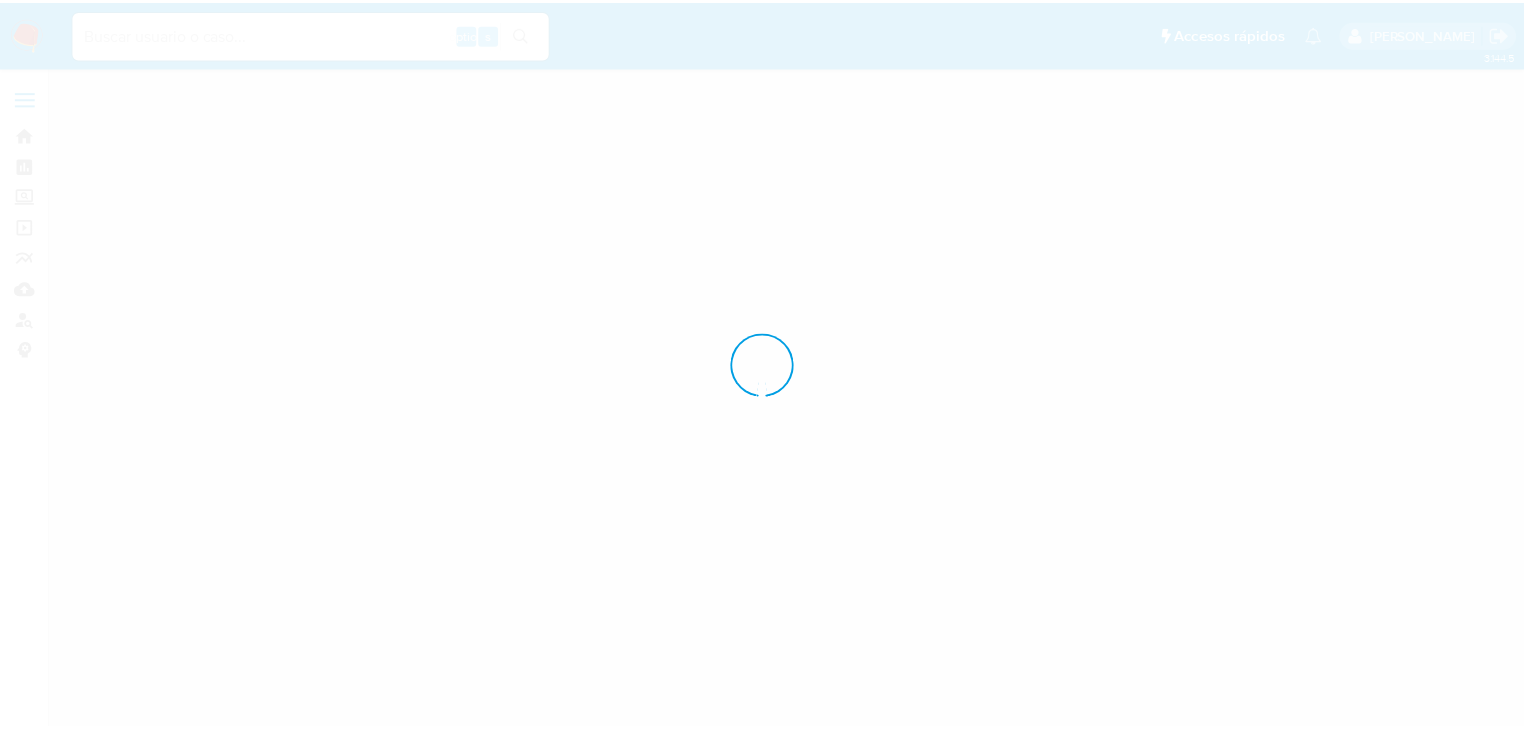 scroll, scrollTop: 0, scrollLeft: 0, axis: both 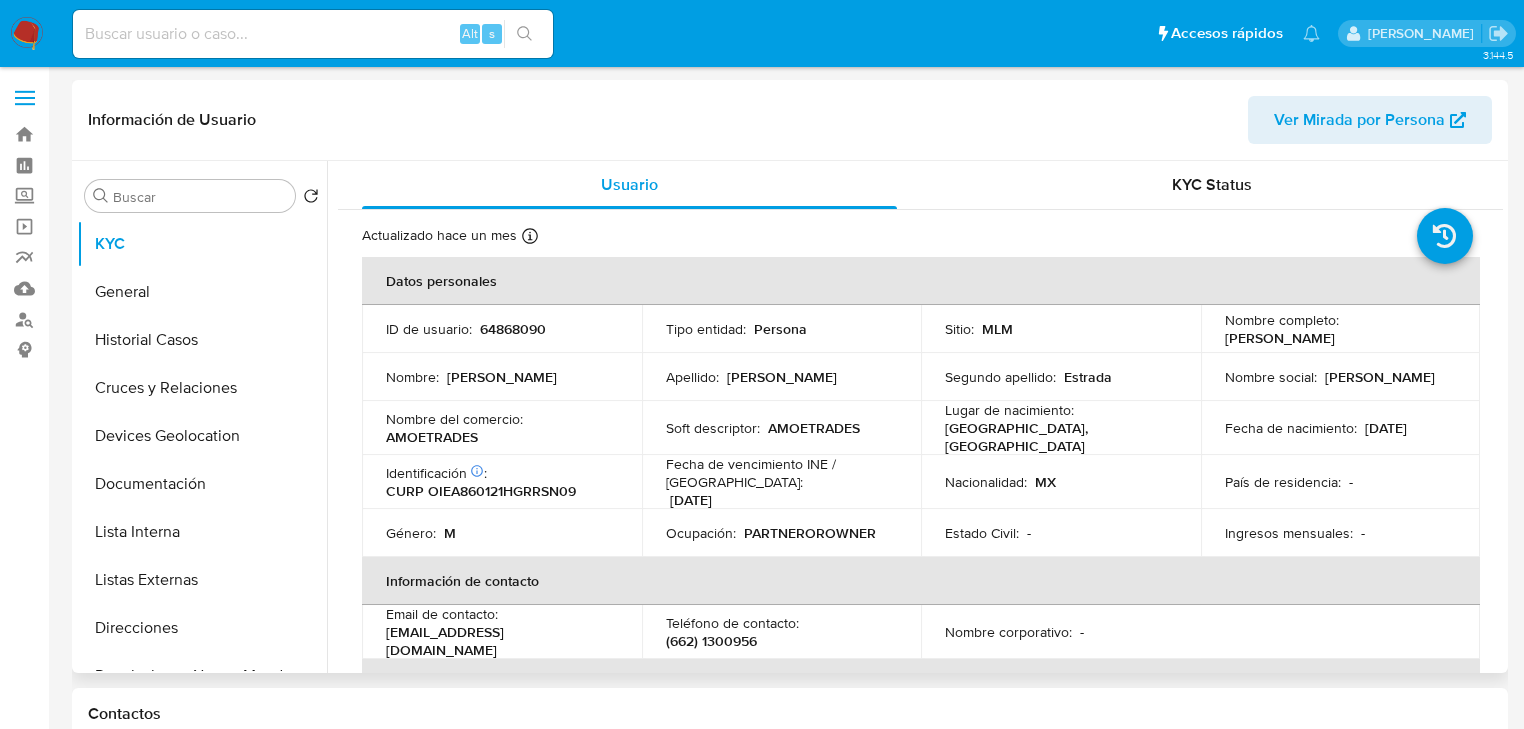 select on "10" 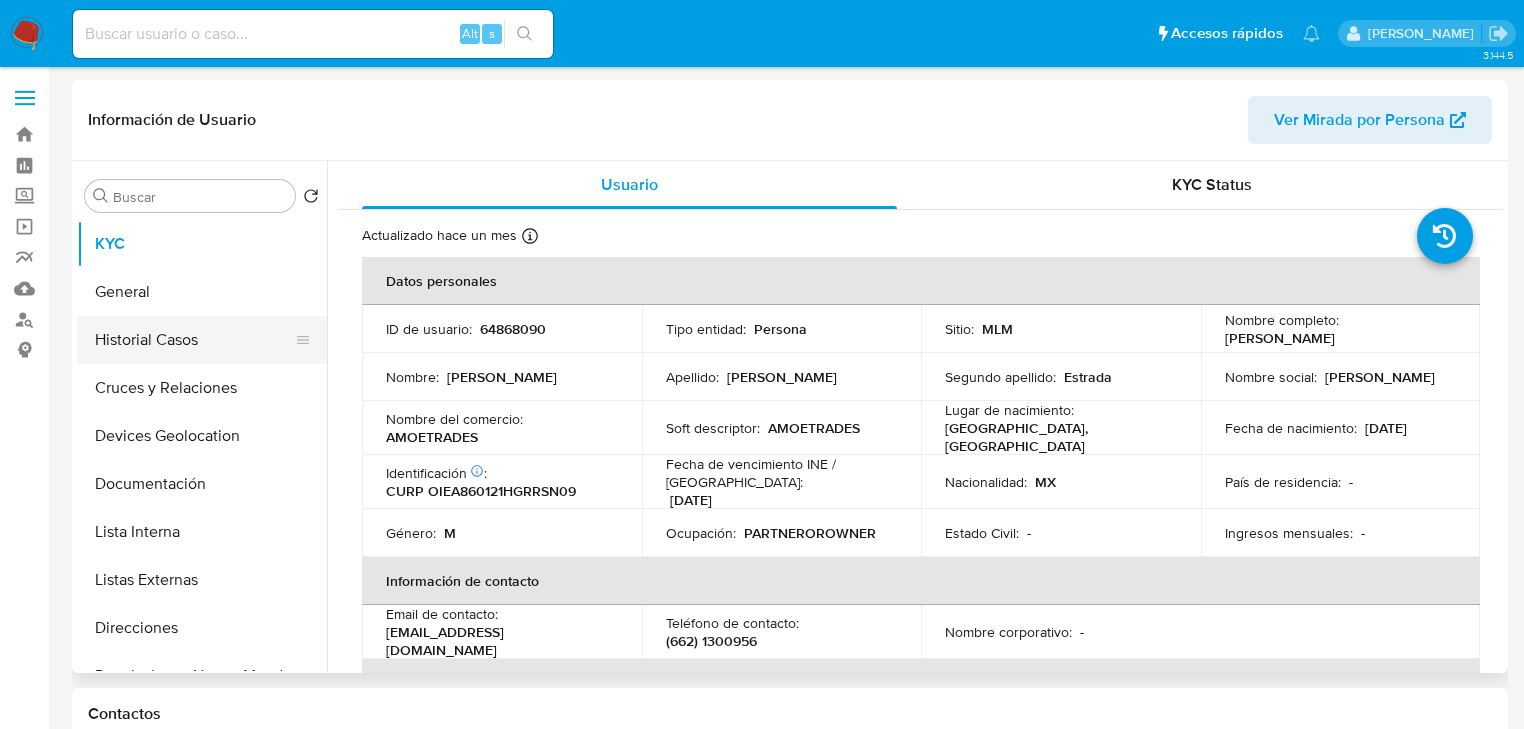 click on "Historial Casos" at bounding box center [194, 340] 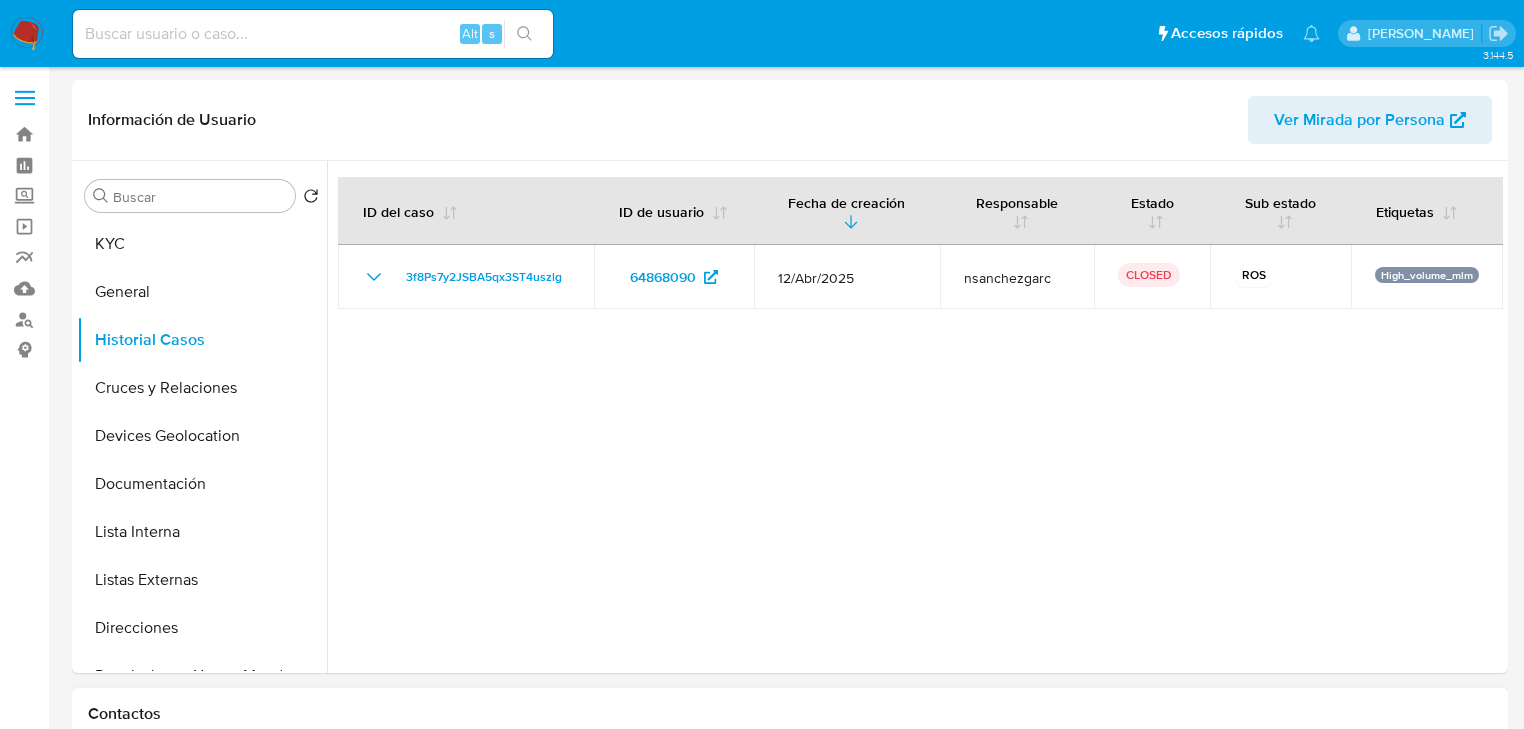 type 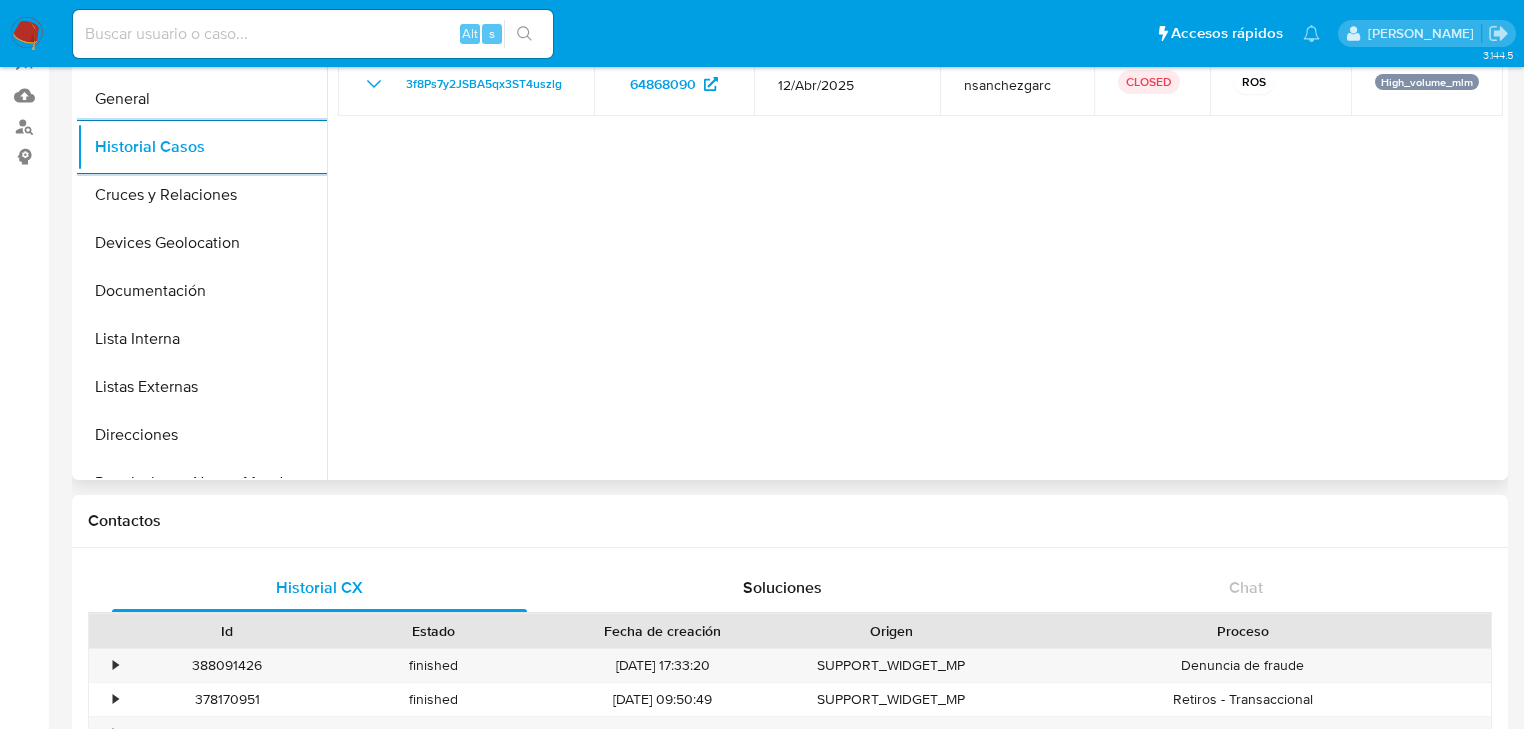 scroll, scrollTop: 0, scrollLeft: 0, axis: both 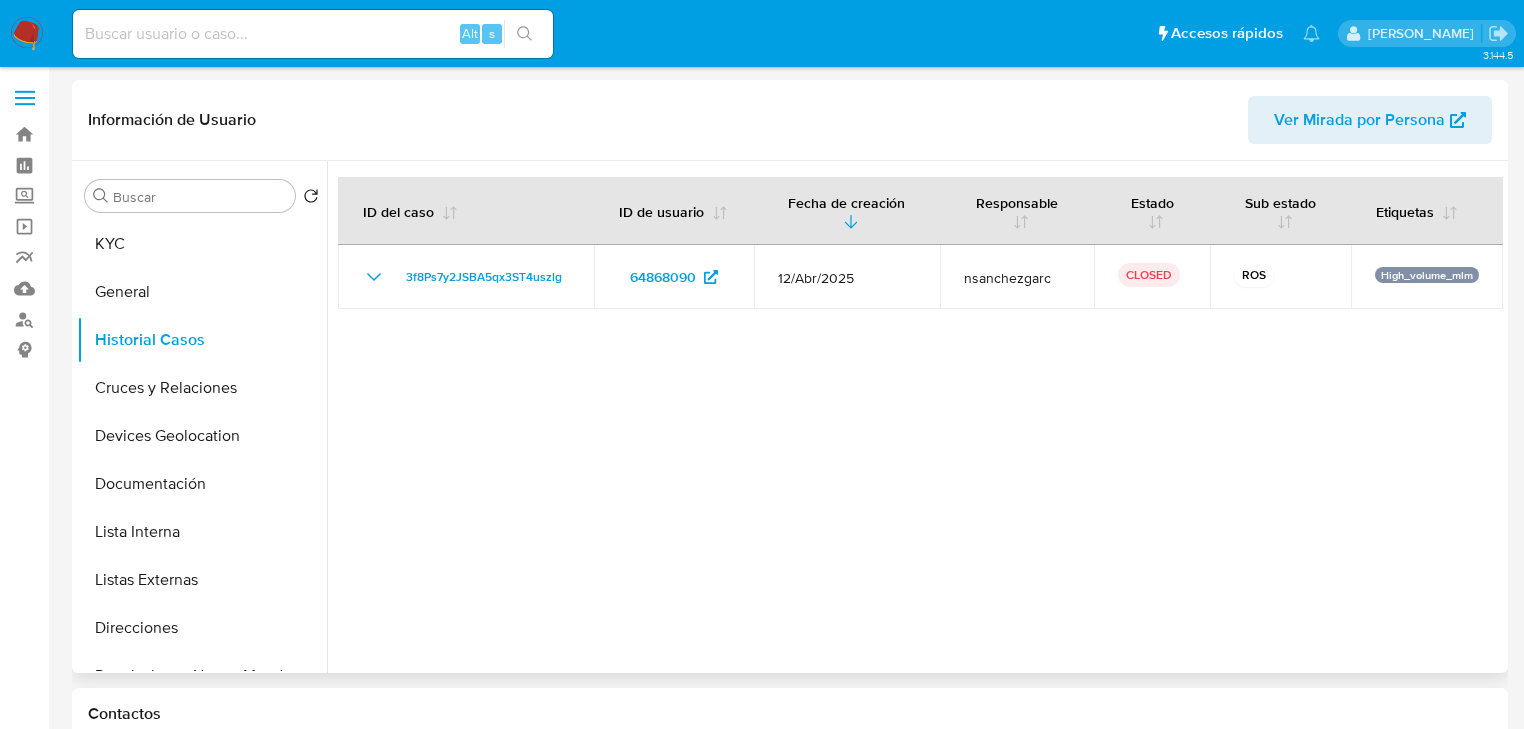 click at bounding box center (915, 417) 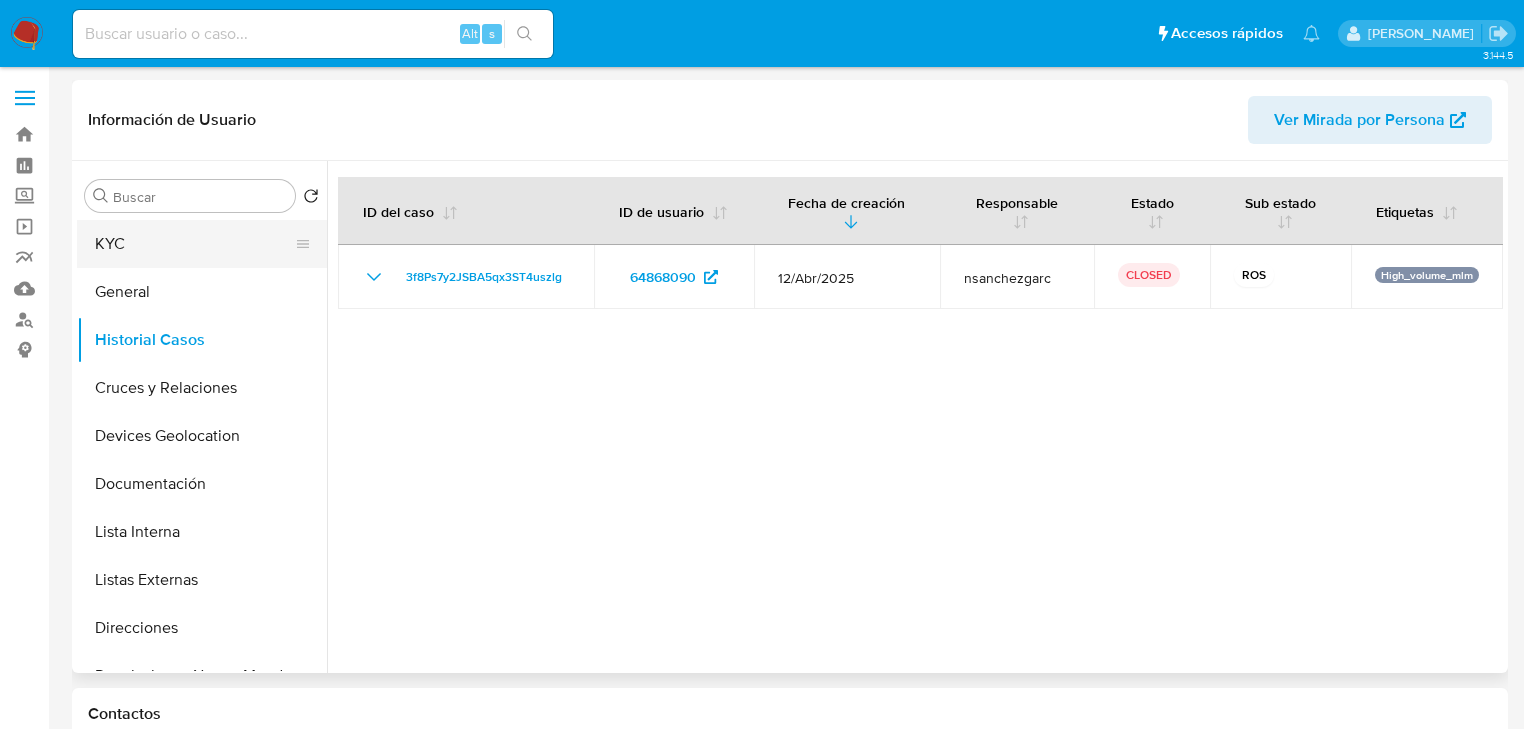 click on "KYC" at bounding box center (194, 244) 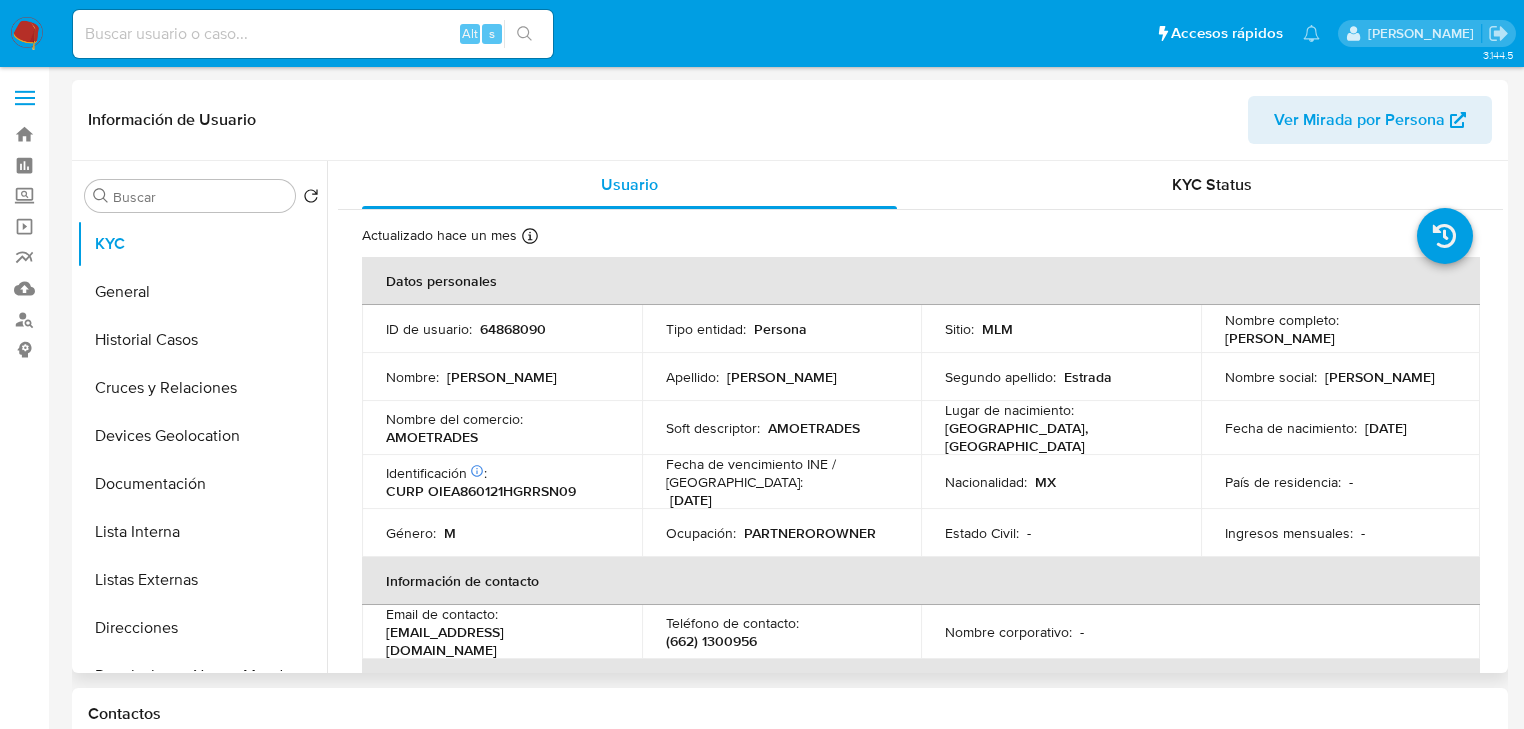 scroll, scrollTop: 0, scrollLeft: 0, axis: both 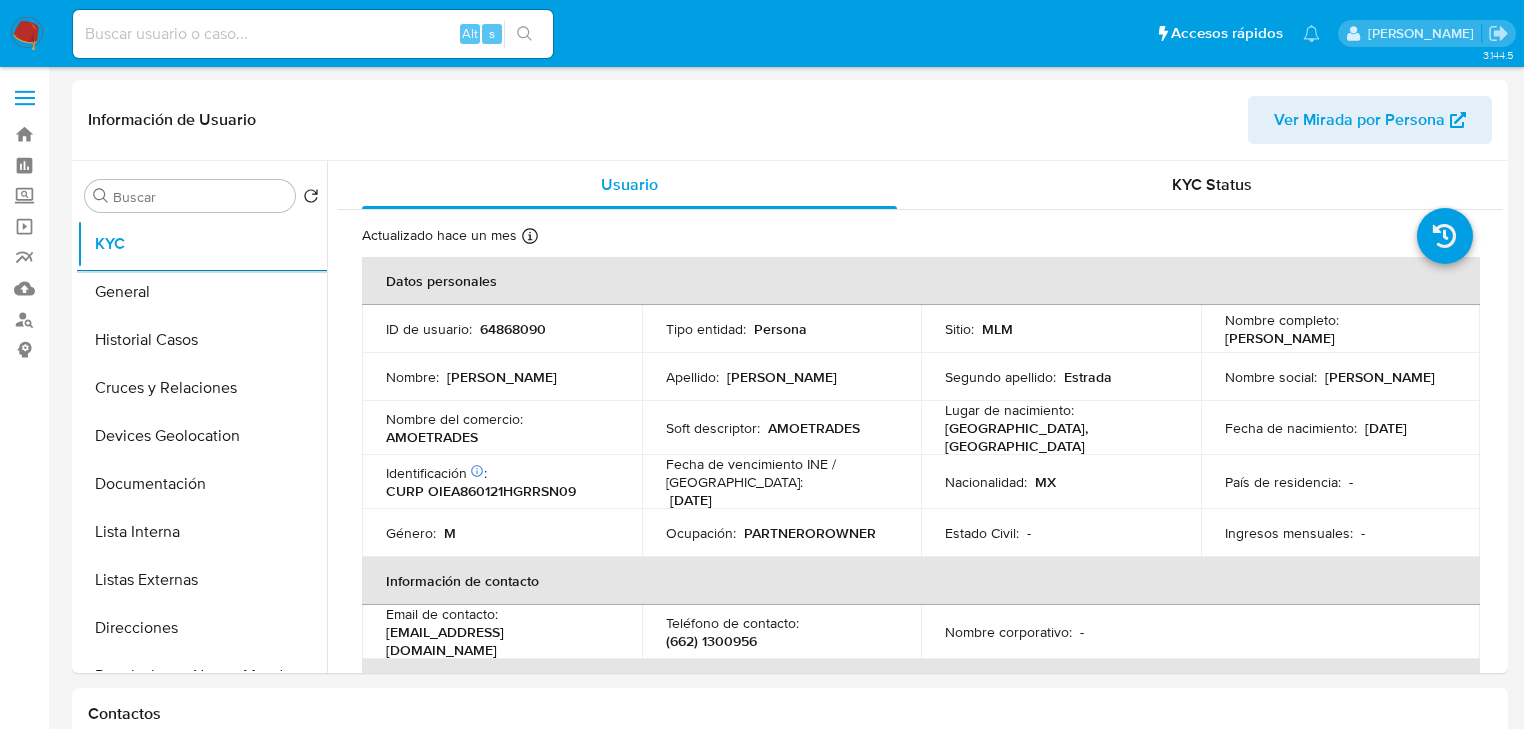 click at bounding box center (313, 34) 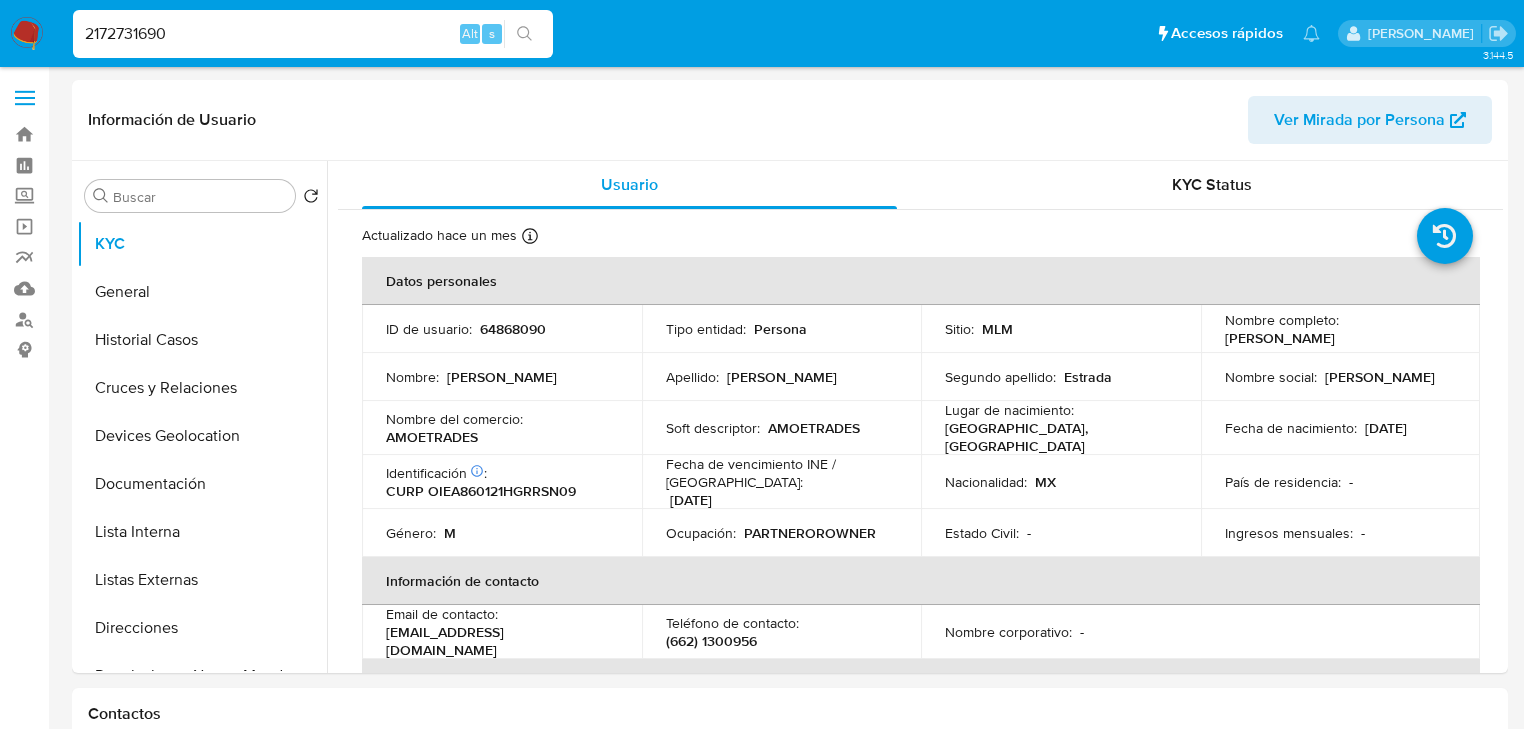 type on "2172731690" 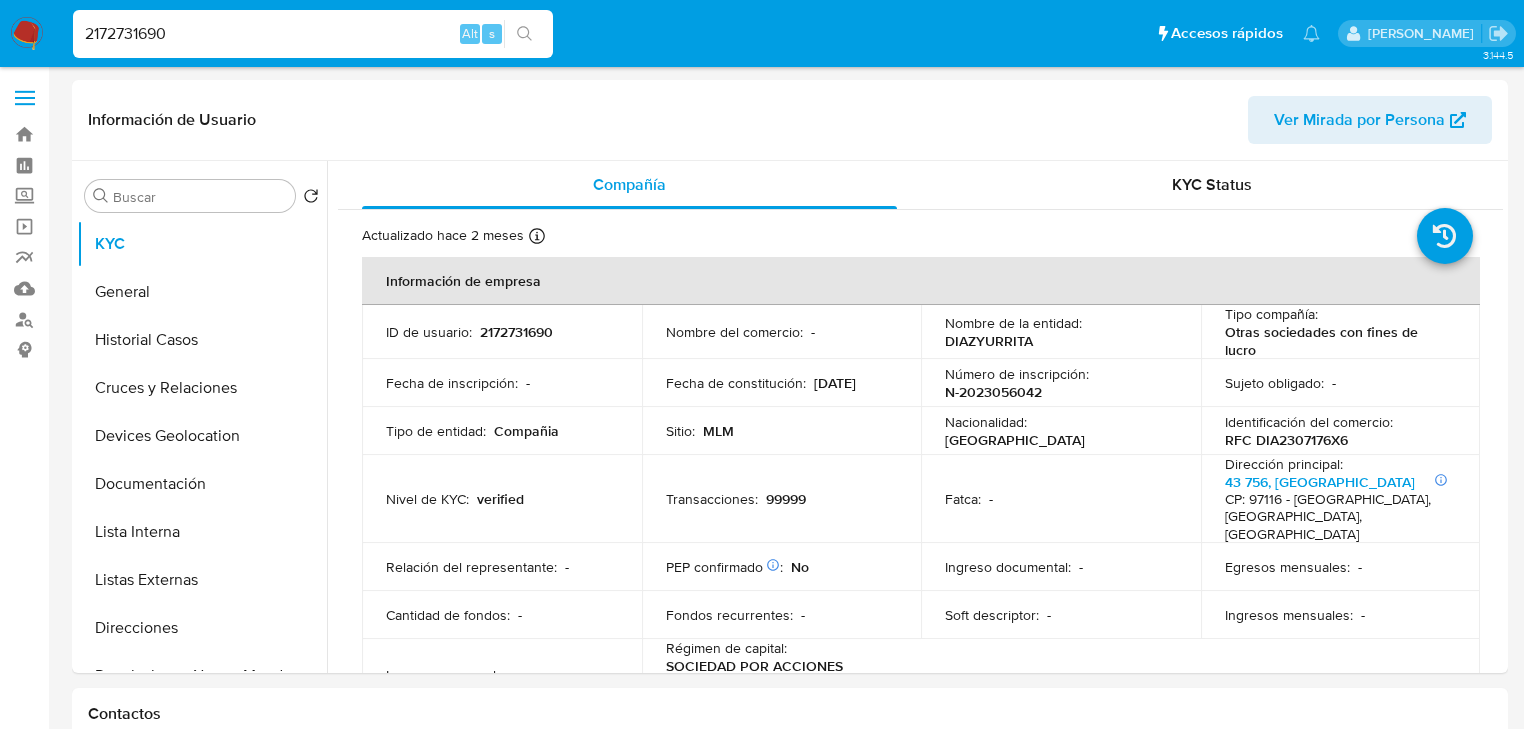 select on "10" 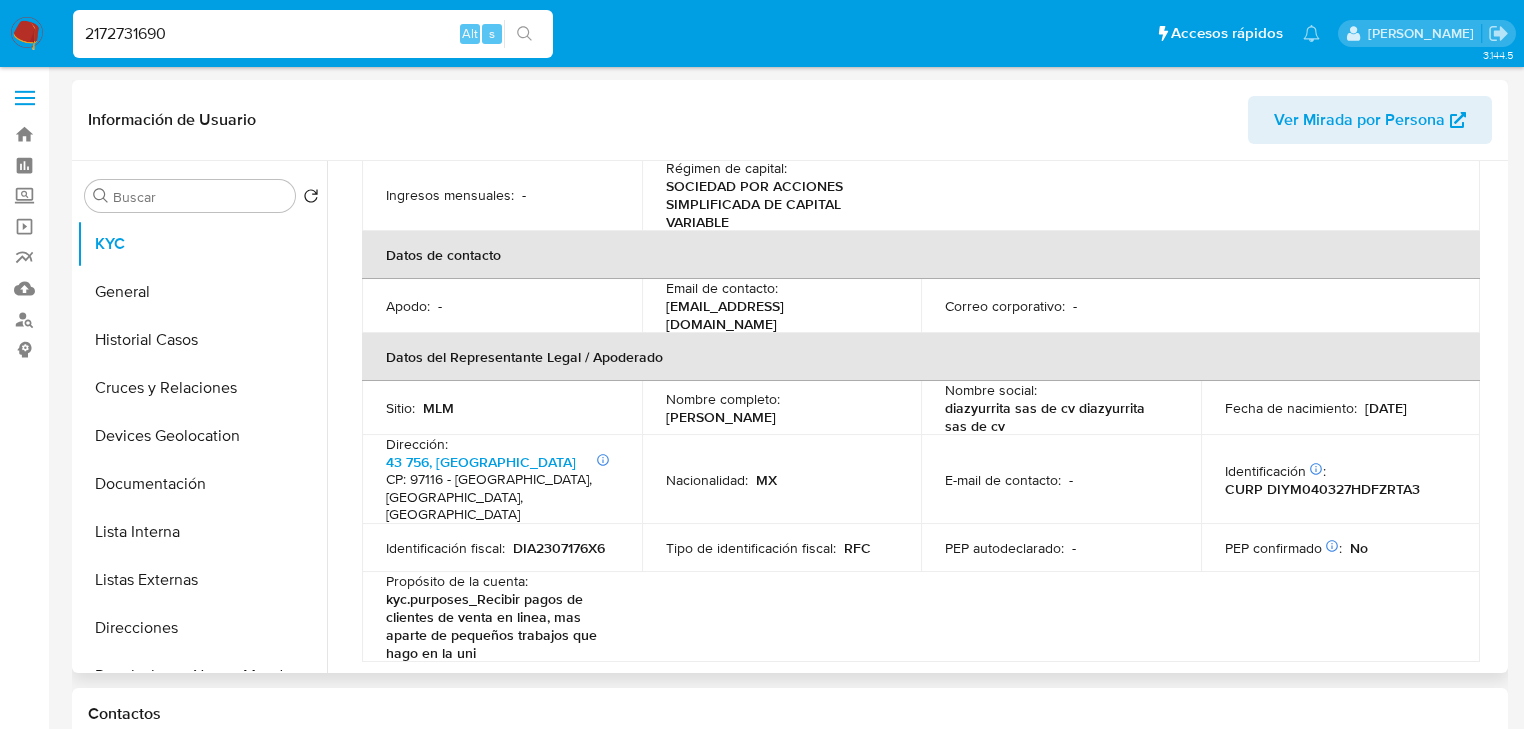 scroll, scrollTop: 560, scrollLeft: 0, axis: vertical 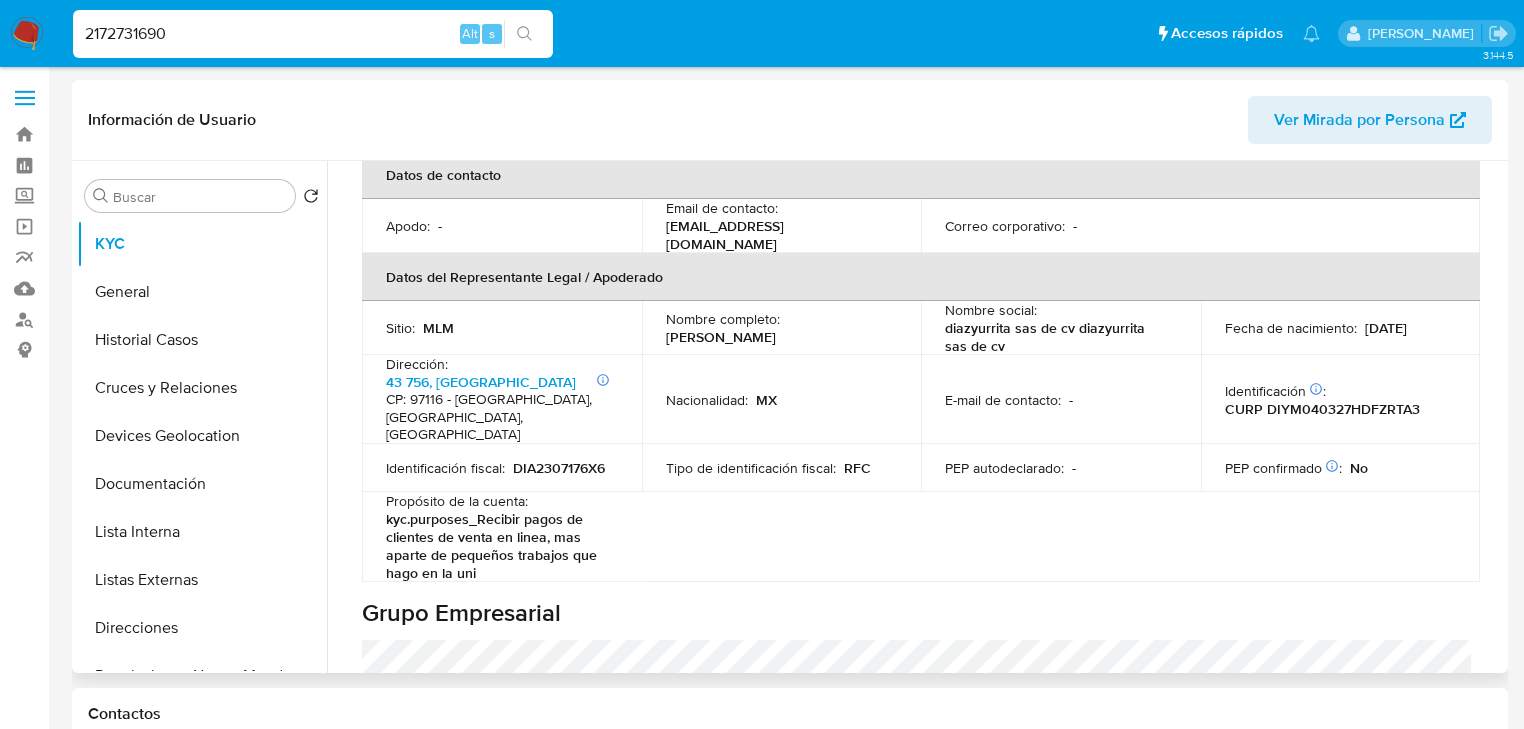 click on "Información de empresa   ID de usuario :    2172731690   Nombre del comercio :    -   Nombre de la entidad :    DIAZYURRITA   Tipo compañía :    Otras sociedades con fines de lucro   Fecha de inscripción :    -   Fecha de constitución :    [DATE]   Número de inscripción :    N-2023056042   Sujeto obligado :    -   Tipo de entidad :    Compañia   Sitio :    MLM   Nacionalidad :    Mexico   Identificación del comercio :    RFC DIA2307176X6   Nivel de KYC :    verified   Transacciones :    99999   Fatca :    -   Dirección principal :      Número interno: b5 43 756, [GEOGRAPHIC_DATA] CP: 97116 - [GEOGRAPHIC_DATA], [GEOGRAPHIC_DATA], [GEOGRAPHIC_DATA]   Relación del representante :    -   PEP confirmado   Obtenido de listas internas :    No   Ingreso documental :    -   Egresos mensuales :    -   Cantidad de fondos :    -   Fondos recurrentes :    -   Soft descriptor :    -   Ingresos mensuales :    -   Ingresos mensuales :    -   Régimen de capital :    SOCIEDAD POR ACCIONES SIMPLIFICADA DE CAPITAL VARIABLE" at bounding box center (921, 139) 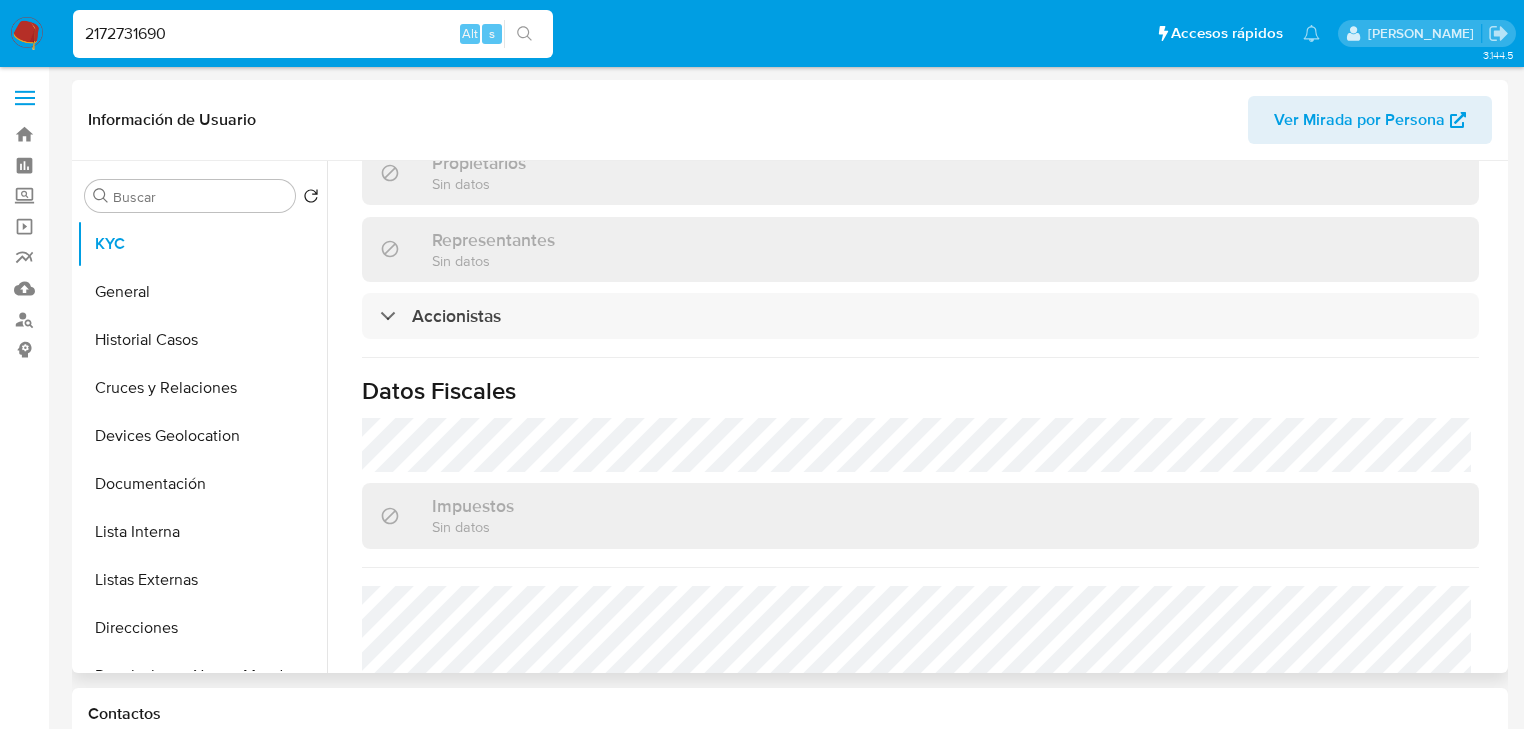 scroll, scrollTop: 1520, scrollLeft: 0, axis: vertical 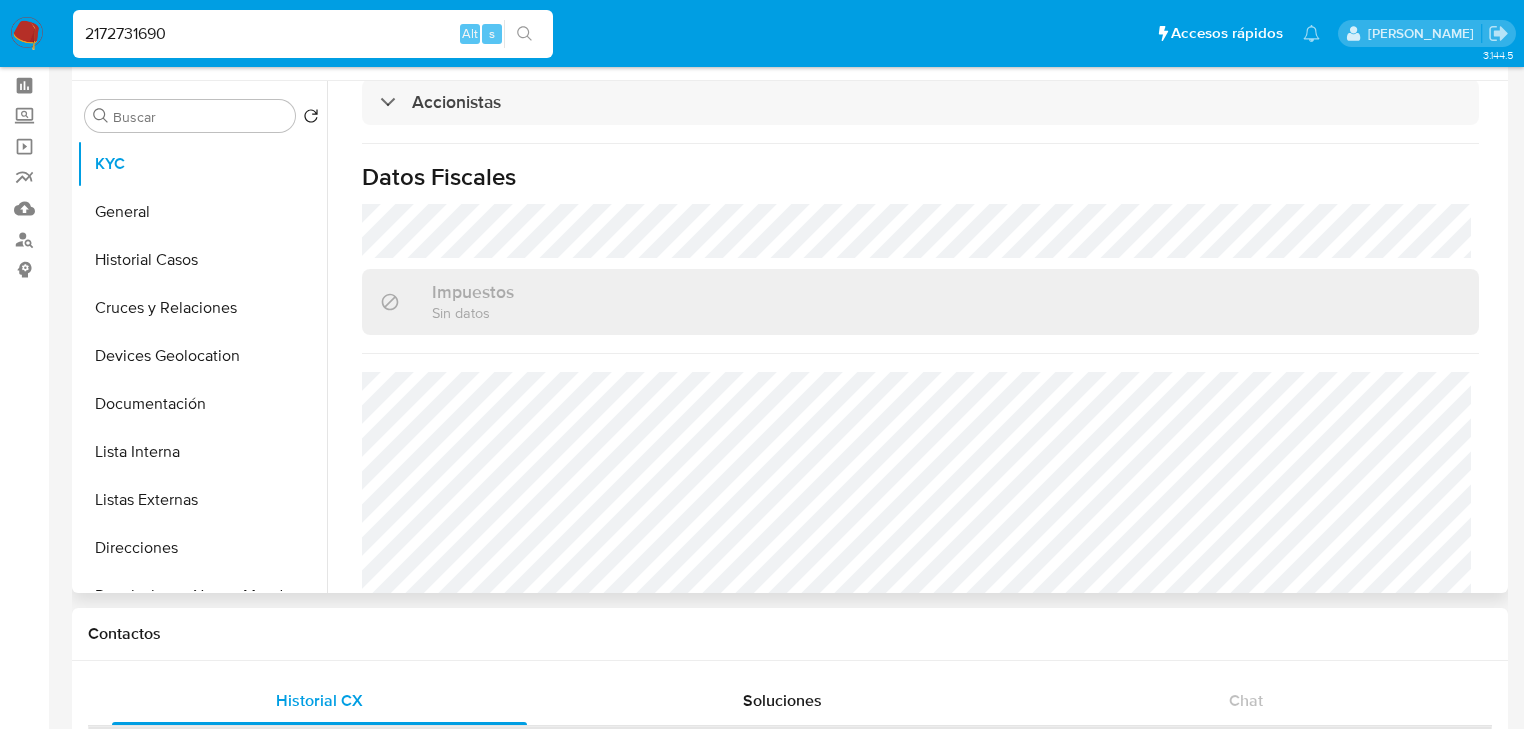 drag, startPoint x: 1336, startPoint y: 258, endPoint x: 1286, endPoint y: 280, distance: 54.626 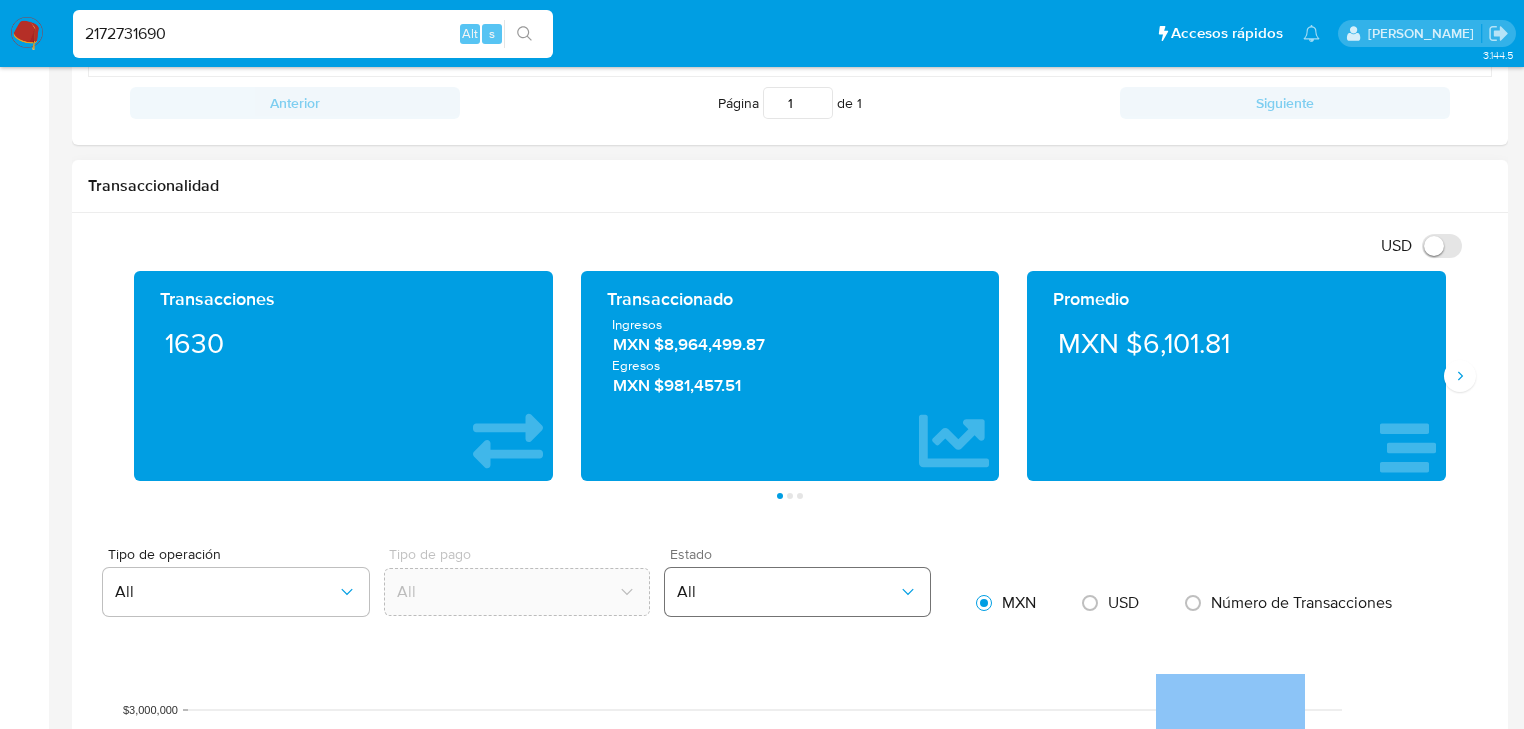 scroll, scrollTop: 960, scrollLeft: 0, axis: vertical 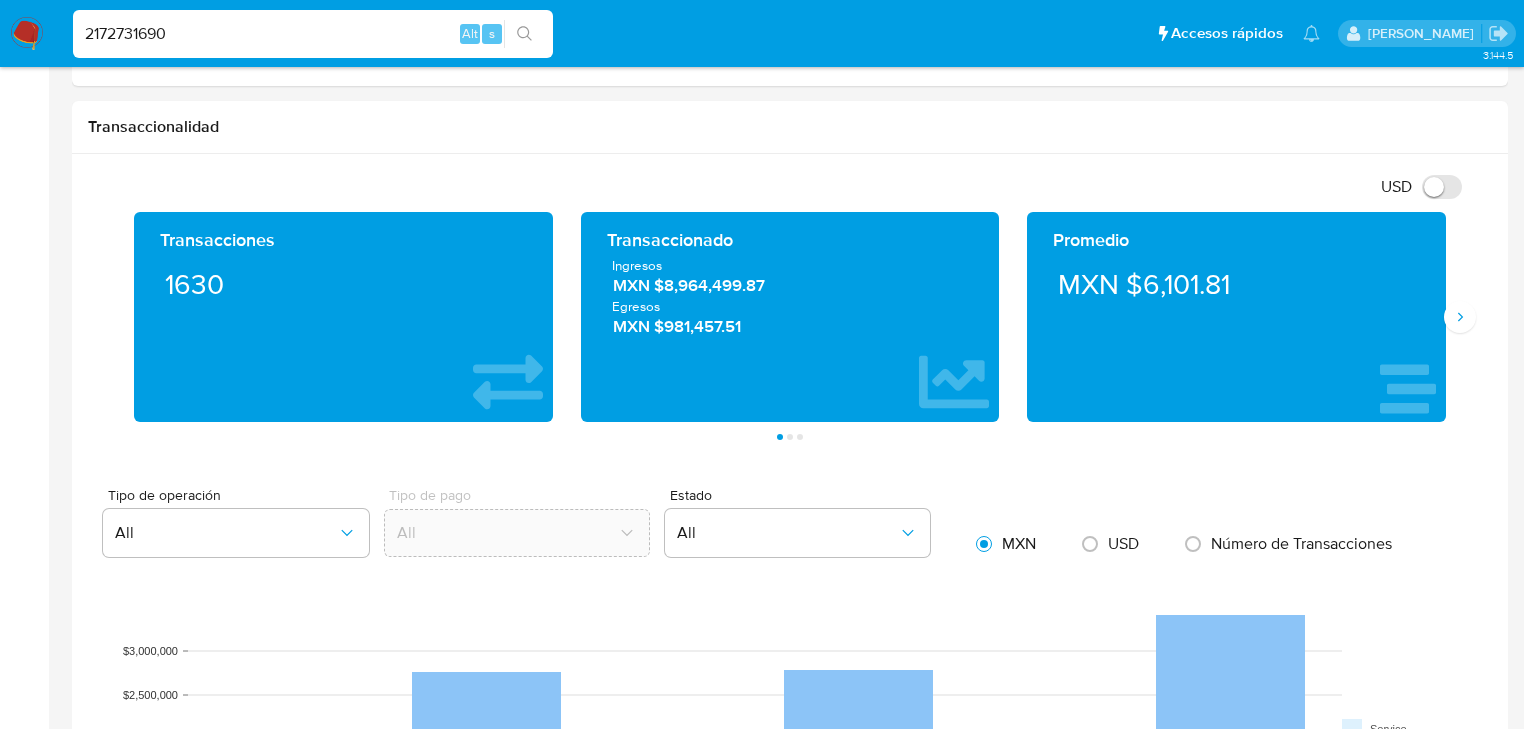 click on "2172731690" at bounding box center (313, 34) 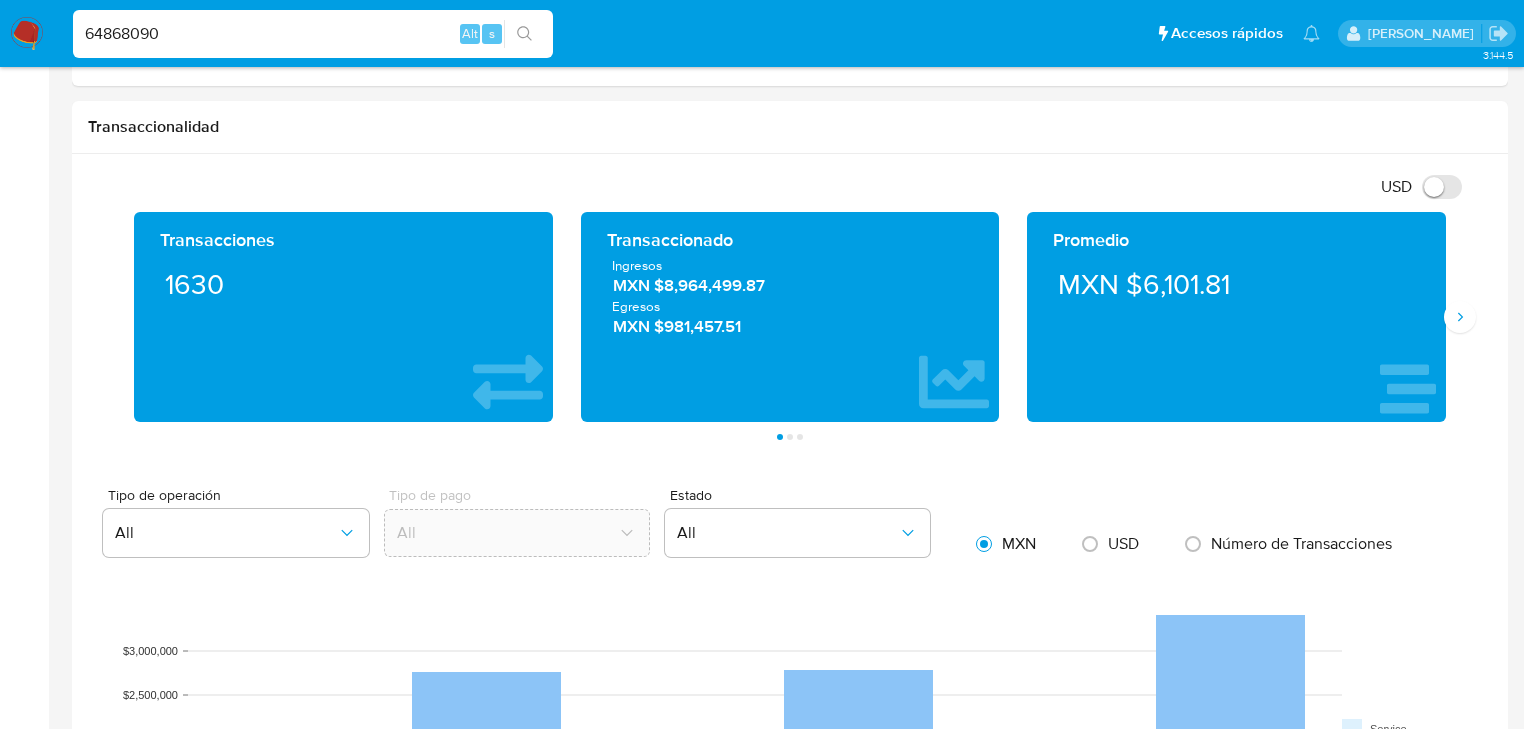 type on "64868090" 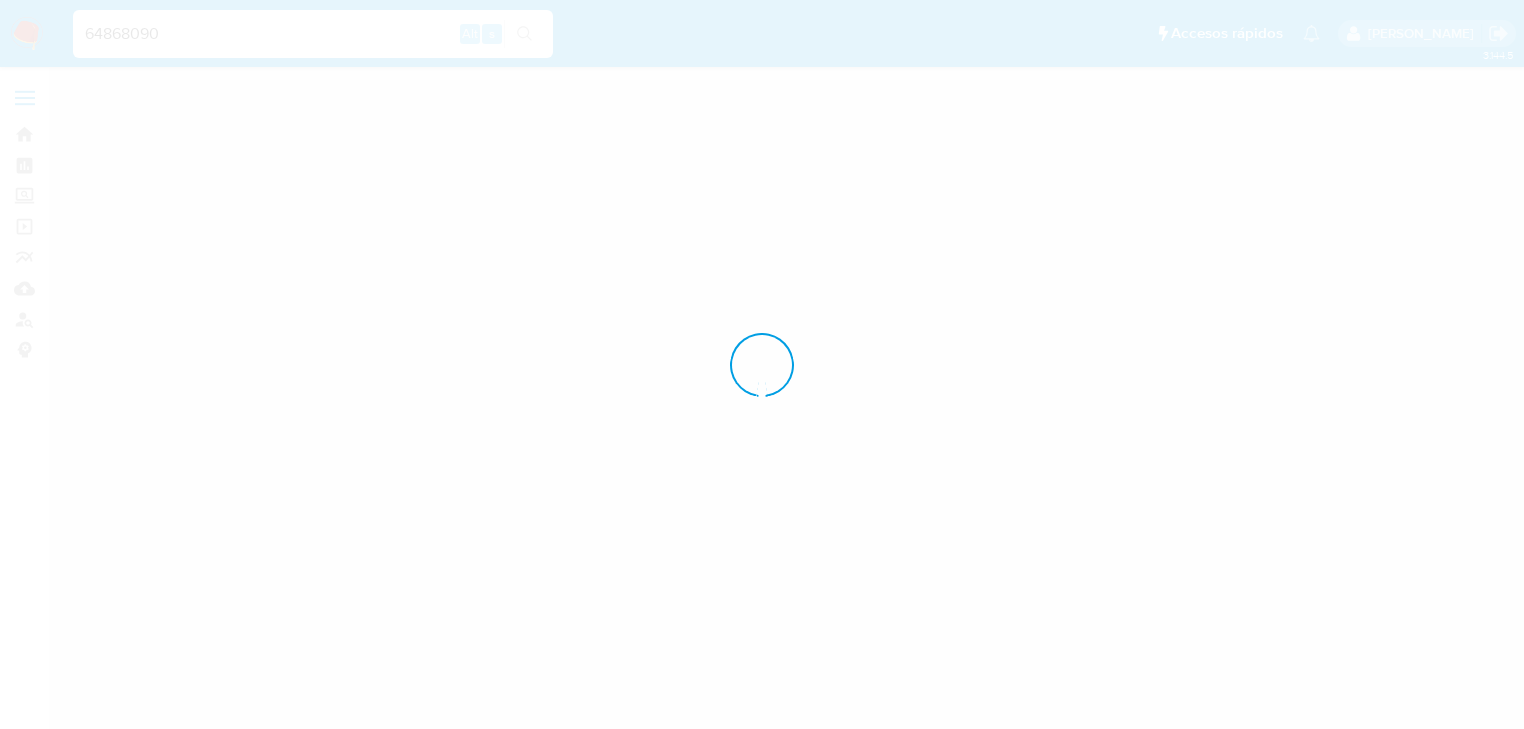 scroll, scrollTop: 0, scrollLeft: 0, axis: both 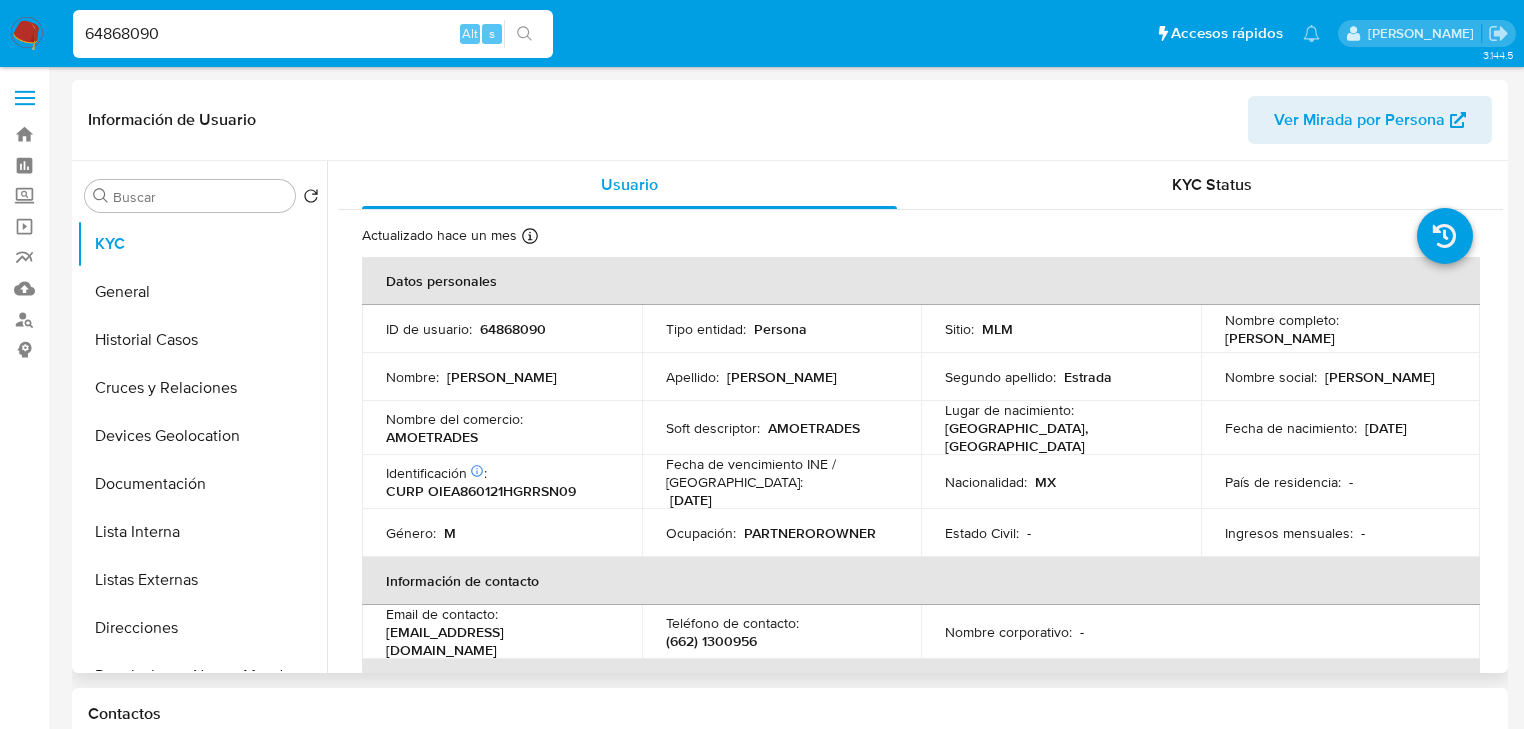 select on "10" 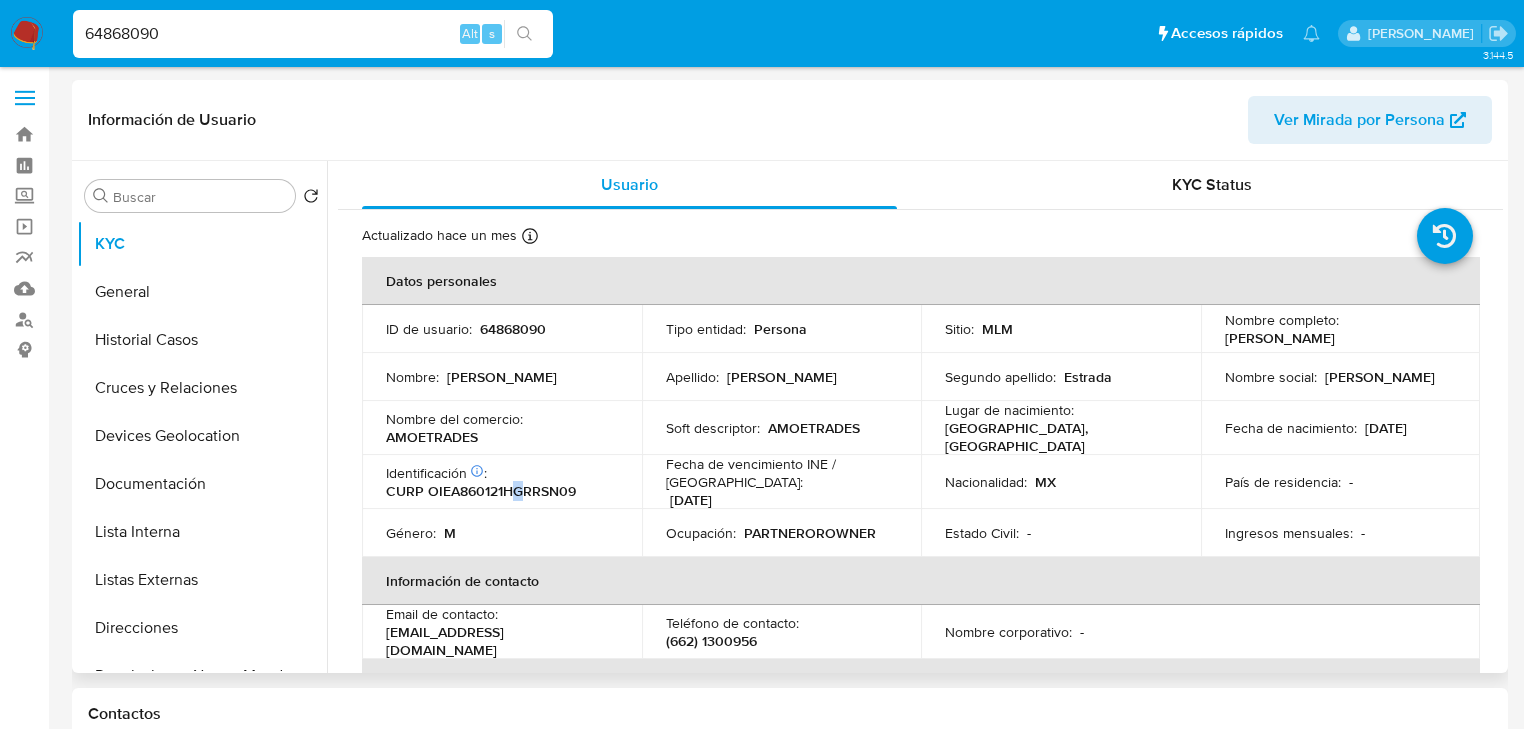 click on "CURP OIEA860121HGRRSN09" at bounding box center (481, 491) 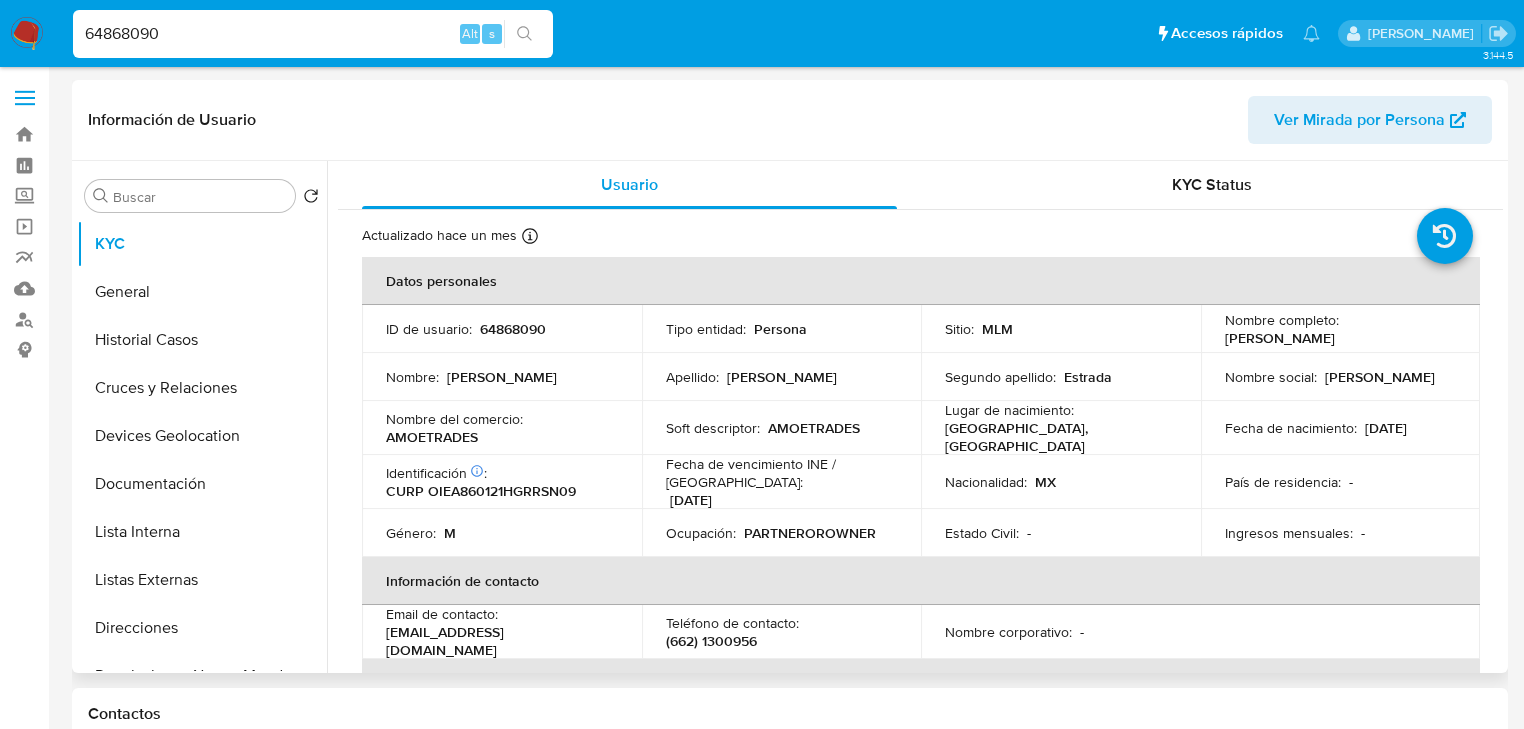 click on "CURP OIEA860121HGRRSN09" at bounding box center [481, 491] 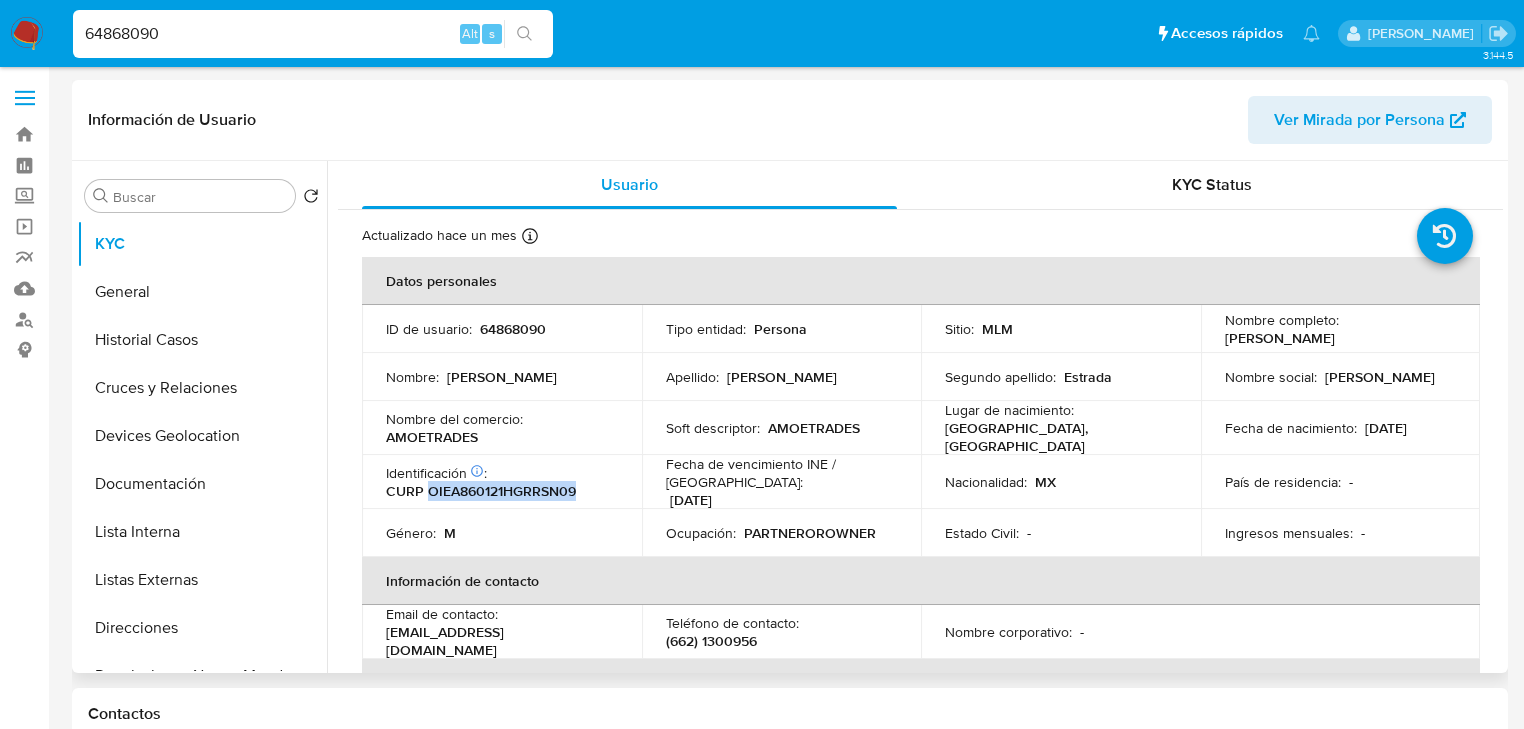 click on "CURP OIEA860121HGRRSN09" at bounding box center [481, 491] 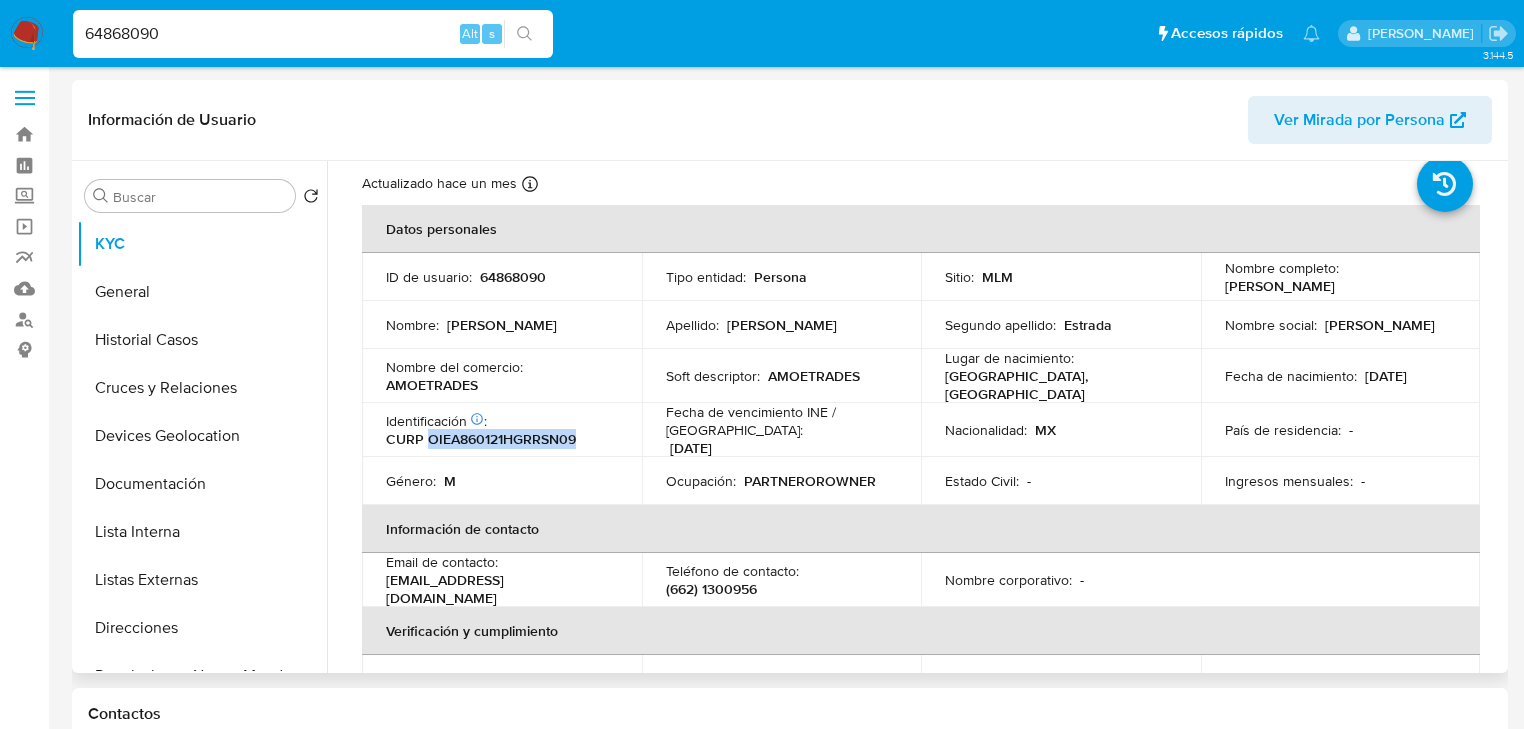 scroll, scrollTop: 80, scrollLeft: 0, axis: vertical 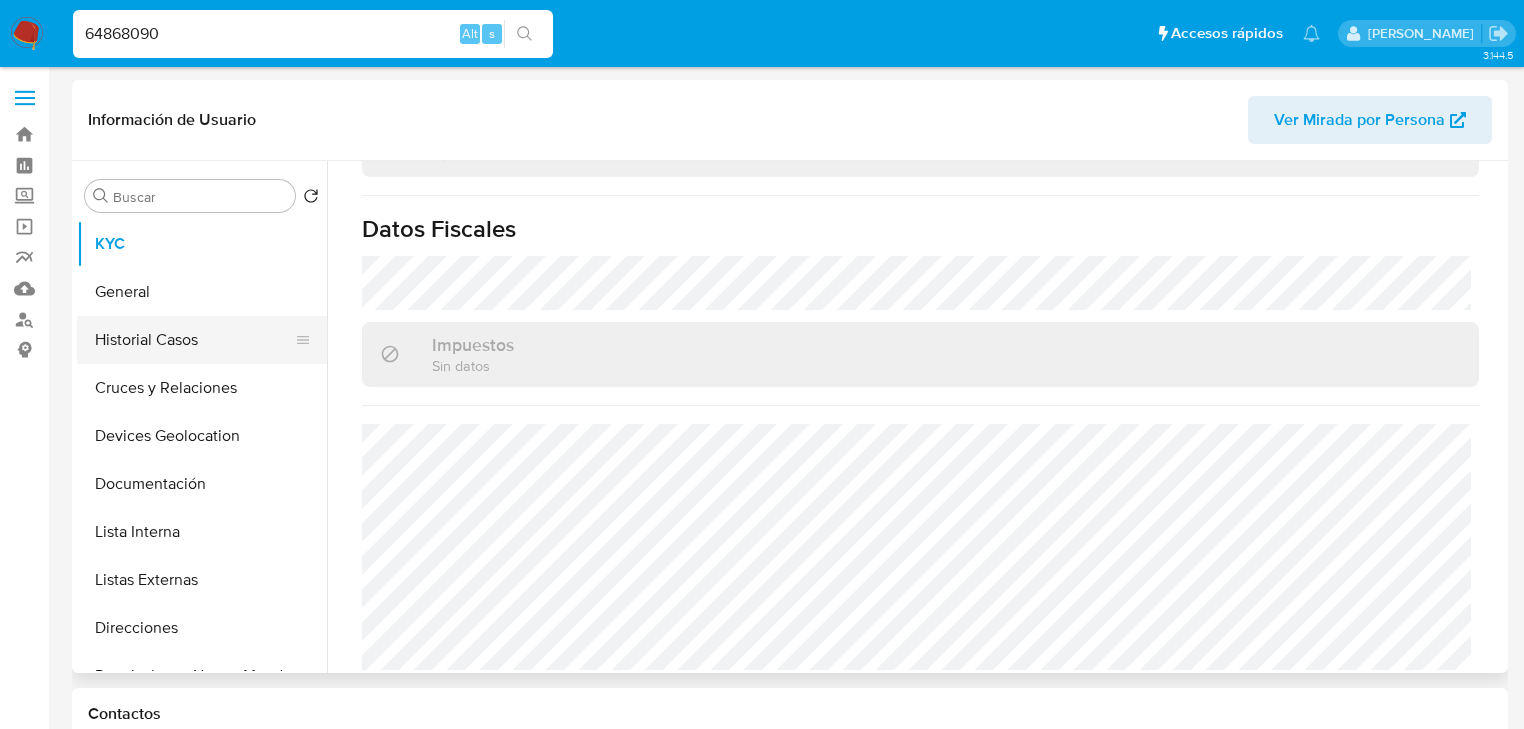 click on "Historial Casos" at bounding box center (194, 340) 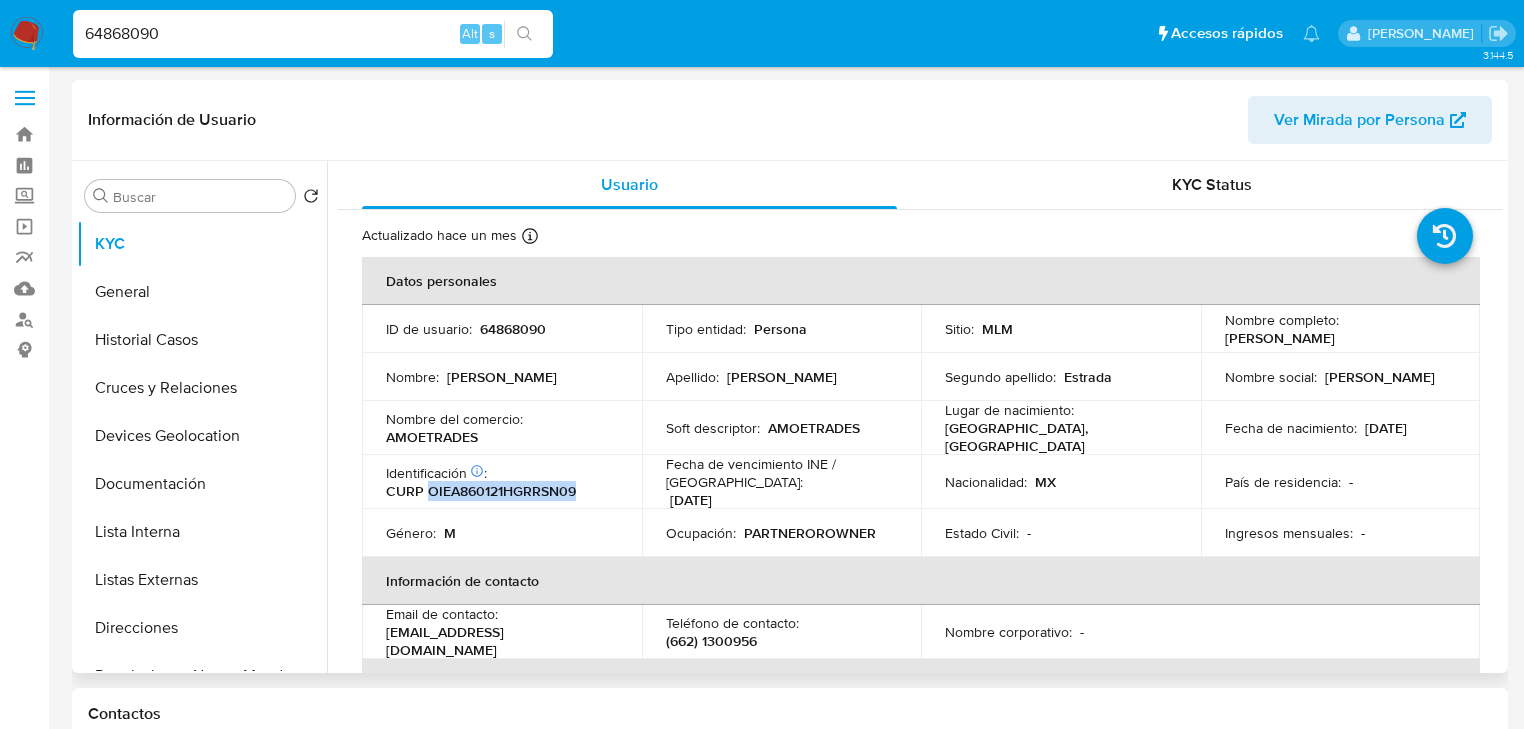 type 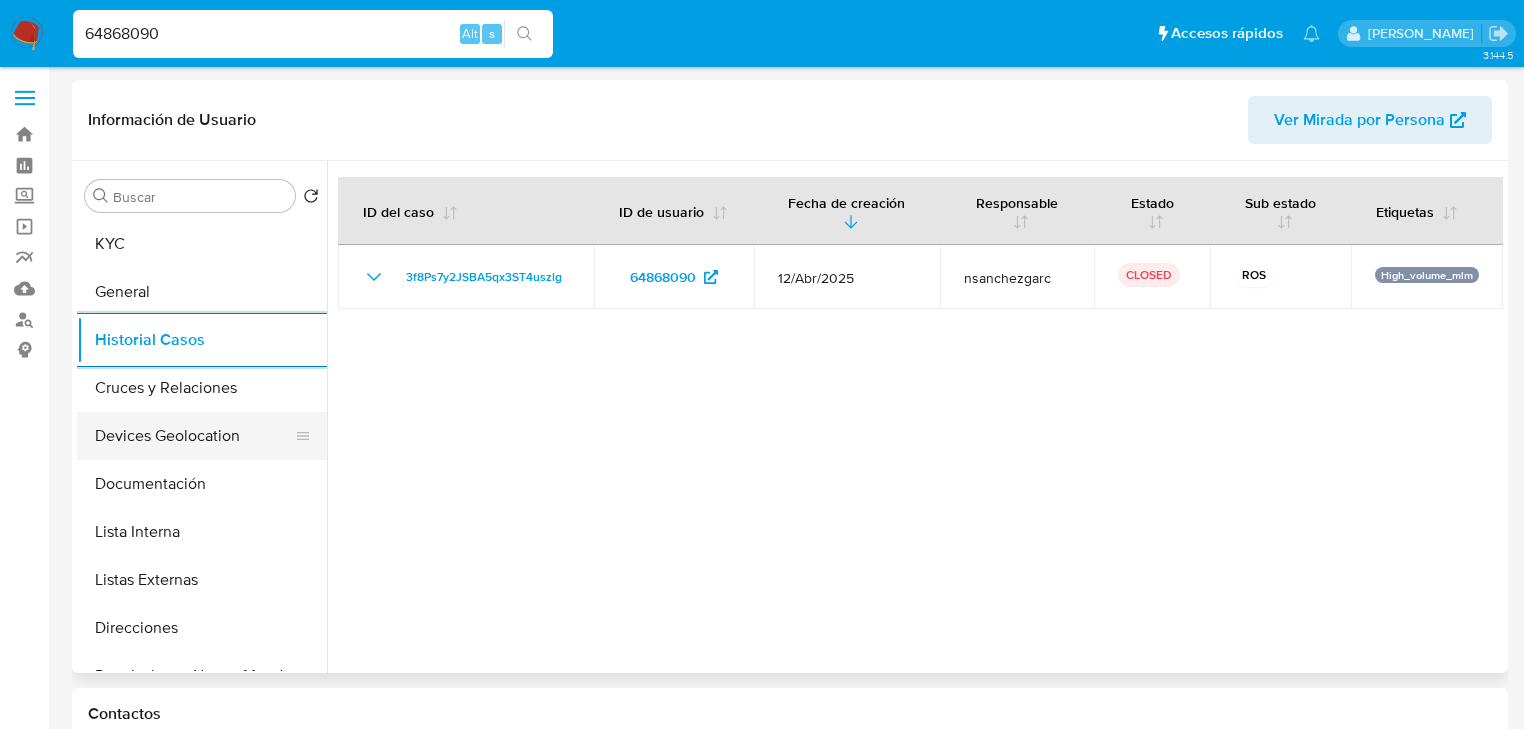 click on "Devices Geolocation" at bounding box center (194, 436) 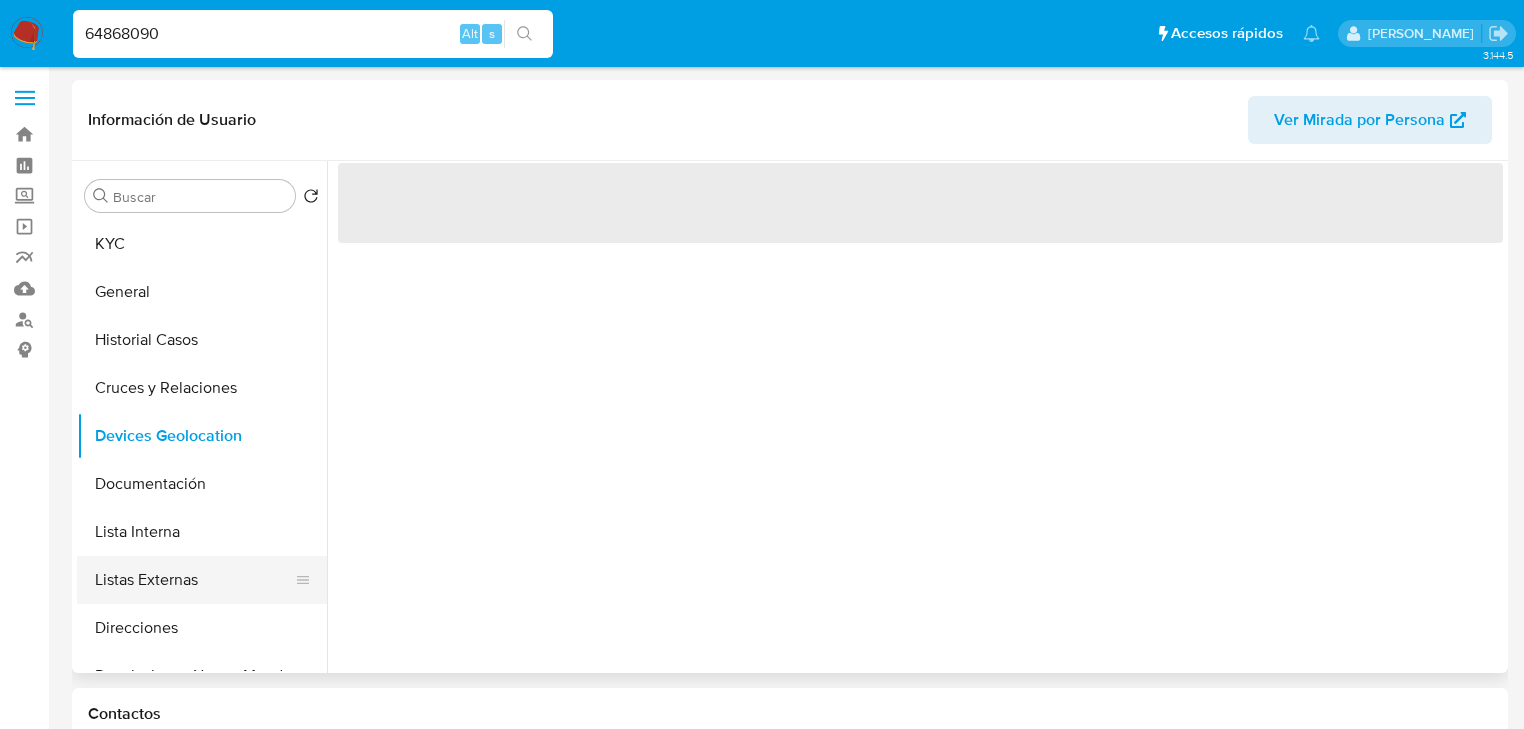 click on "Listas Externas" at bounding box center (194, 580) 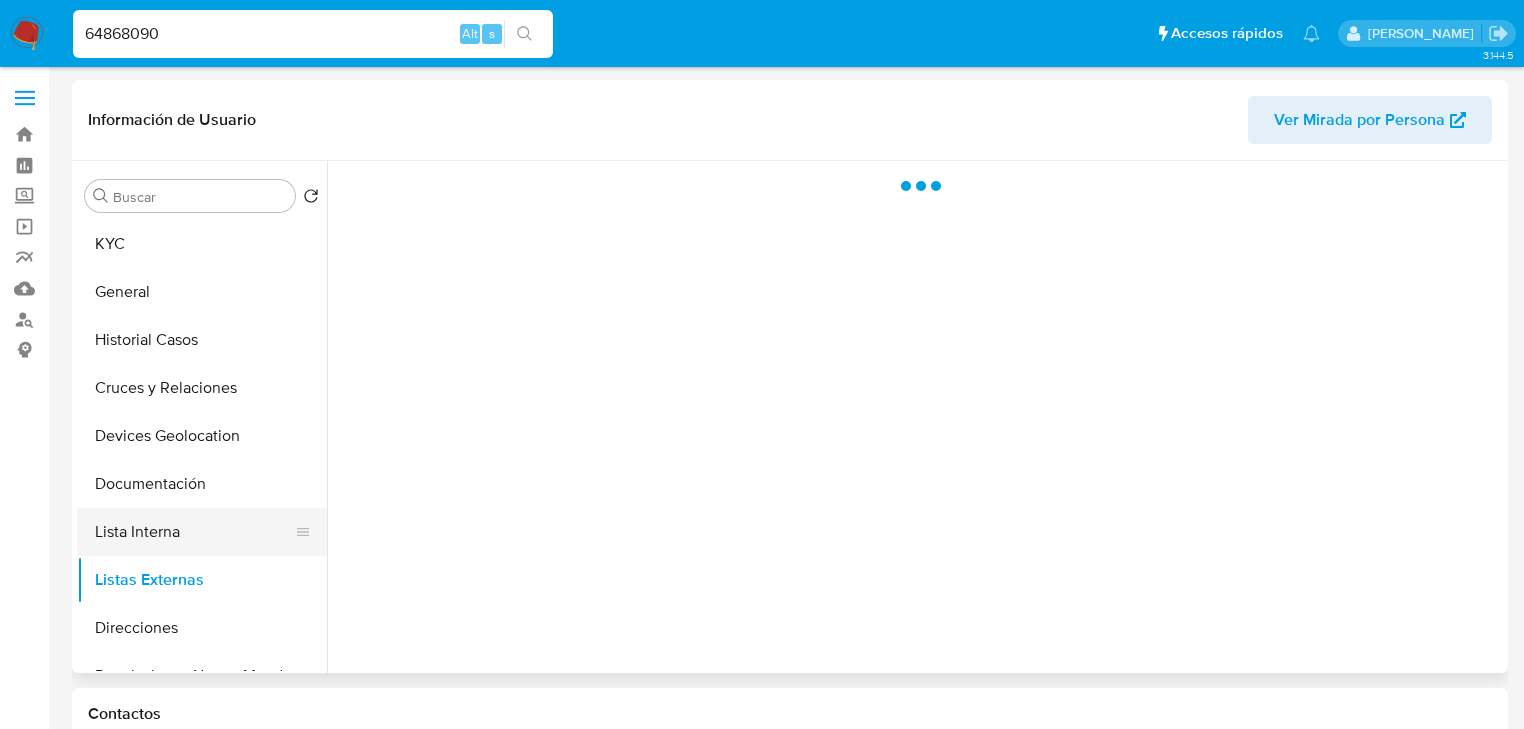 click on "Lista Interna" at bounding box center [194, 532] 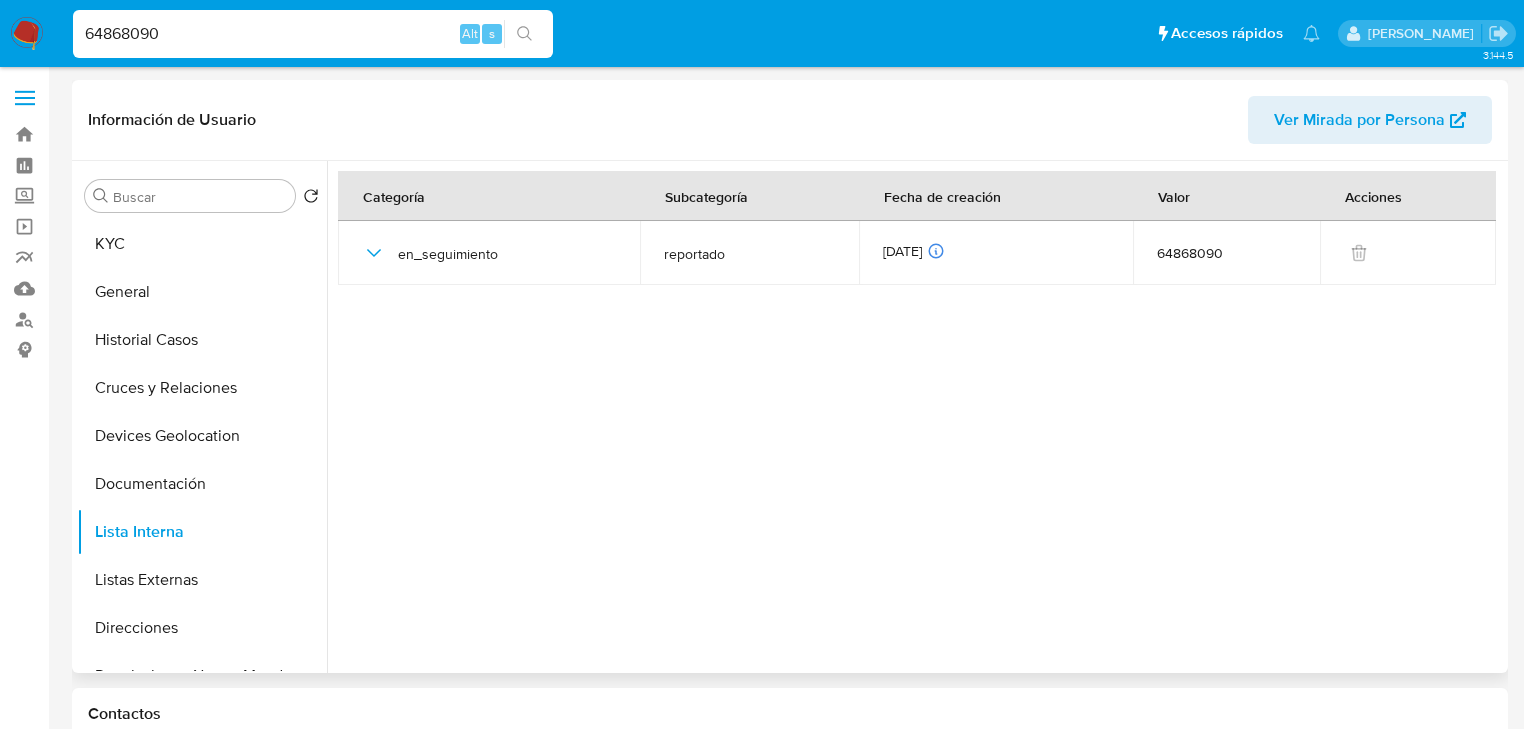 type 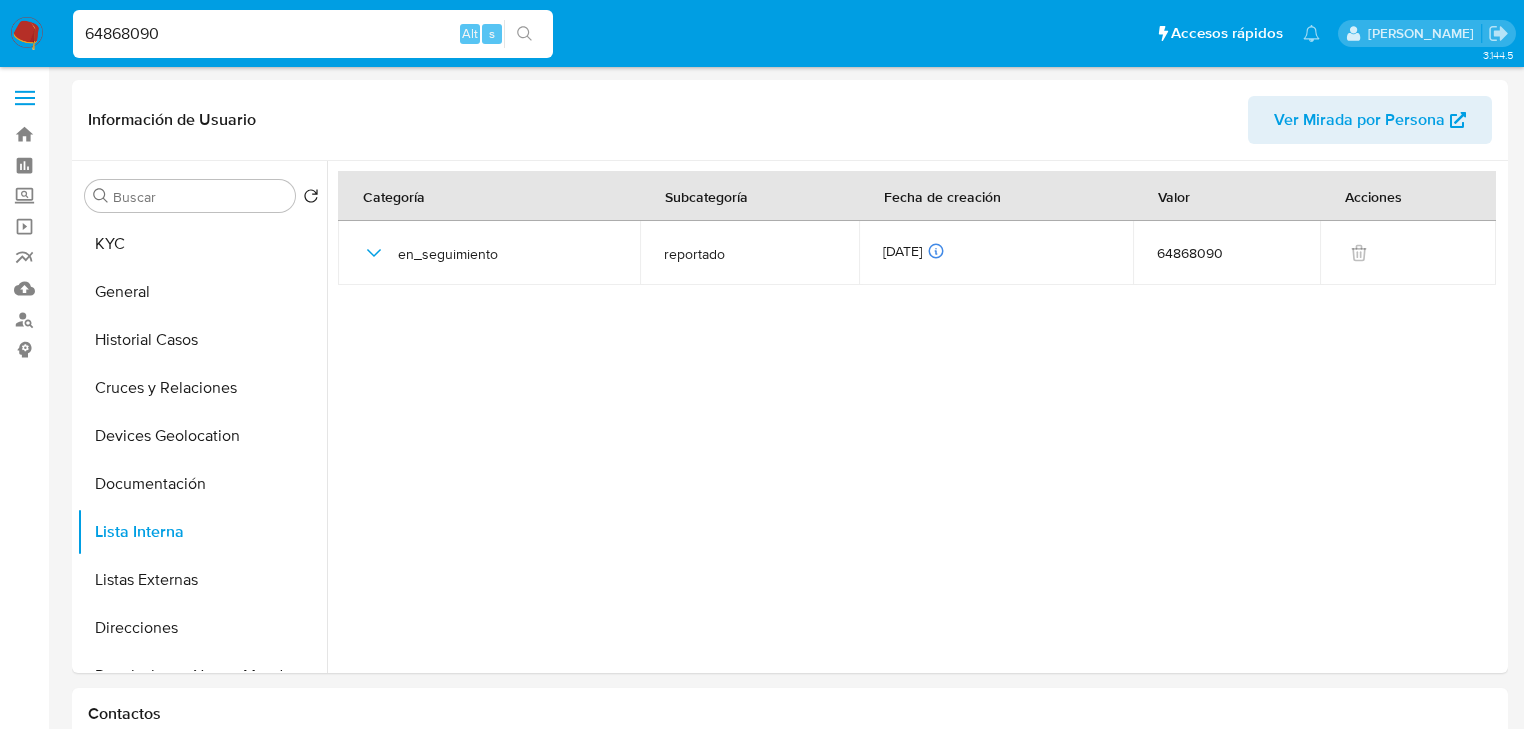 drag, startPoint x: 91, startPoint y: 35, endPoint x: 0, endPoint y: -15, distance: 103.8316 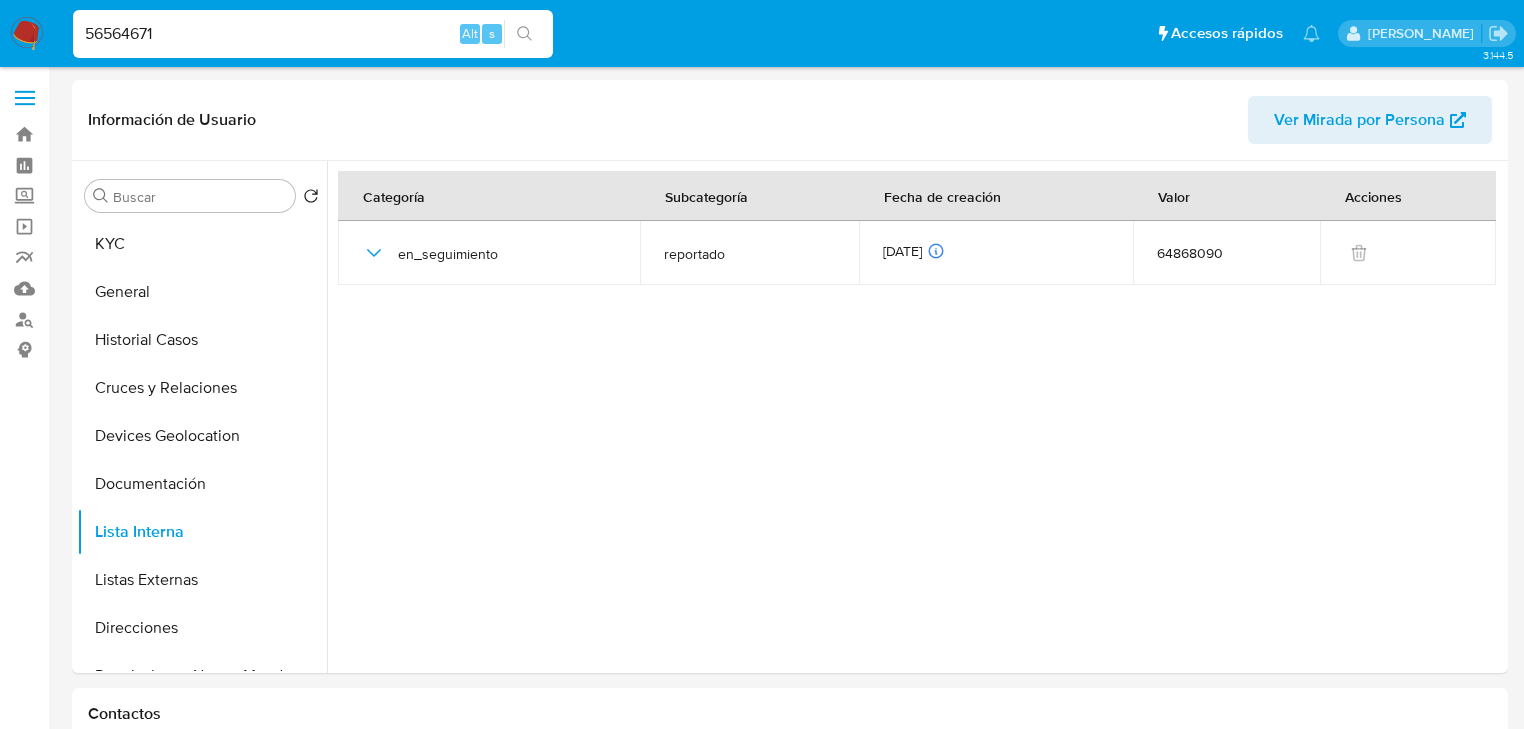 type on "56564671" 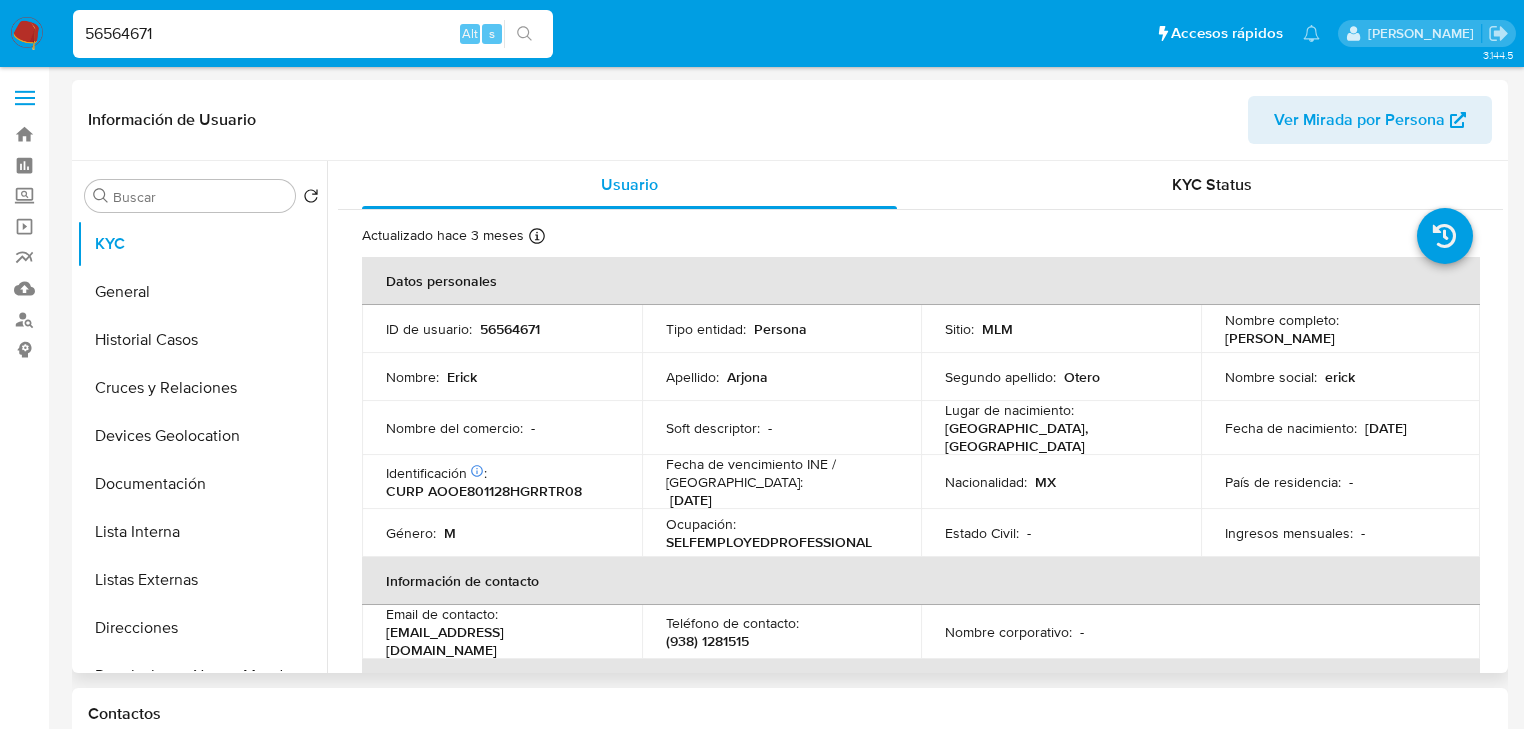 select on "10" 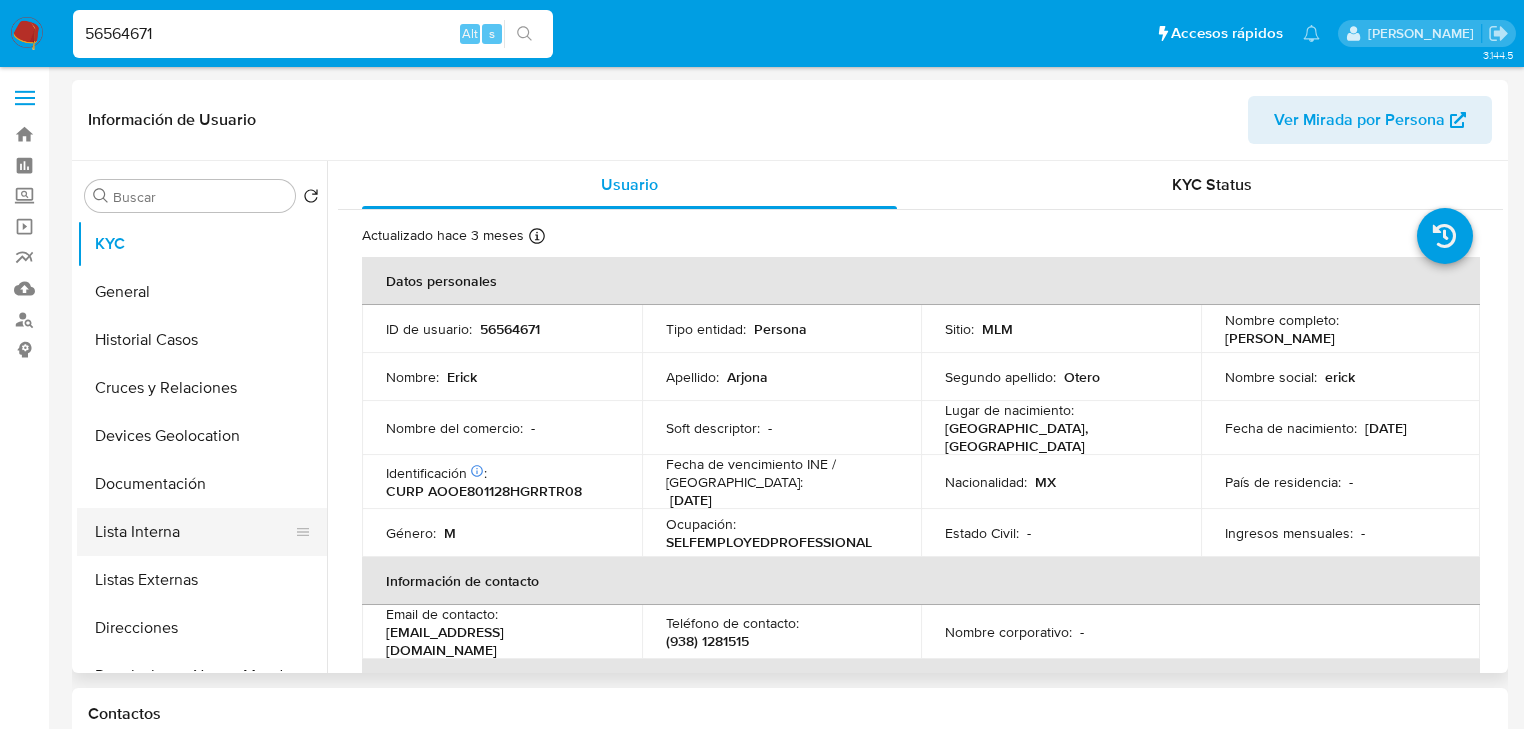 click on "Lista Interna" at bounding box center [194, 532] 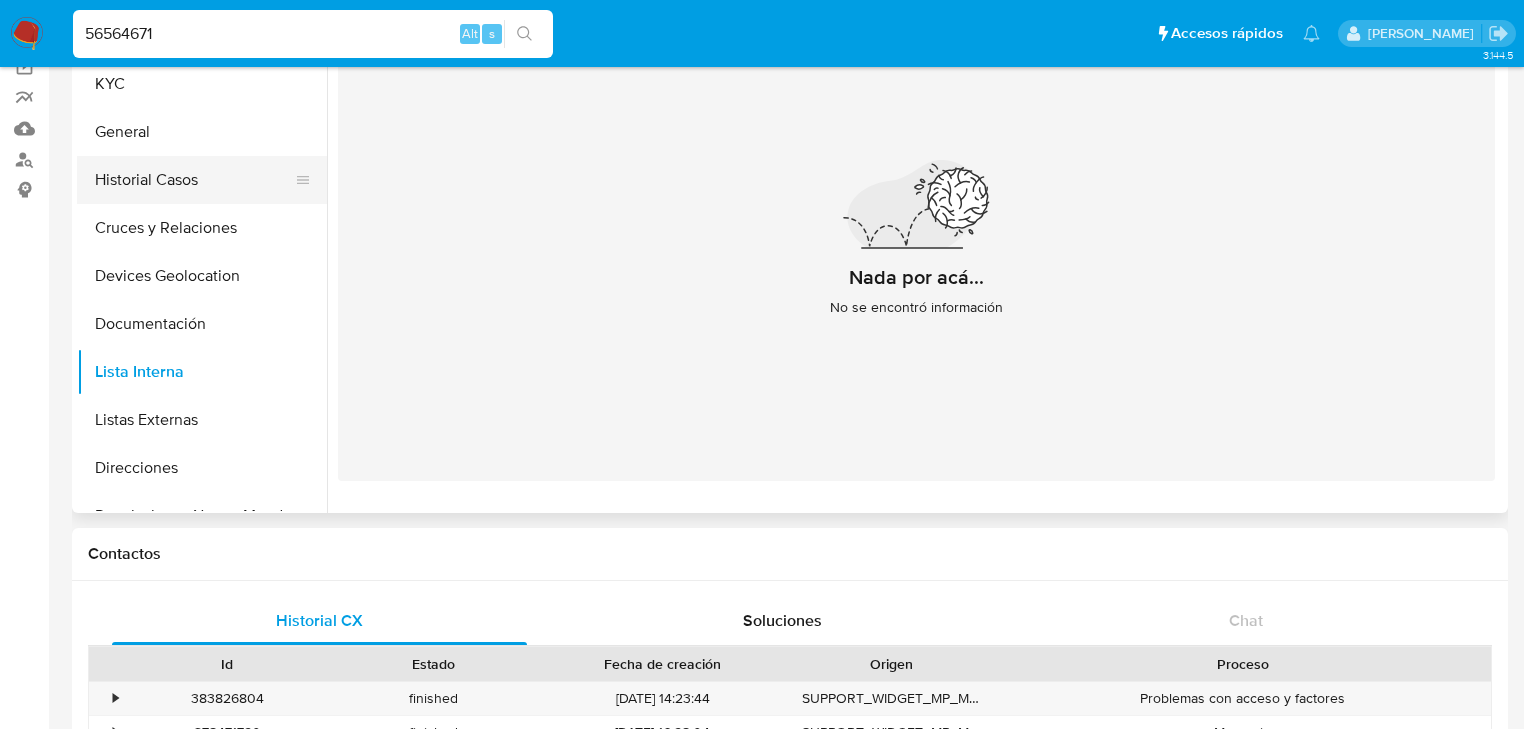 scroll, scrollTop: 80, scrollLeft: 0, axis: vertical 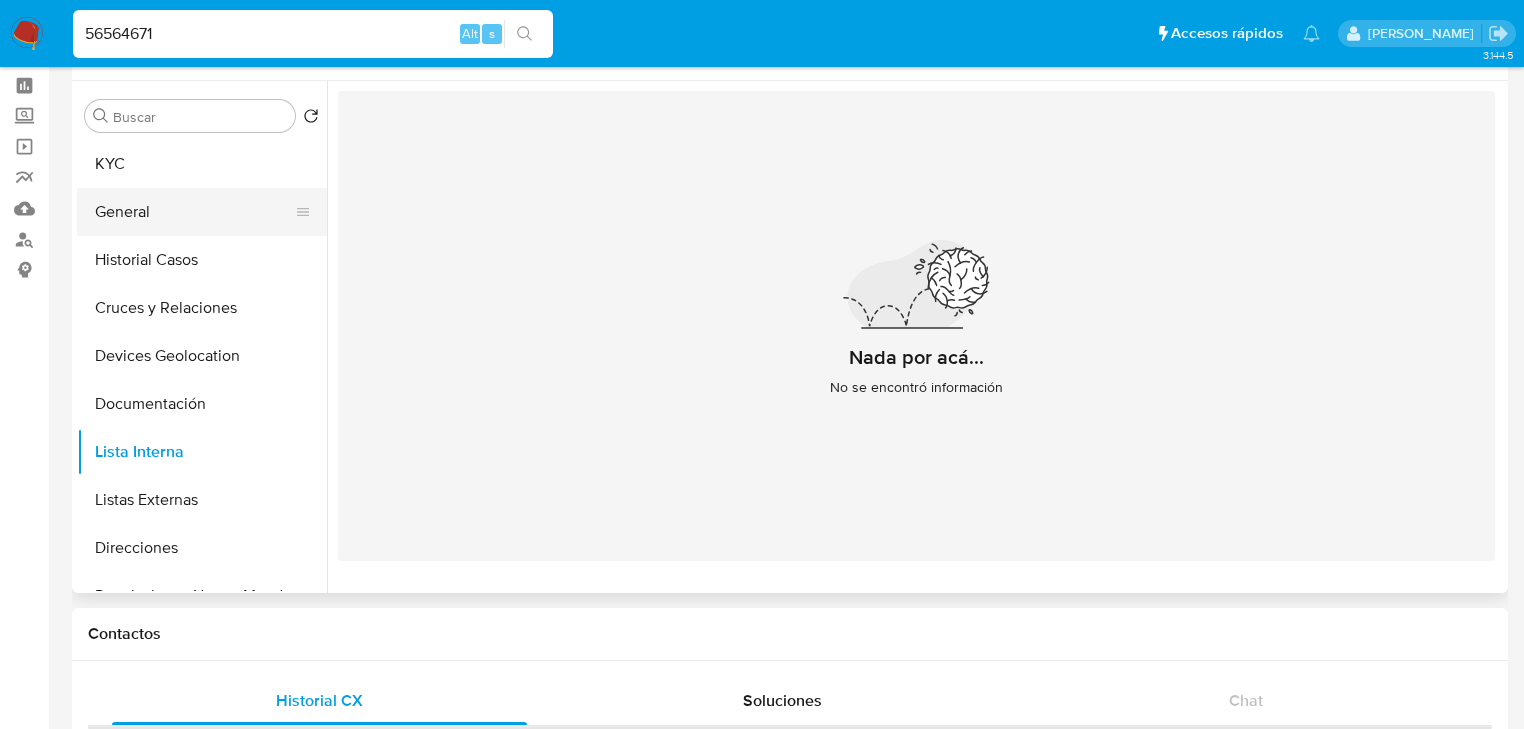 click on "General" at bounding box center [194, 212] 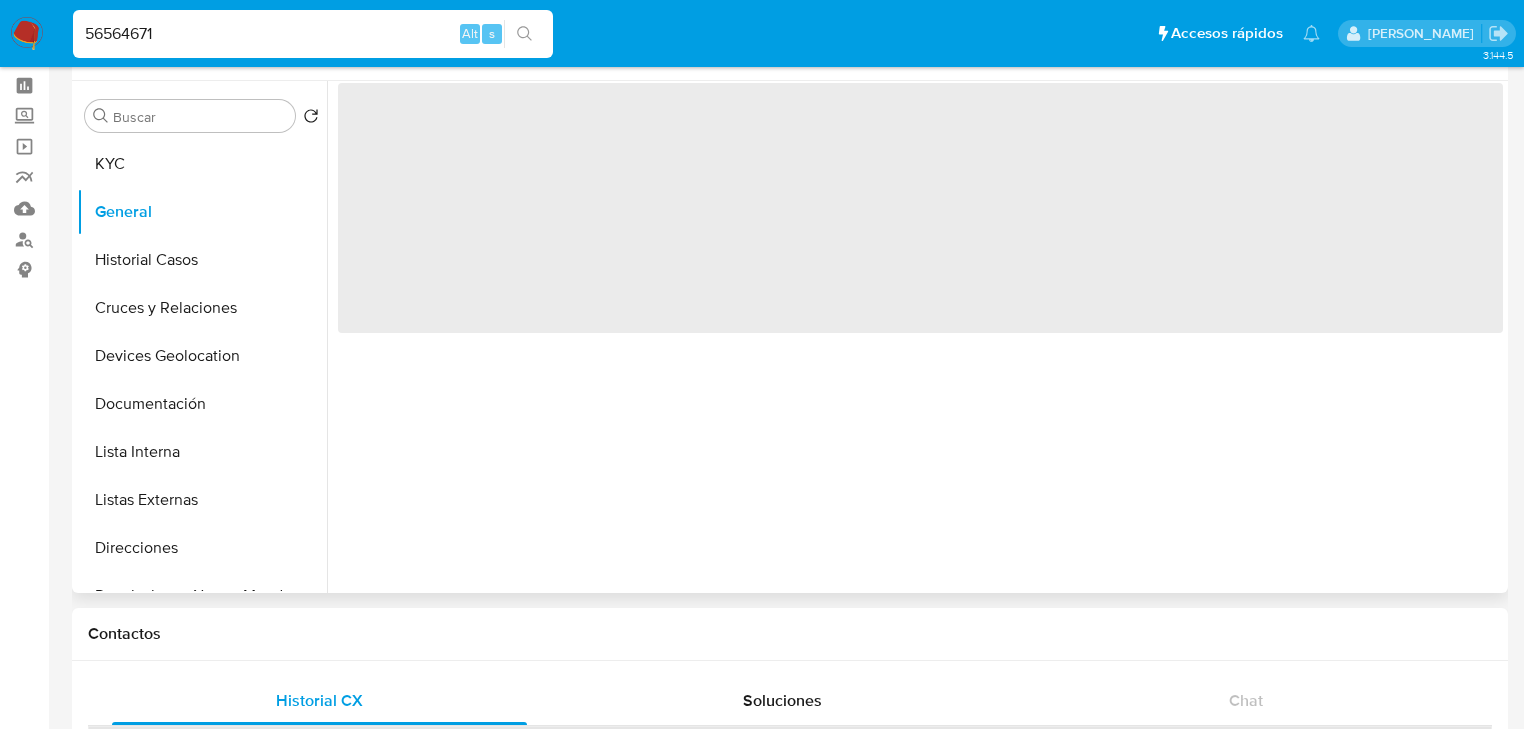 drag, startPoint x: 193, startPoint y: 265, endPoint x: 672, endPoint y: 341, distance: 484.99176 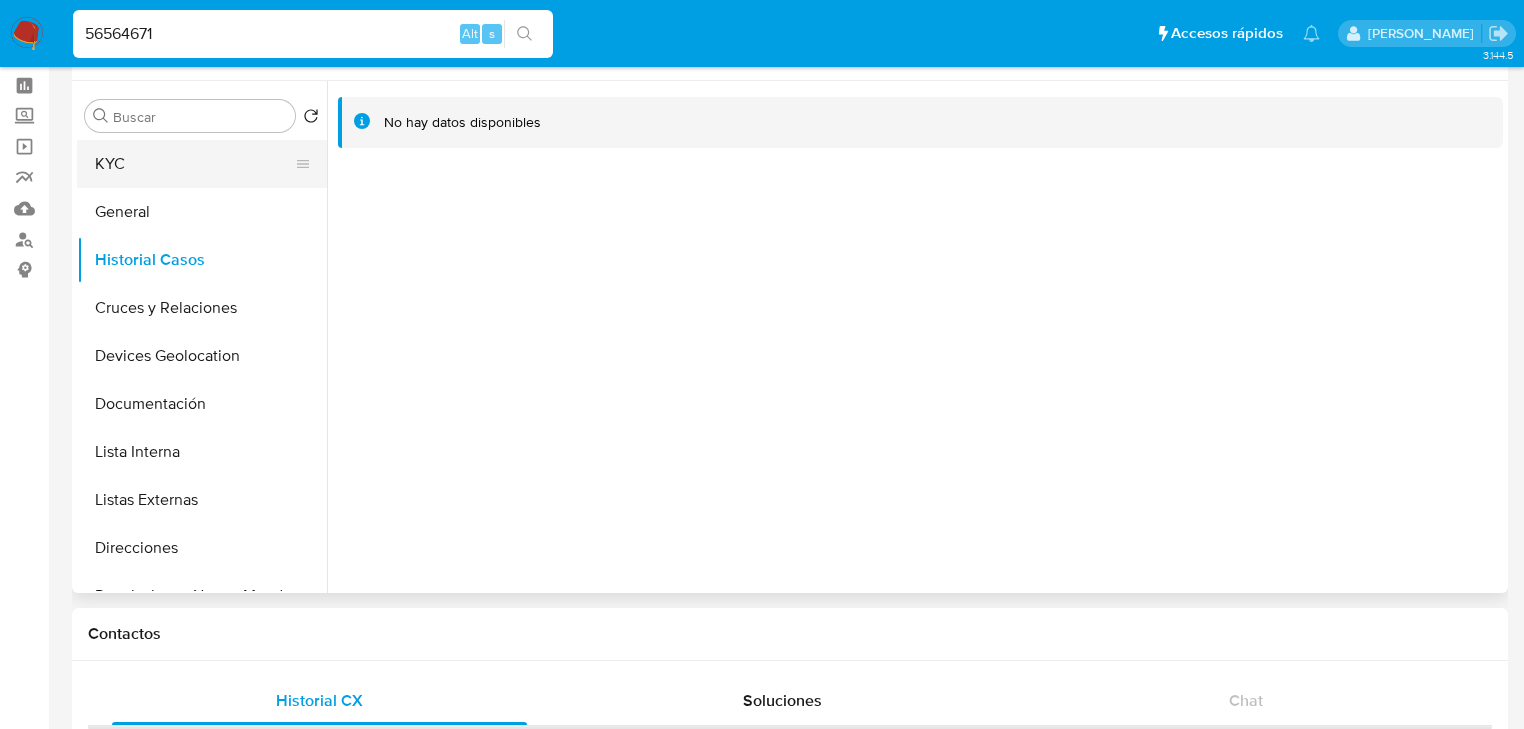 click on "KYC" at bounding box center [194, 164] 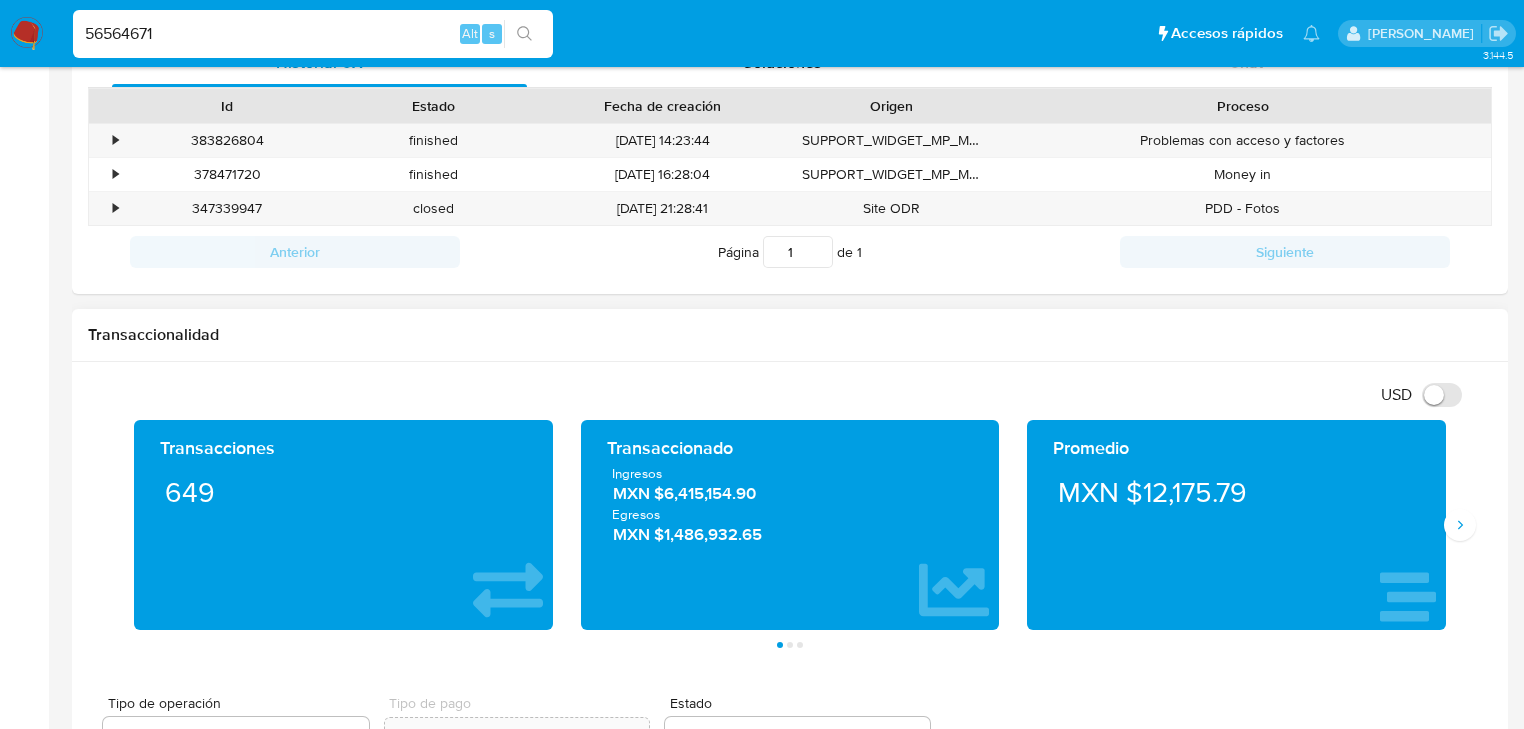 scroll, scrollTop: 800, scrollLeft: 0, axis: vertical 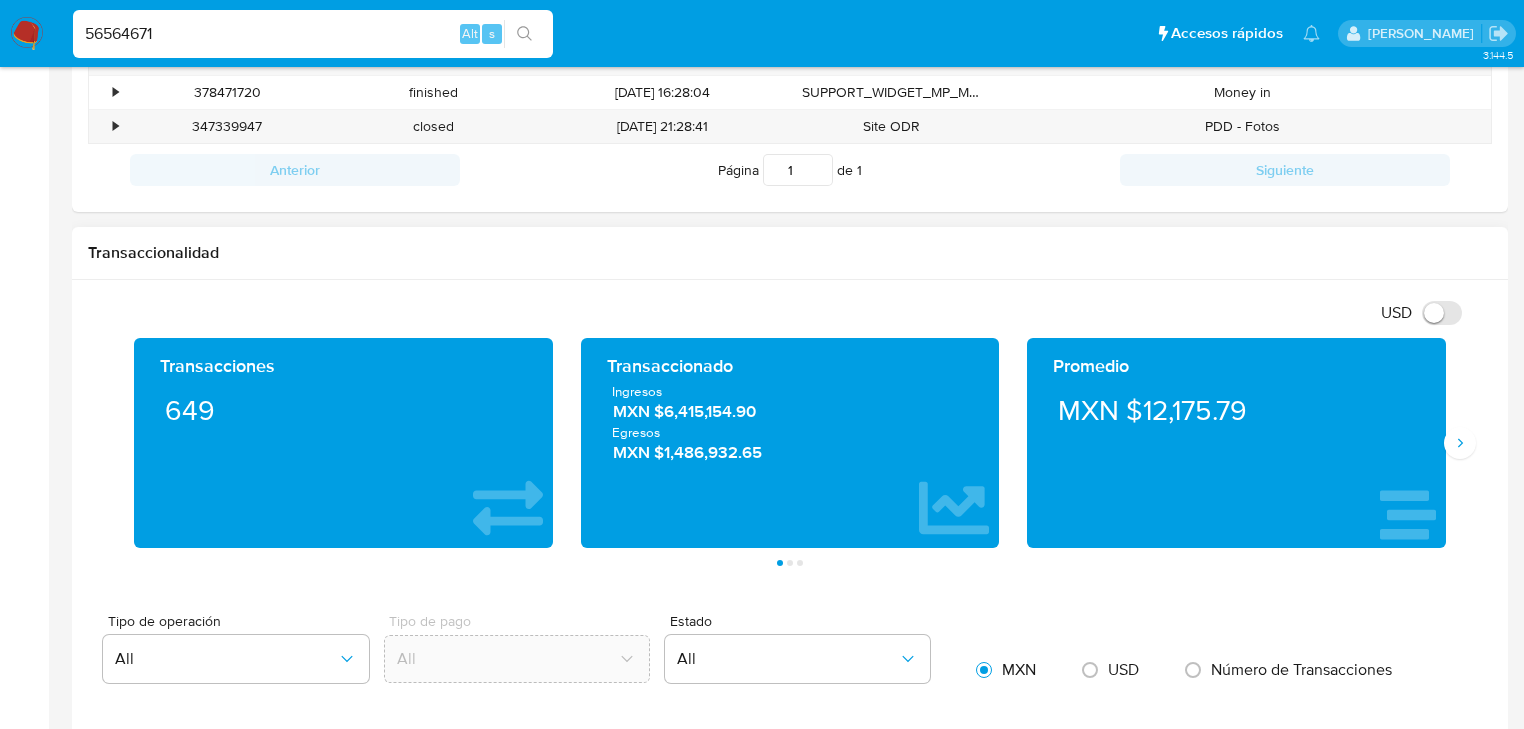 type 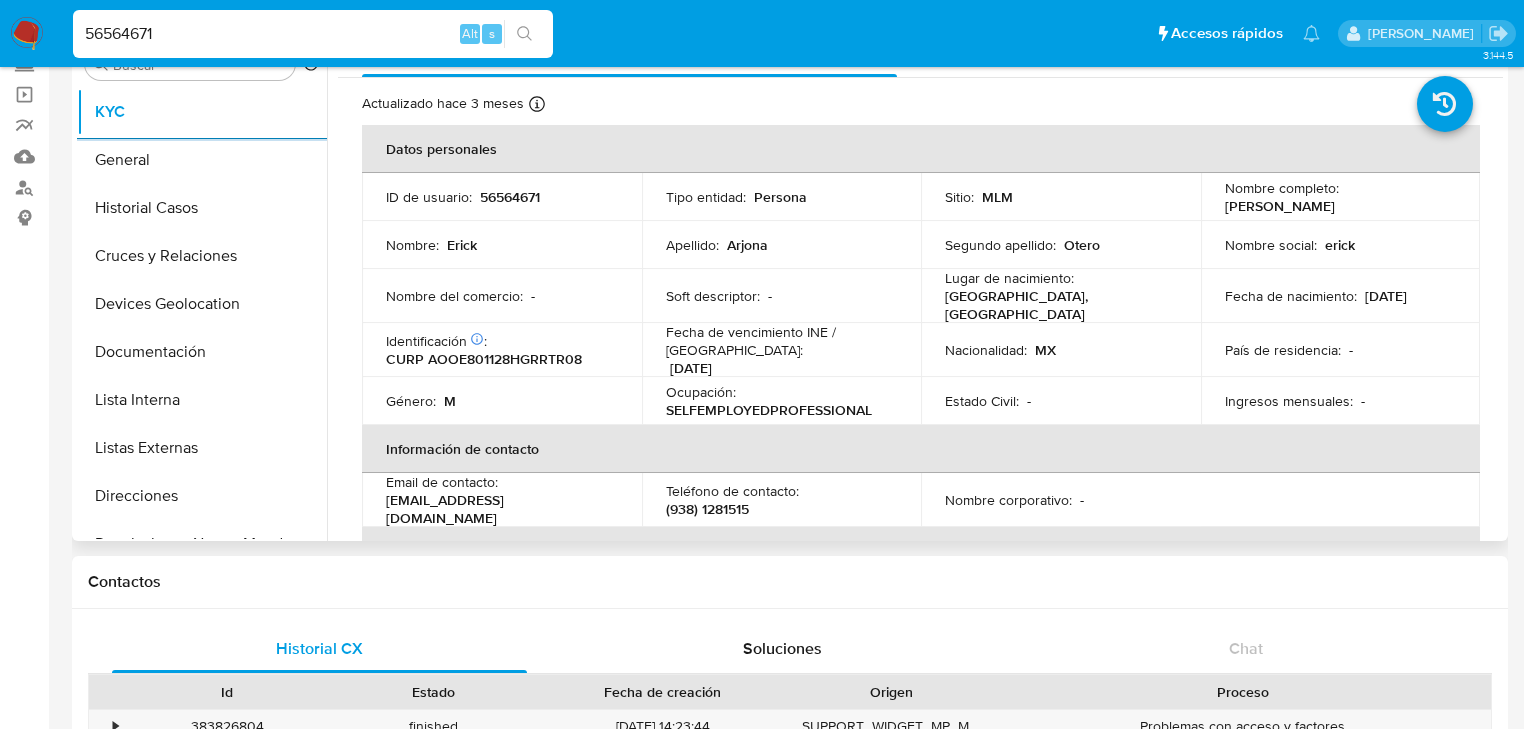scroll, scrollTop: 0, scrollLeft: 0, axis: both 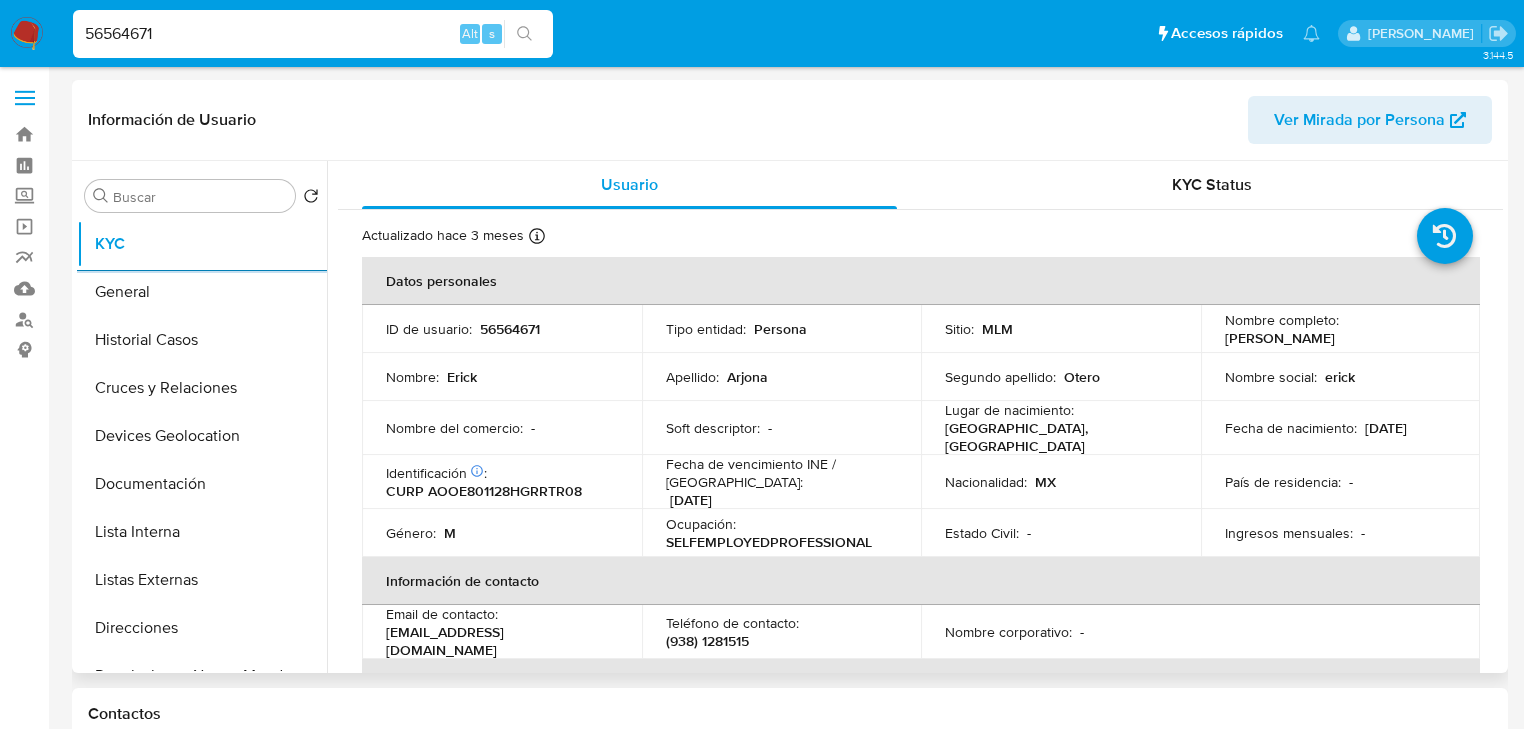 click on "Soft descriptor :    -" at bounding box center [782, 428] 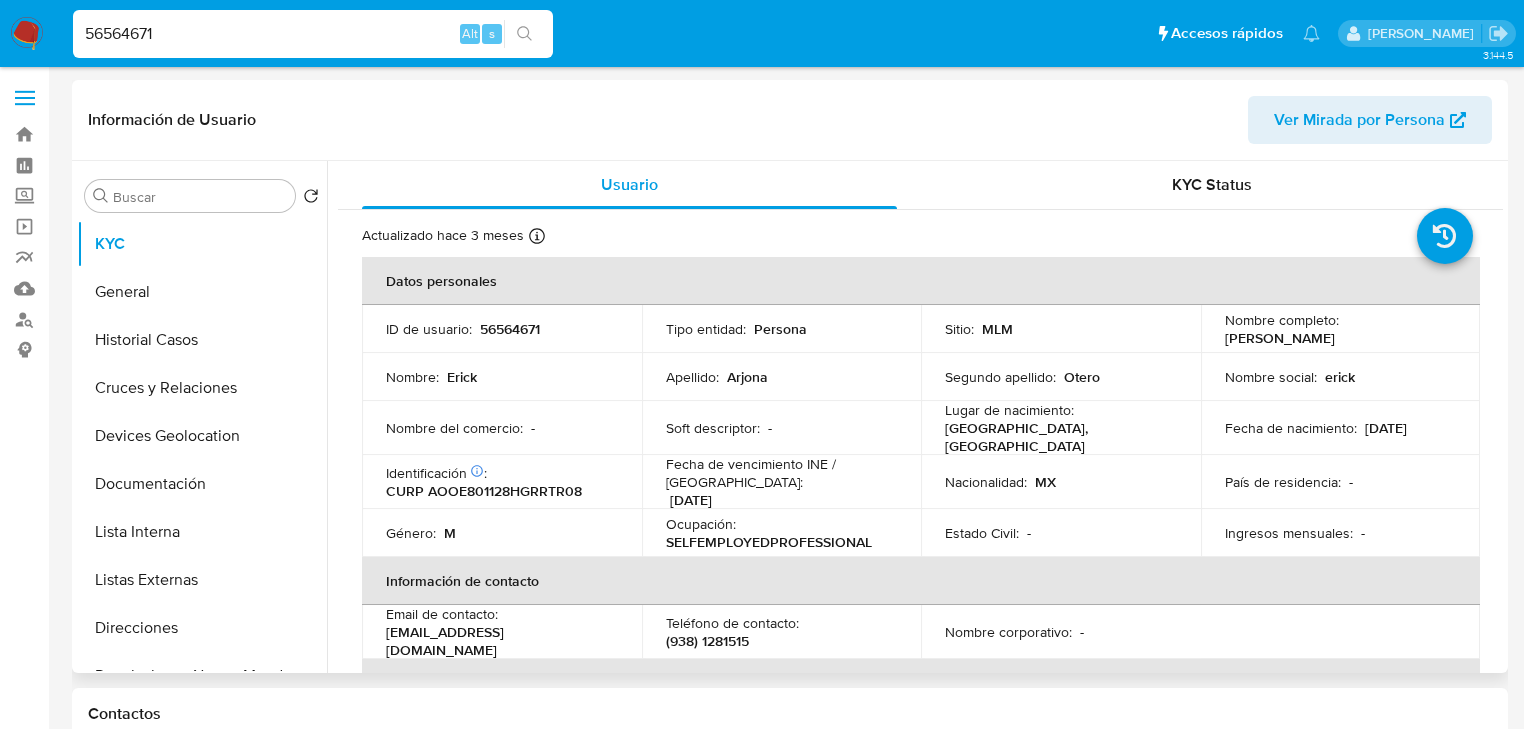 drag, startPoint x: 532, startPoint y: 455, endPoint x: 521, endPoint y: 362, distance: 93.64828 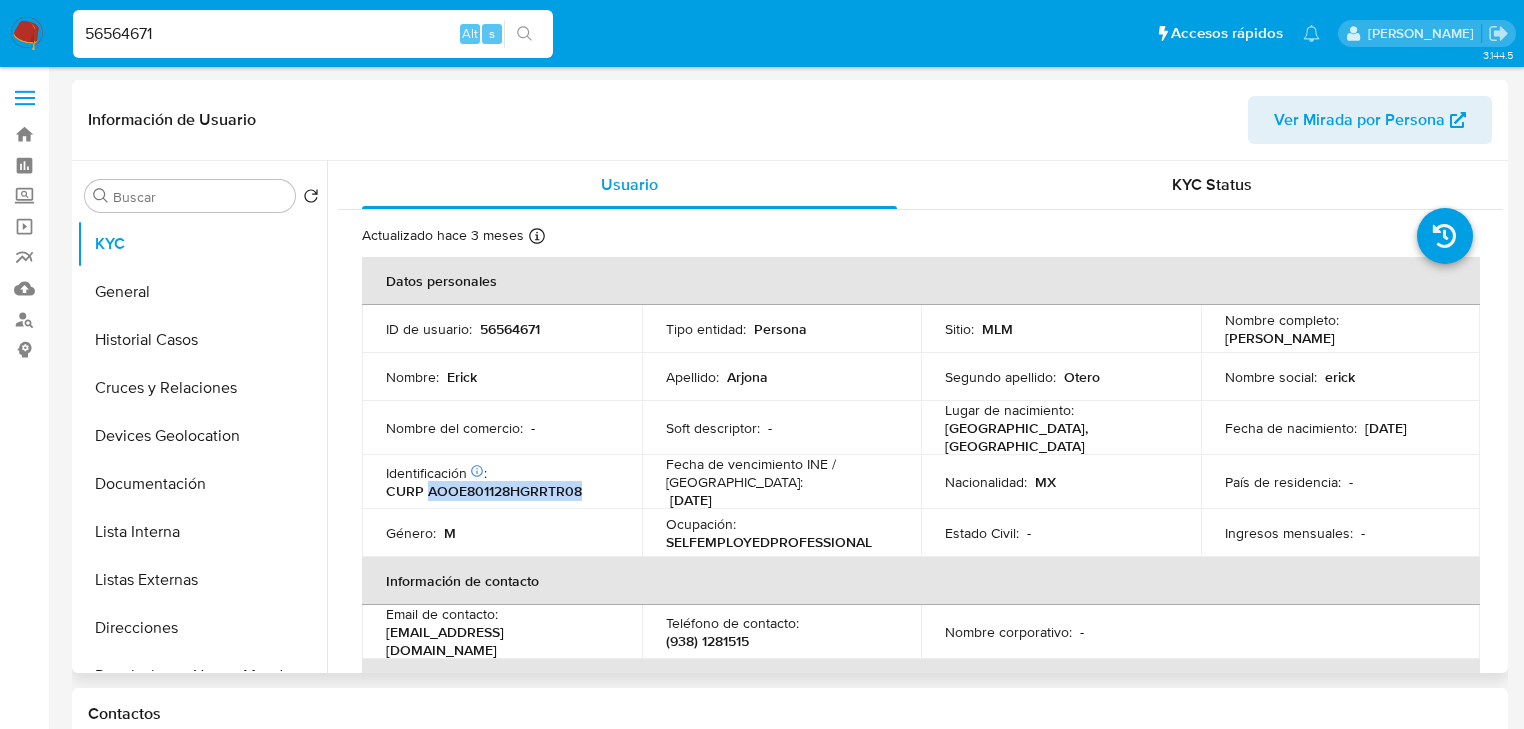 click on "CURP AOOE801128HGRRTR08" at bounding box center (484, 491) 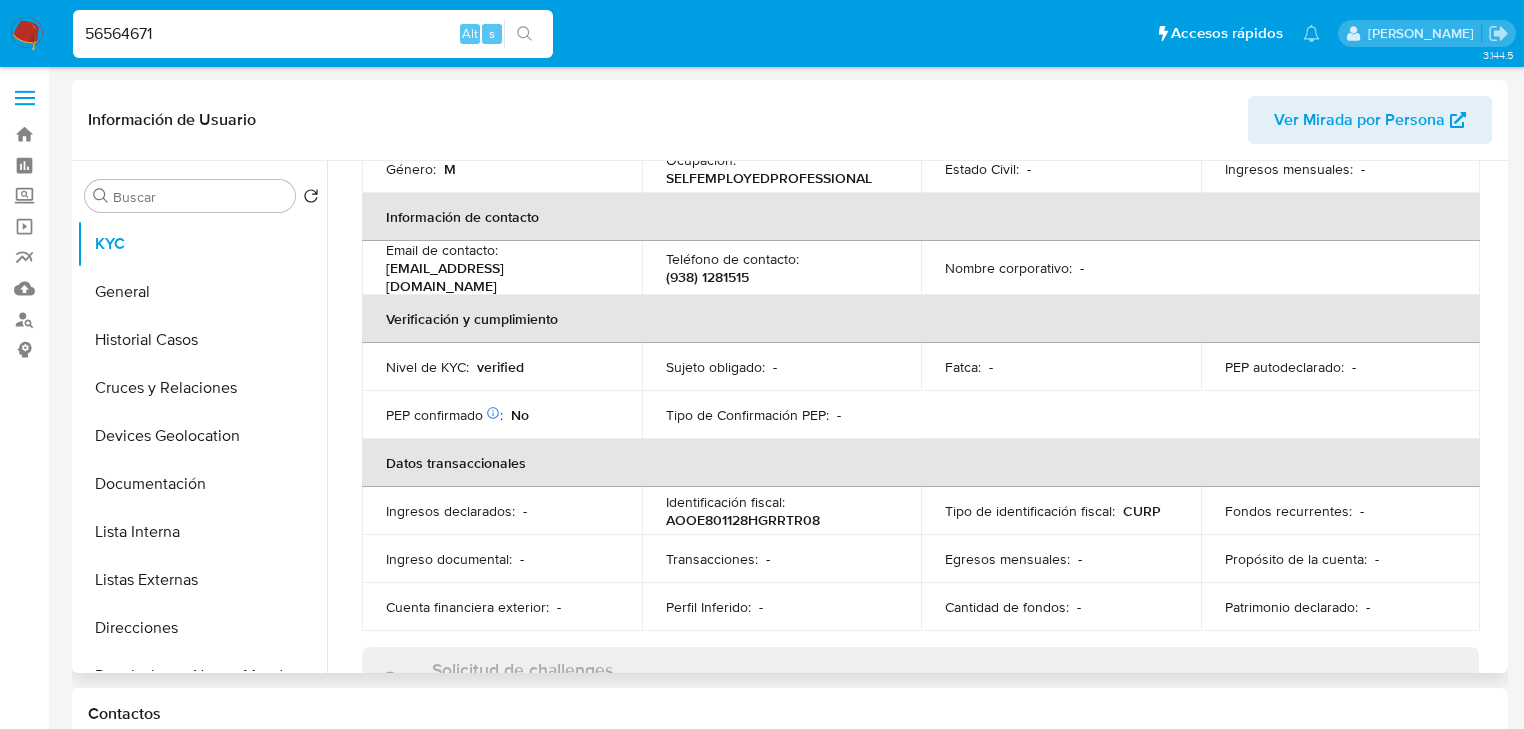 scroll, scrollTop: 400, scrollLeft: 0, axis: vertical 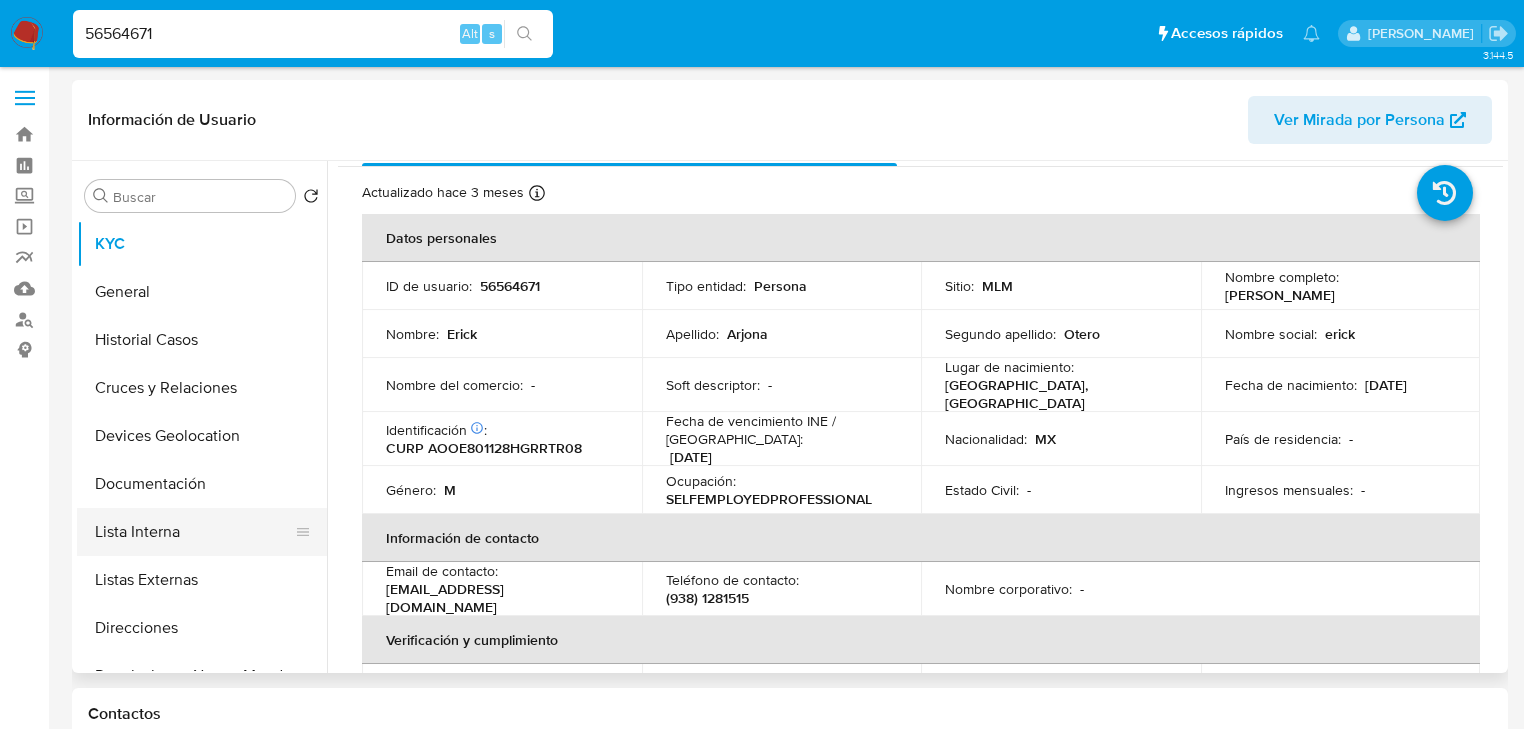 drag, startPoint x: 221, startPoint y: 479, endPoint x: 221, endPoint y: 510, distance: 31 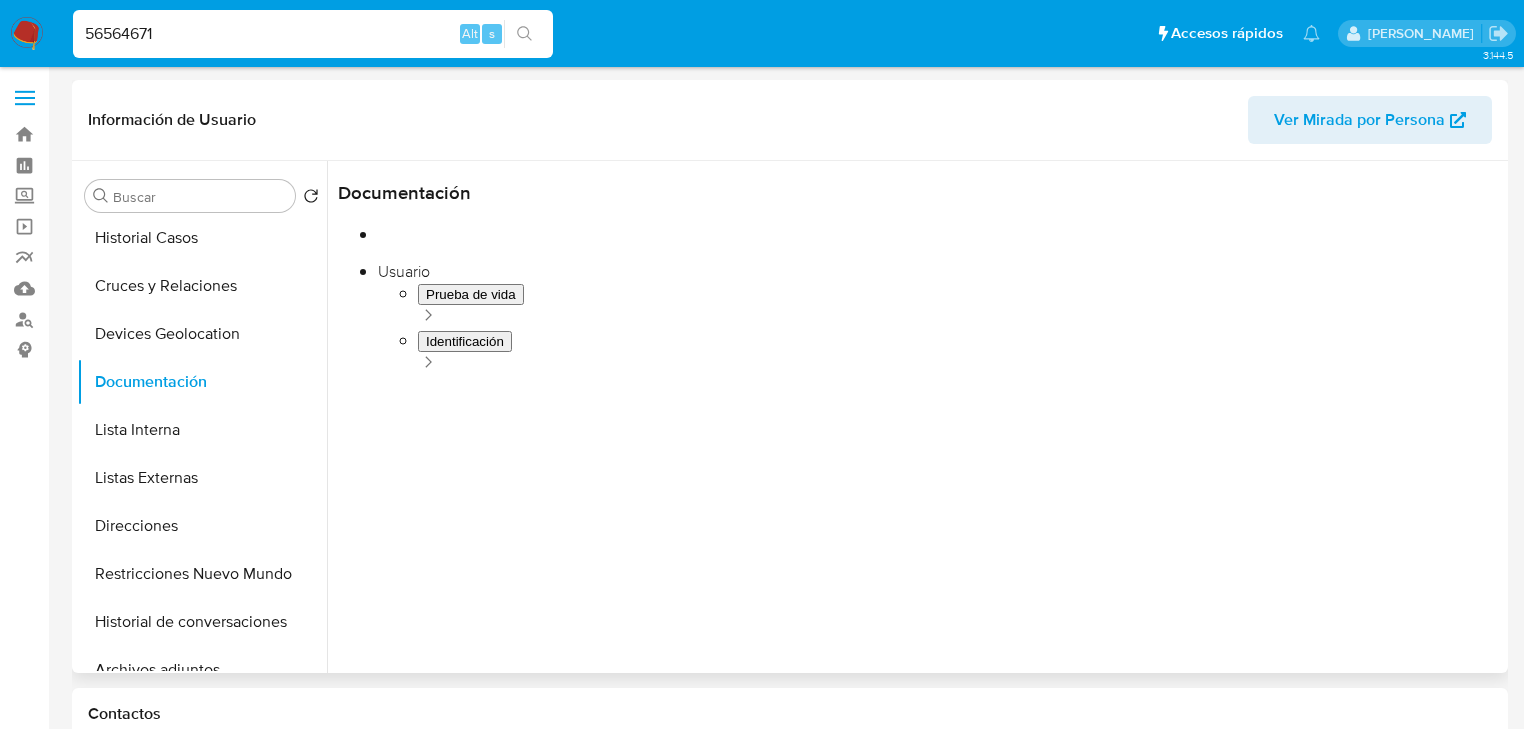 scroll, scrollTop: 160, scrollLeft: 0, axis: vertical 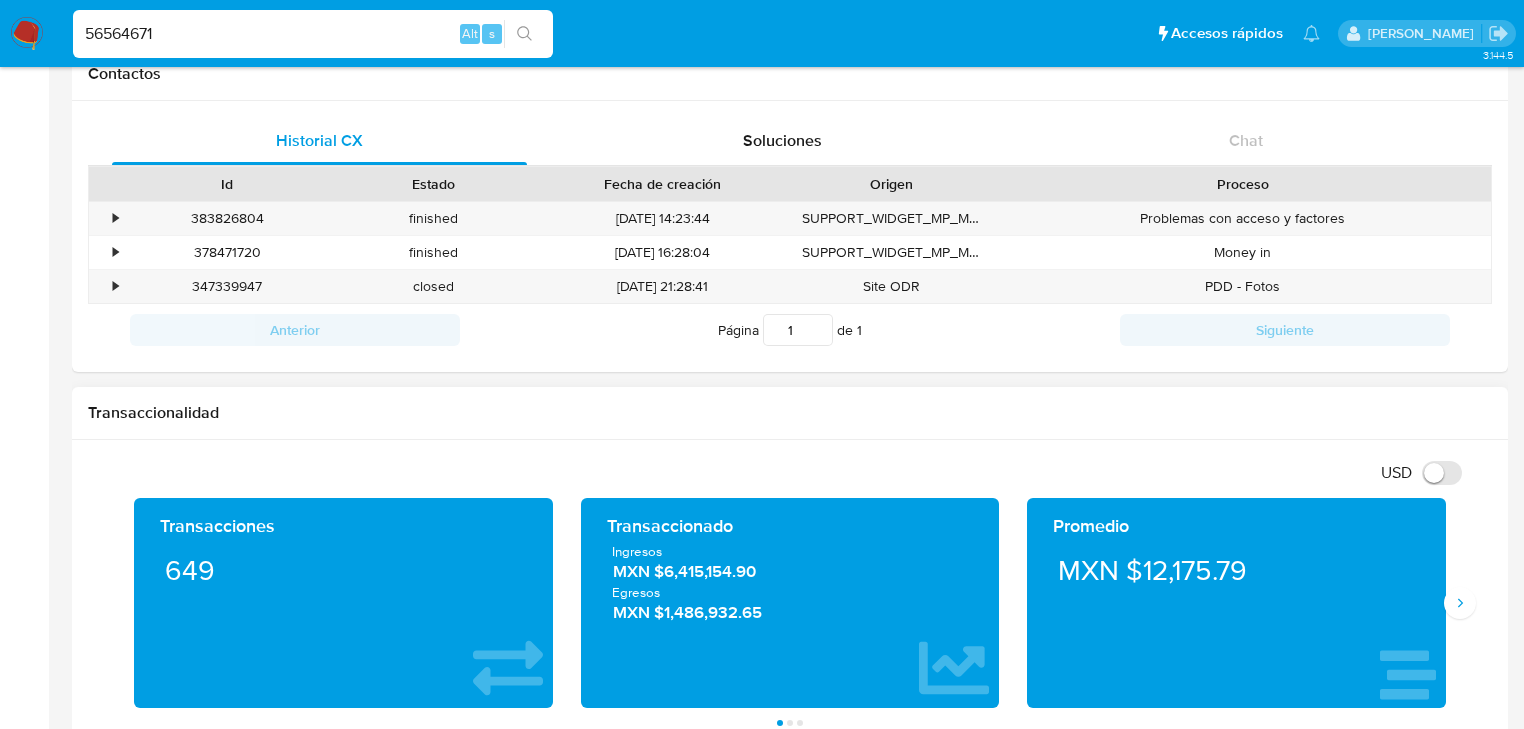 type 